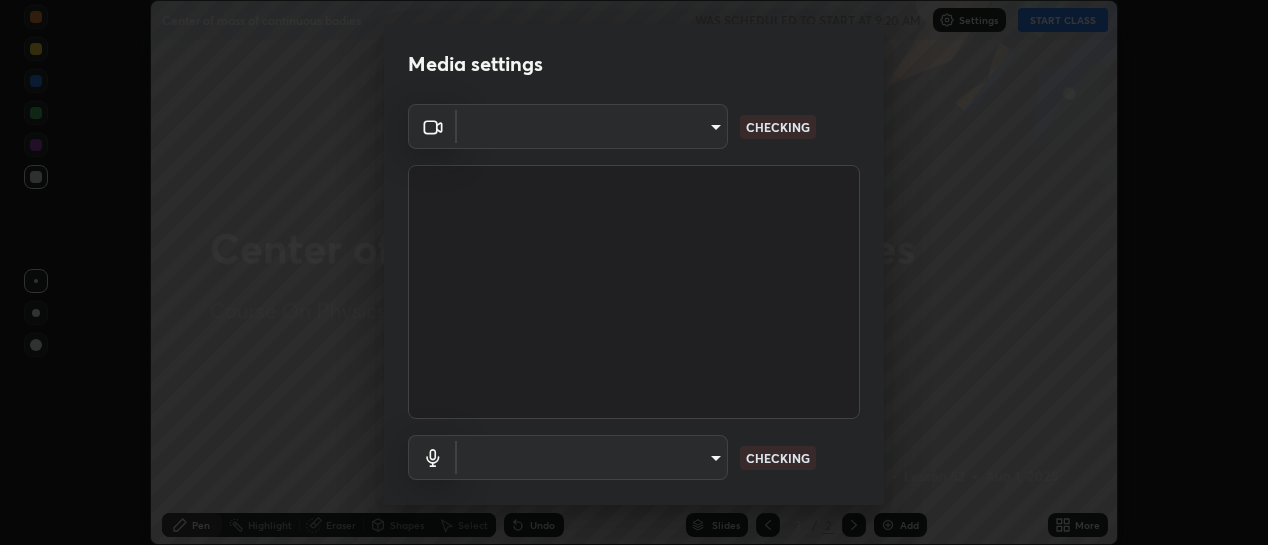 scroll, scrollTop: 0, scrollLeft: 0, axis: both 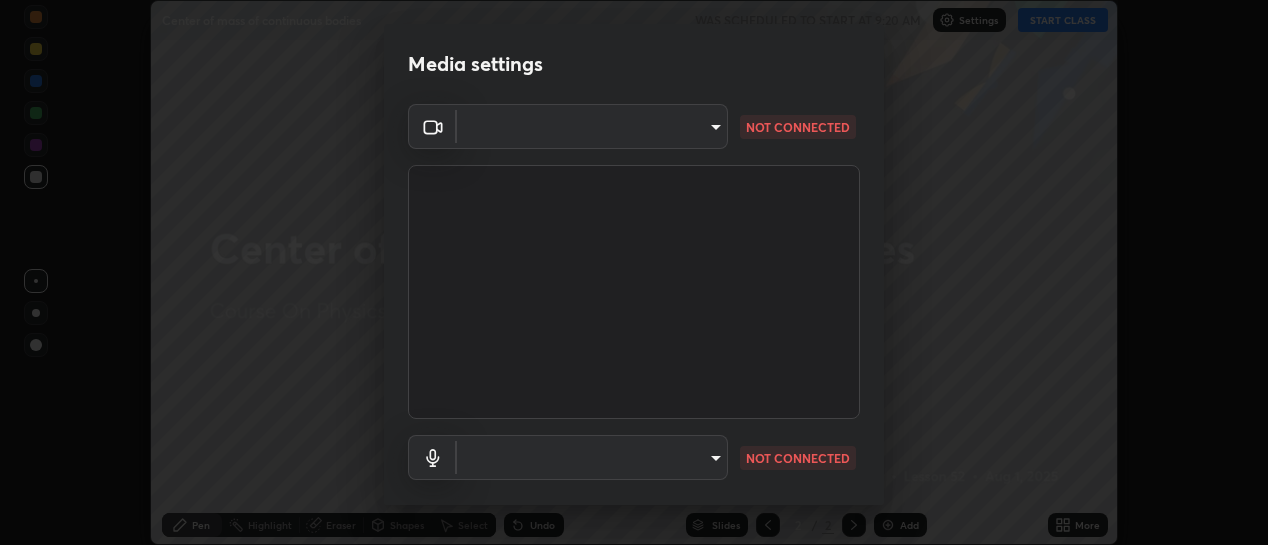 type on "73459acb2d0caf939e8b49785ba302fad6f130a2084cb4c590e3281ac1062e20" 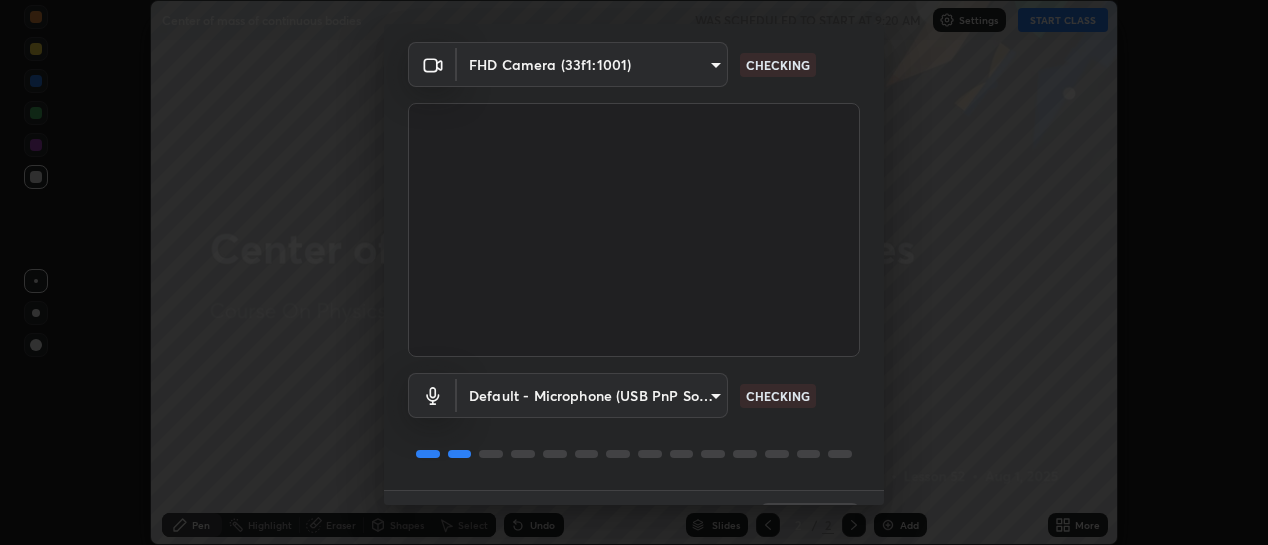 scroll, scrollTop: 111, scrollLeft: 0, axis: vertical 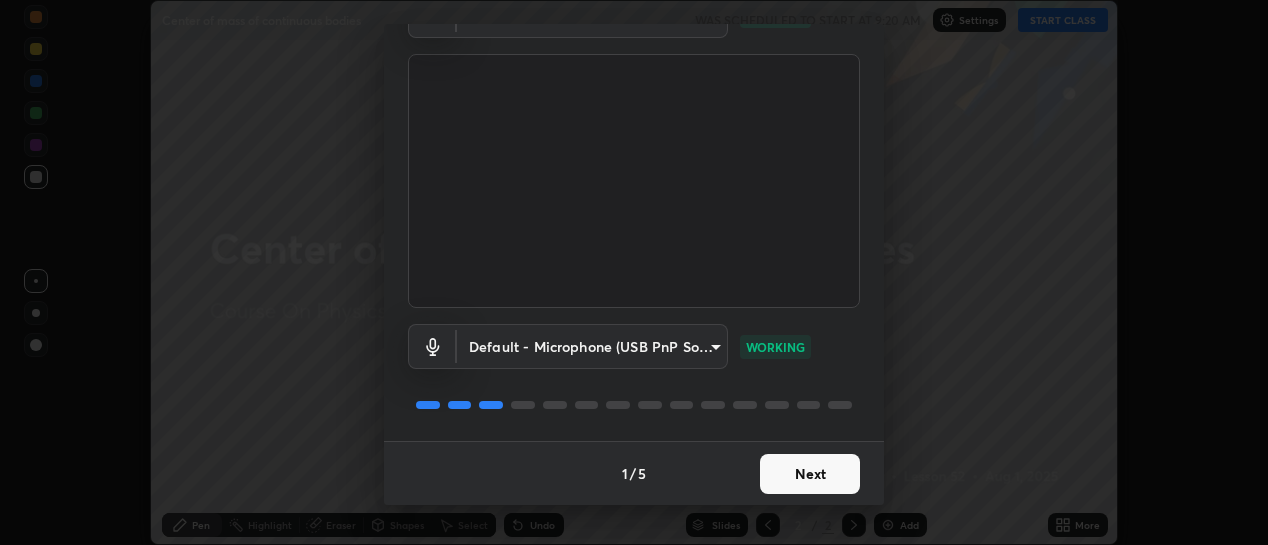 click on "Next" at bounding box center [810, 474] 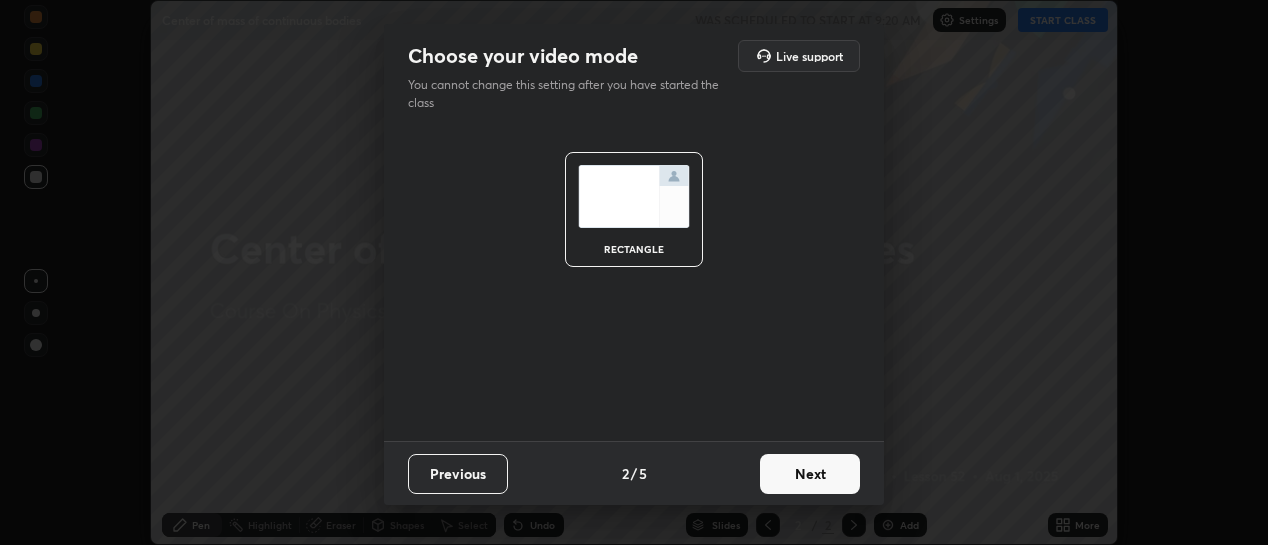 scroll, scrollTop: 0, scrollLeft: 0, axis: both 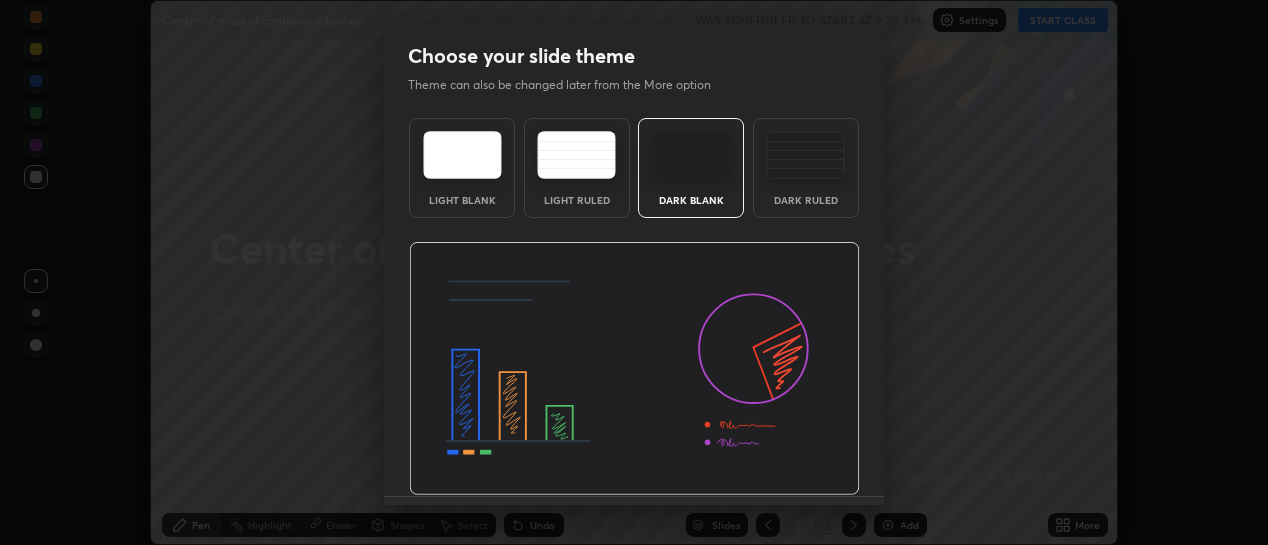 click on "Dark Ruled" at bounding box center [806, 168] 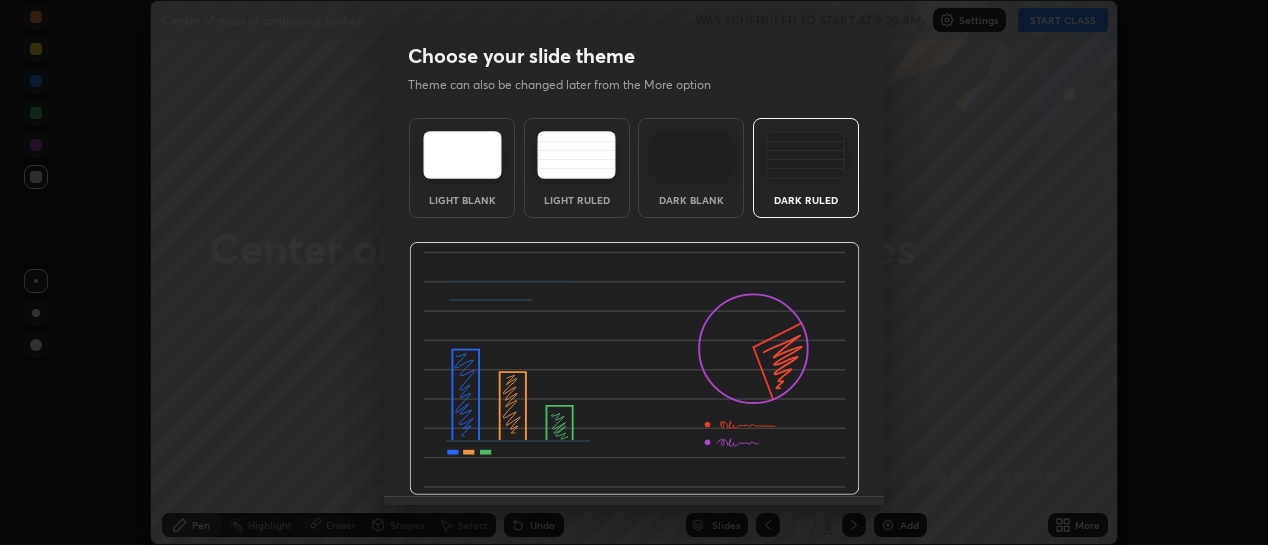 scroll, scrollTop: 55, scrollLeft: 0, axis: vertical 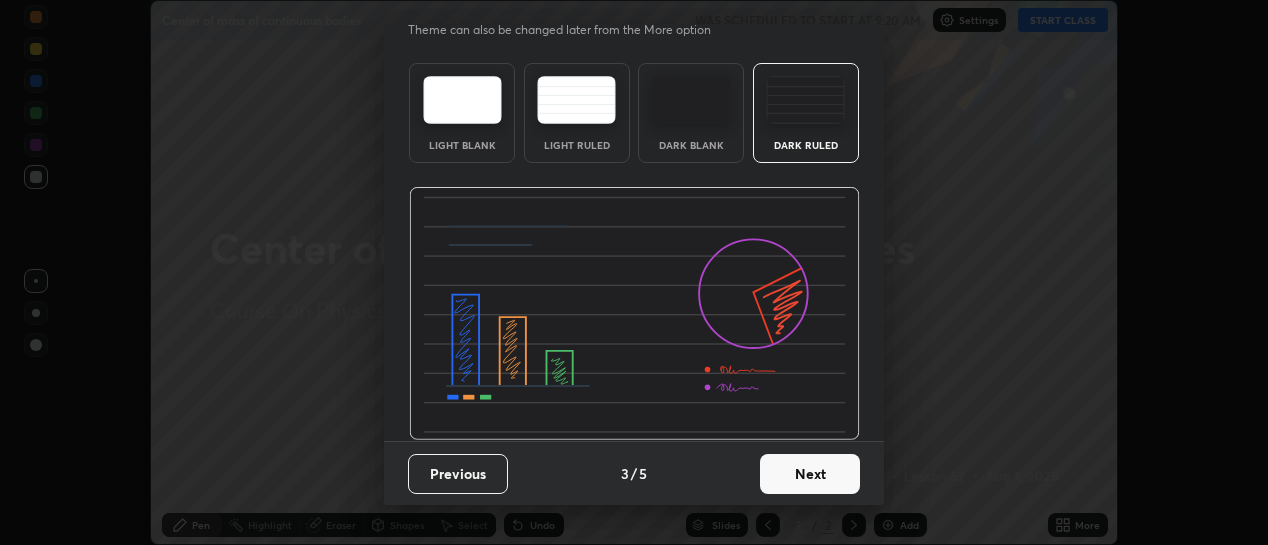 click on "Next" at bounding box center [810, 474] 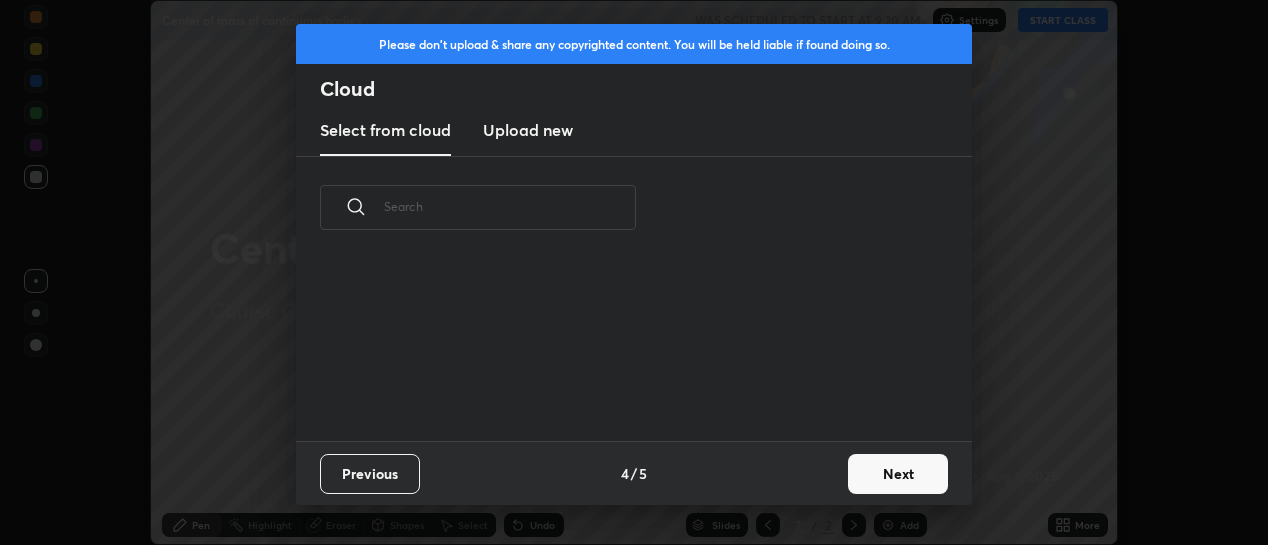scroll, scrollTop: 0, scrollLeft: 0, axis: both 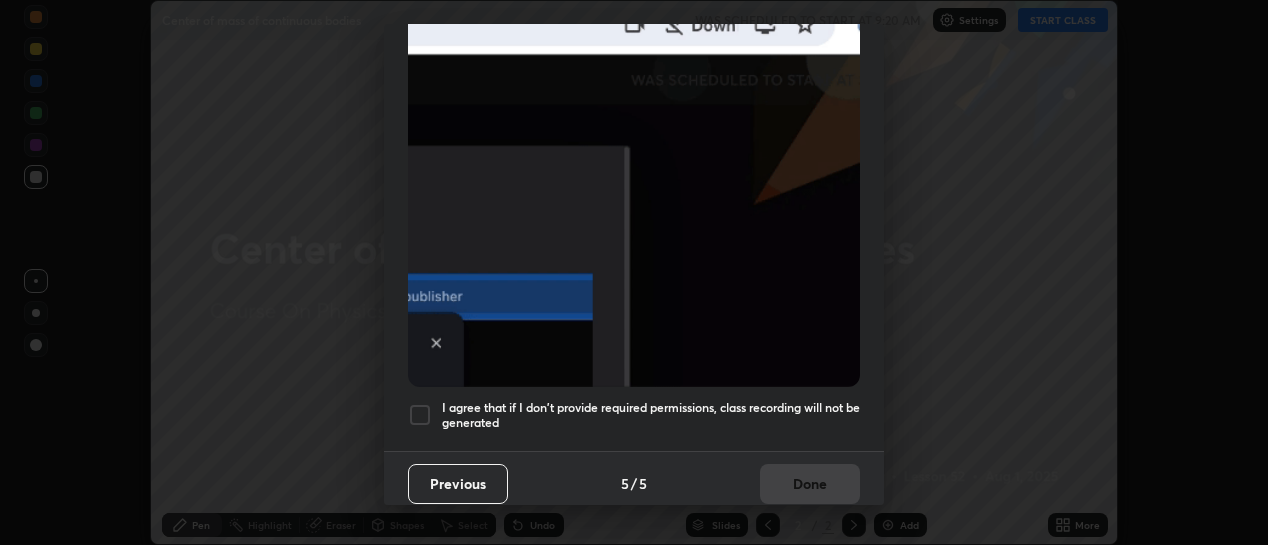 click at bounding box center (420, 415) 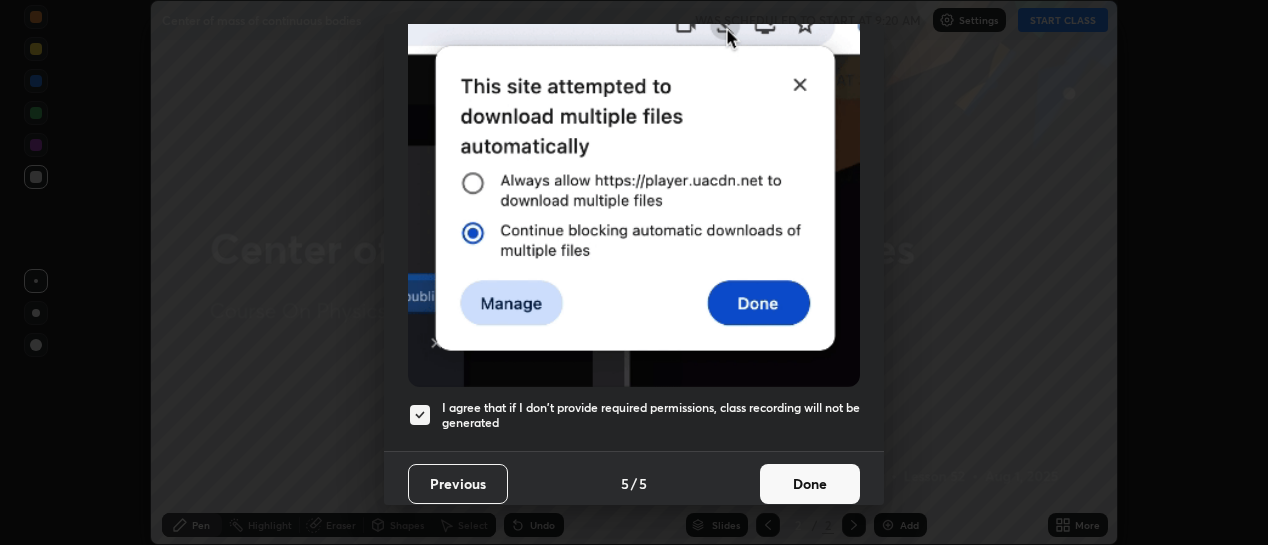 click on "Done" at bounding box center (810, 484) 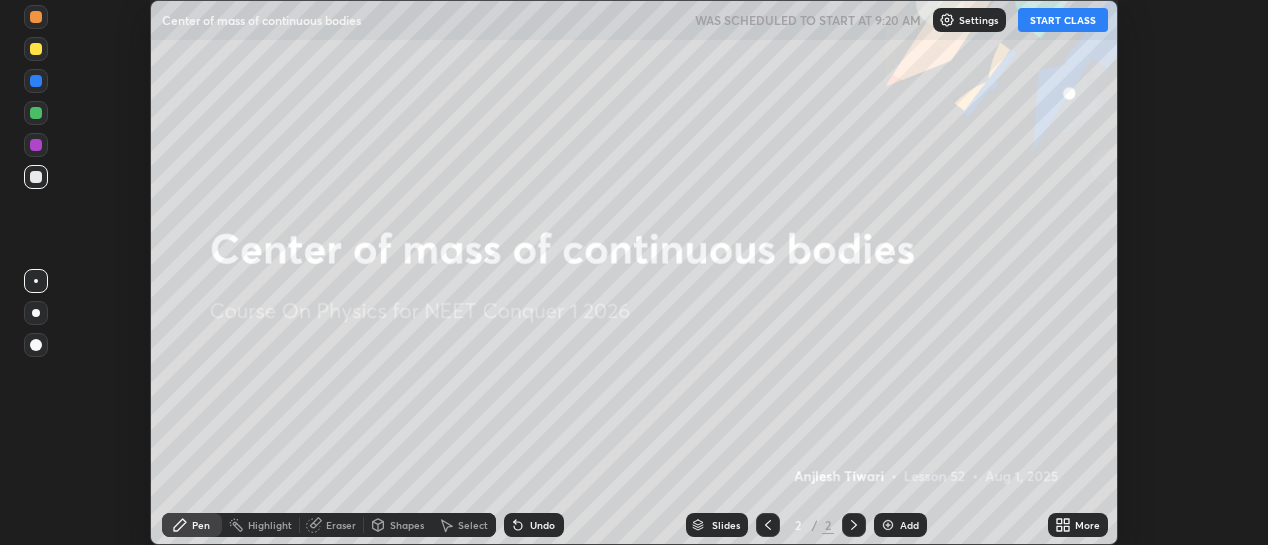 click on "Add" at bounding box center (909, 525) 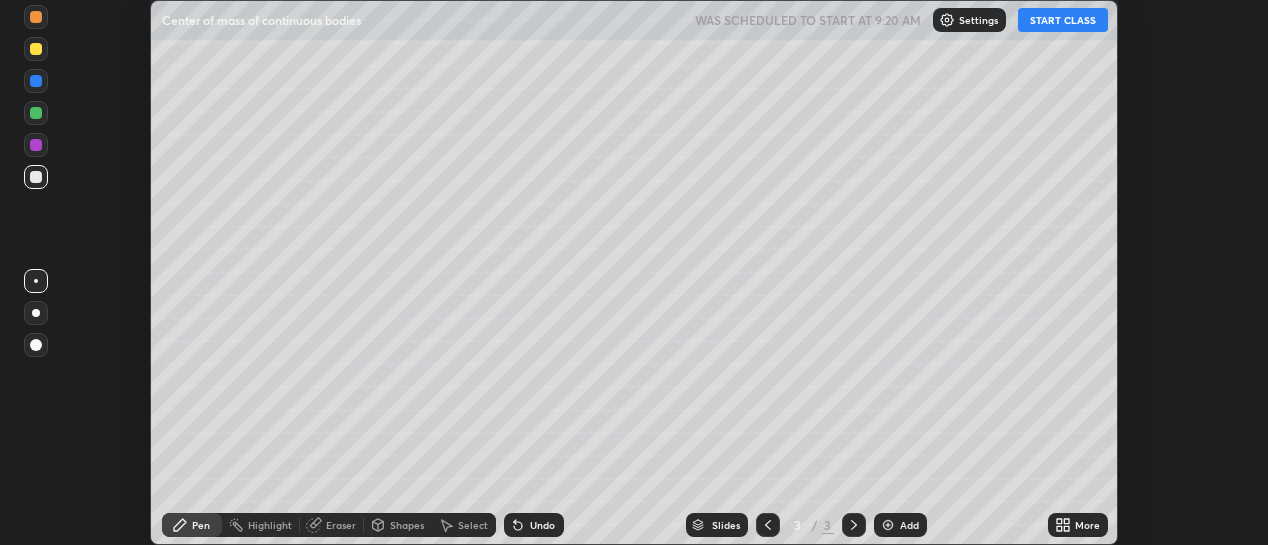 click 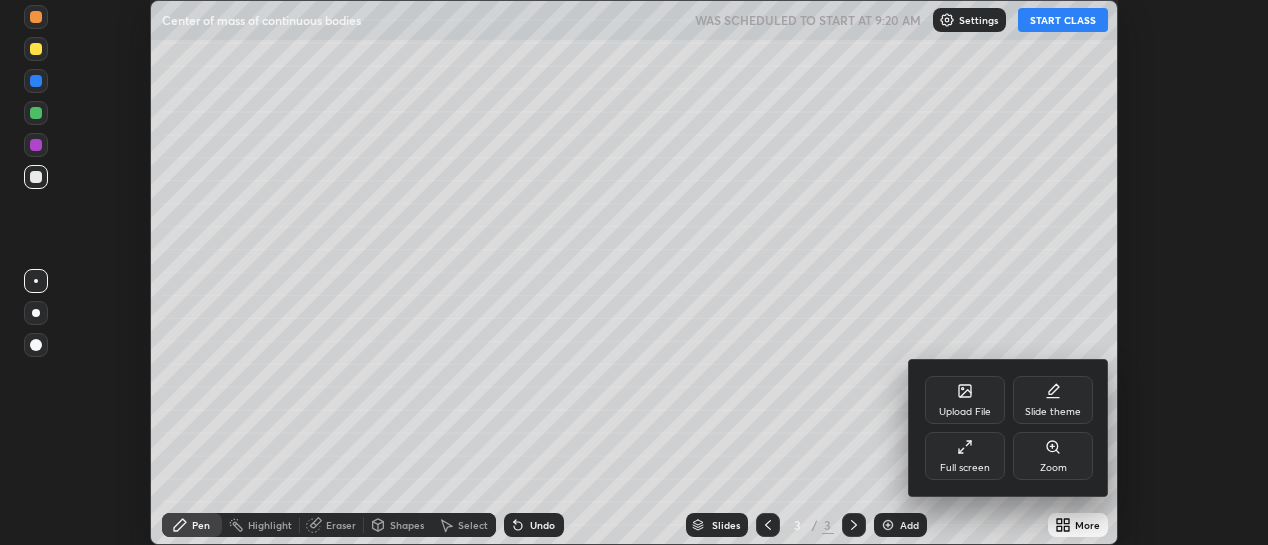 click on "Full screen" at bounding box center (965, 456) 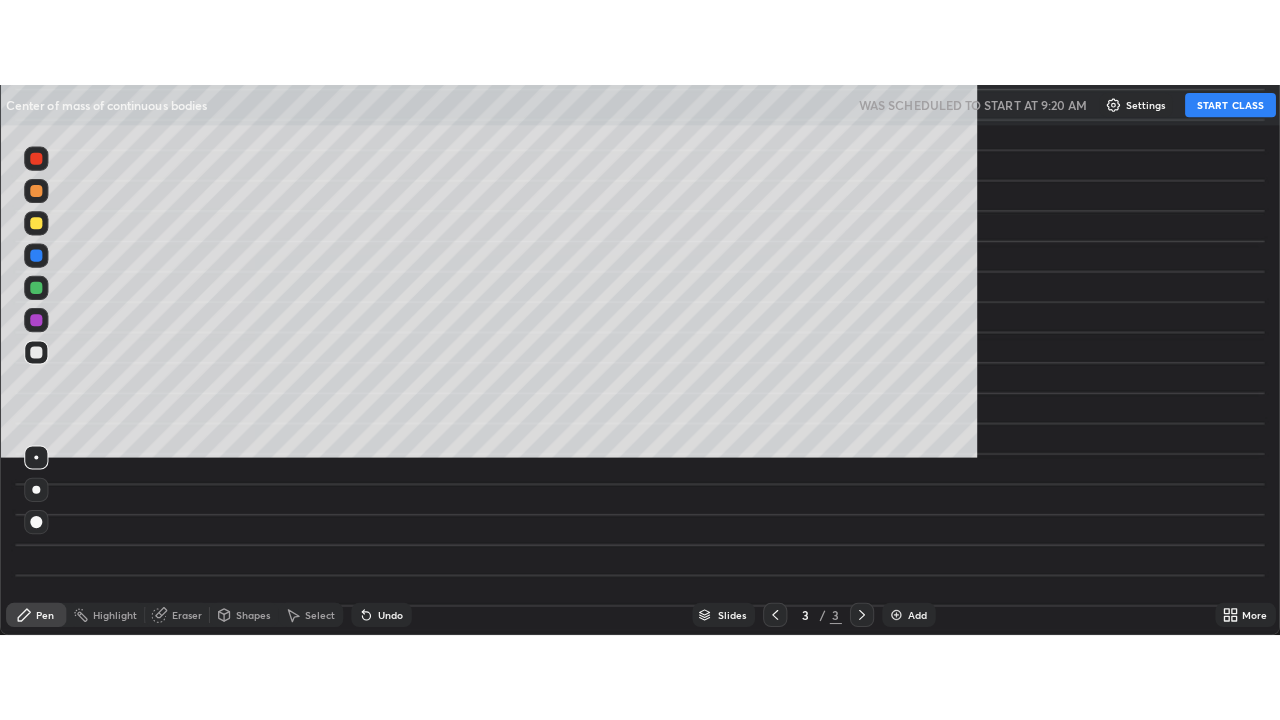 scroll, scrollTop: 99280, scrollLeft: 98720, axis: both 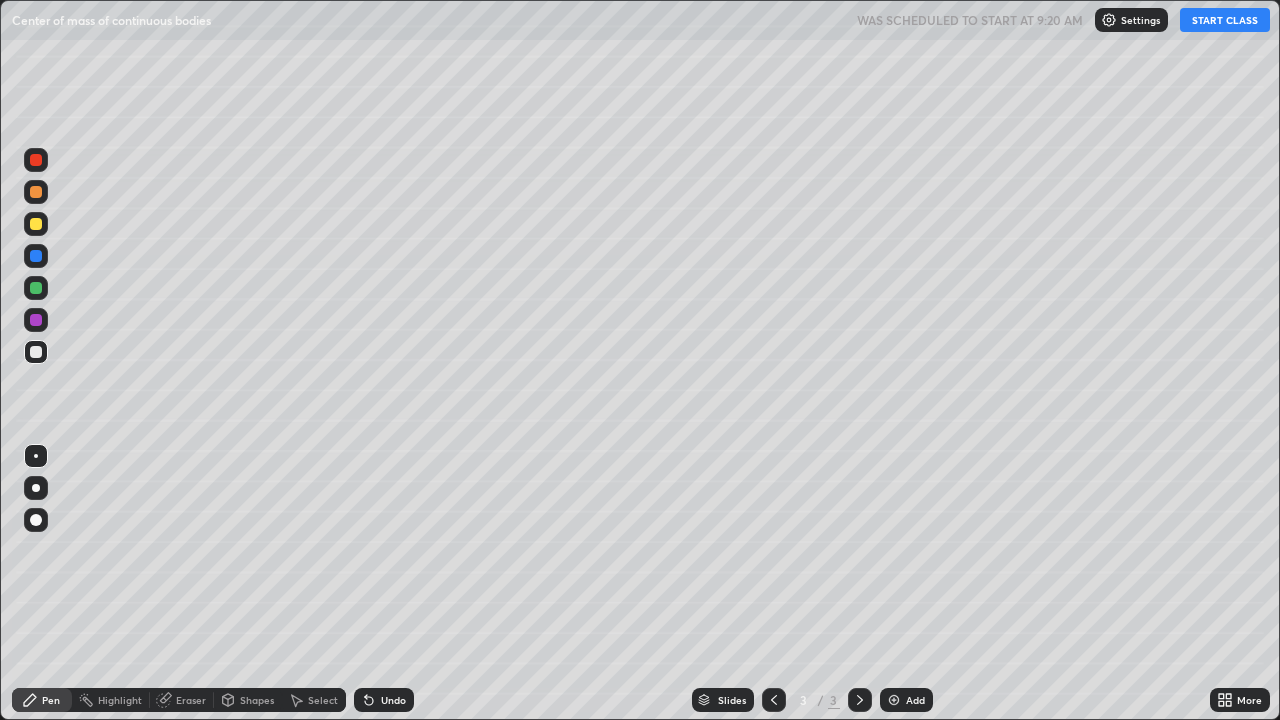click on "START CLASS" at bounding box center (1225, 20) 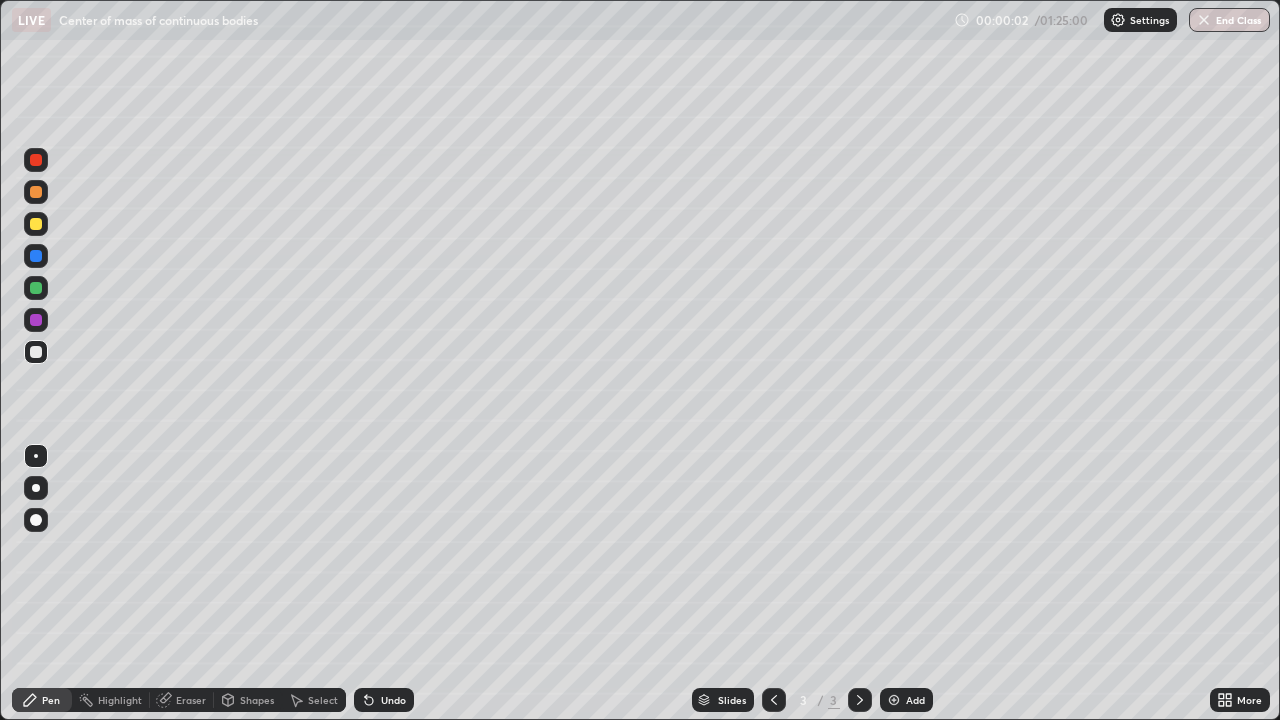 click at bounding box center [36, 488] 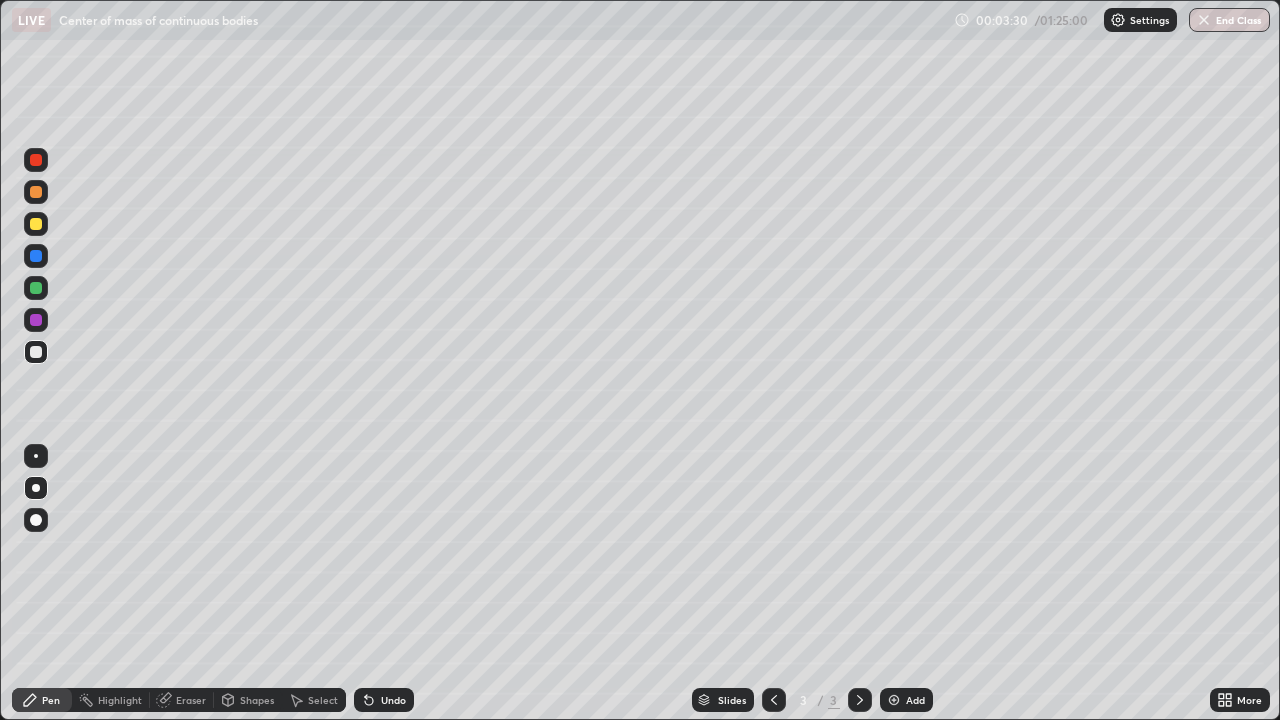 click on "Undo" at bounding box center (393, 700) 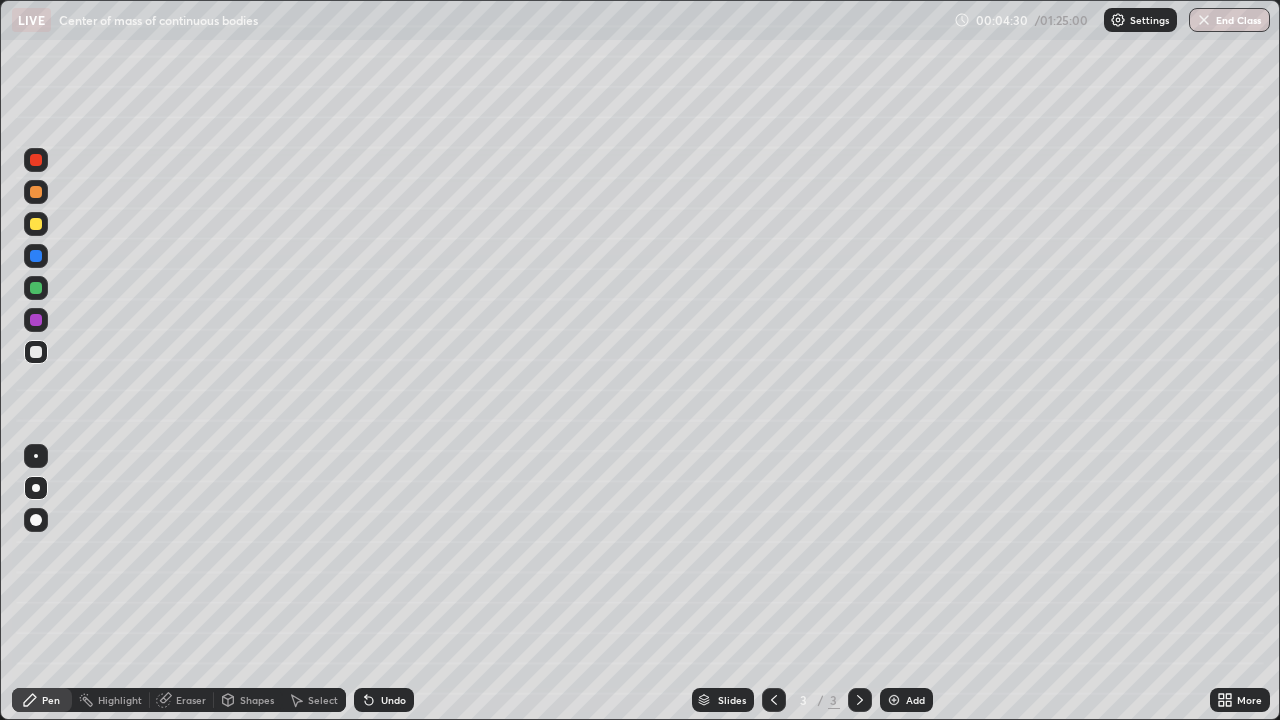click on "Shapes" at bounding box center [248, 700] 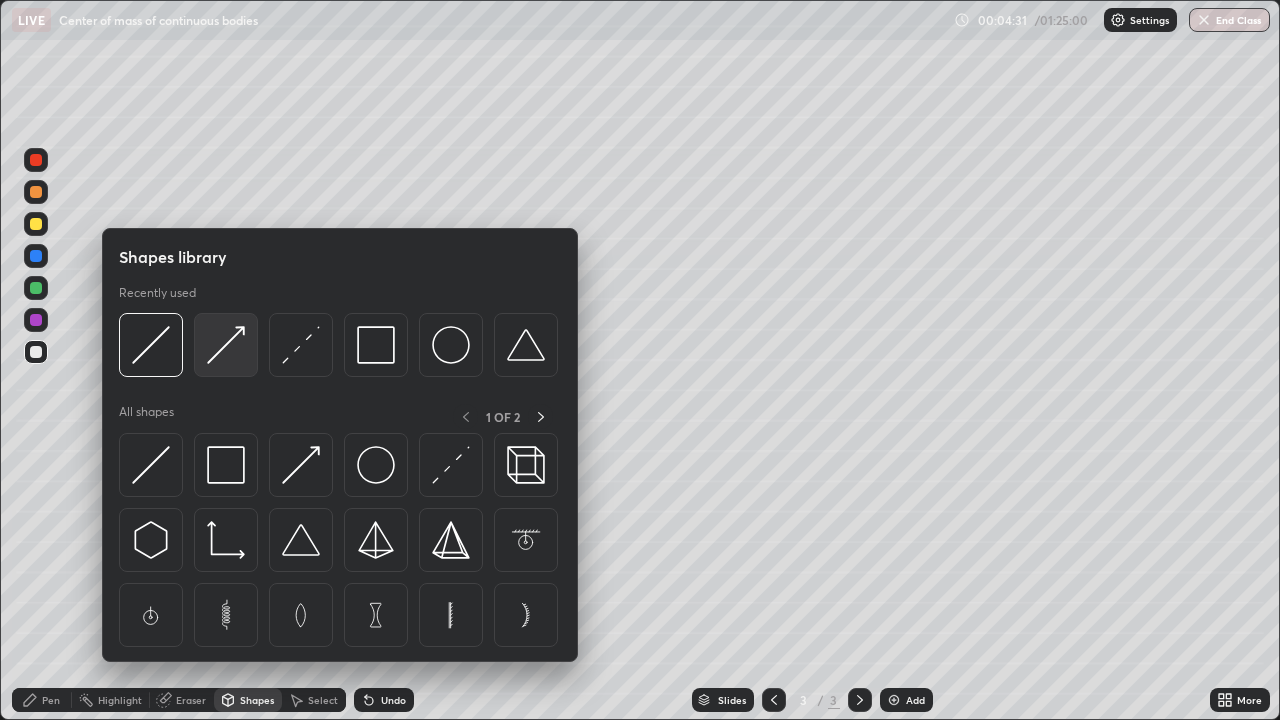 click at bounding box center (226, 345) 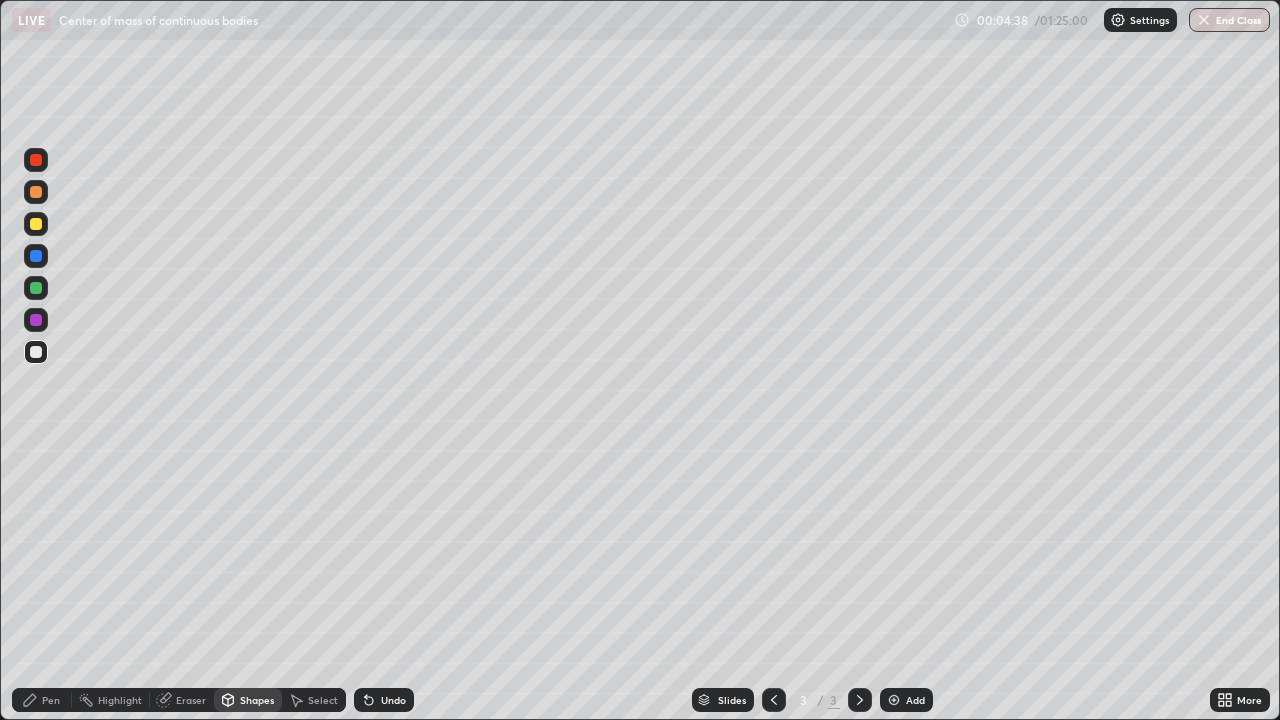 click 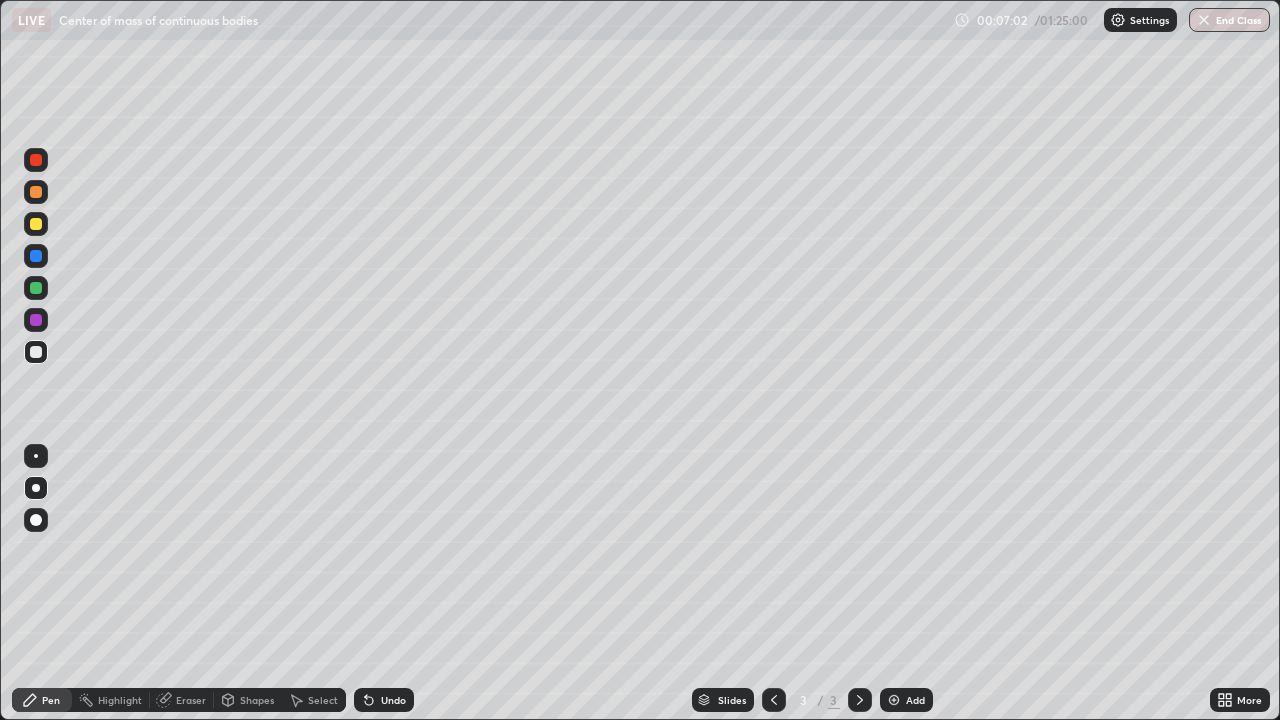 click at bounding box center [36, 224] 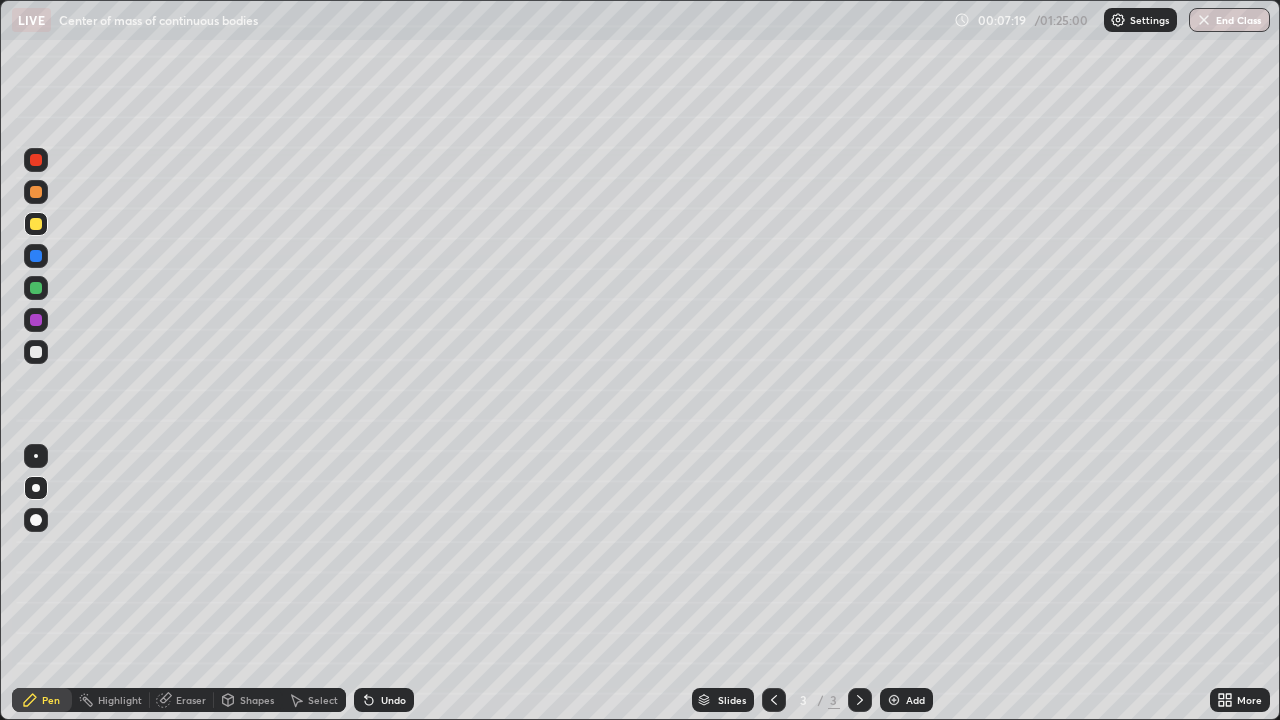 click on "Select" at bounding box center (323, 700) 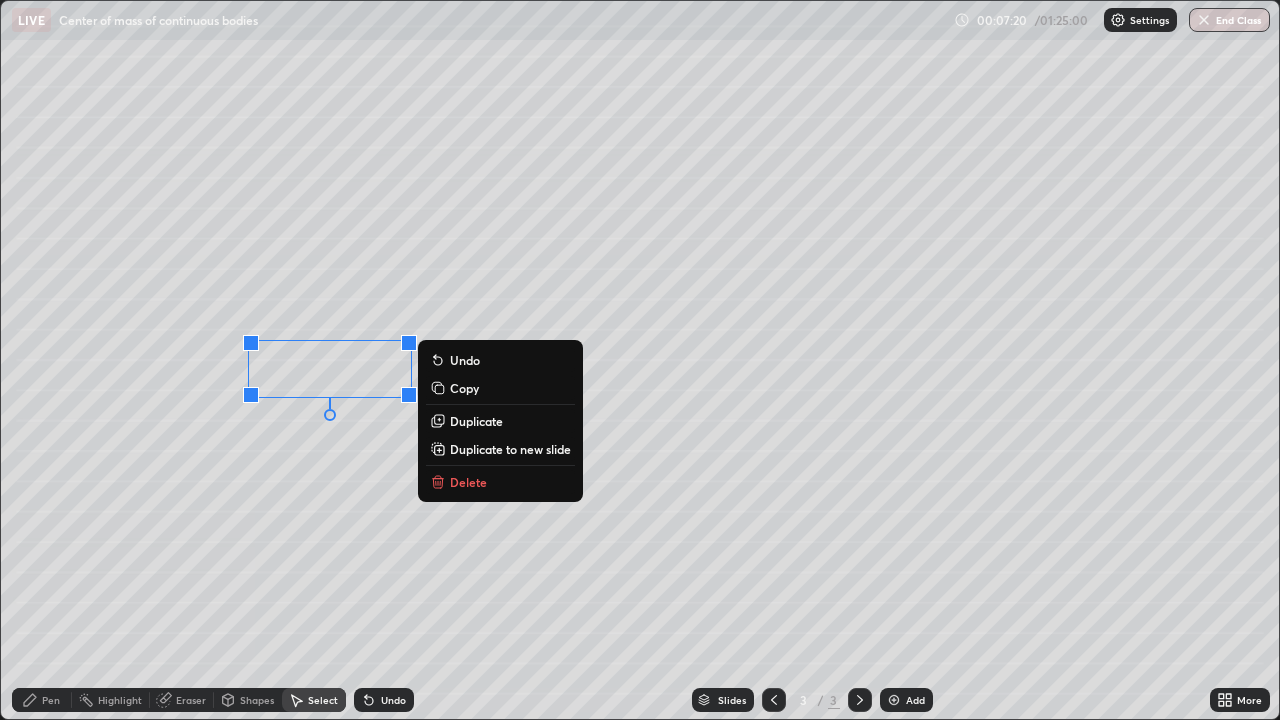 click on "Delete" at bounding box center [468, 482] 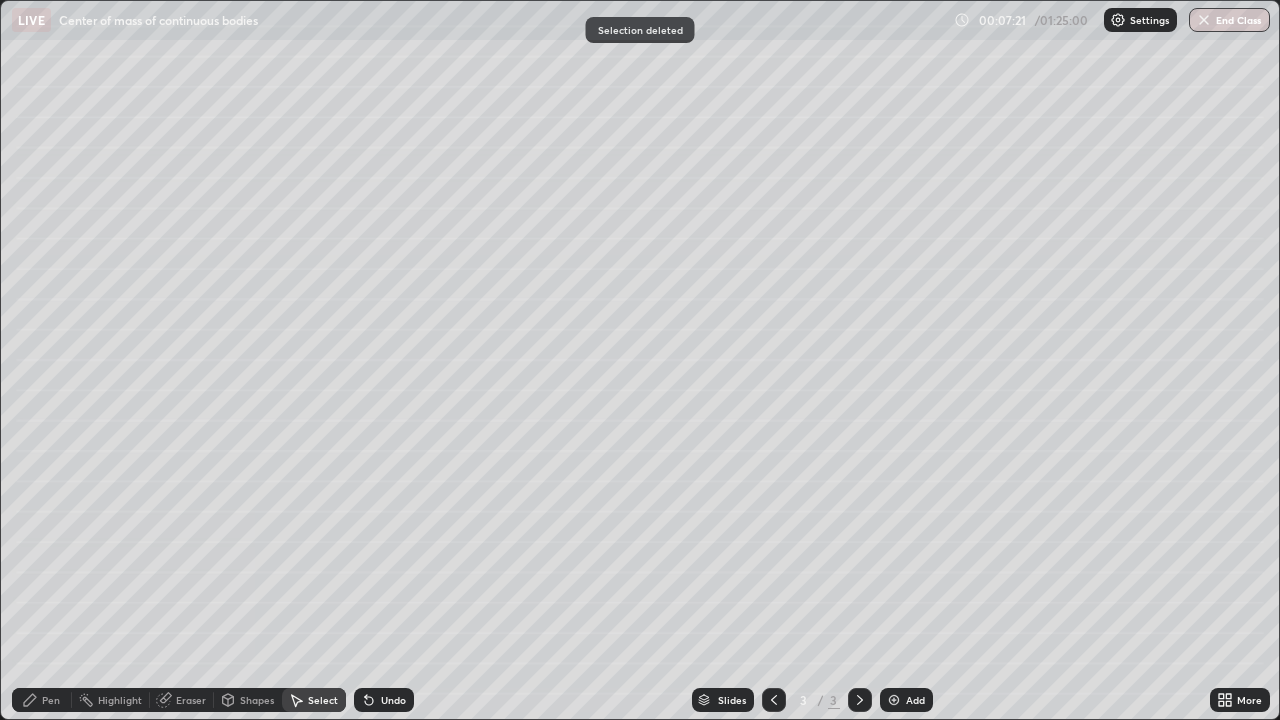 click on "Pen" at bounding box center (51, 700) 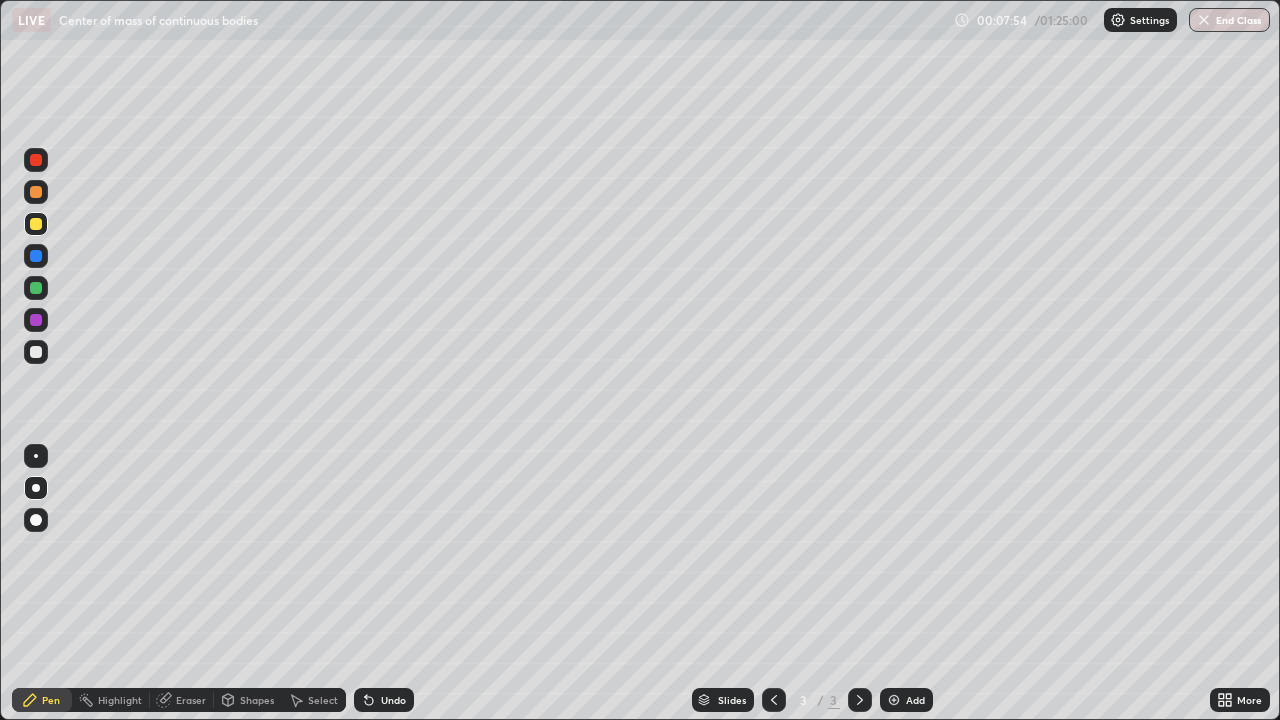 click on "Undo" at bounding box center [393, 700] 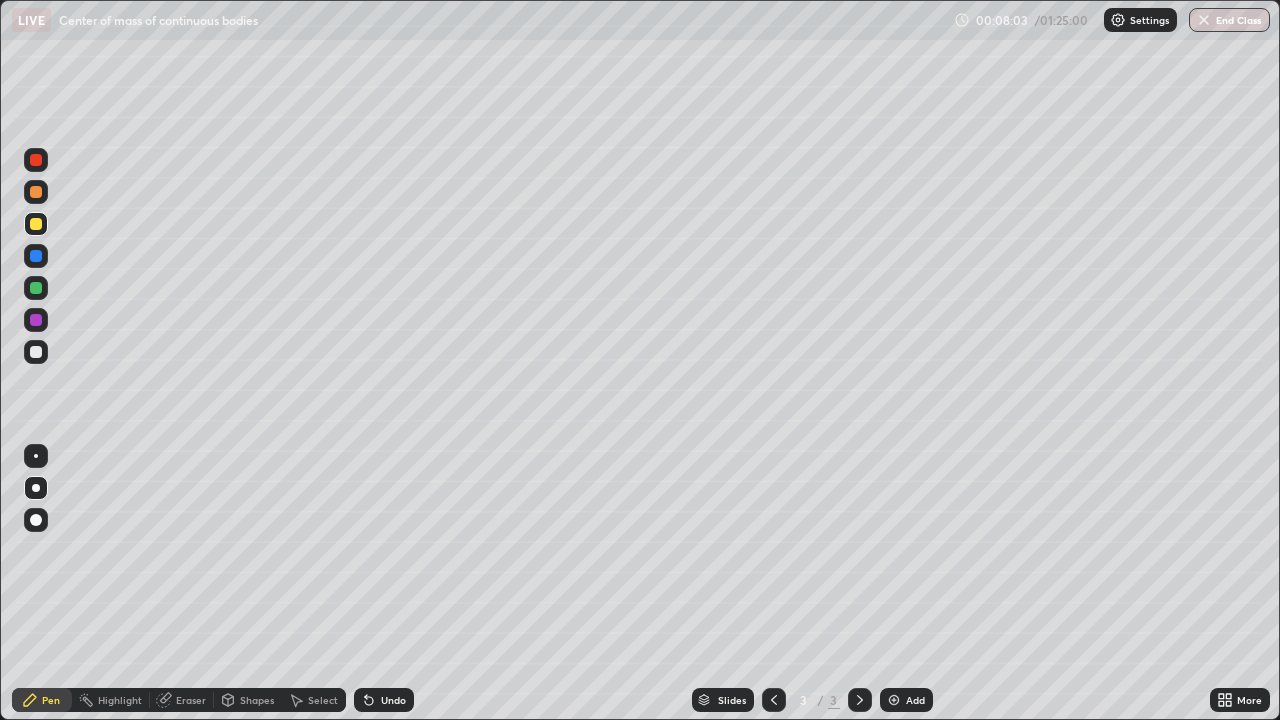 click at bounding box center (36, 288) 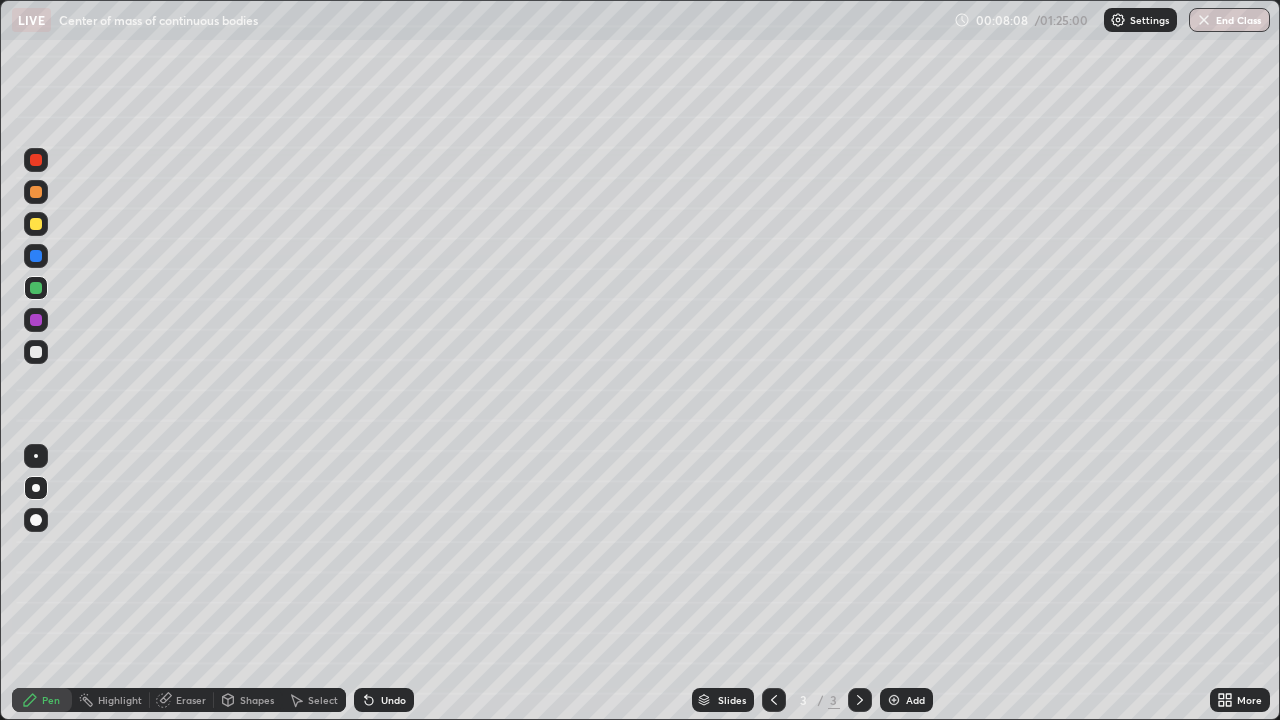 click at bounding box center (36, 224) 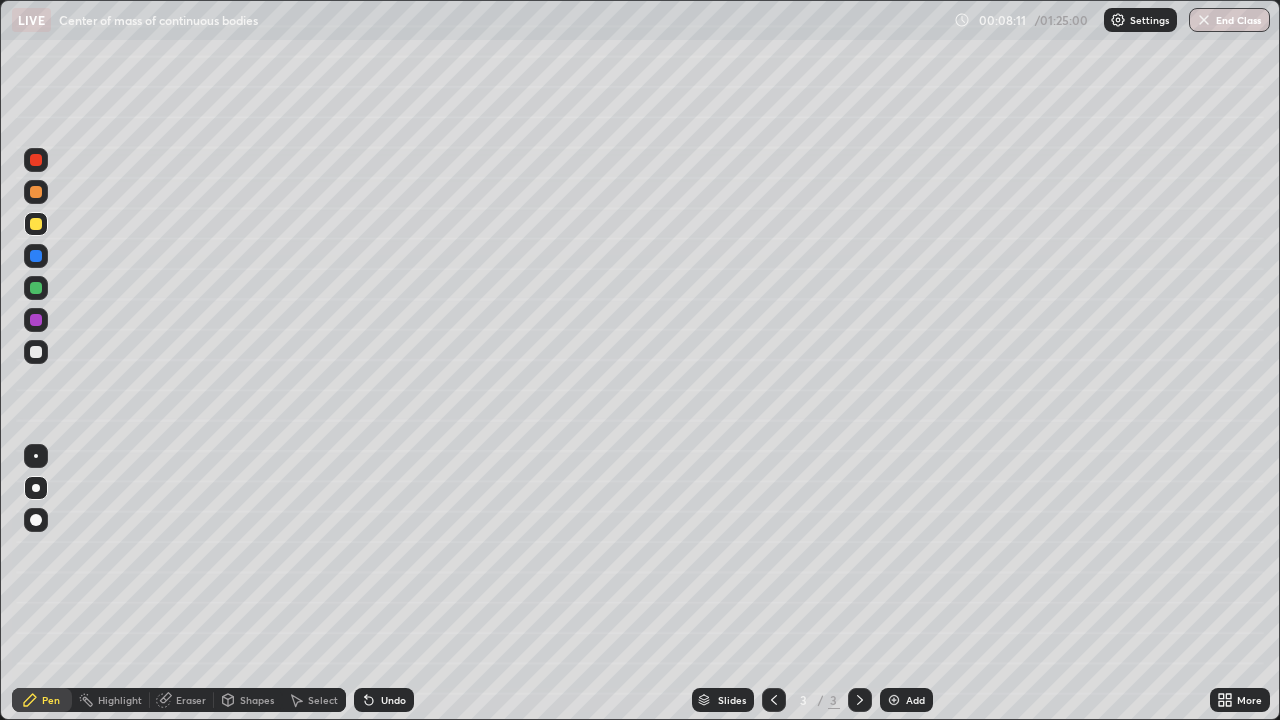 click on "Shapes" at bounding box center (248, 700) 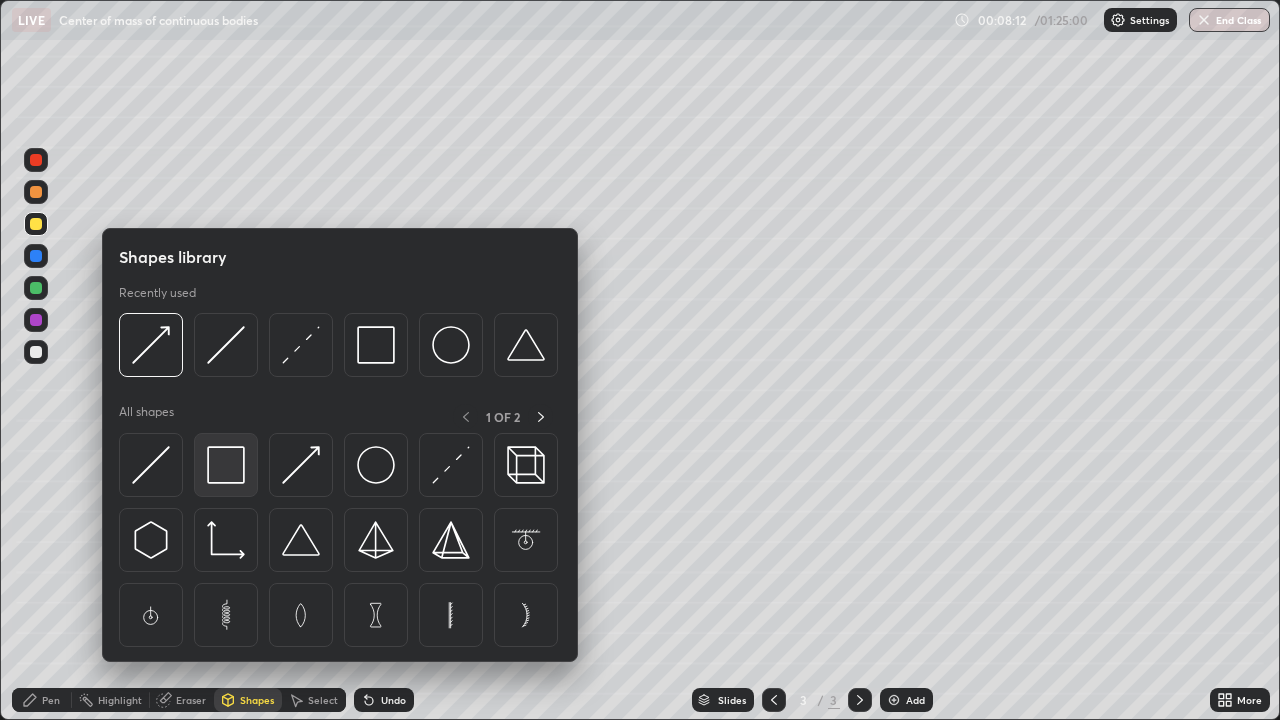 click at bounding box center (226, 465) 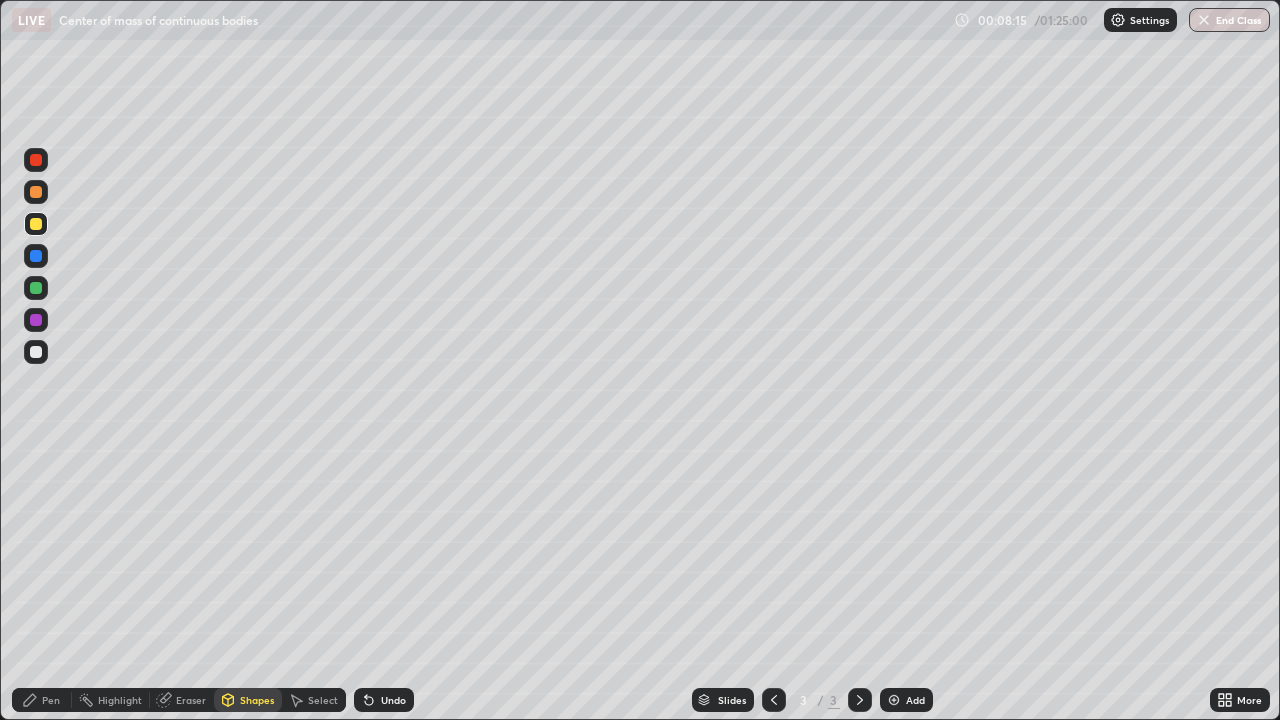 click on "Pen" at bounding box center [51, 700] 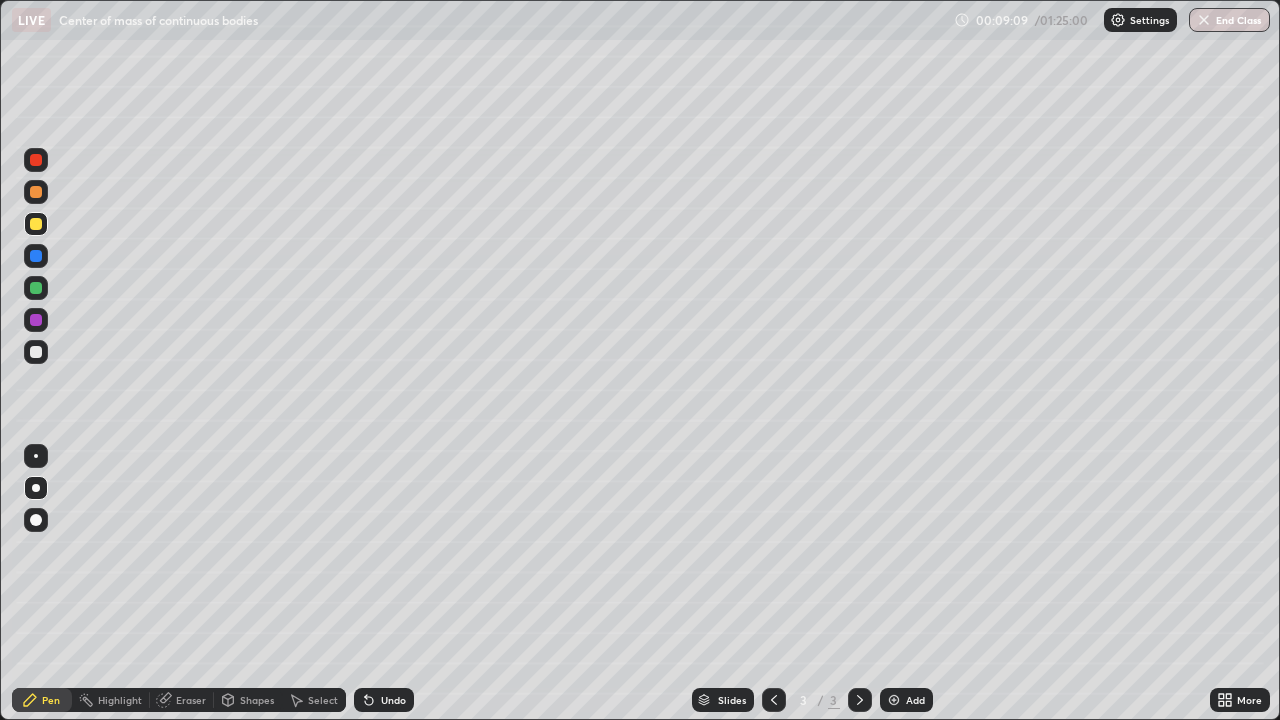 click at bounding box center [36, 352] 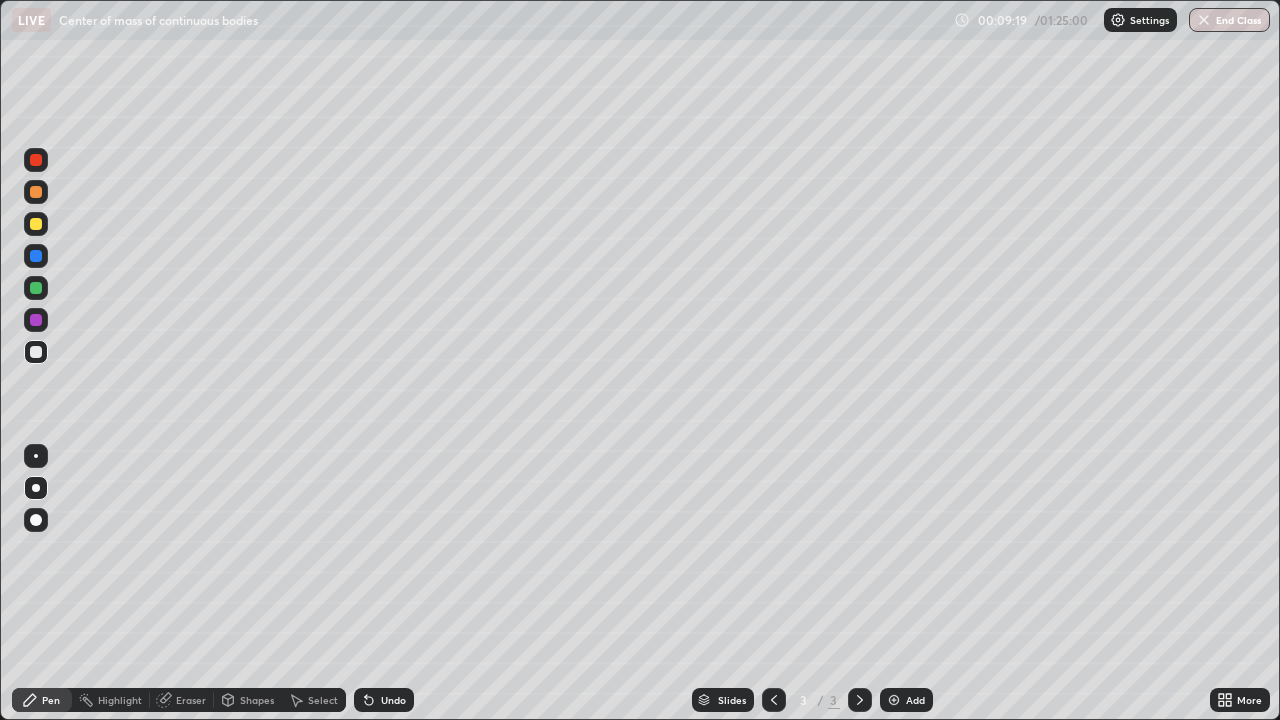 click at bounding box center [36, 456] 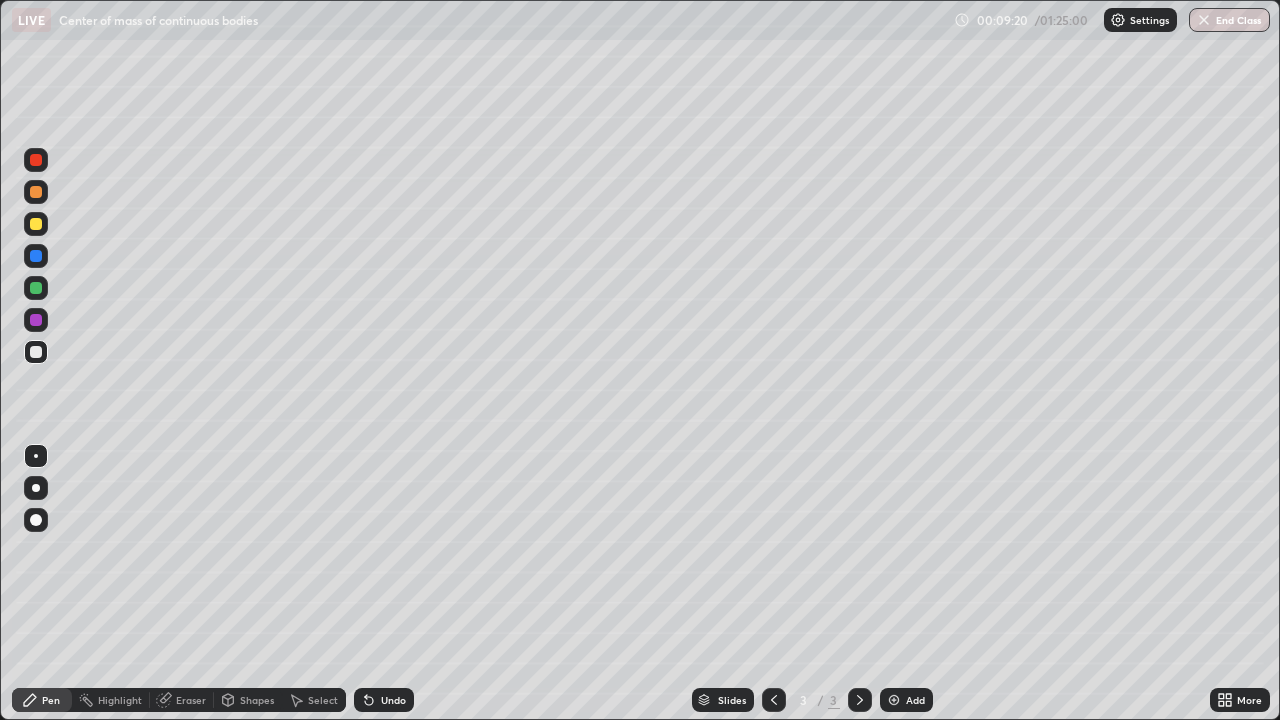 click at bounding box center [36, 256] 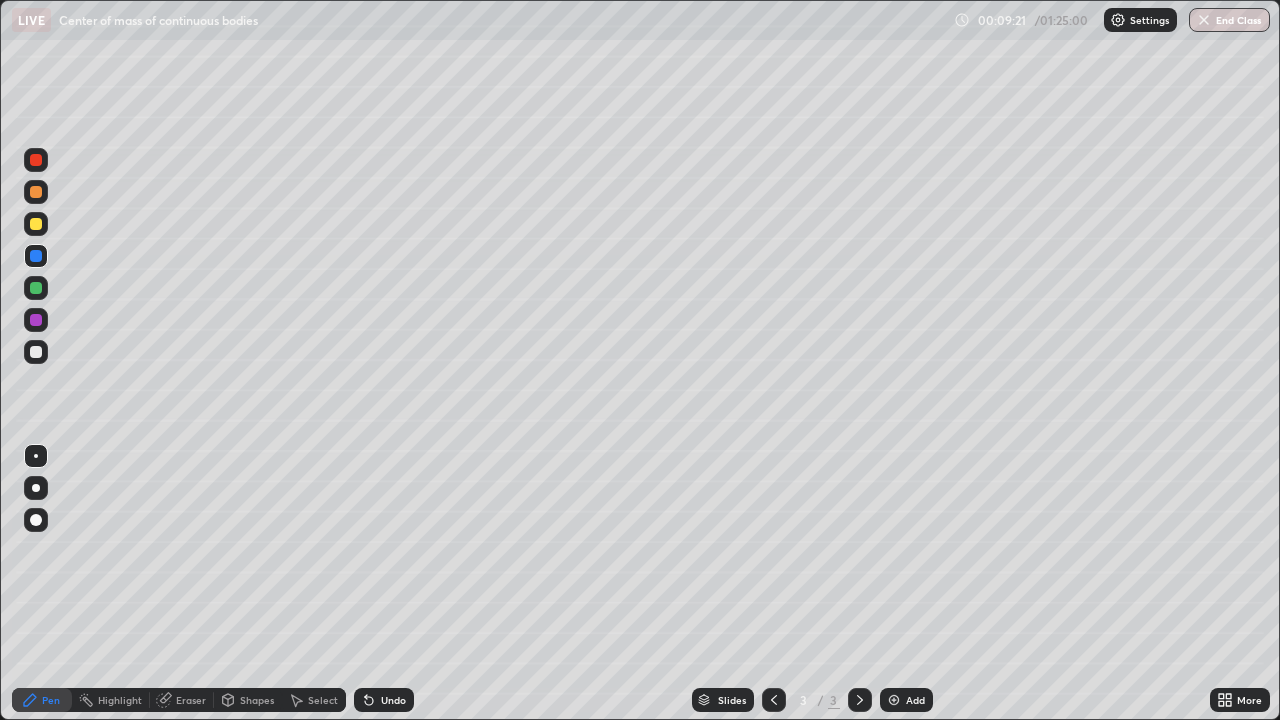 click at bounding box center [36, 288] 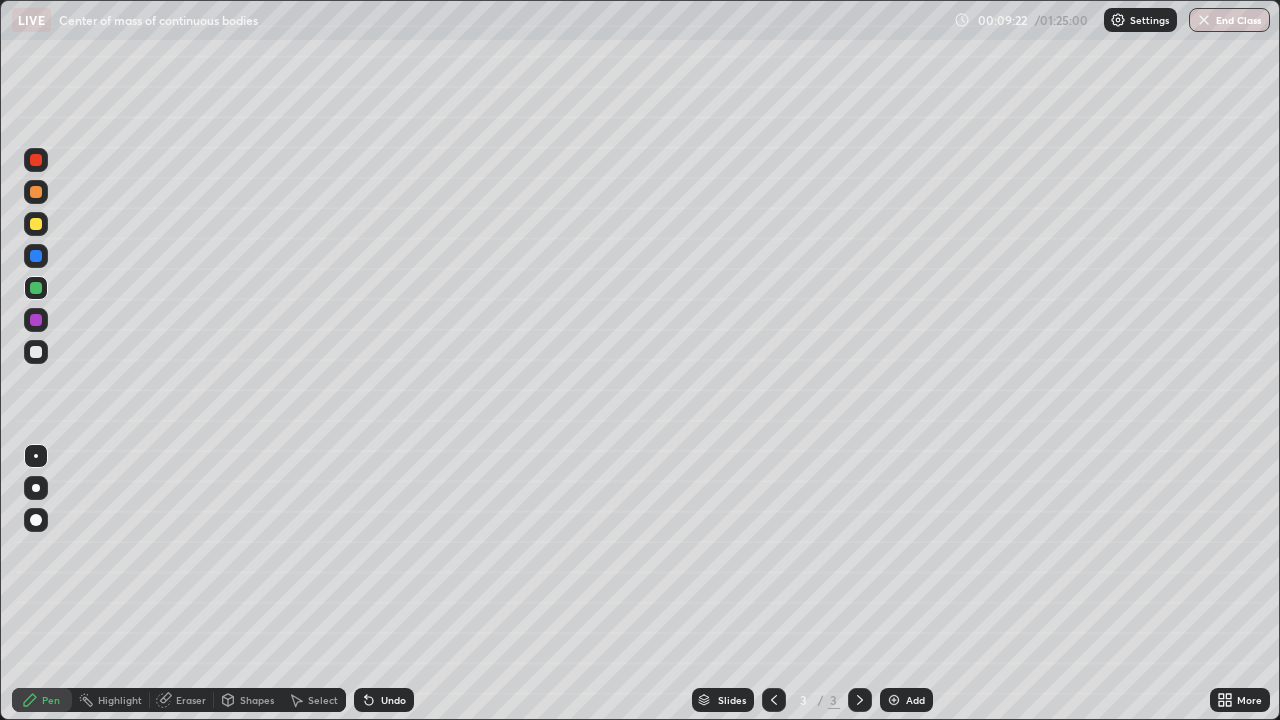 click at bounding box center (36, 192) 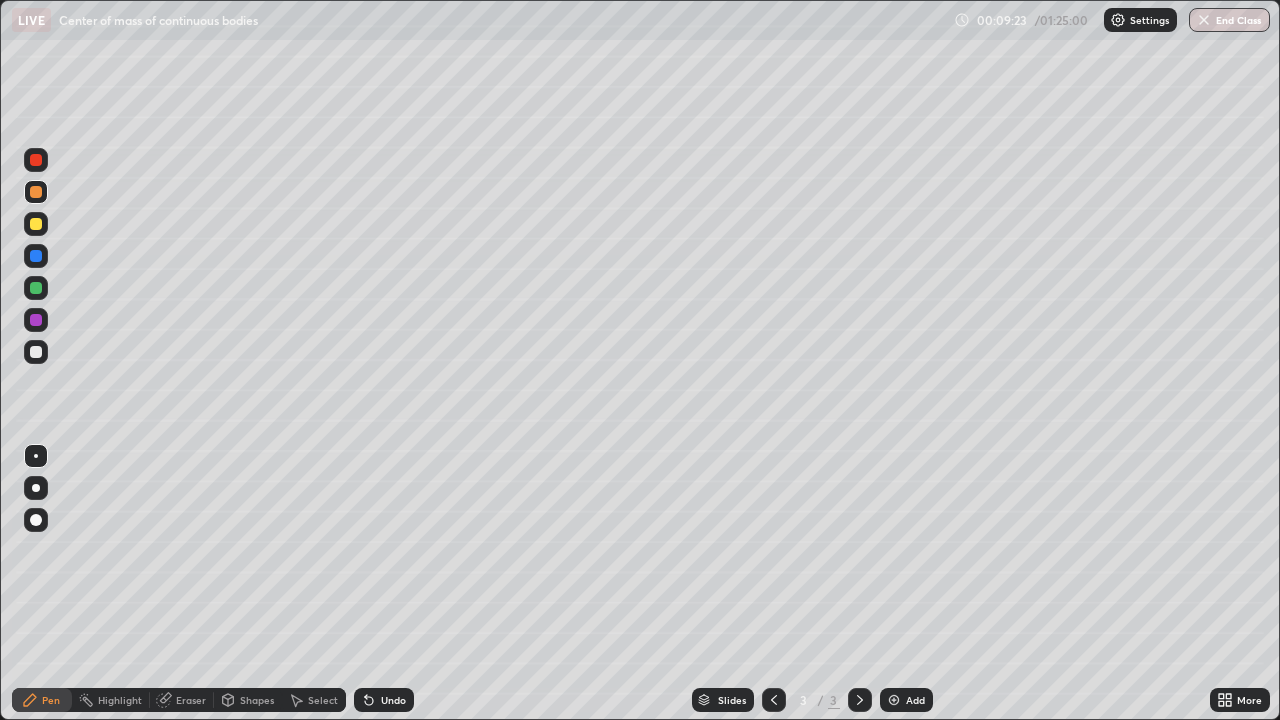 click at bounding box center [36, 488] 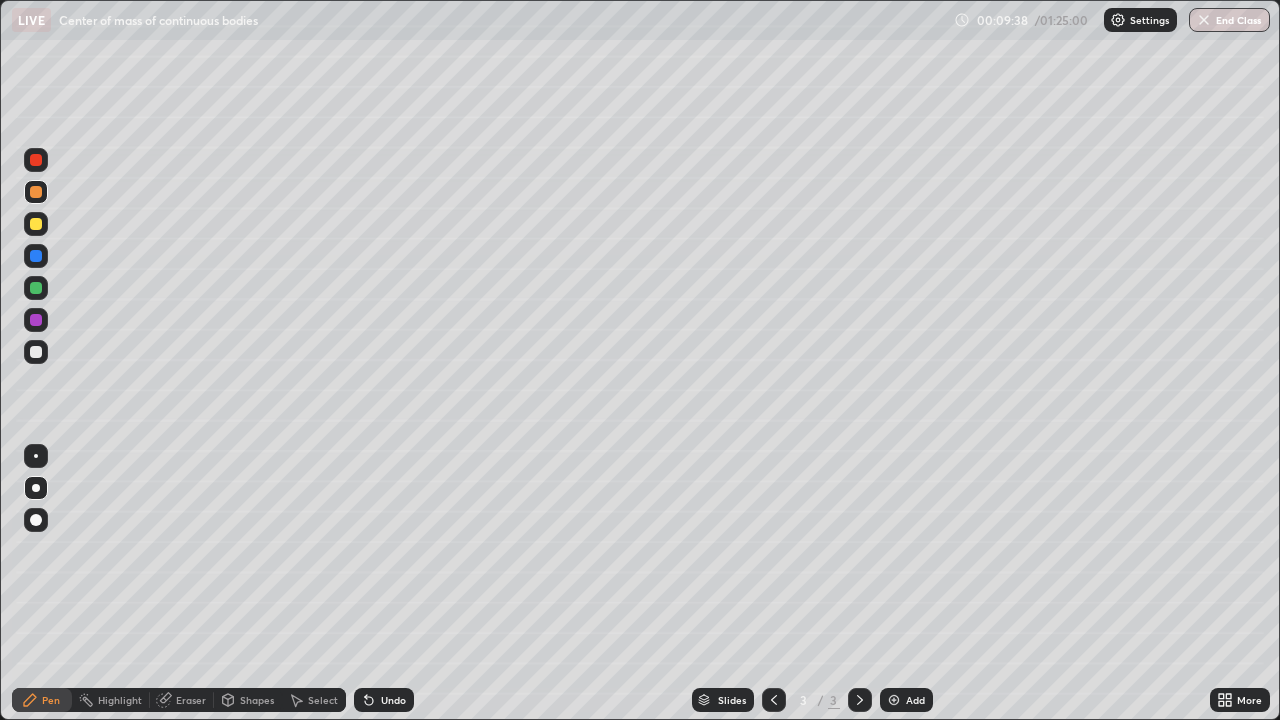 click on "Undo" at bounding box center (393, 700) 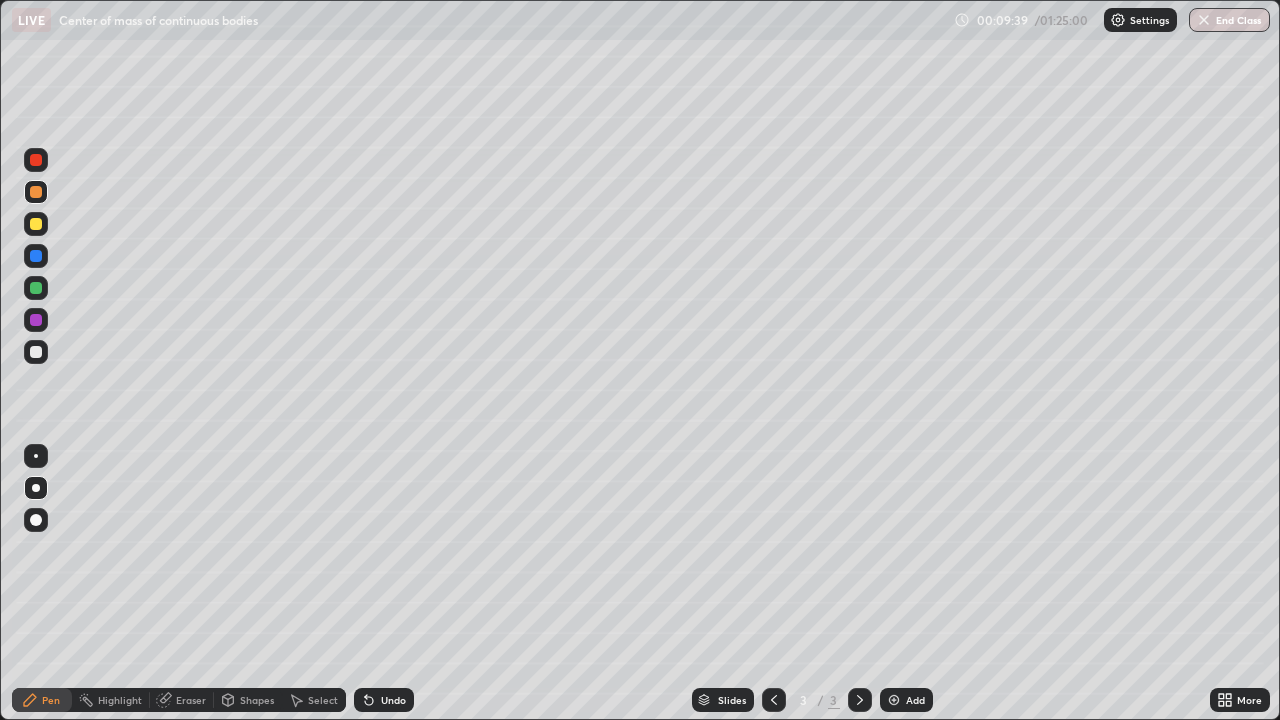 click on "Undo" at bounding box center (393, 700) 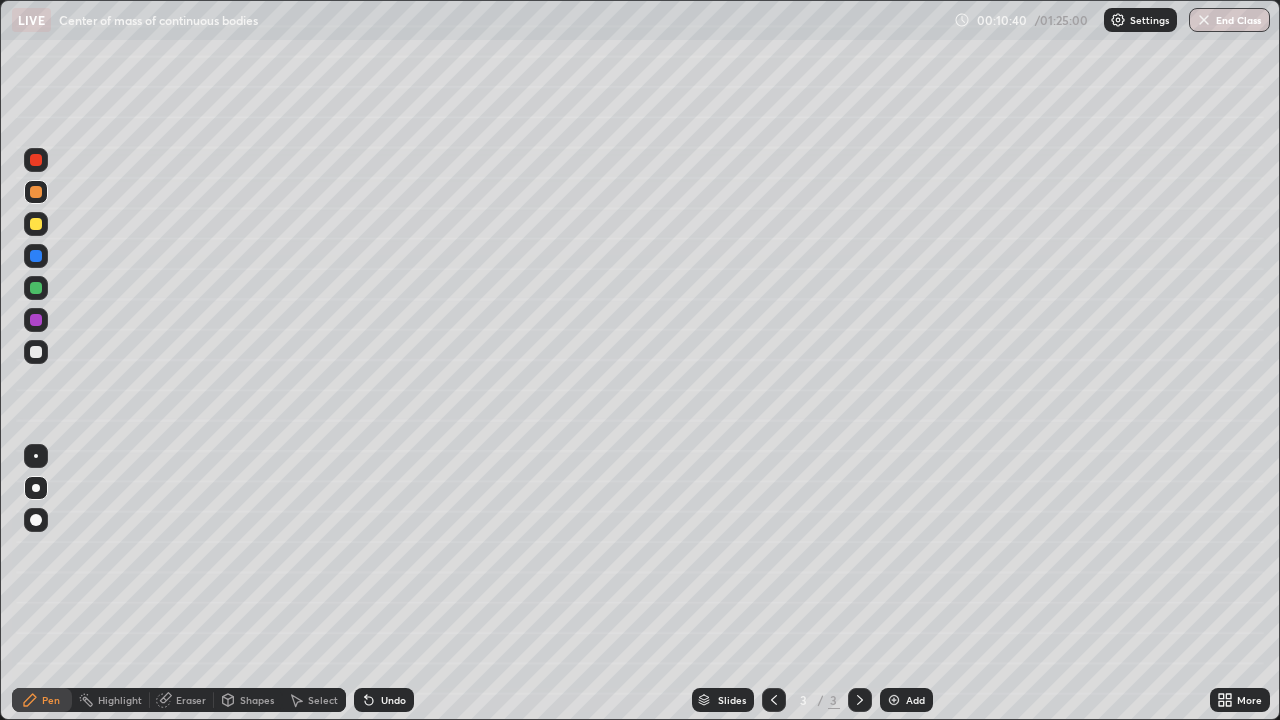 click on "Undo" at bounding box center [393, 700] 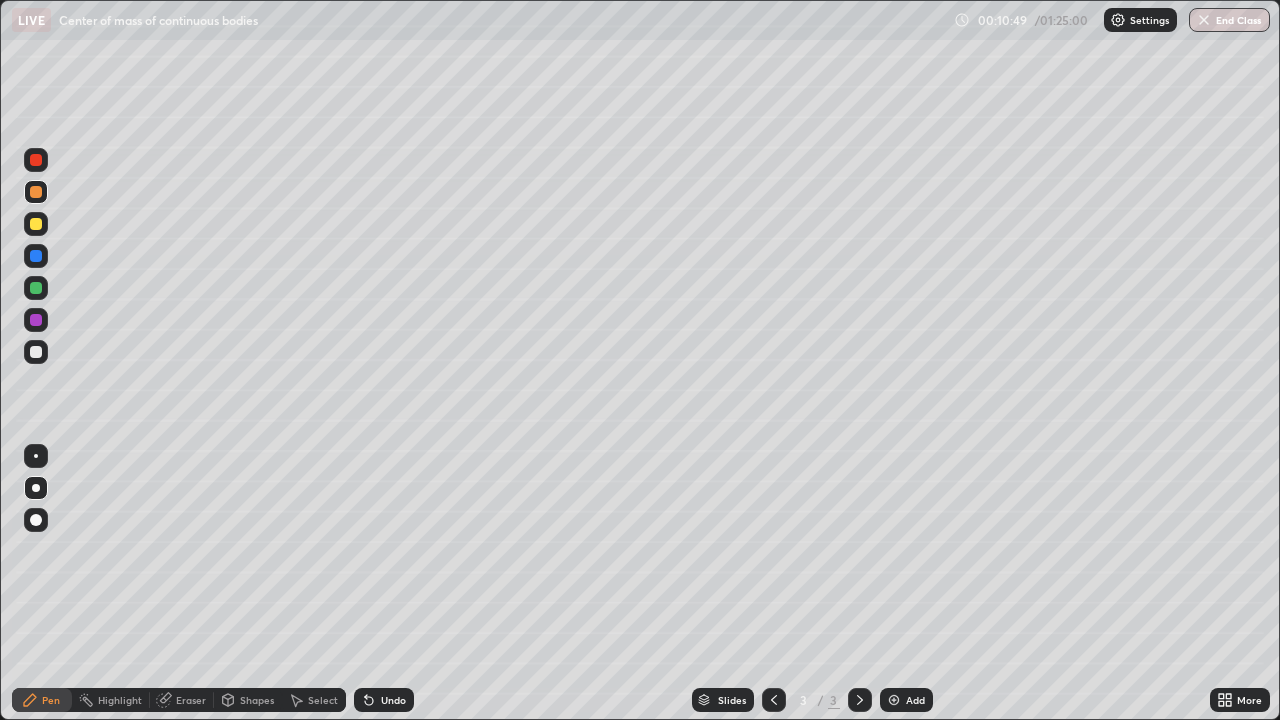 click at bounding box center [36, 352] 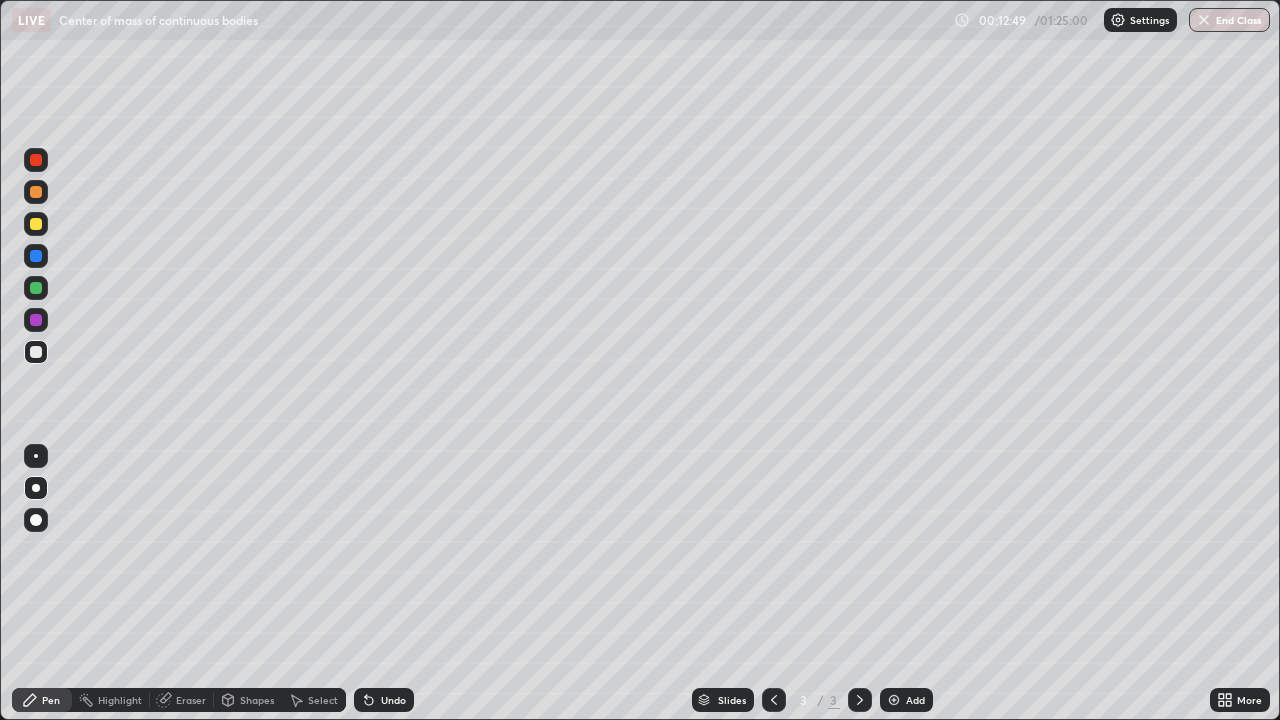 click on "Add" at bounding box center (906, 700) 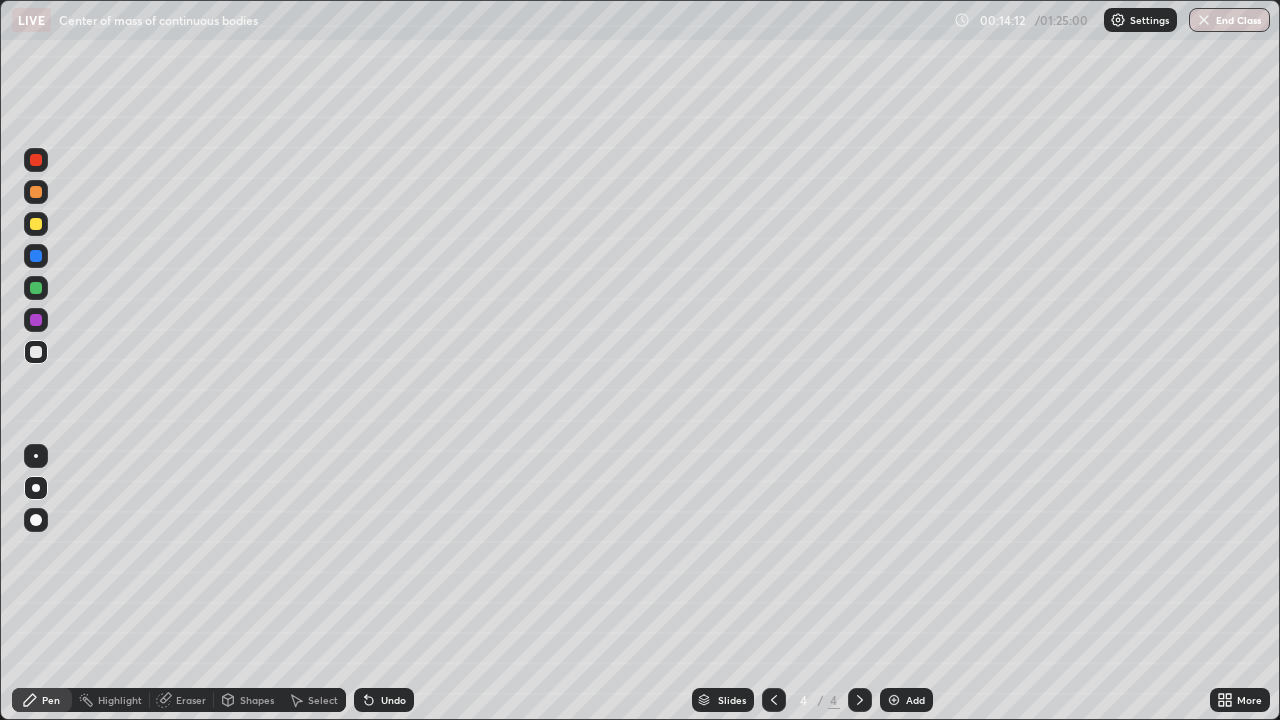 click on "Add" at bounding box center [915, 700] 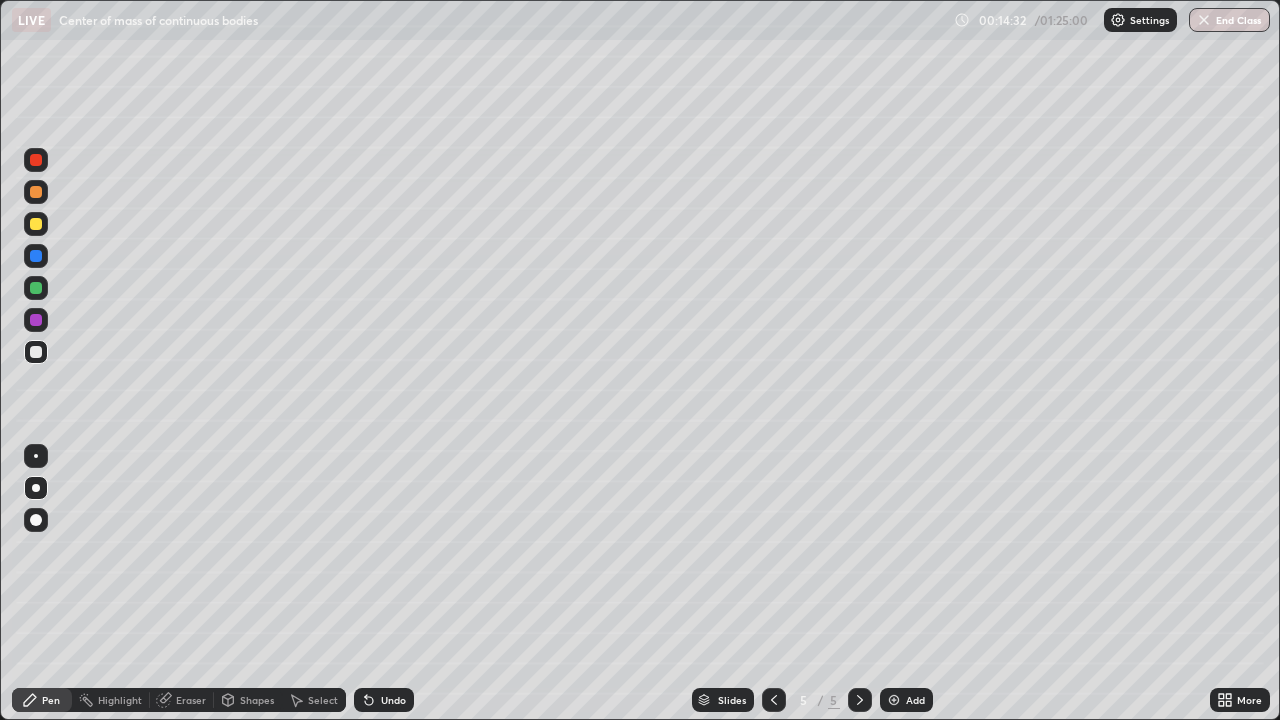 click on "Shapes" at bounding box center [257, 700] 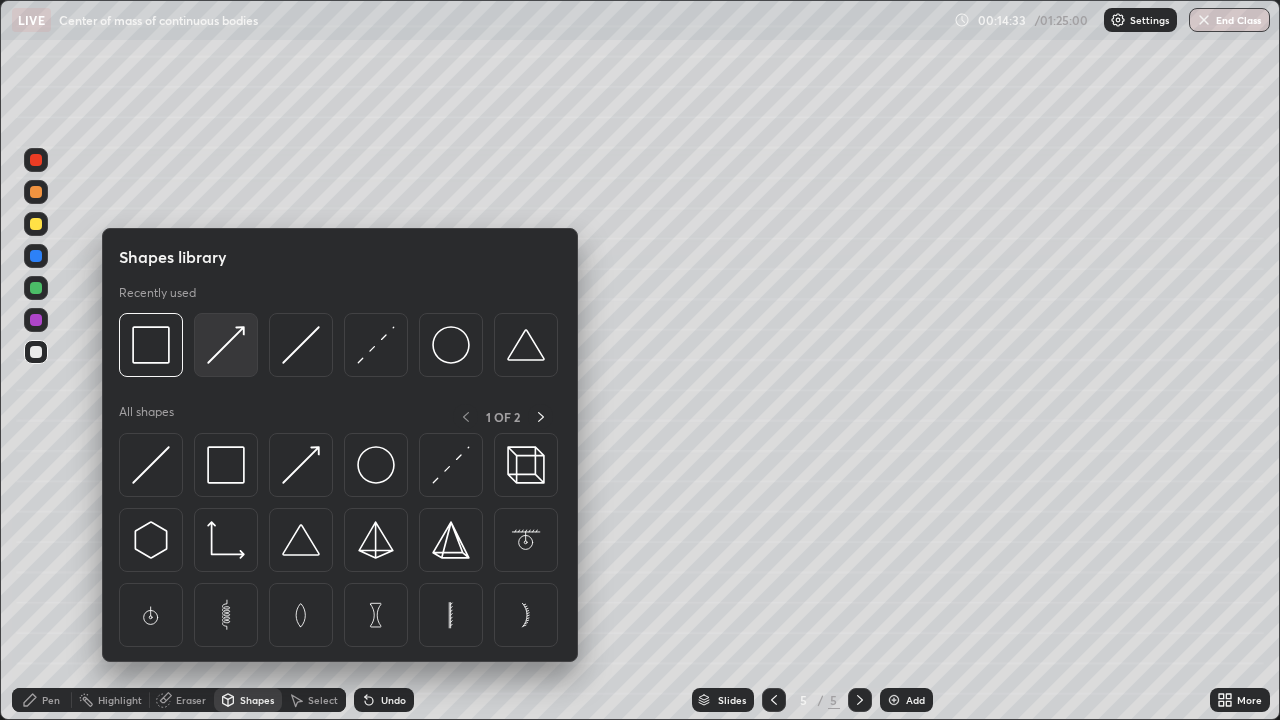 click at bounding box center [226, 345] 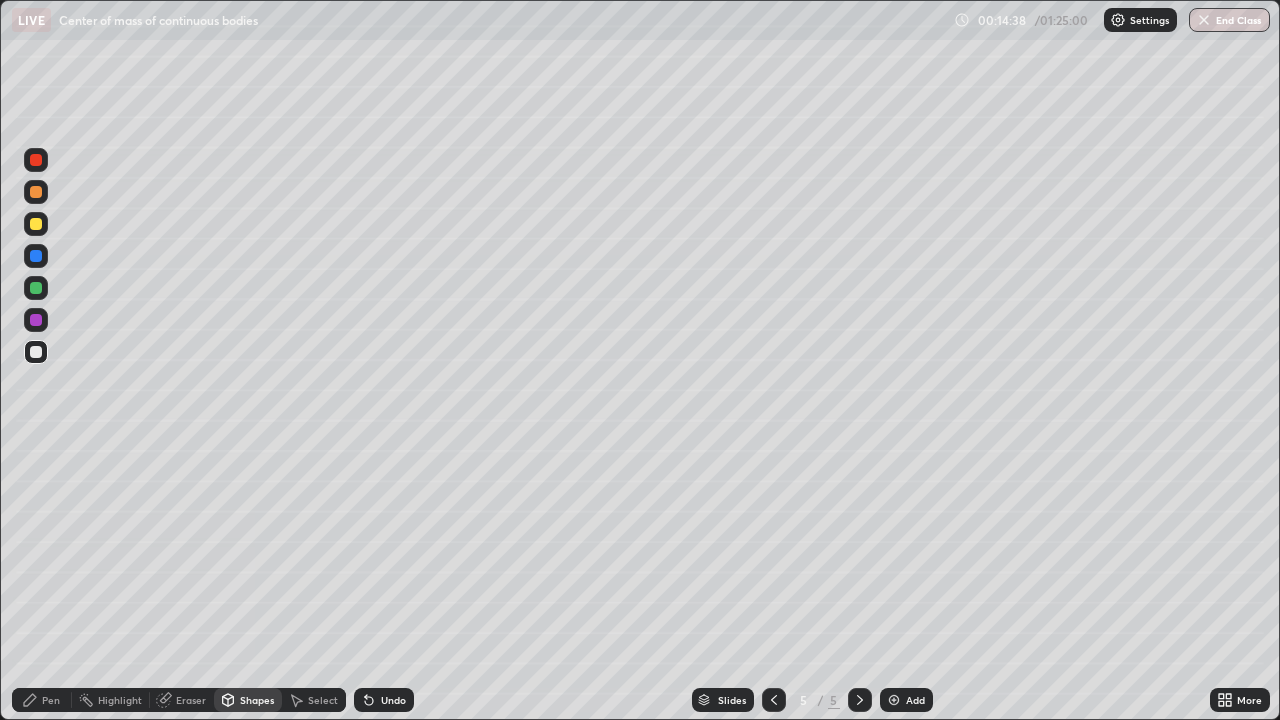 click on "Pen" at bounding box center [51, 700] 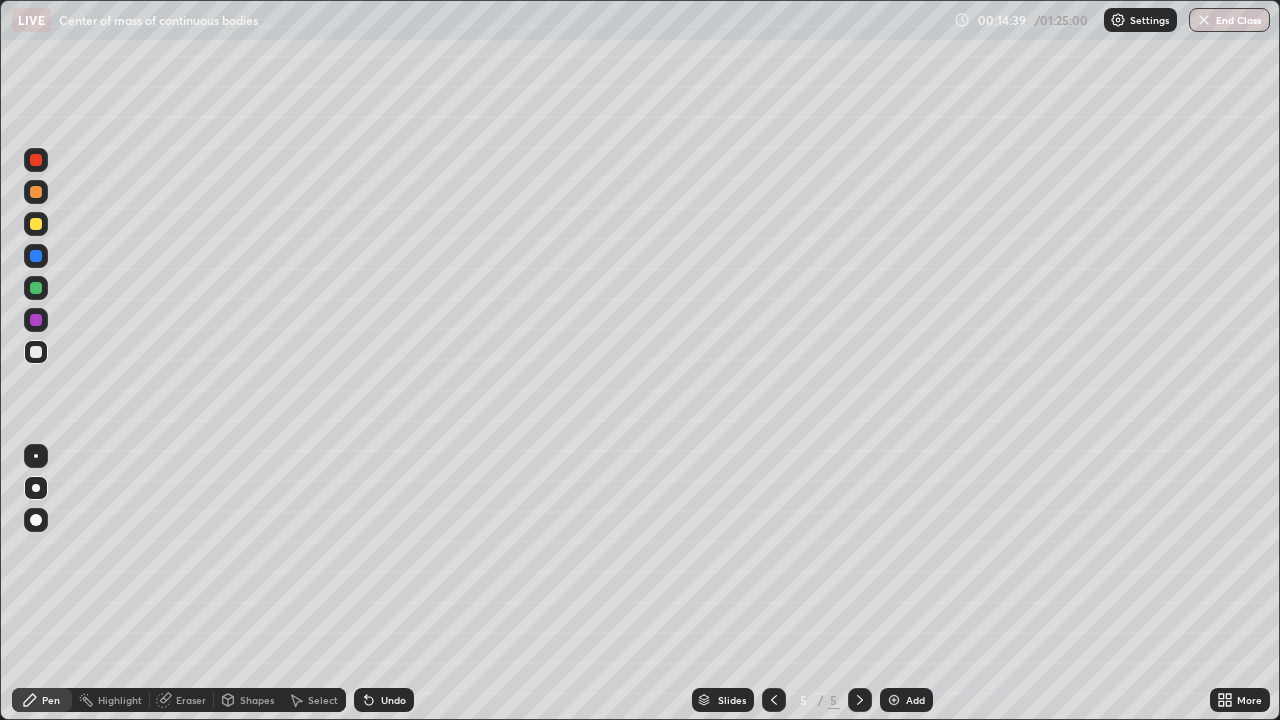 click at bounding box center [36, 456] 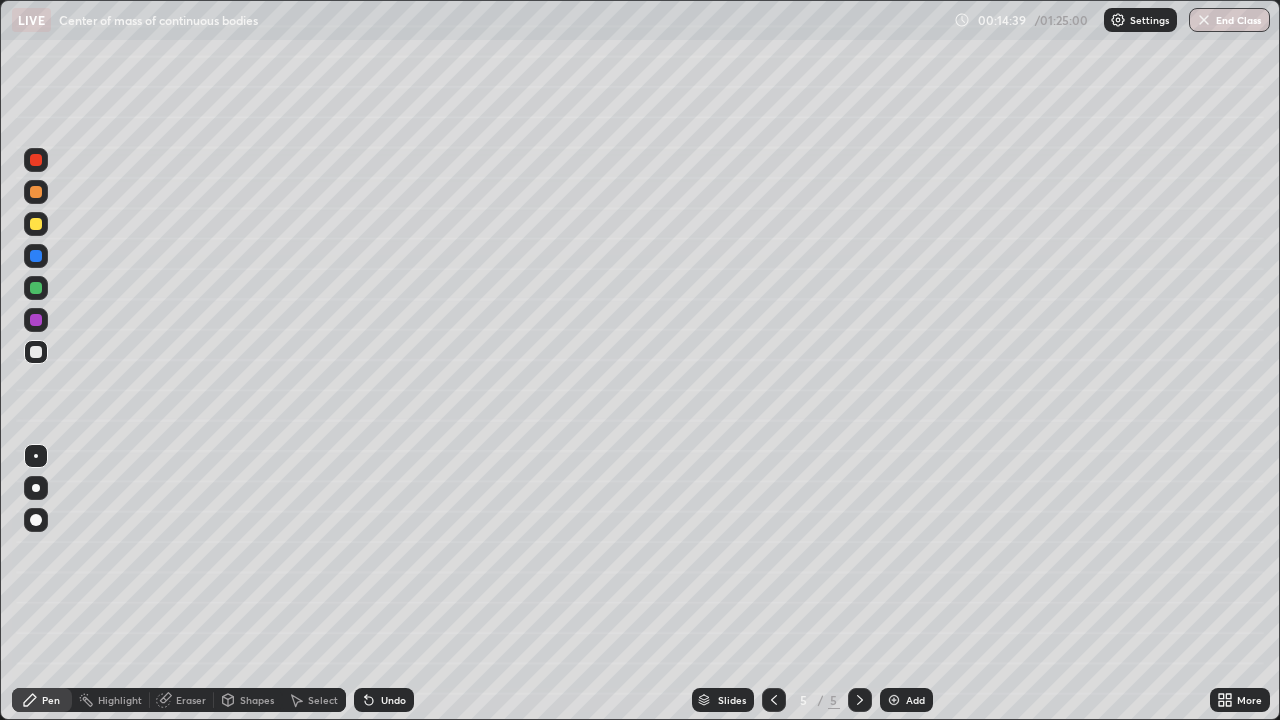 click at bounding box center (36, 320) 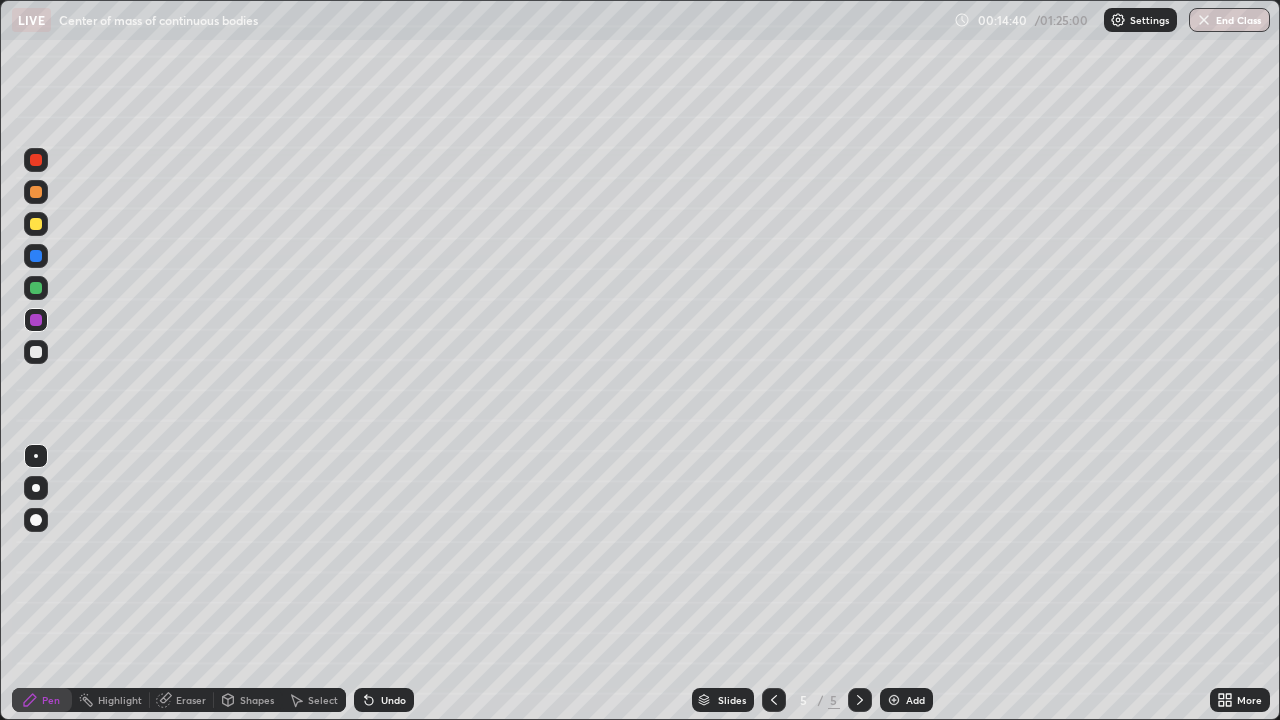 click on "Shapes" at bounding box center (257, 700) 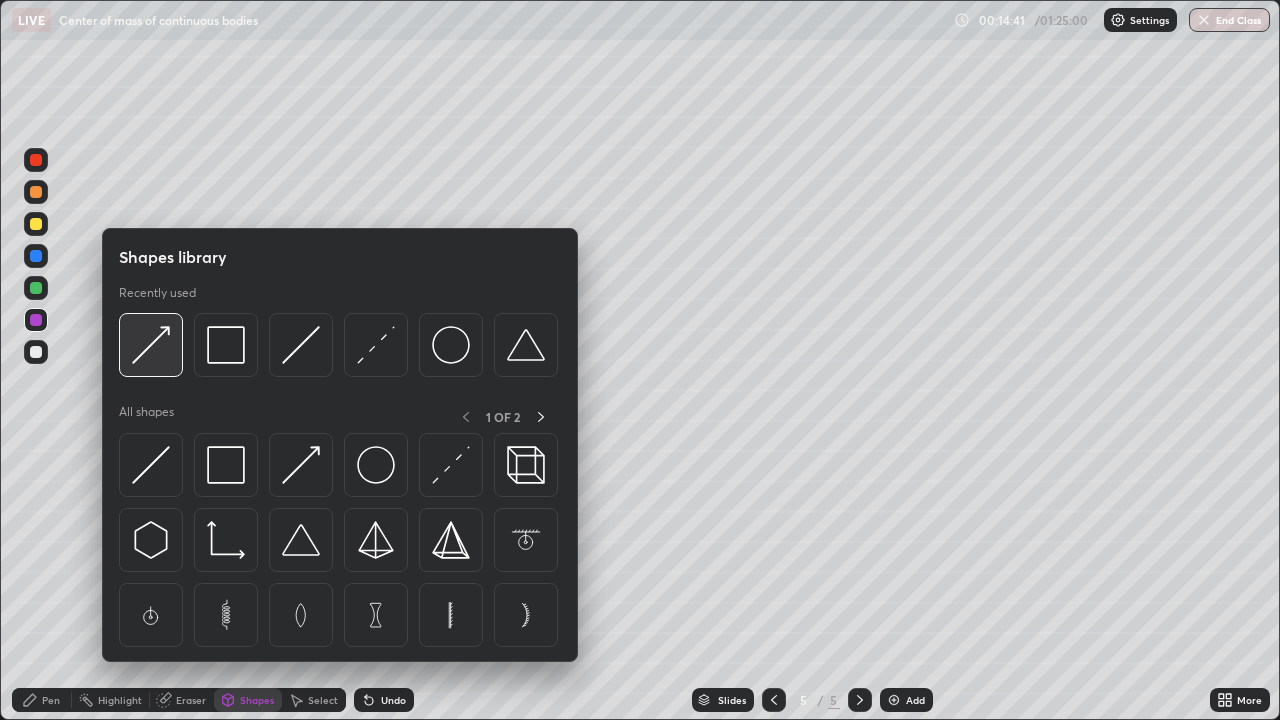 click at bounding box center (151, 345) 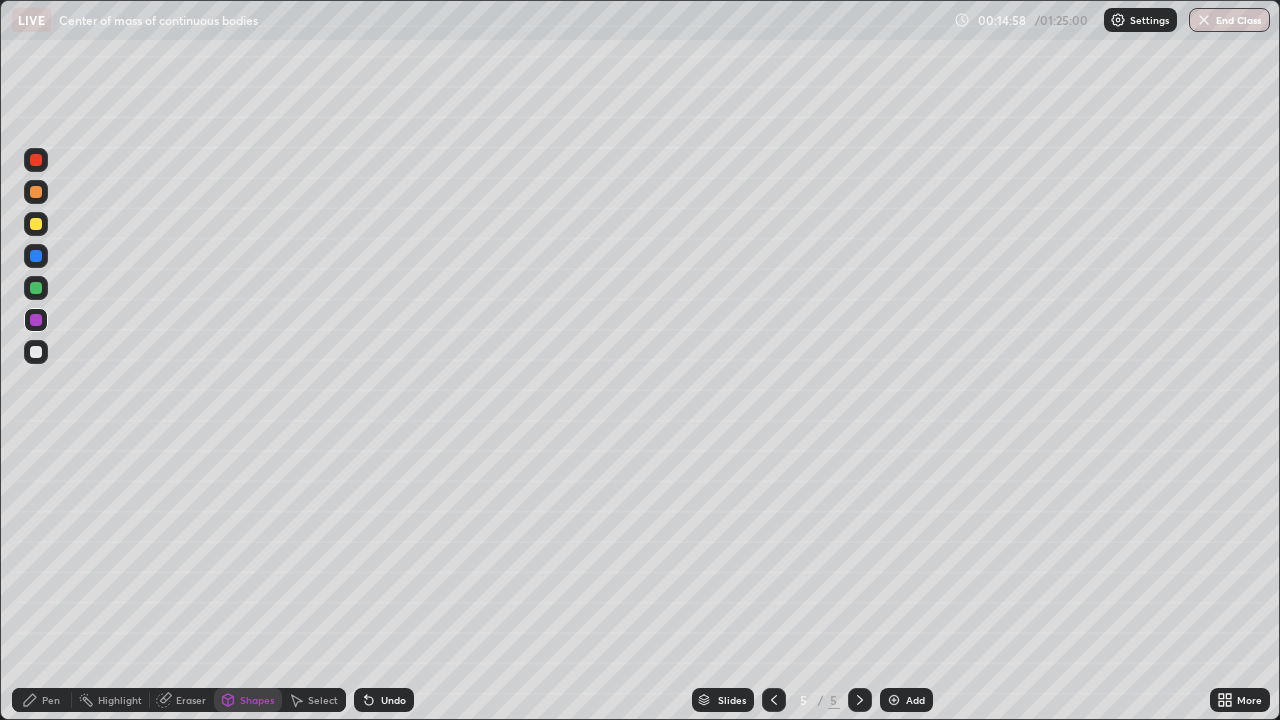 click on "Pen" at bounding box center [42, 700] 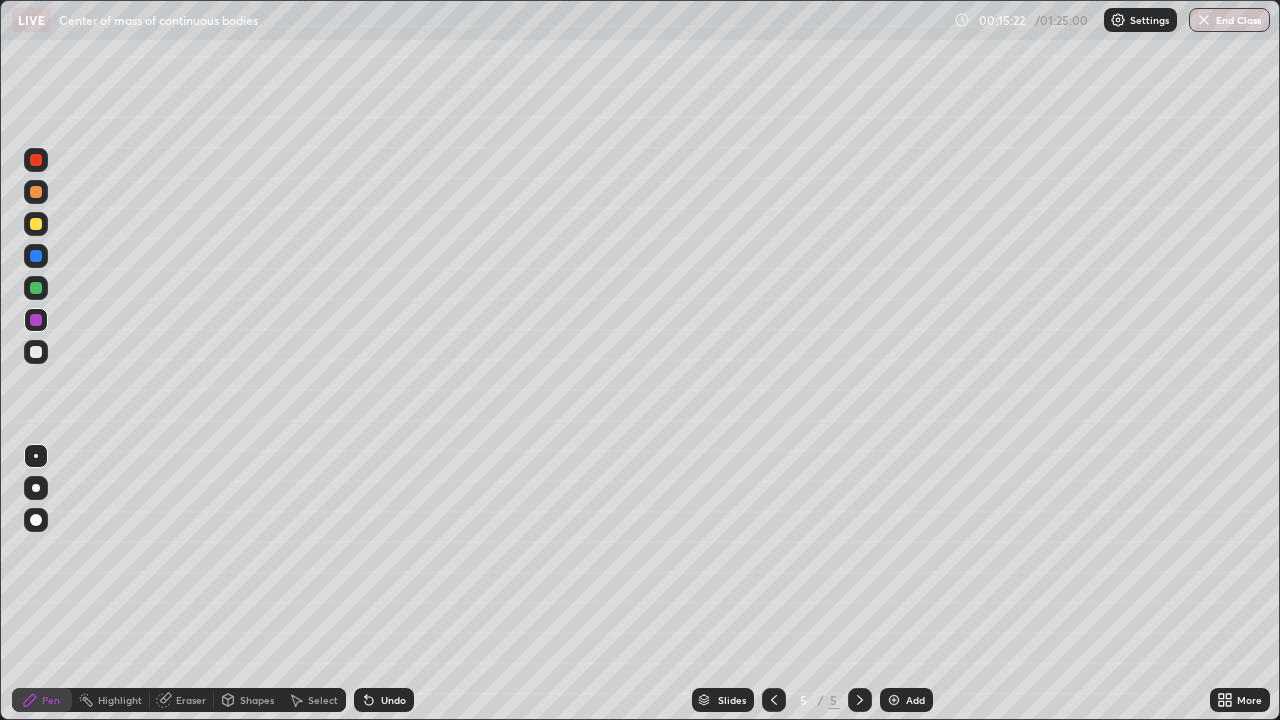 click at bounding box center [36, 224] 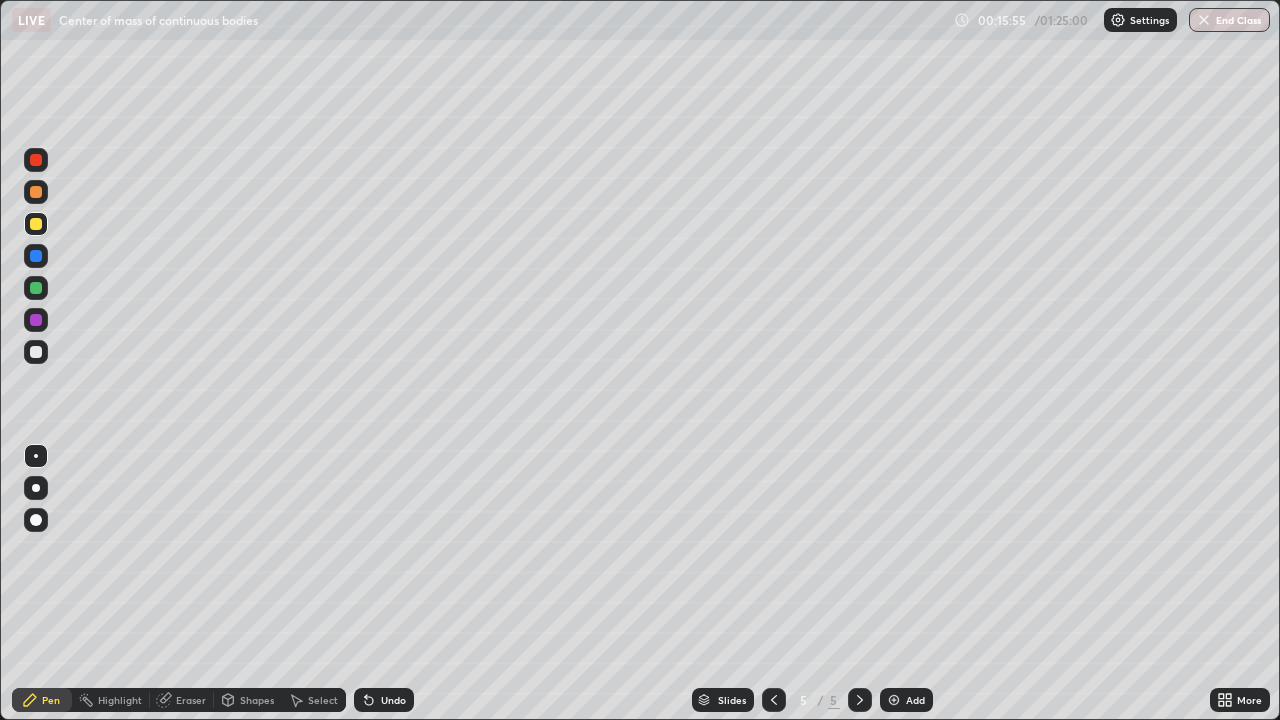 click on "Undo" at bounding box center (384, 700) 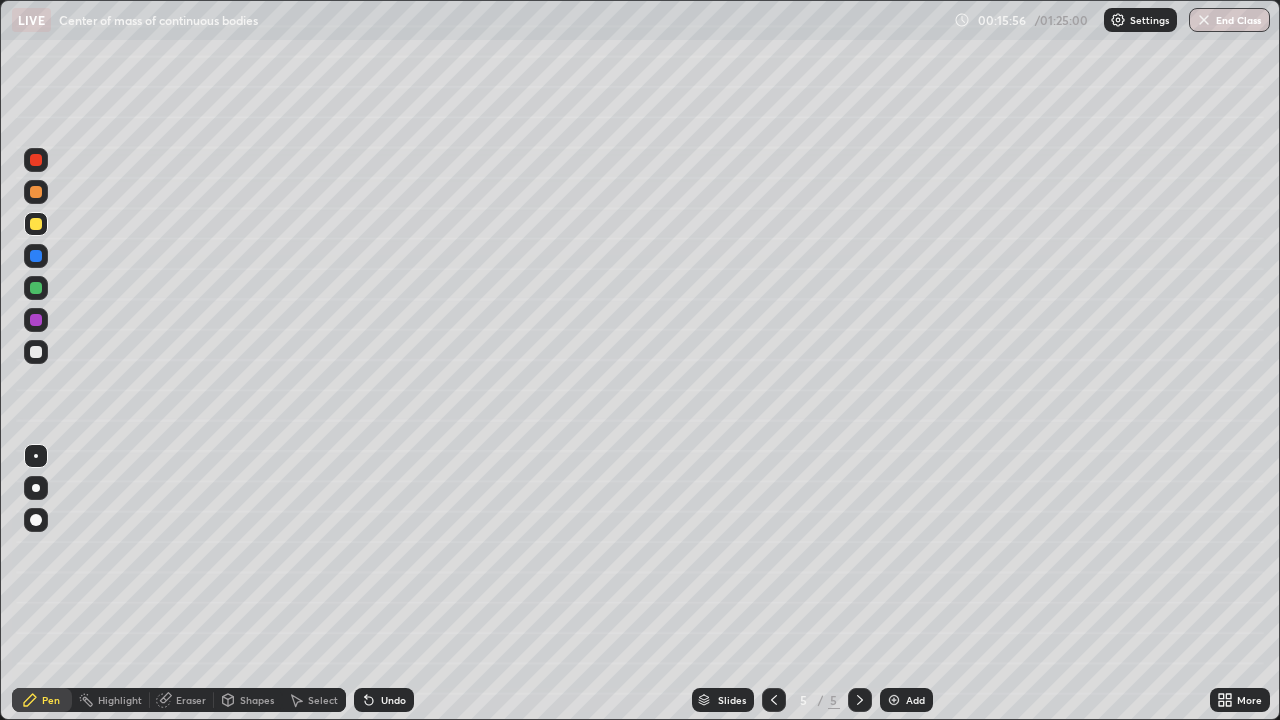 click 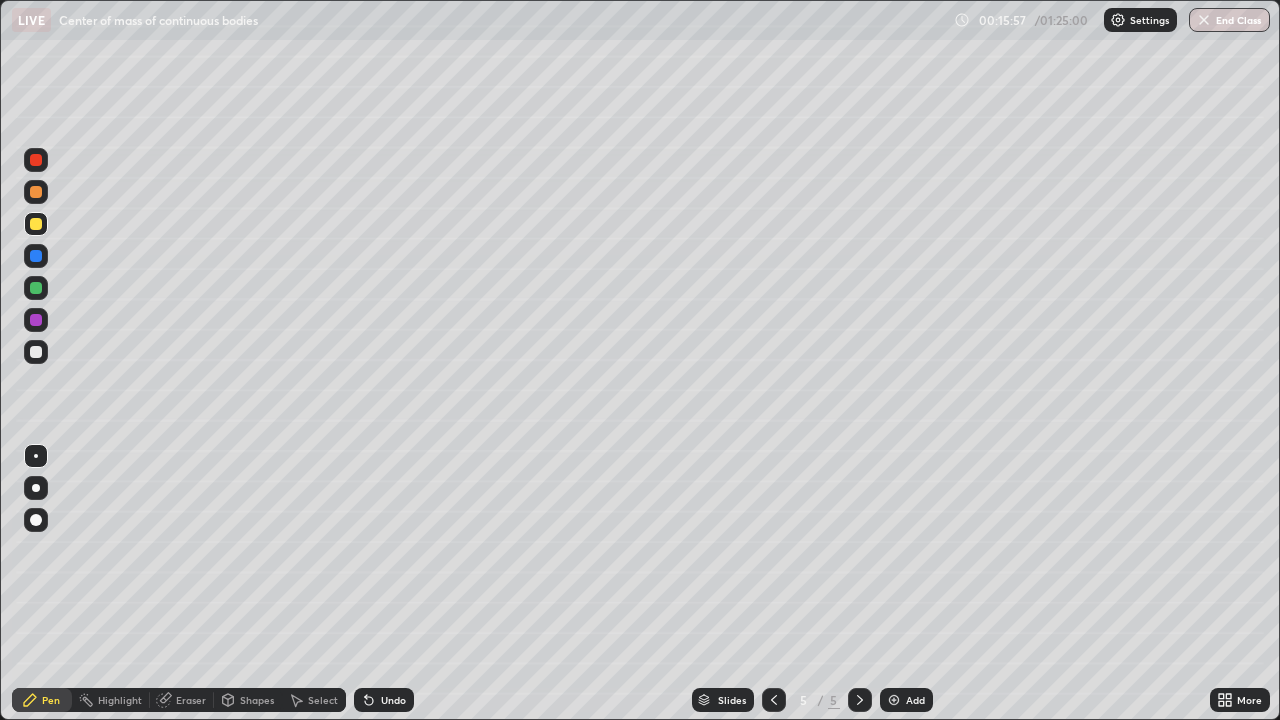 click 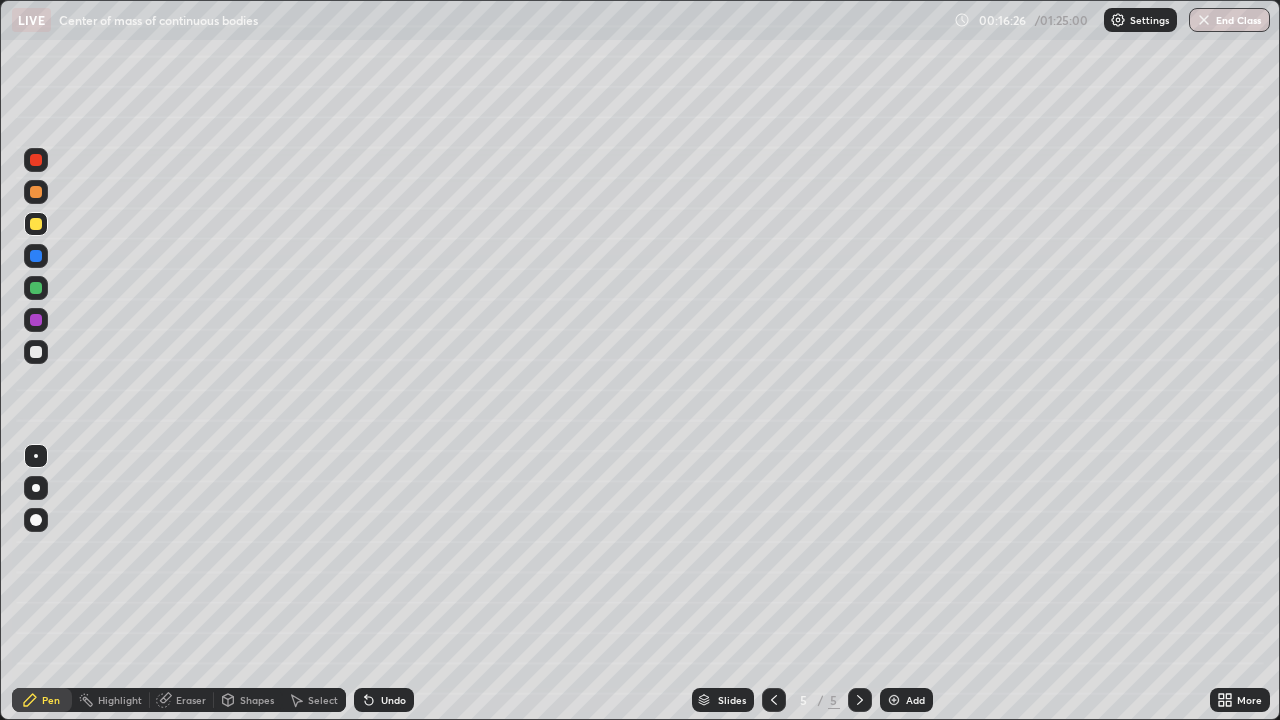 click on "Shapes" at bounding box center (257, 700) 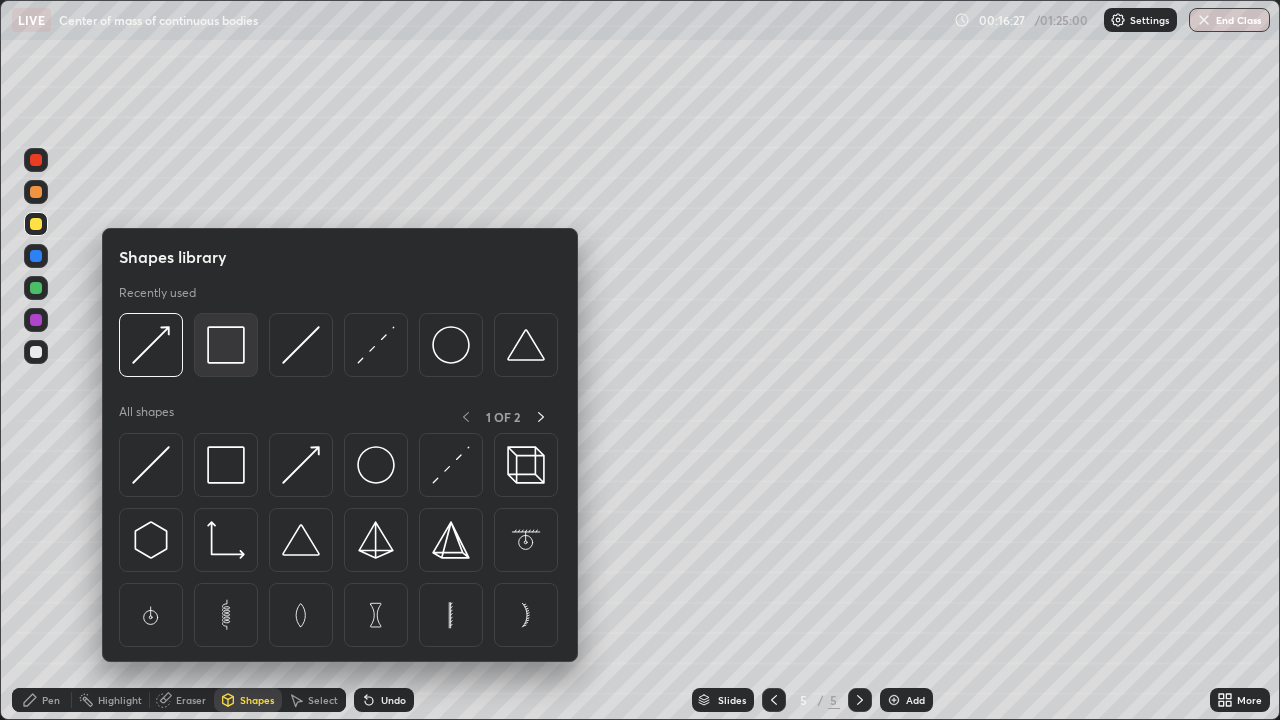 click at bounding box center (226, 345) 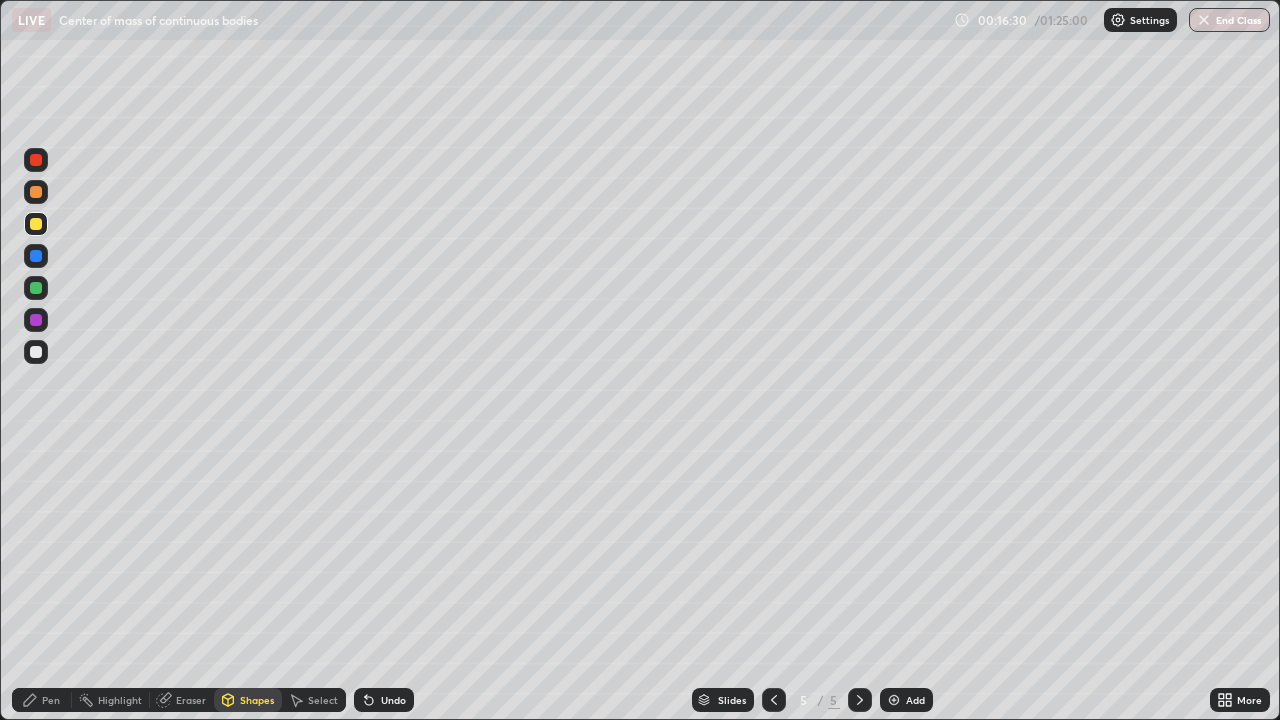 click on "Shapes" at bounding box center (257, 700) 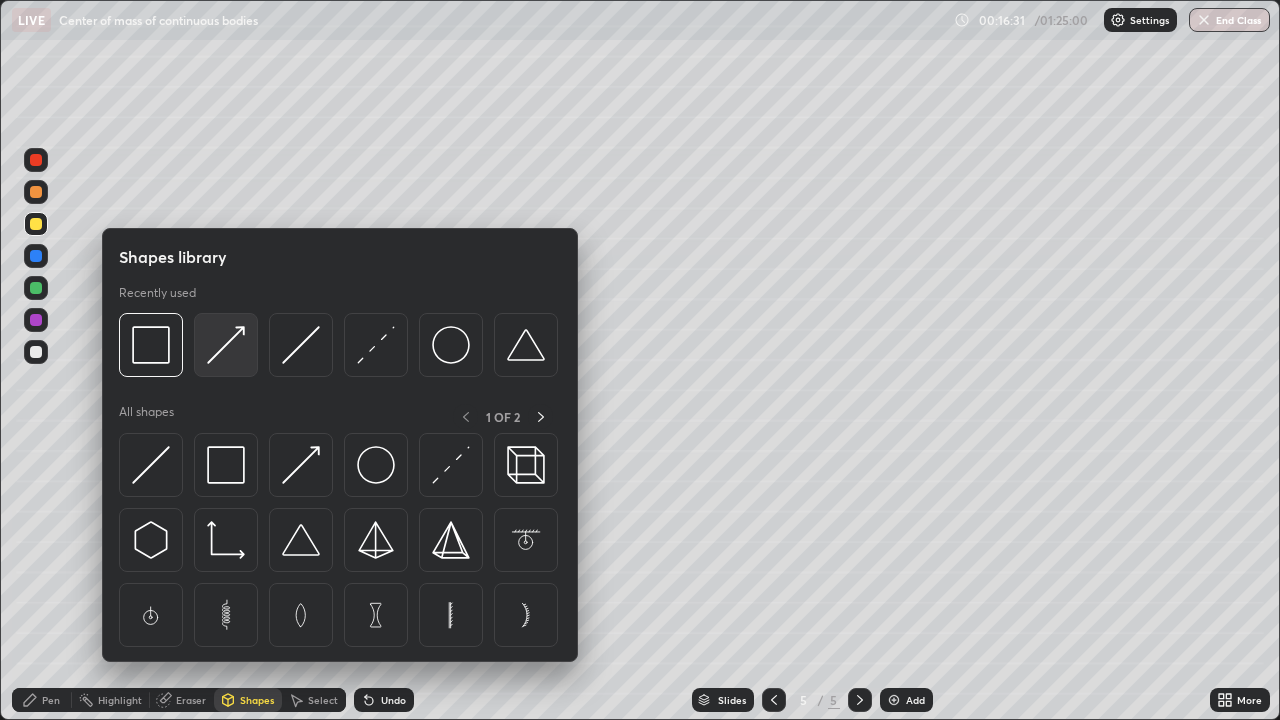 click at bounding box center (226, 345) 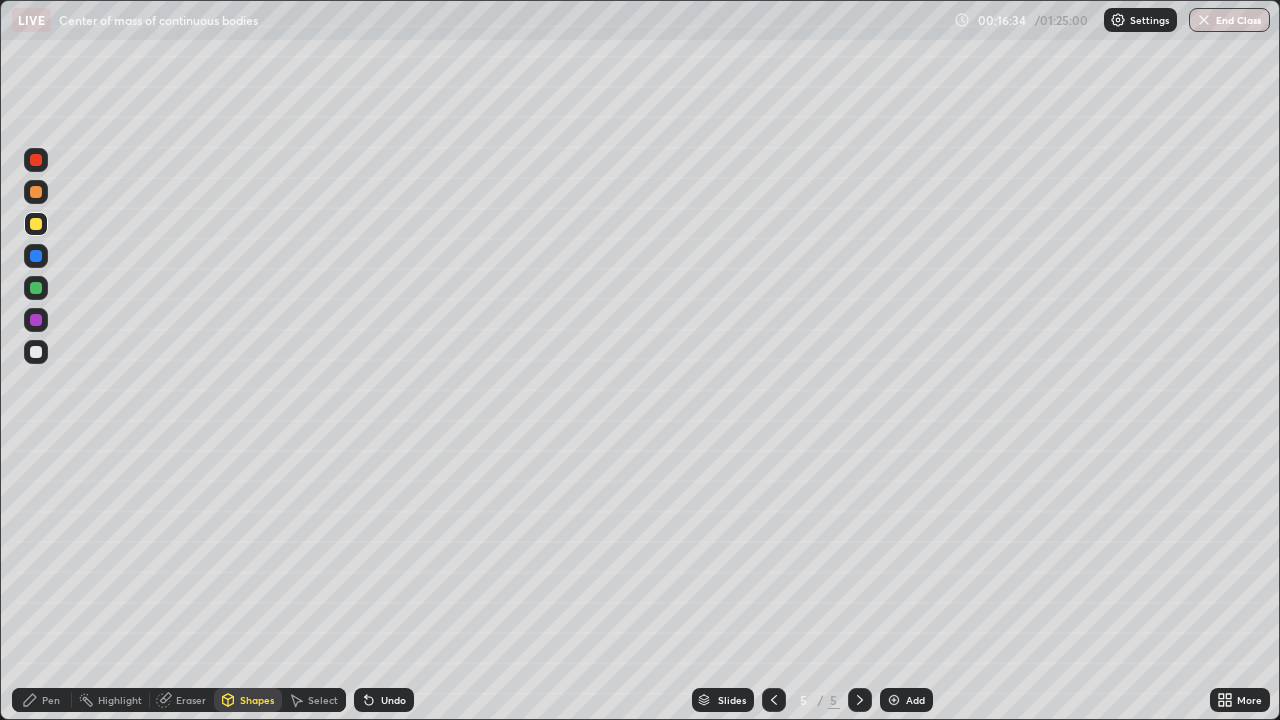 click on "Pen" at bounding box center [51, 700] 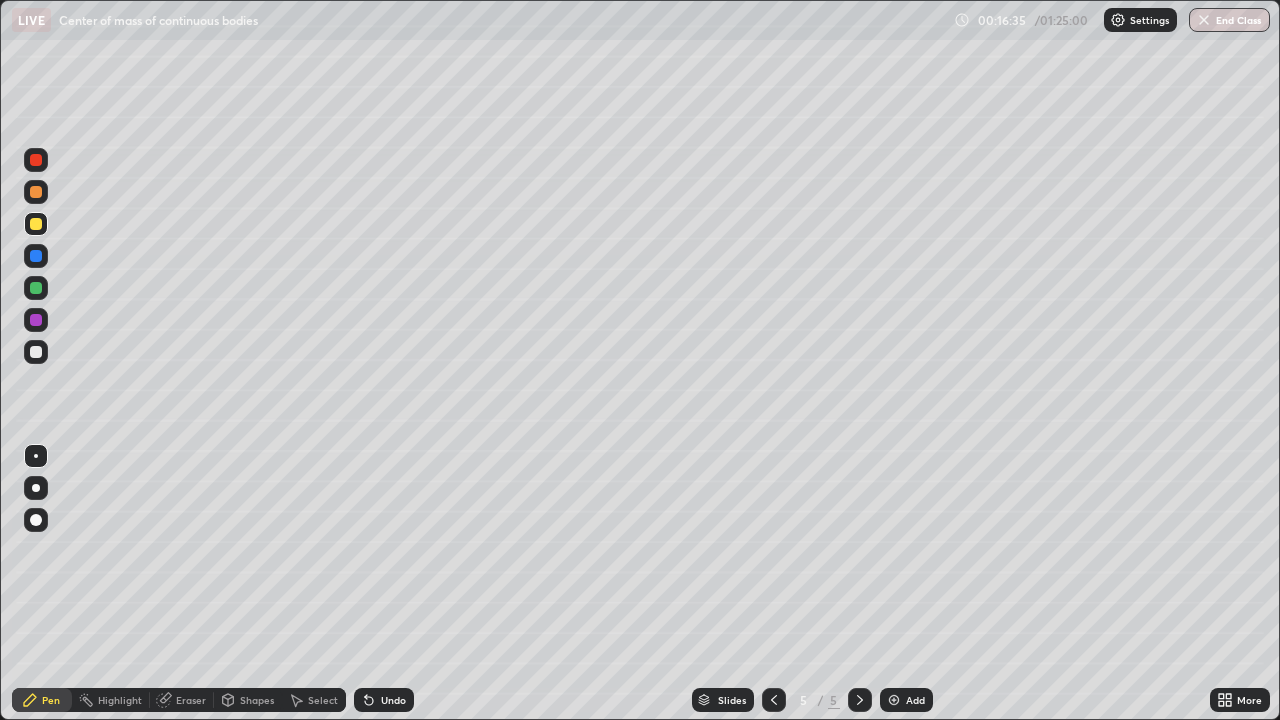click at bounding box center (36, 288) 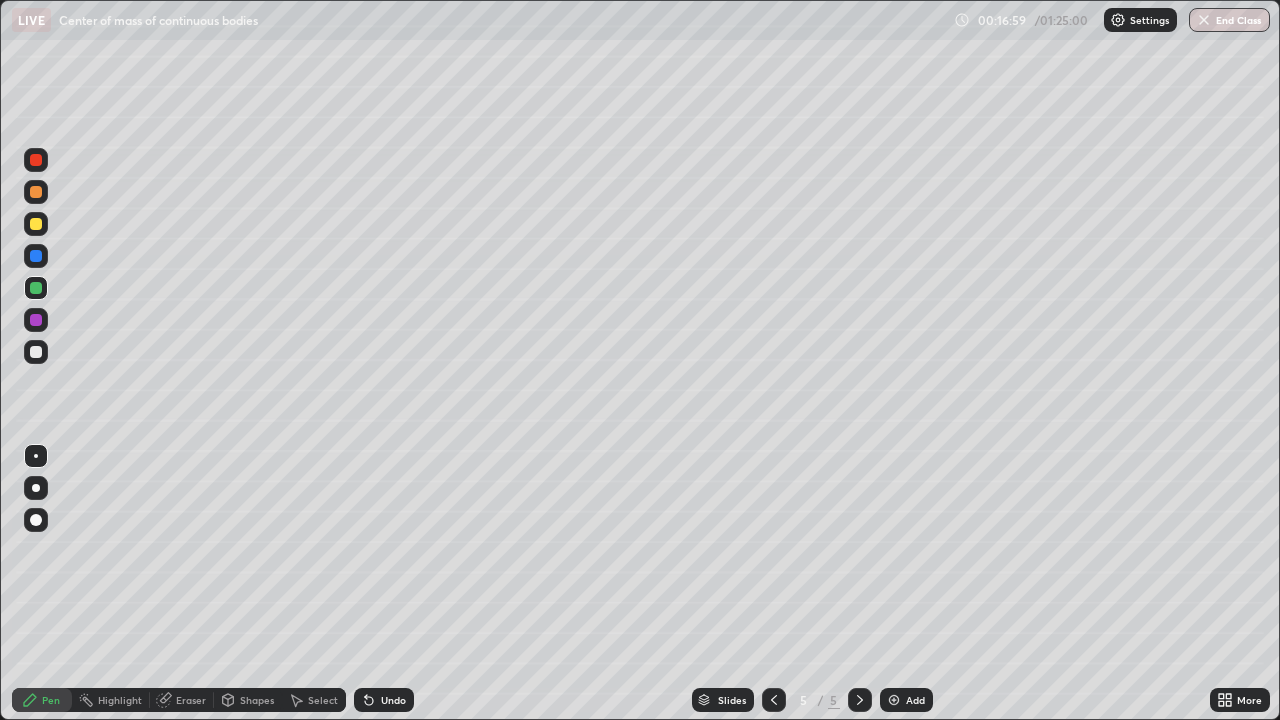 click at bounding box center [36, 352] 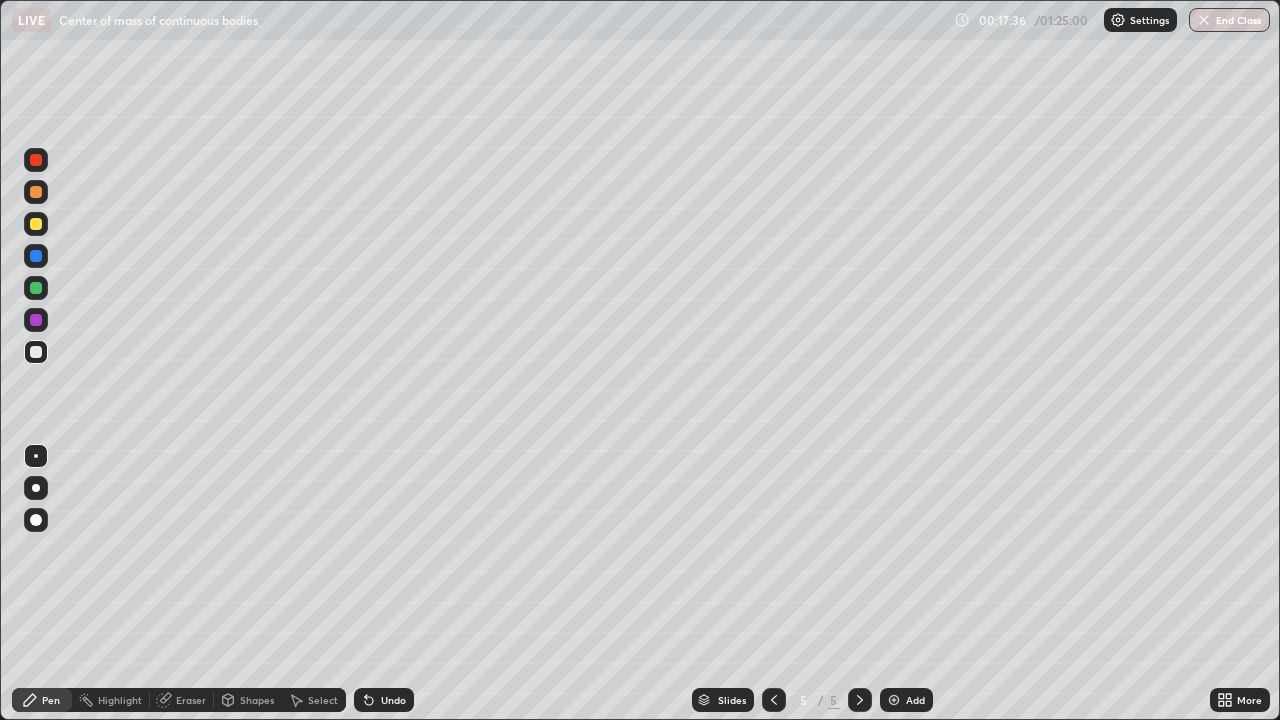 click on "Undo" at bounding box center (384, 700) 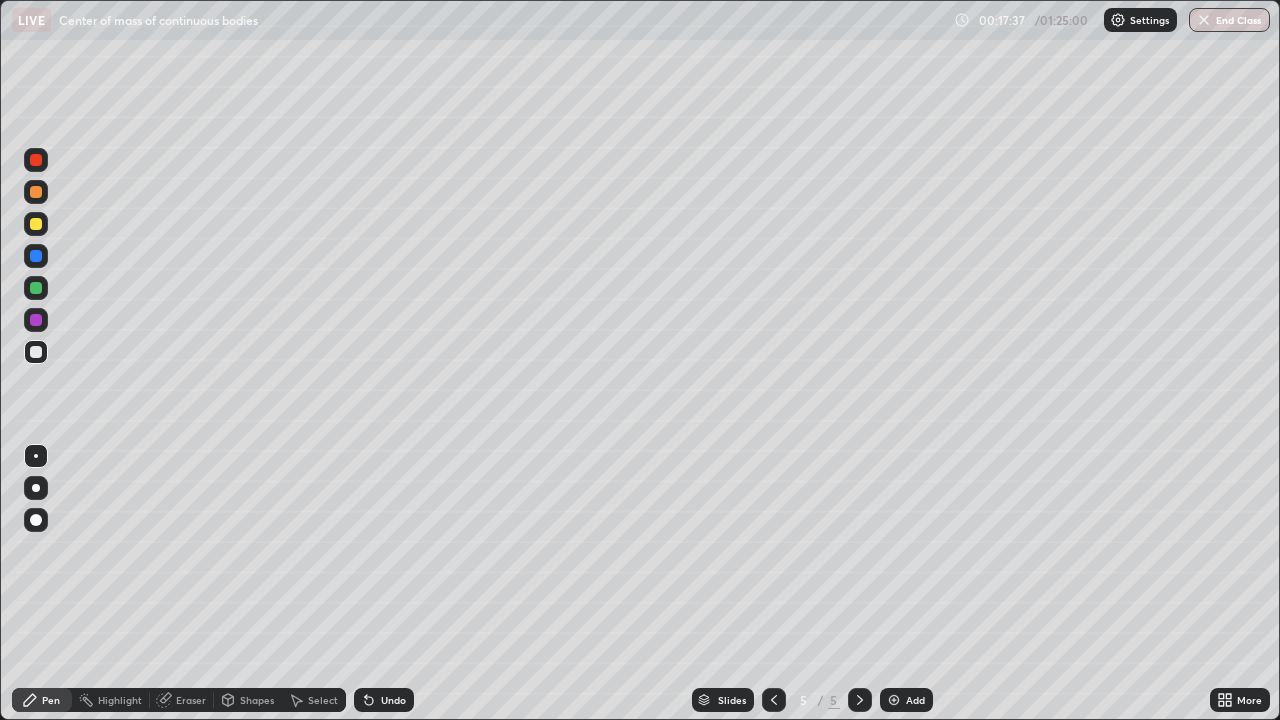 click on "Undo" at bounding box center (384, 700) 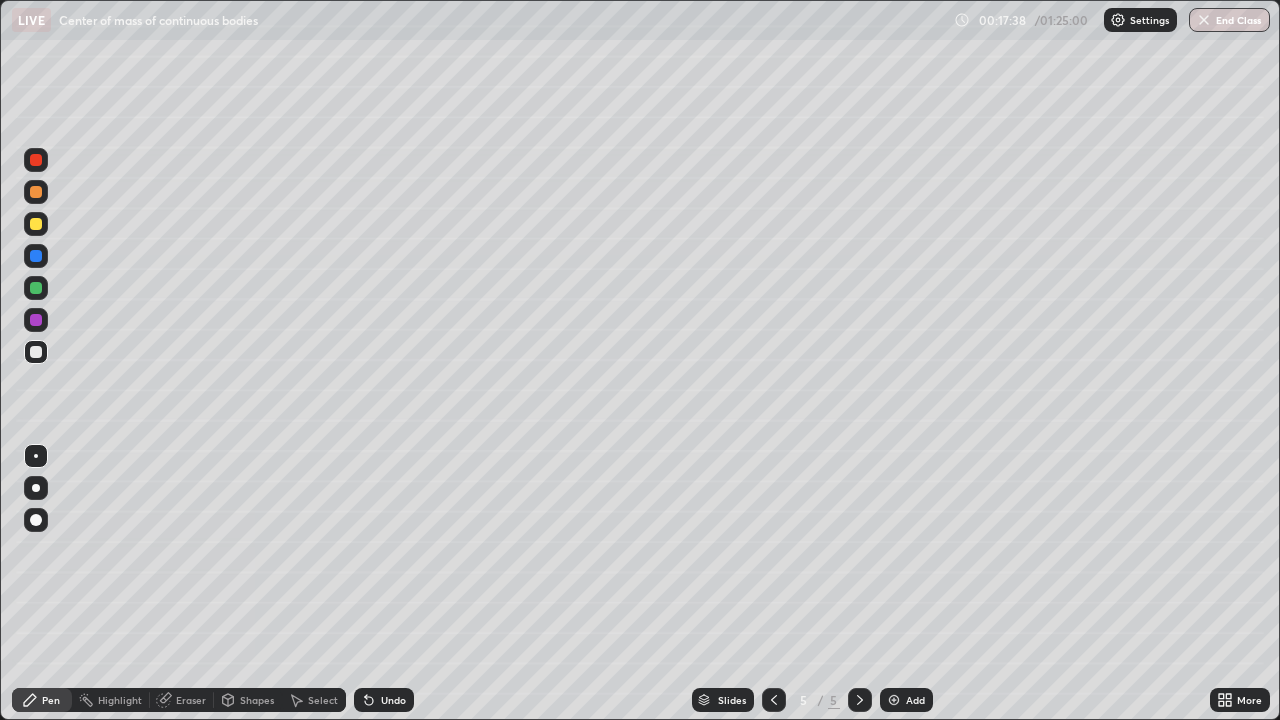 click on "Undo" at bounding box center [384, 700] 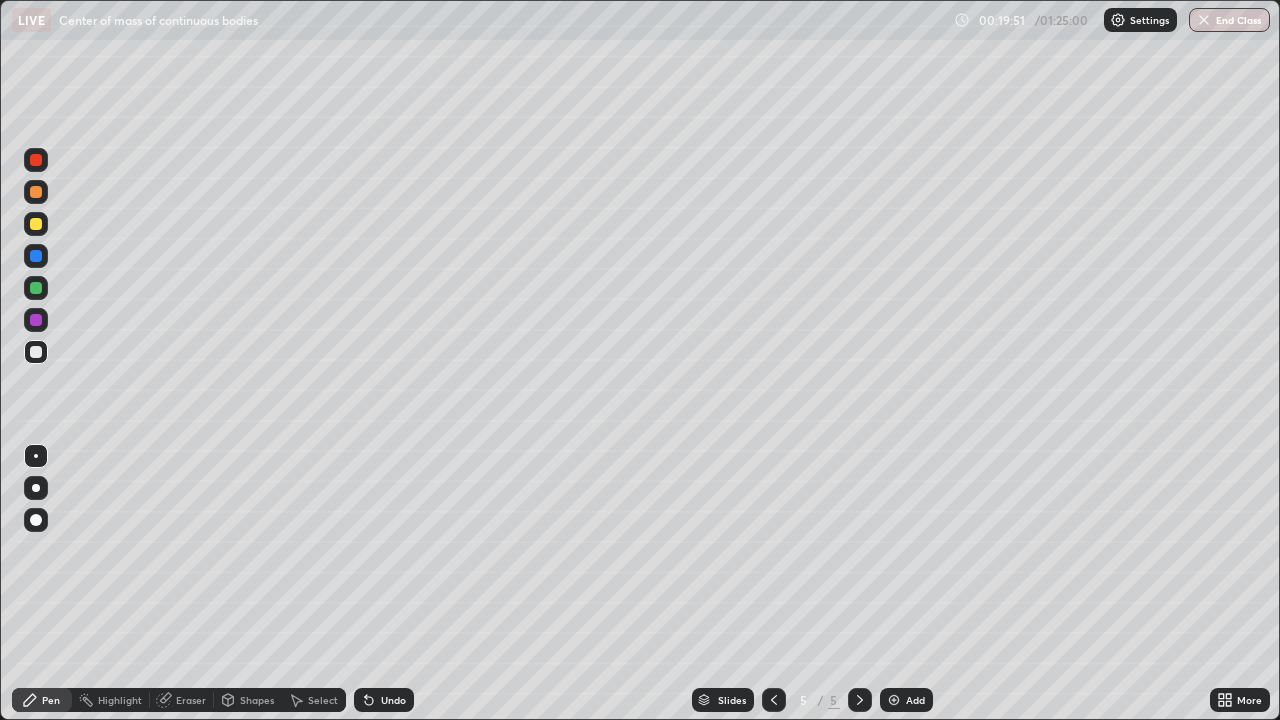 click on "Add" at bounding box center [915, 700] 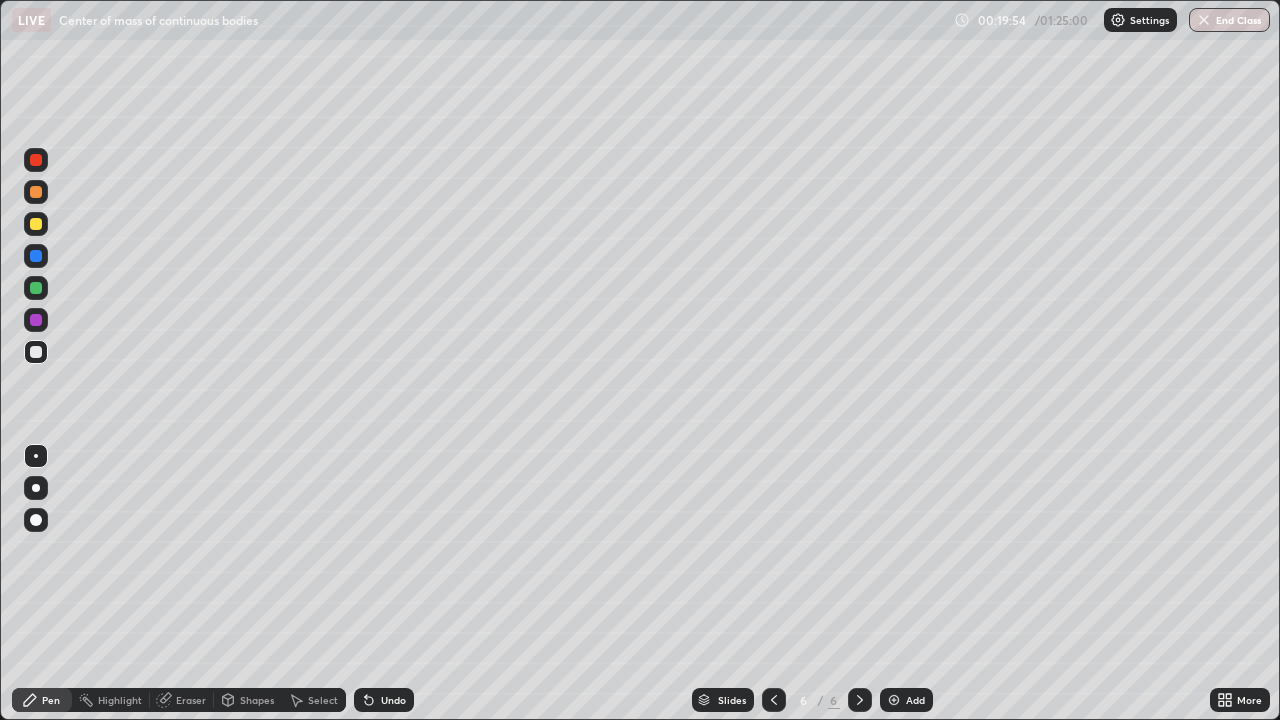 click at bounding box center [36, 488] 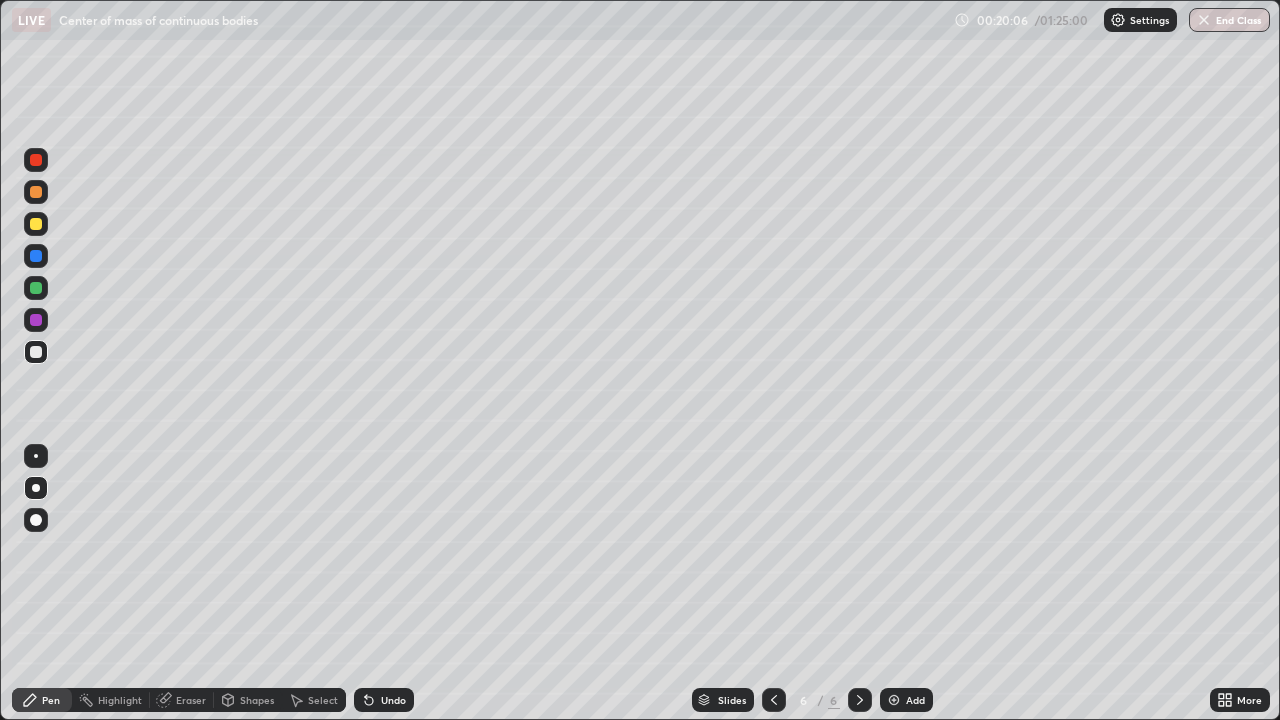 click on "Shapes" at bounding box center [248, 700] 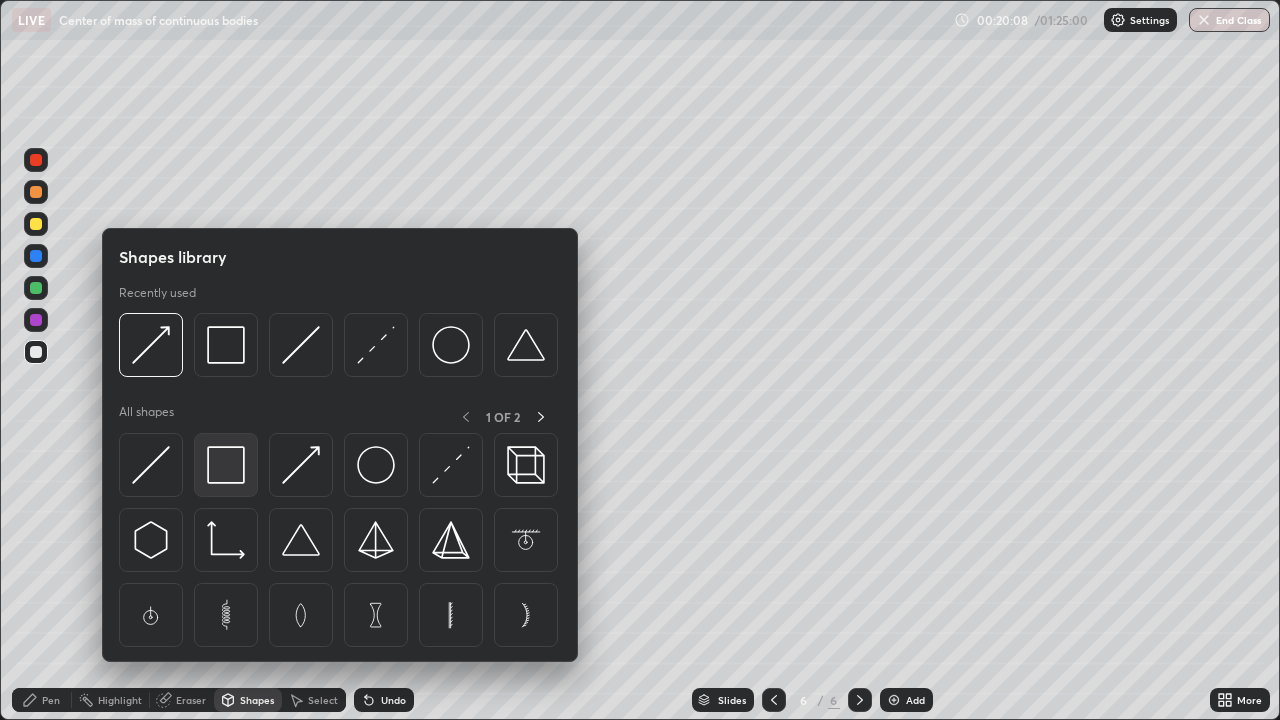 click at bounding box center (226, 465) 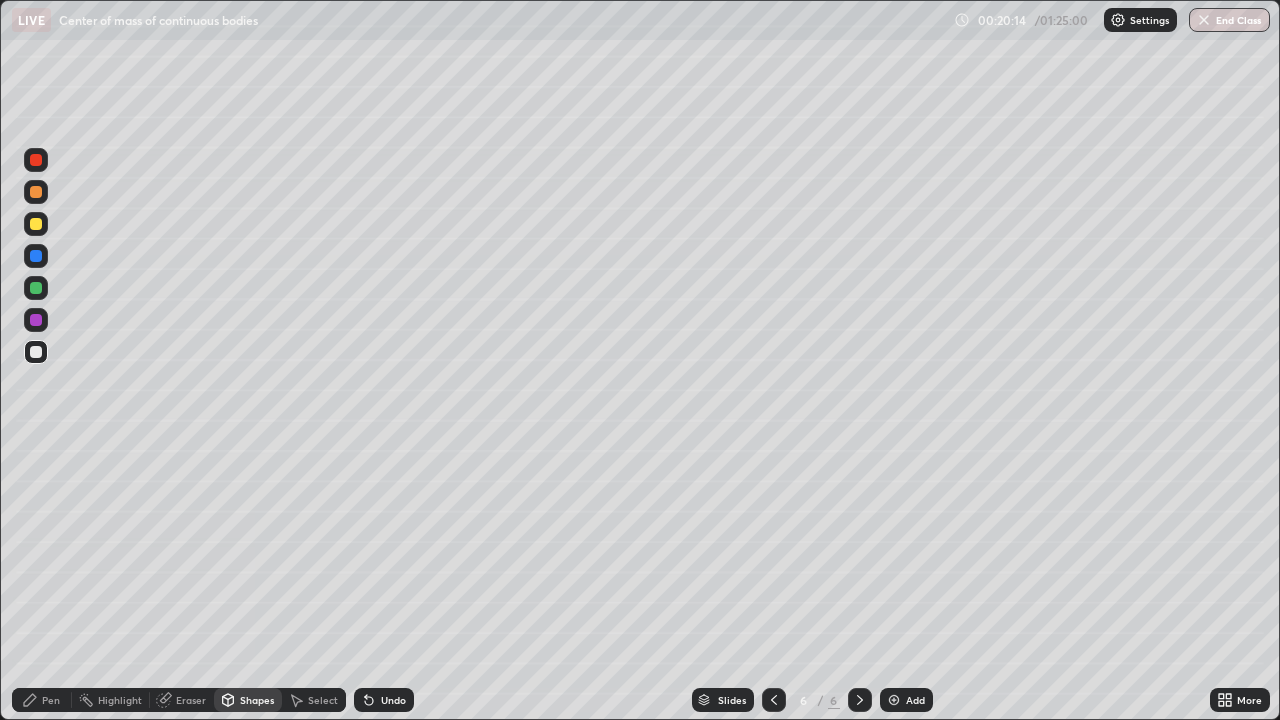 click on "Pen" at bounding box center (51, 700) 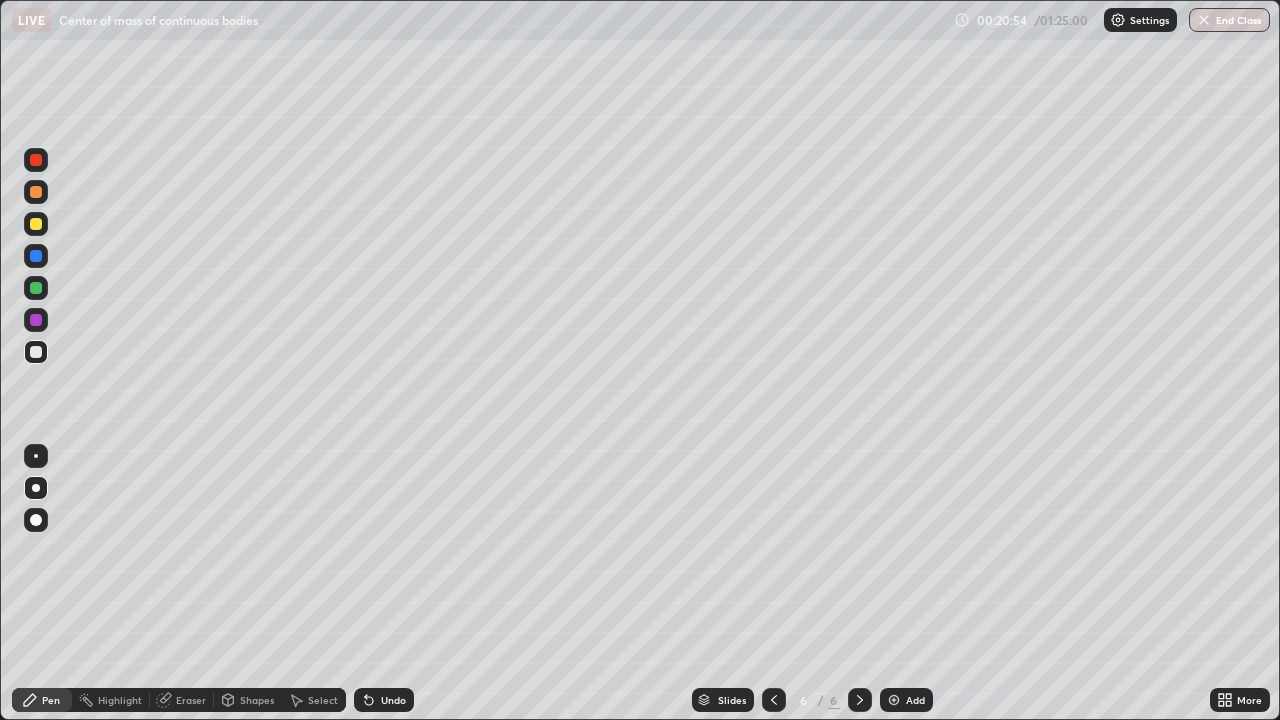 click at bounding box center (36, 456) 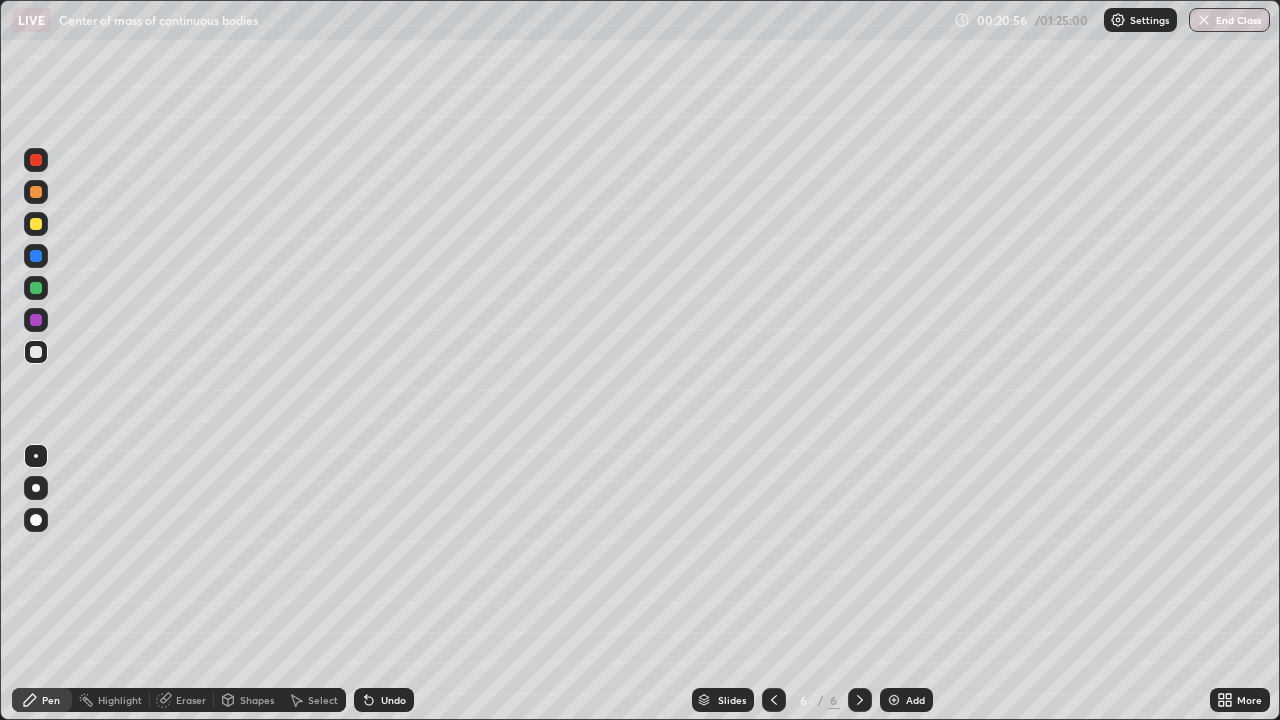 click at bounding box center (36, 320) 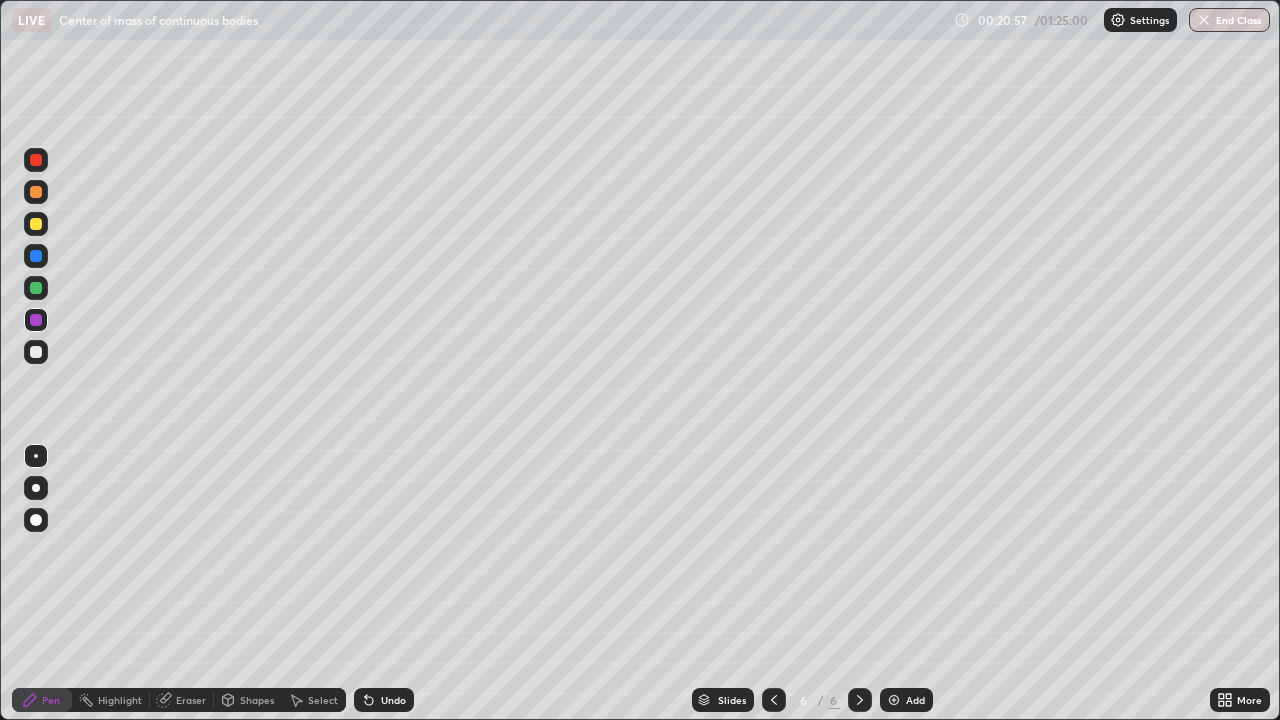 click on "Shapes" at bounding box center (257, 700) 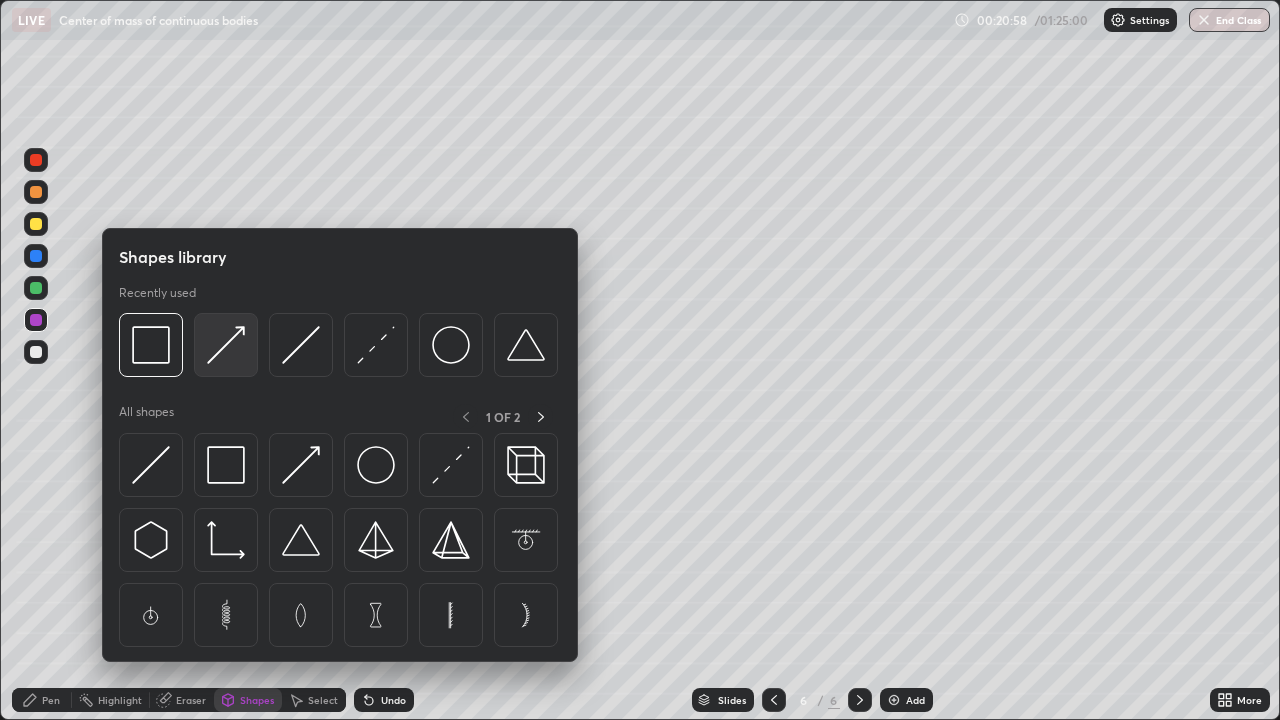 click at bounding box center [226, 345] 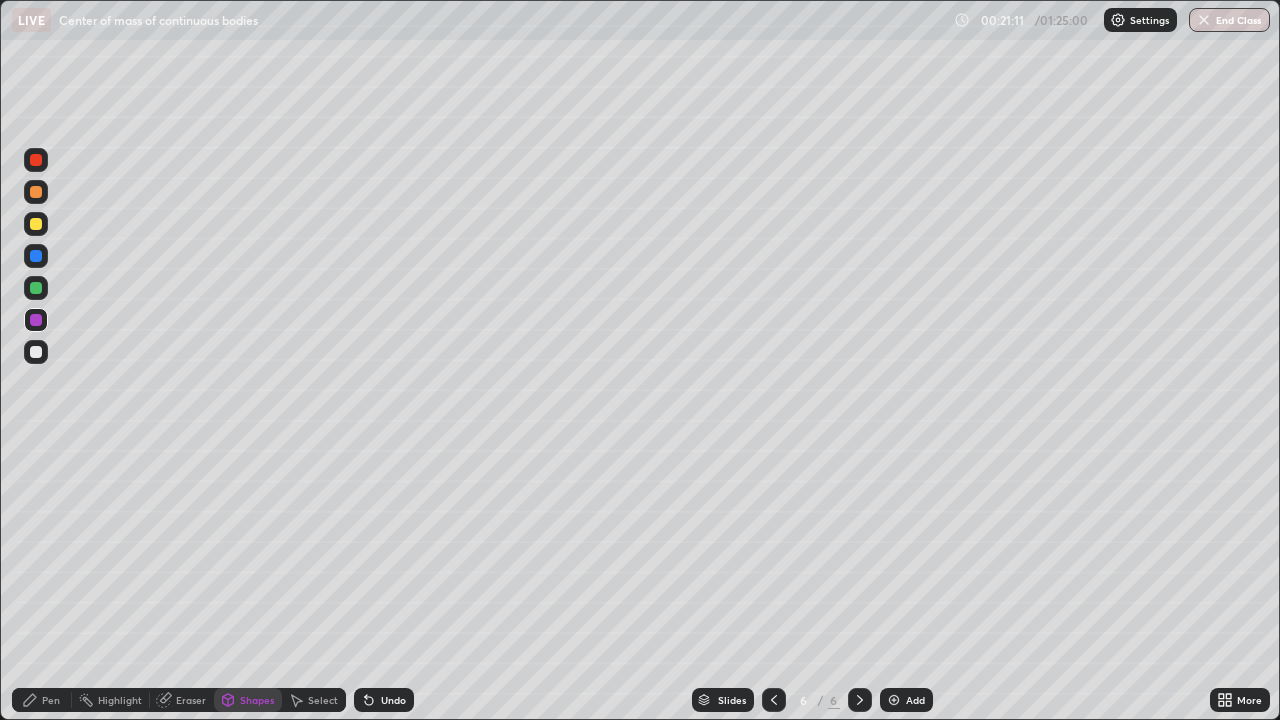click on "Pen" at bounding box center [51, 700] 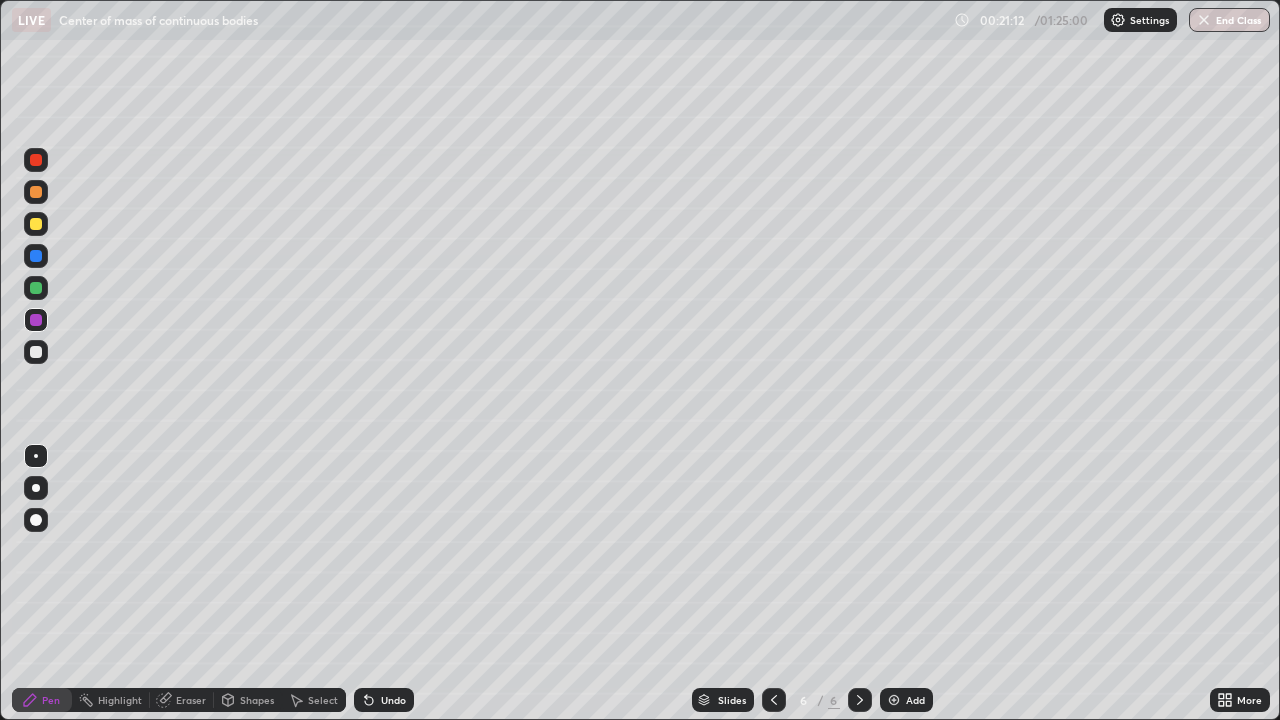 click at bounding box center [36, 488] 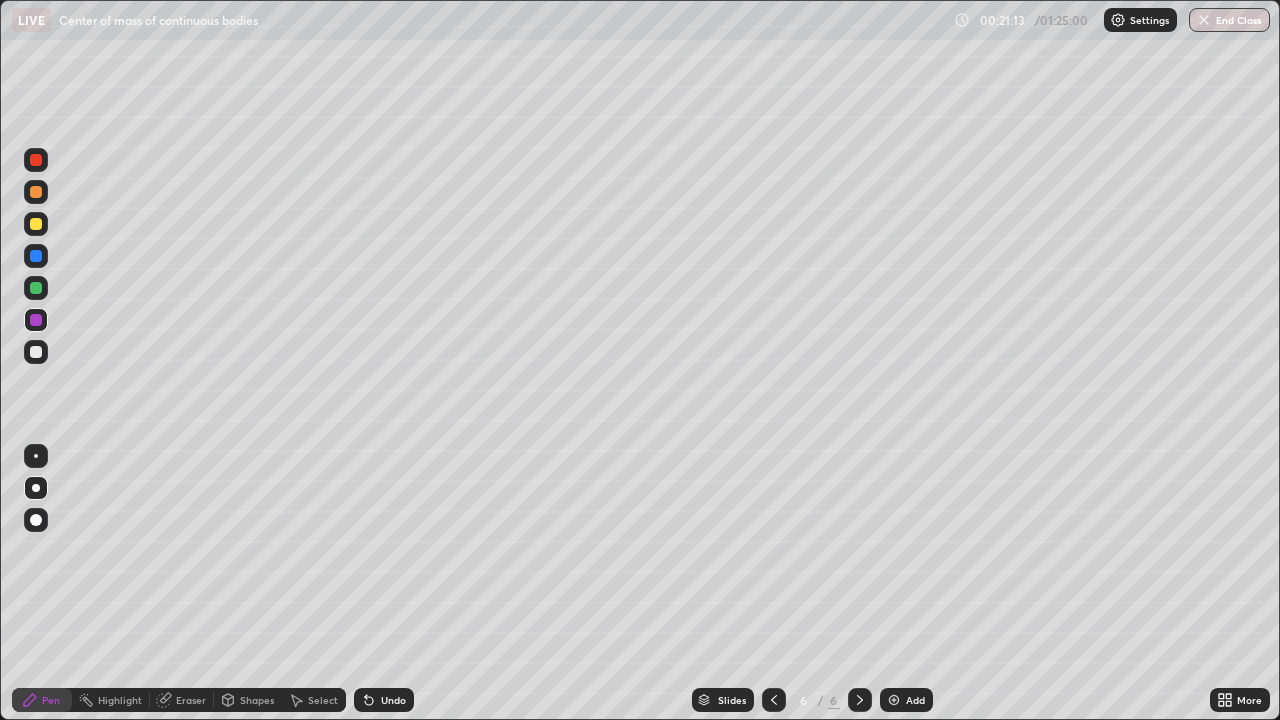 click at bounding box center (36, 224) 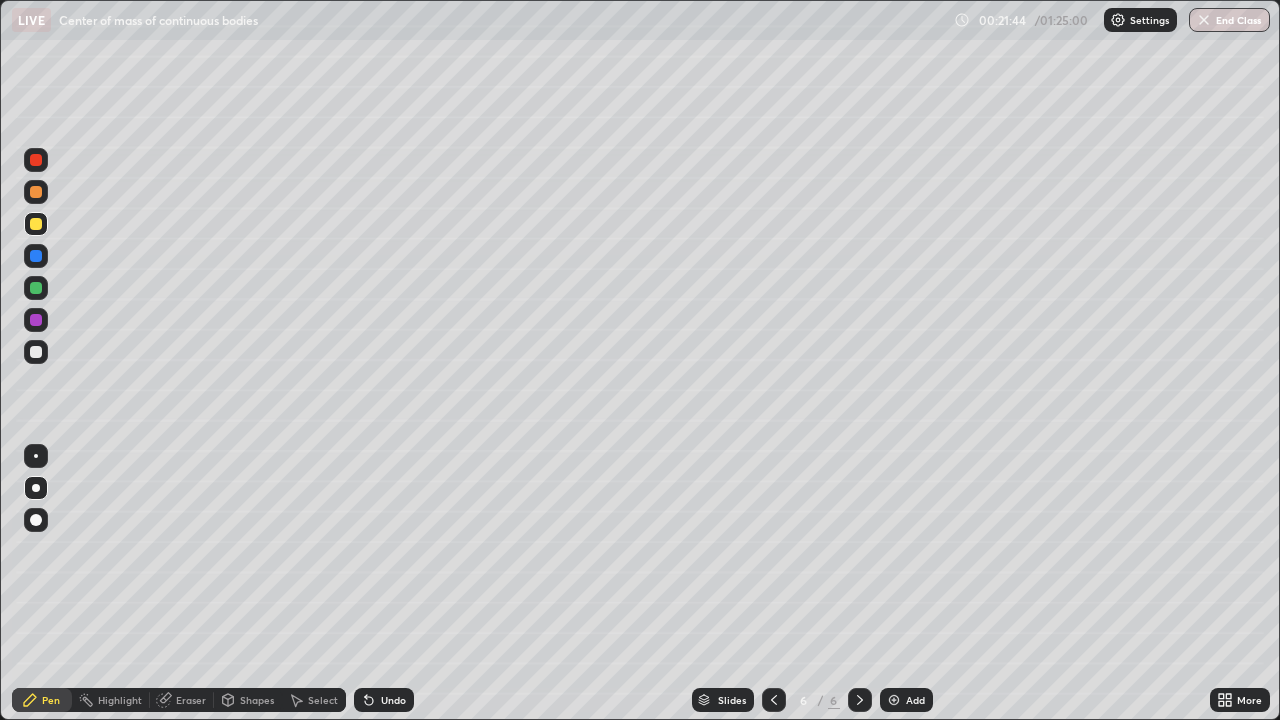 click on "Undo" at bounding box center [393, 700] 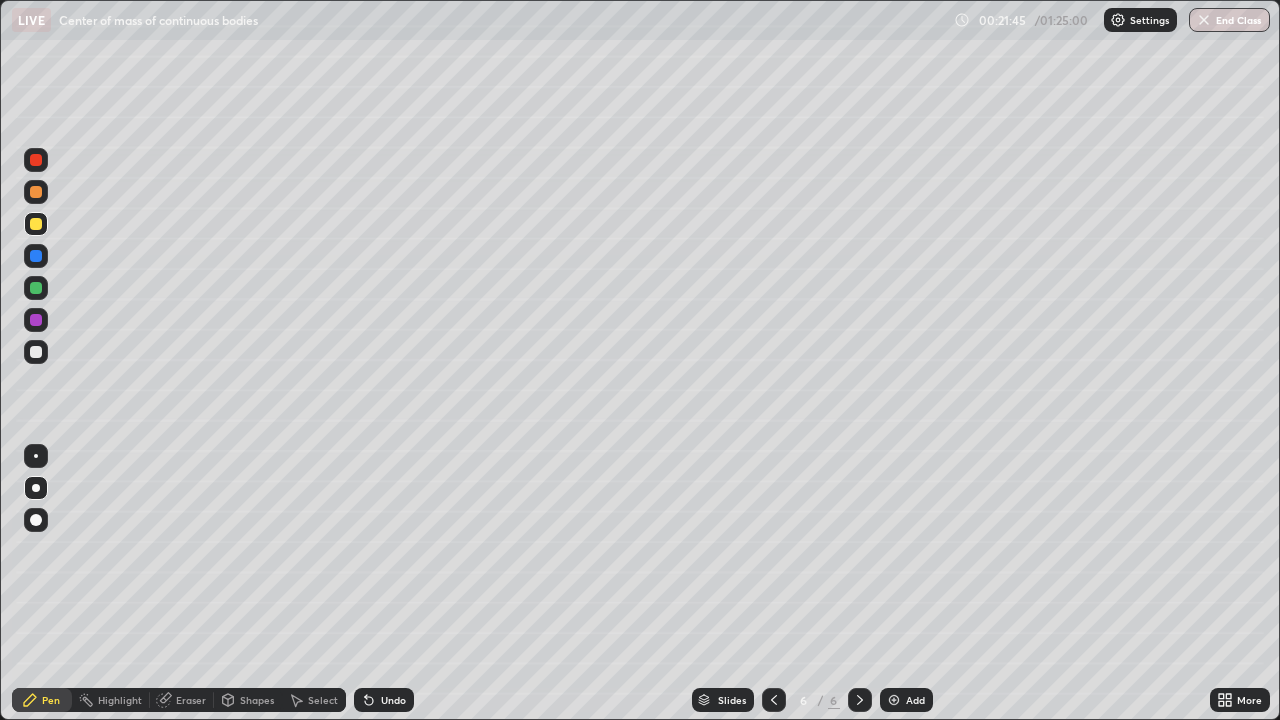 click at bounding box center (36, 456) 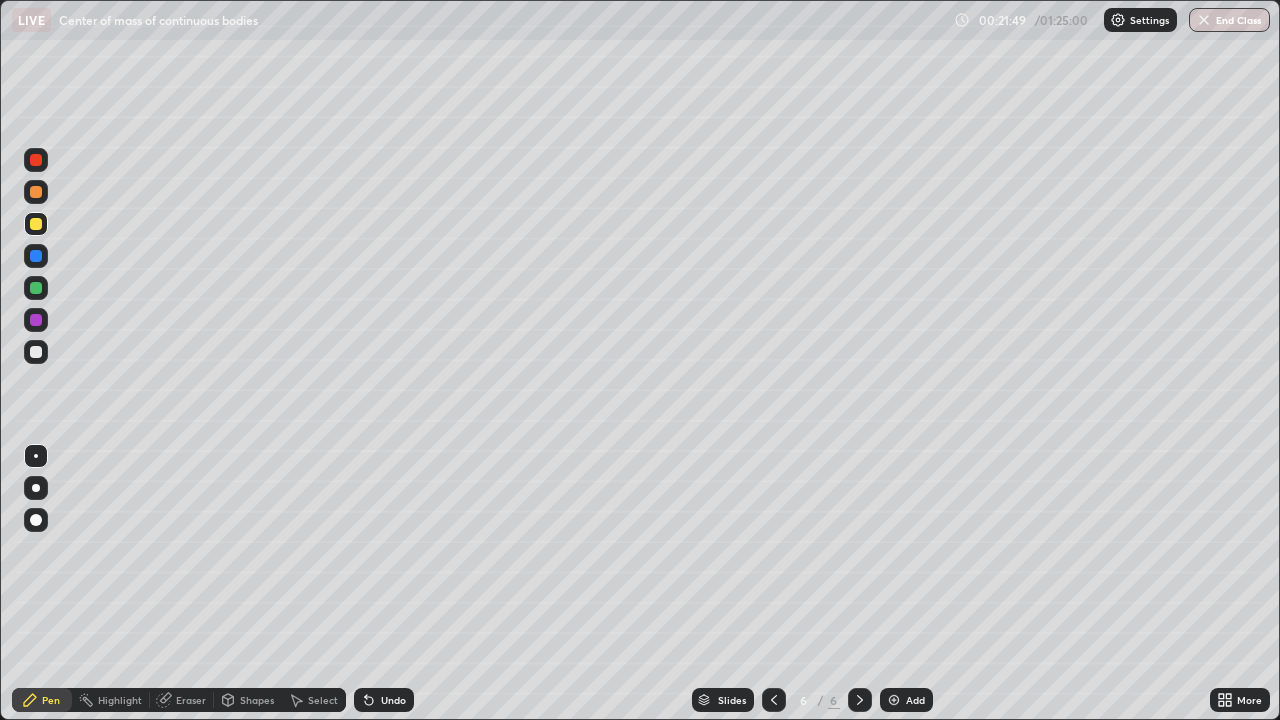 click on "Undo" at bounding box center (393, 700) 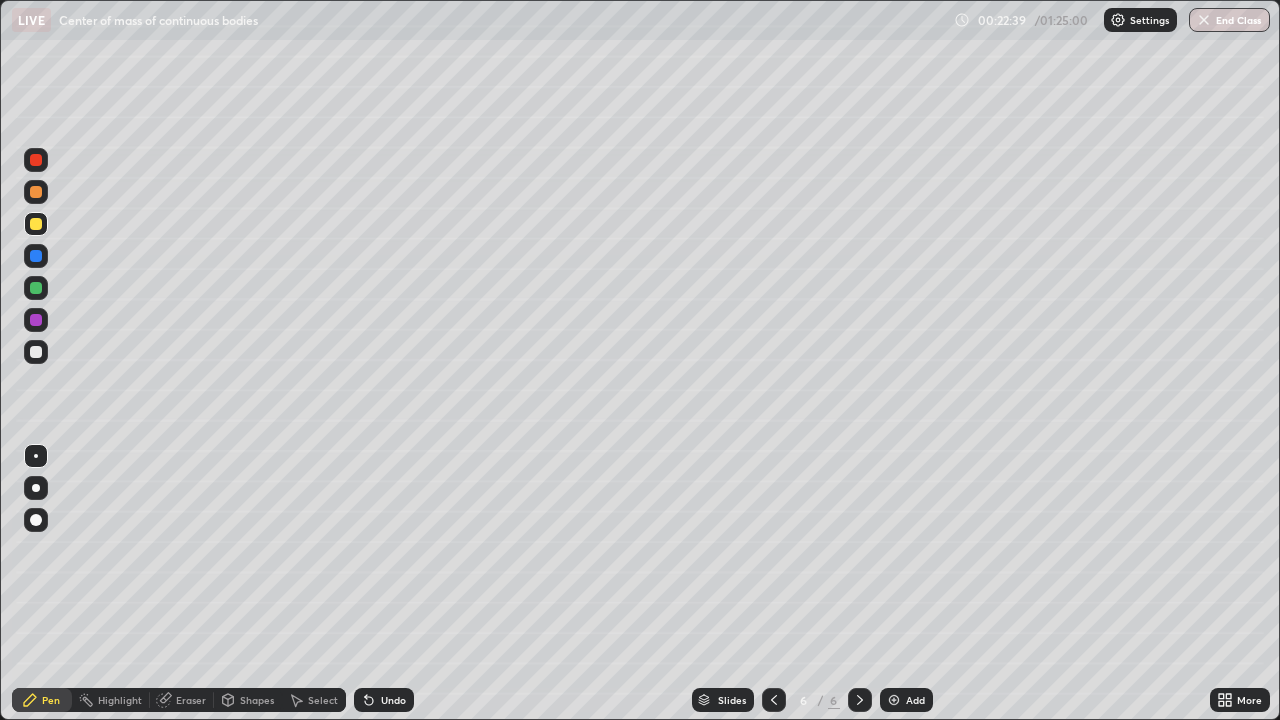 click on "Undo" at bounding box center [384, 700] 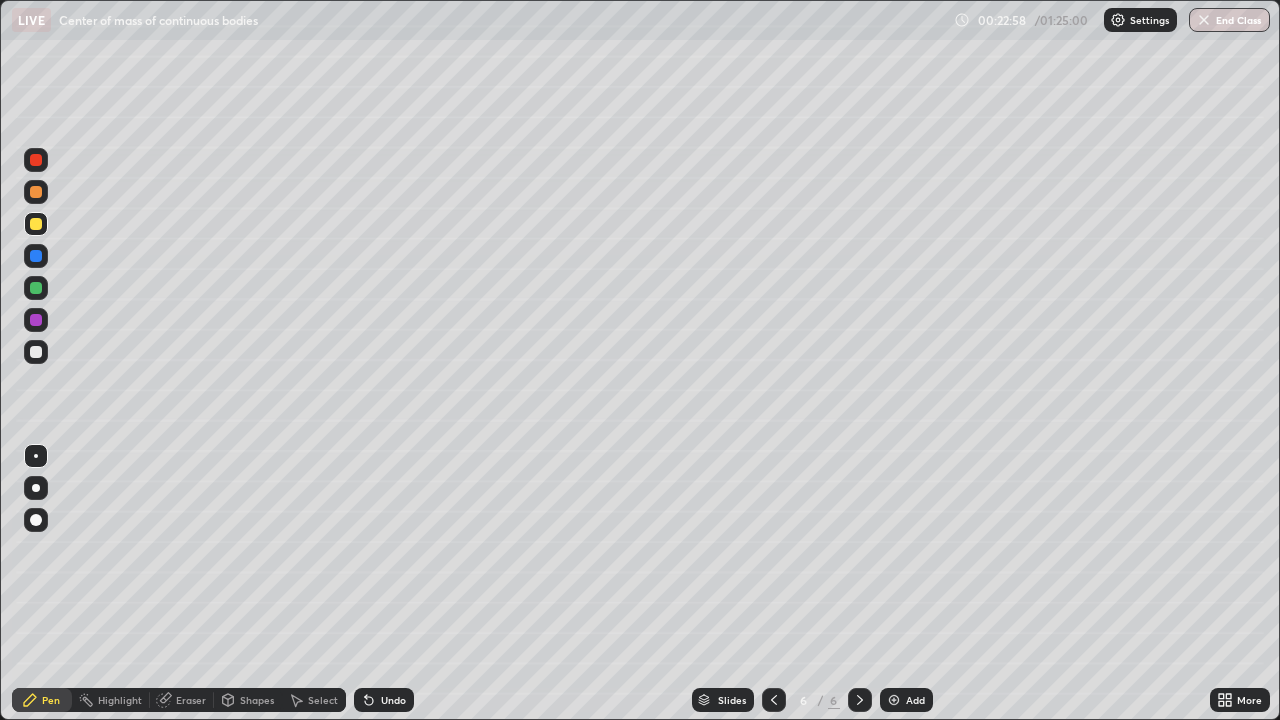 click at bounding box center [36, 160] 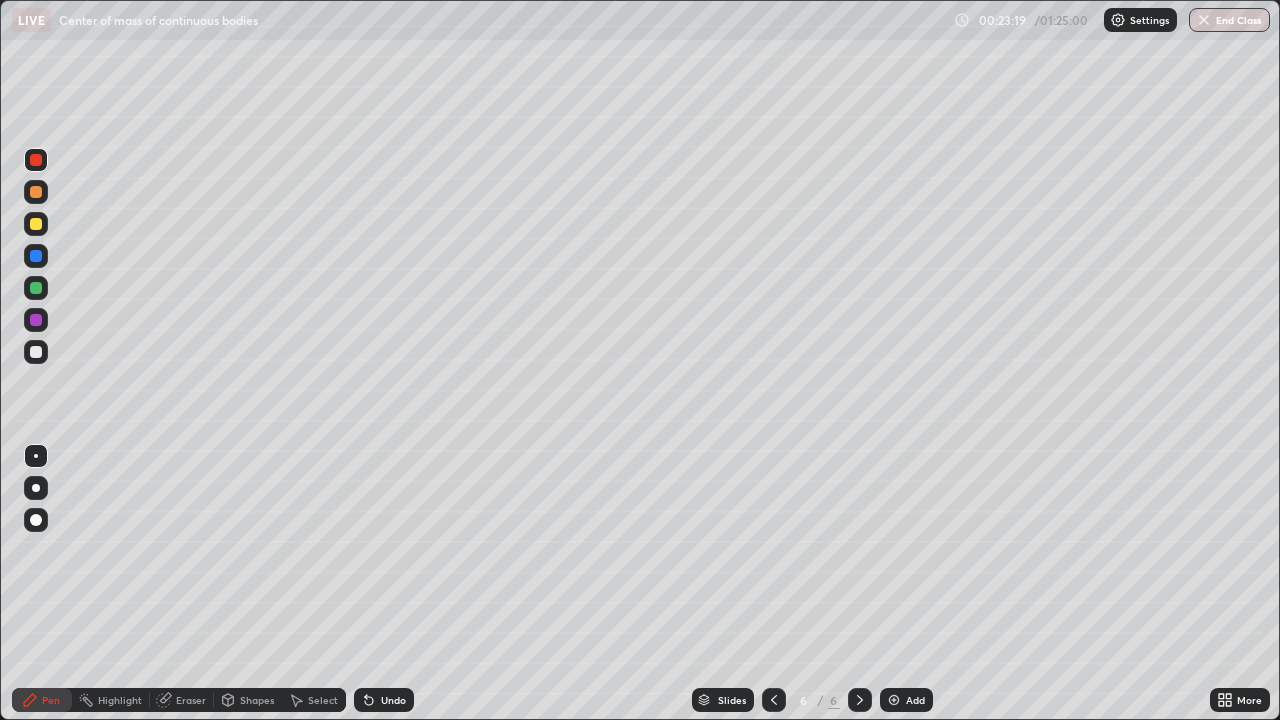 click at bounding box center (36, 352) 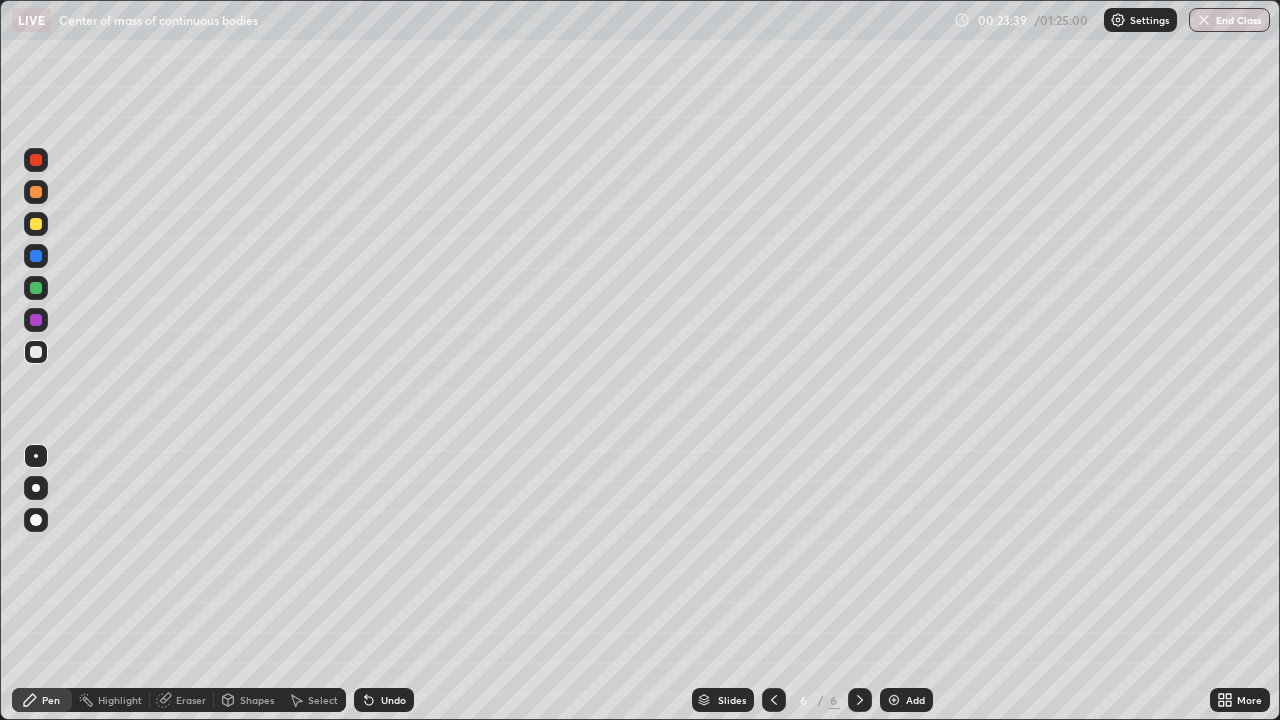 click on "Undo" at bounding box center (393, 700) 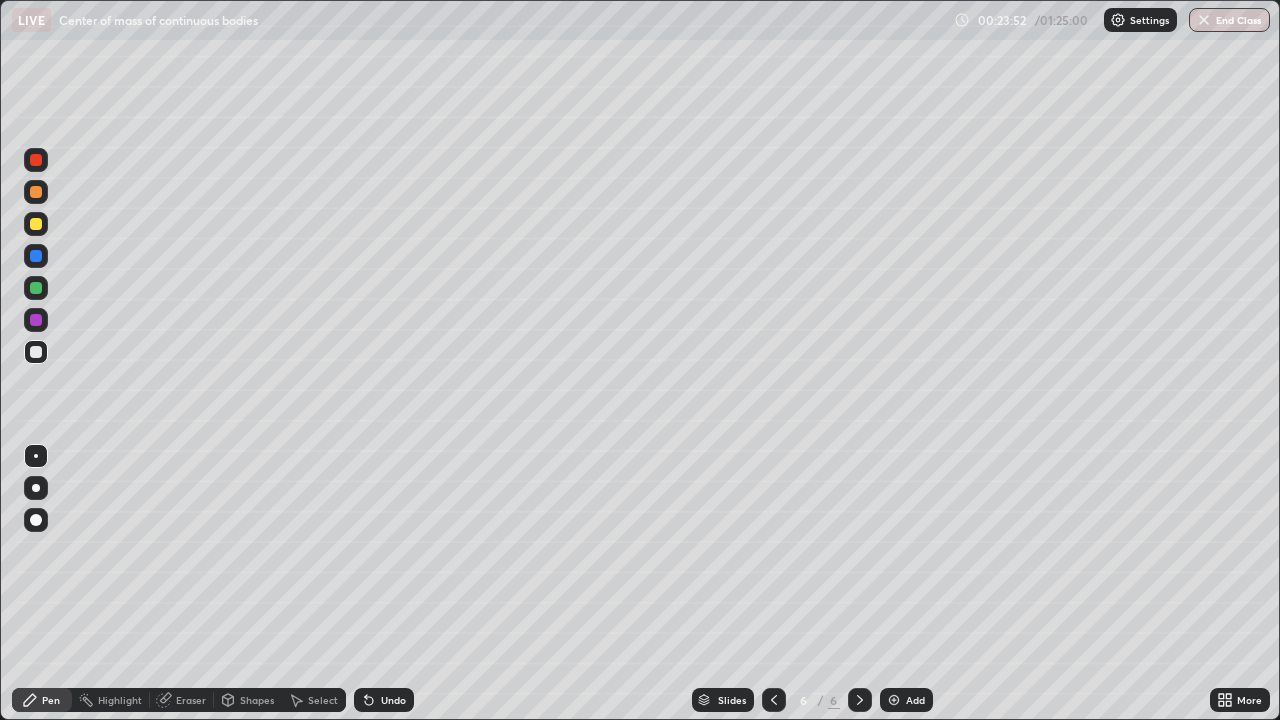 click at bounding box center (36, 224) 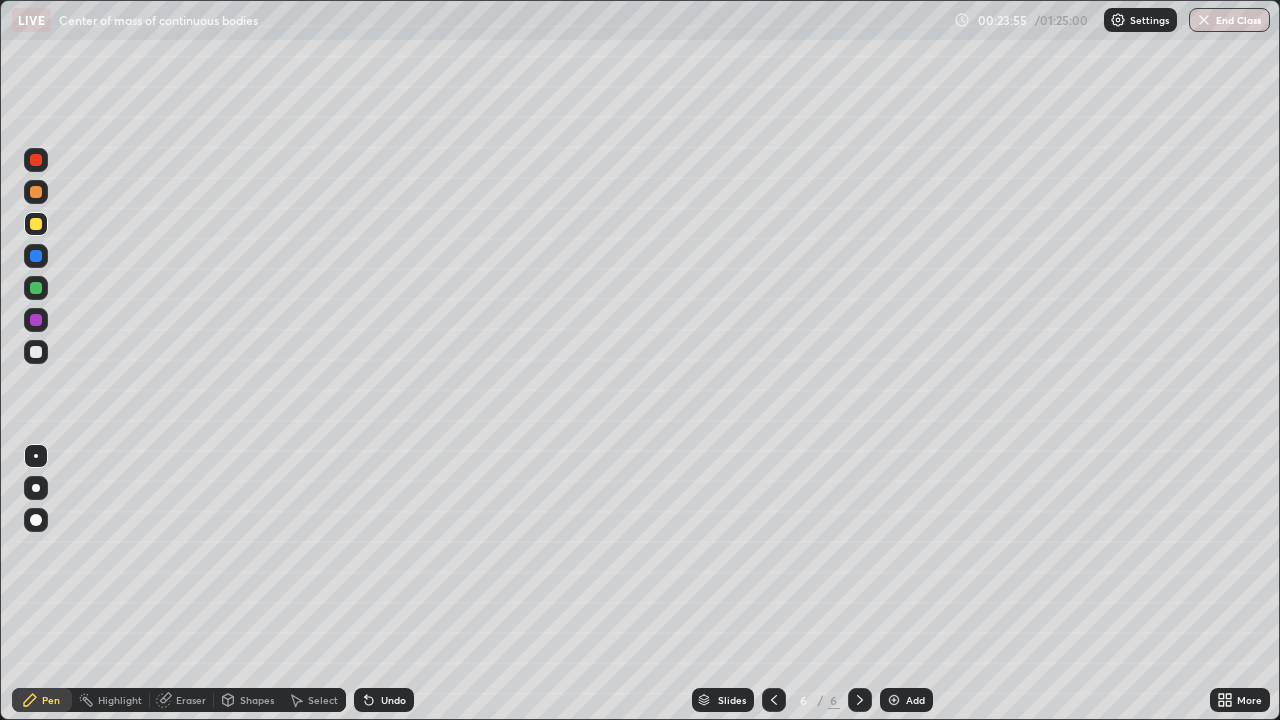 click at bounding box center (36, 352) 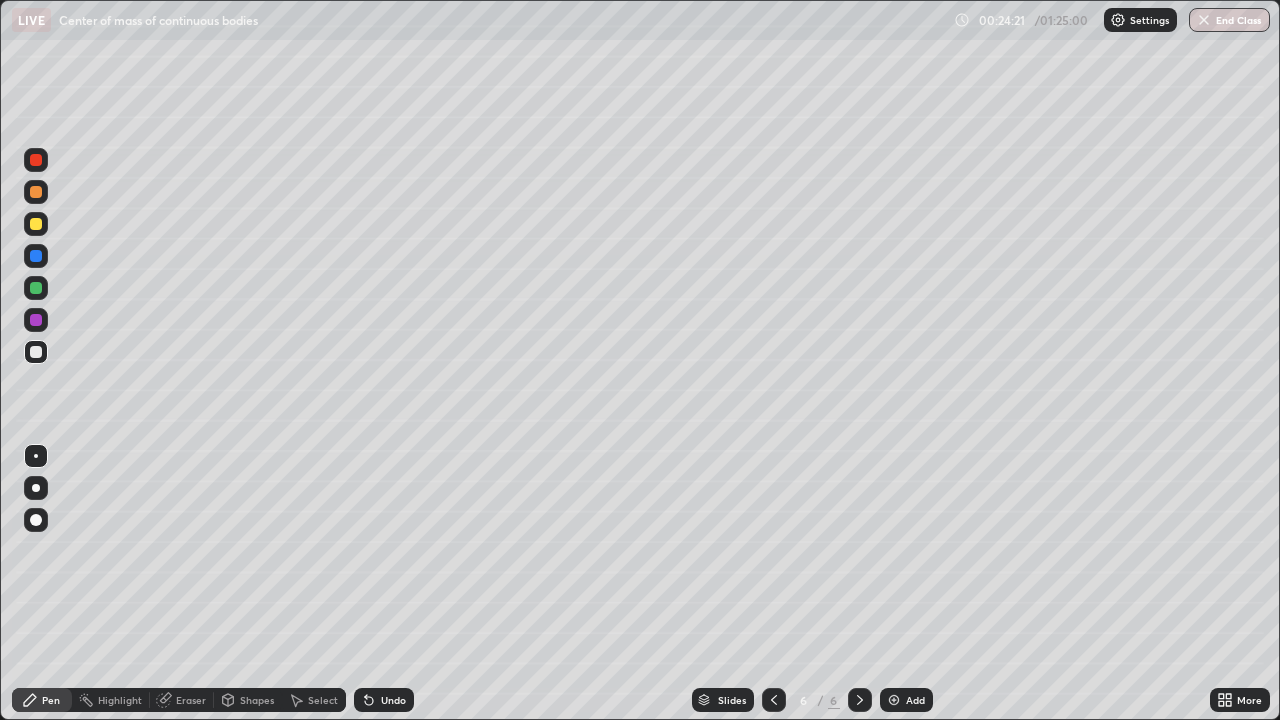 click at bounding box center (36, 288) 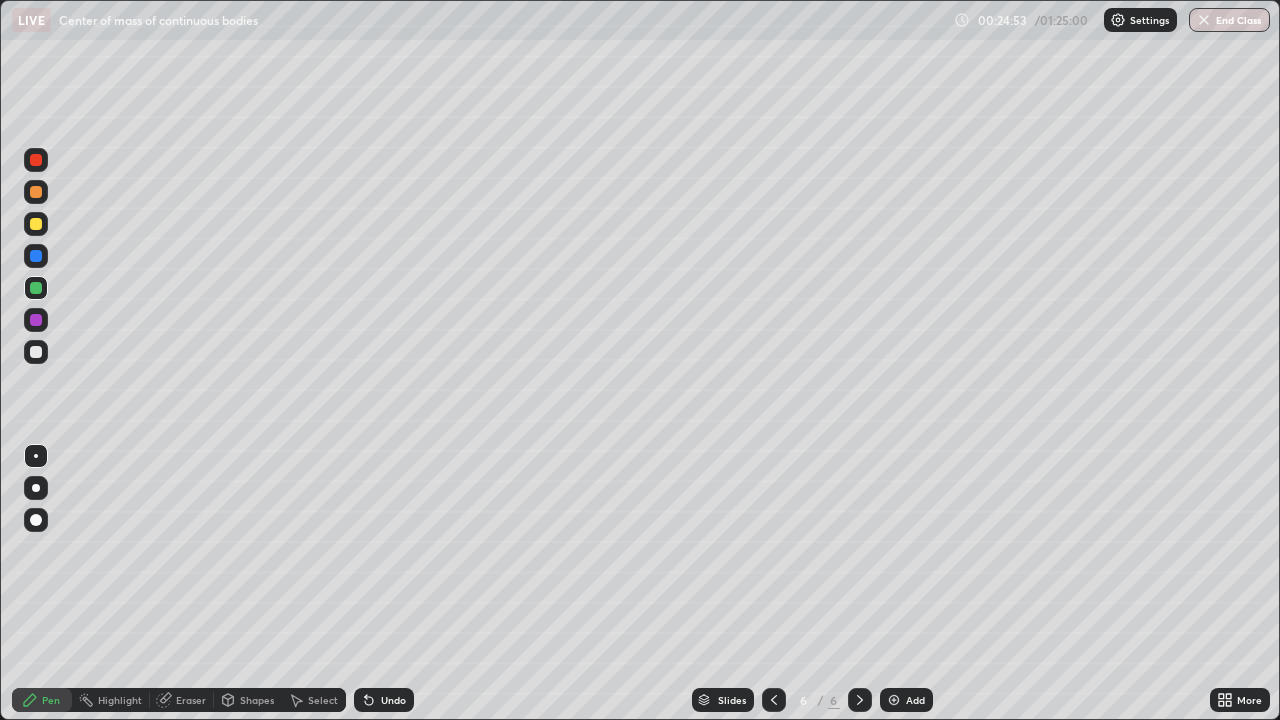 click at bounding box center [36, 224] 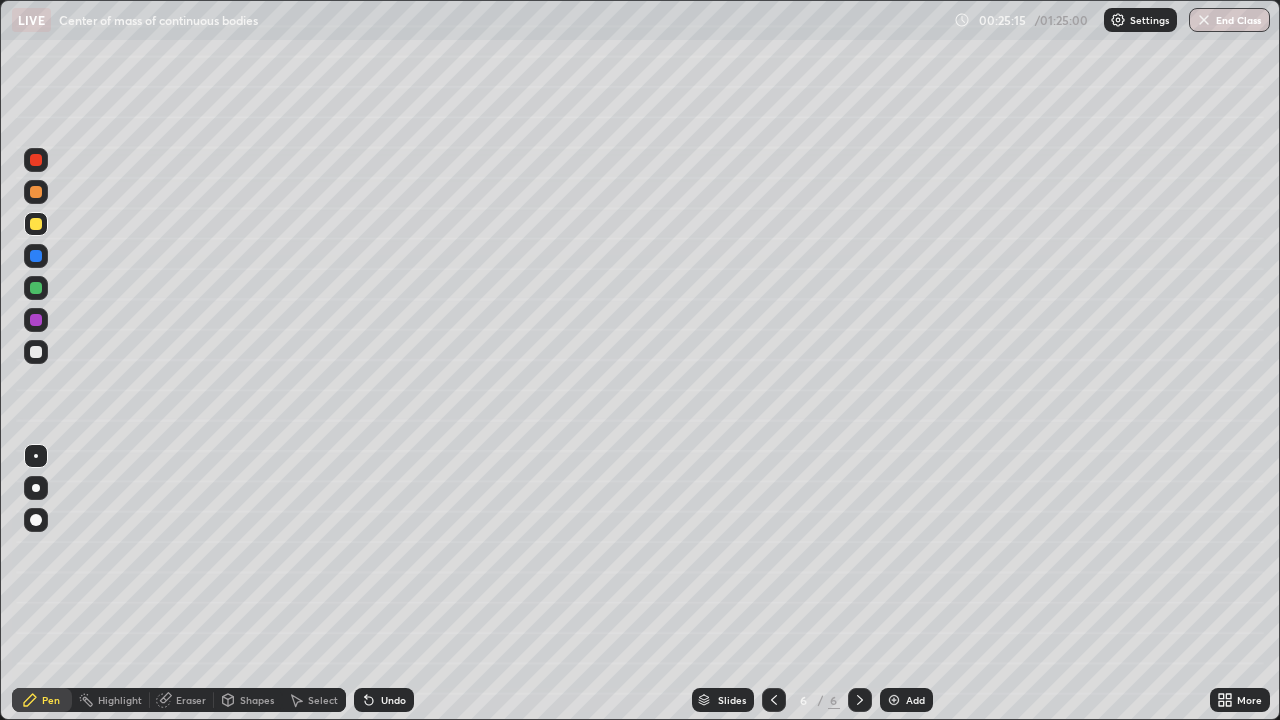 click at bounding box center (36, 288) 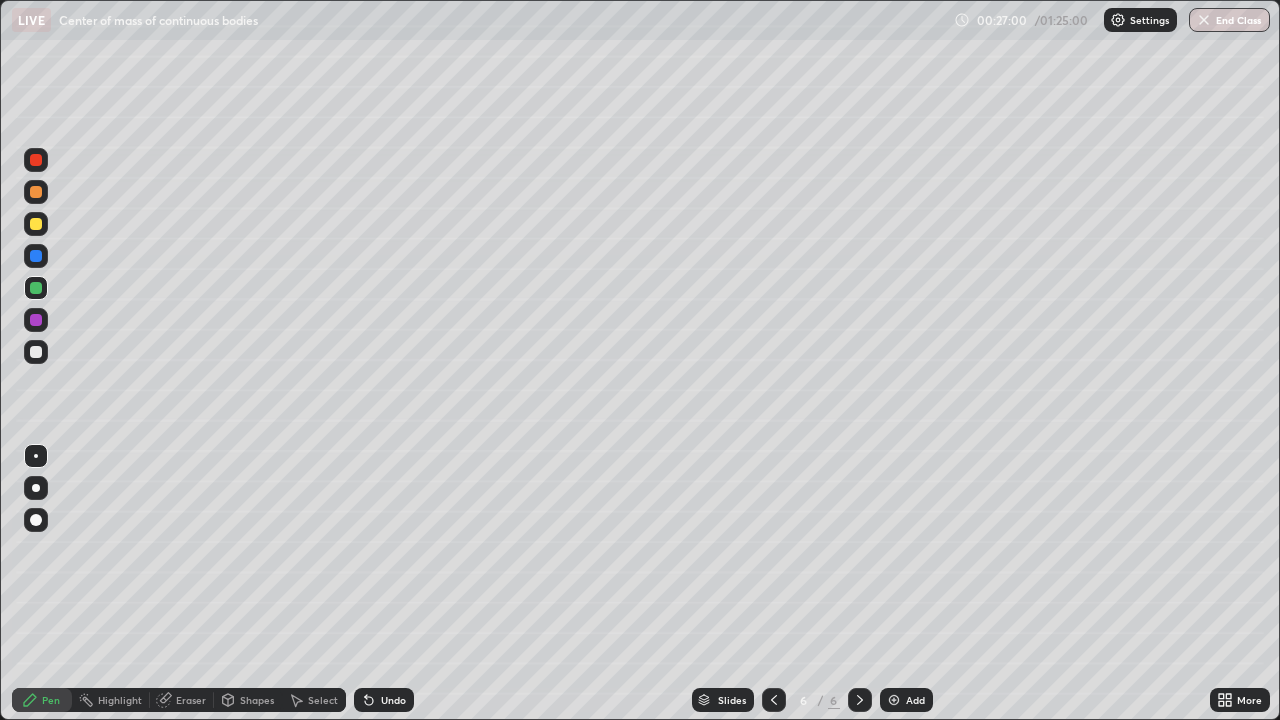 click at bounding box center (36, 160) 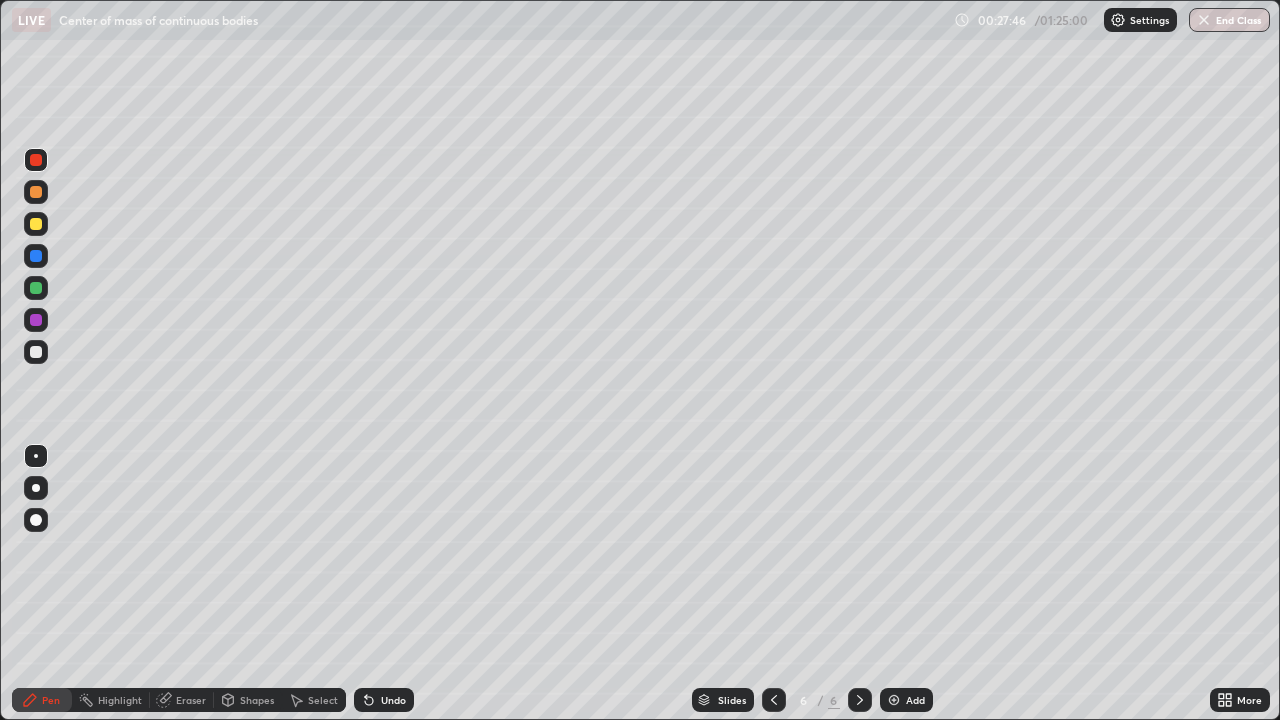 click at bounding box center [36, 352] 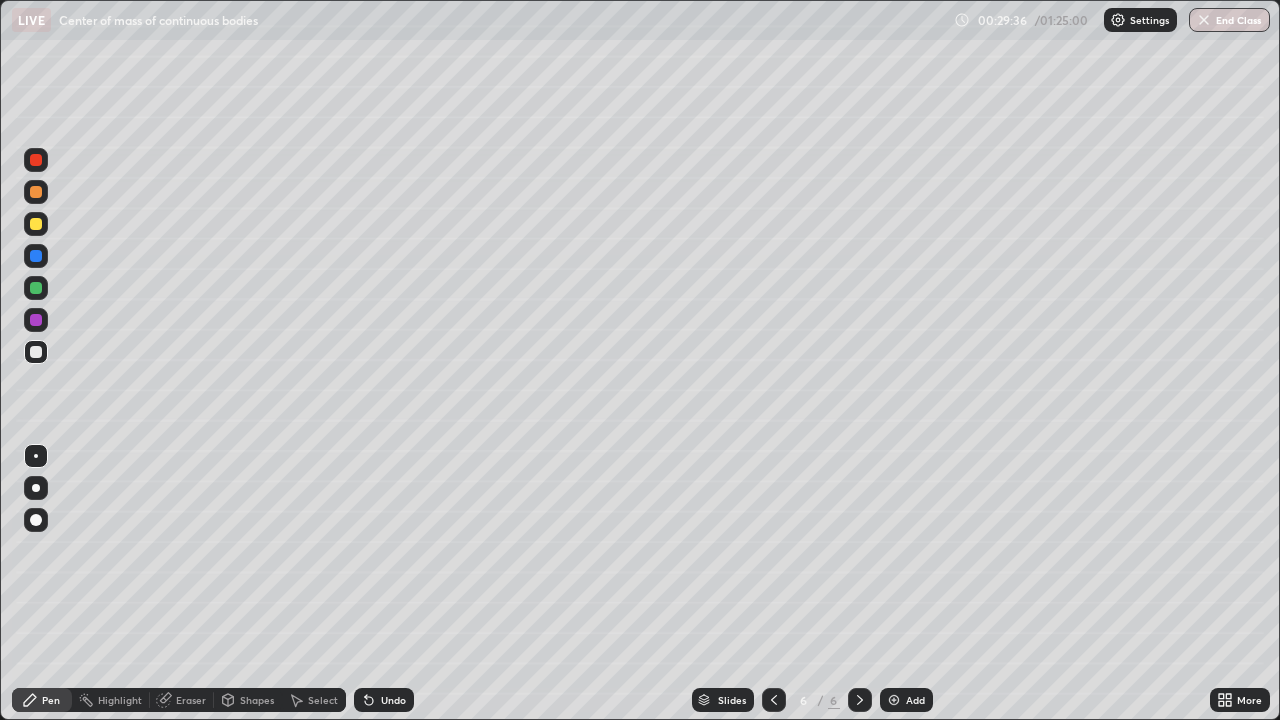click on "Select" at bounding box center (323, 700) 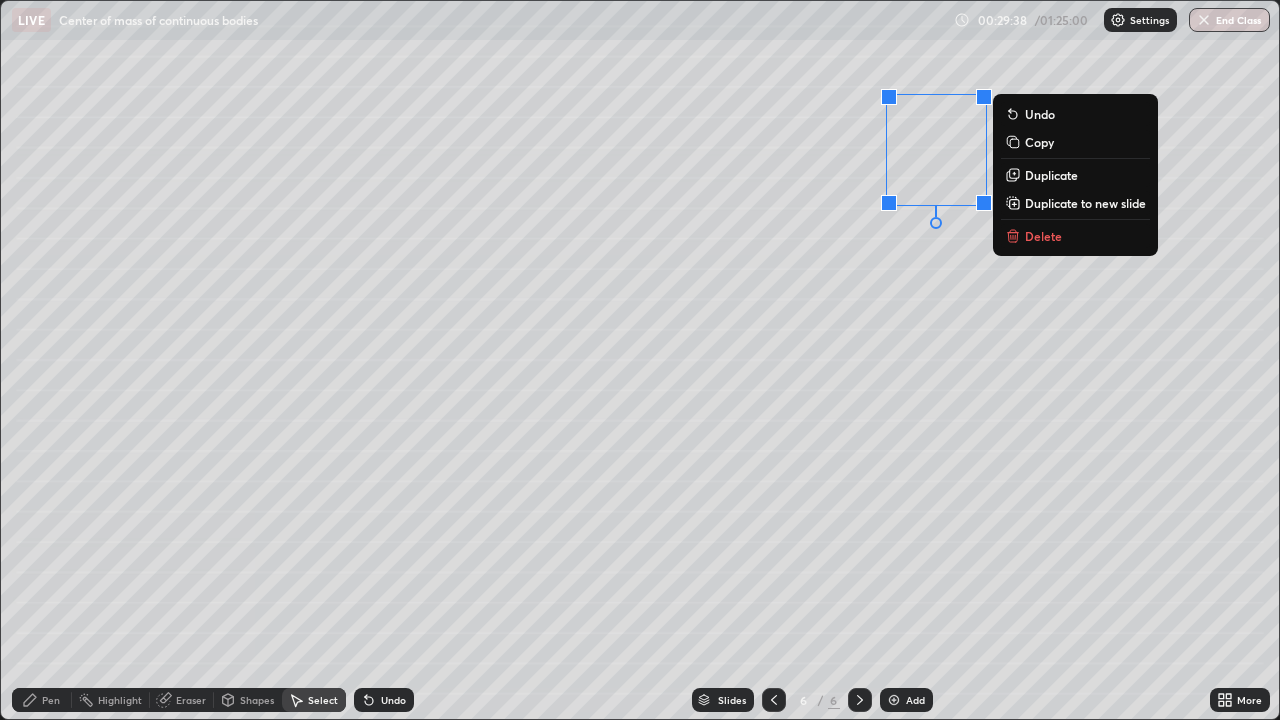click on "Delete" at bounding box center [1043, 236] 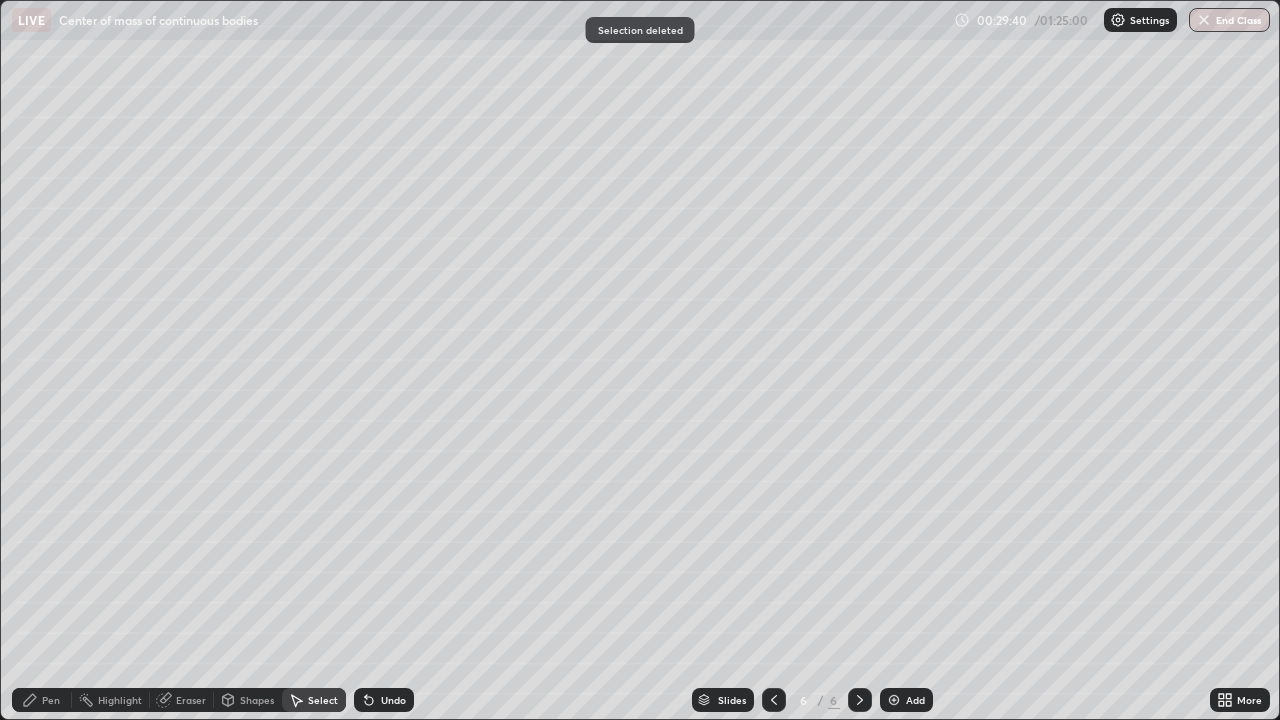 click on "Pen" at bounding box center [51, 700] 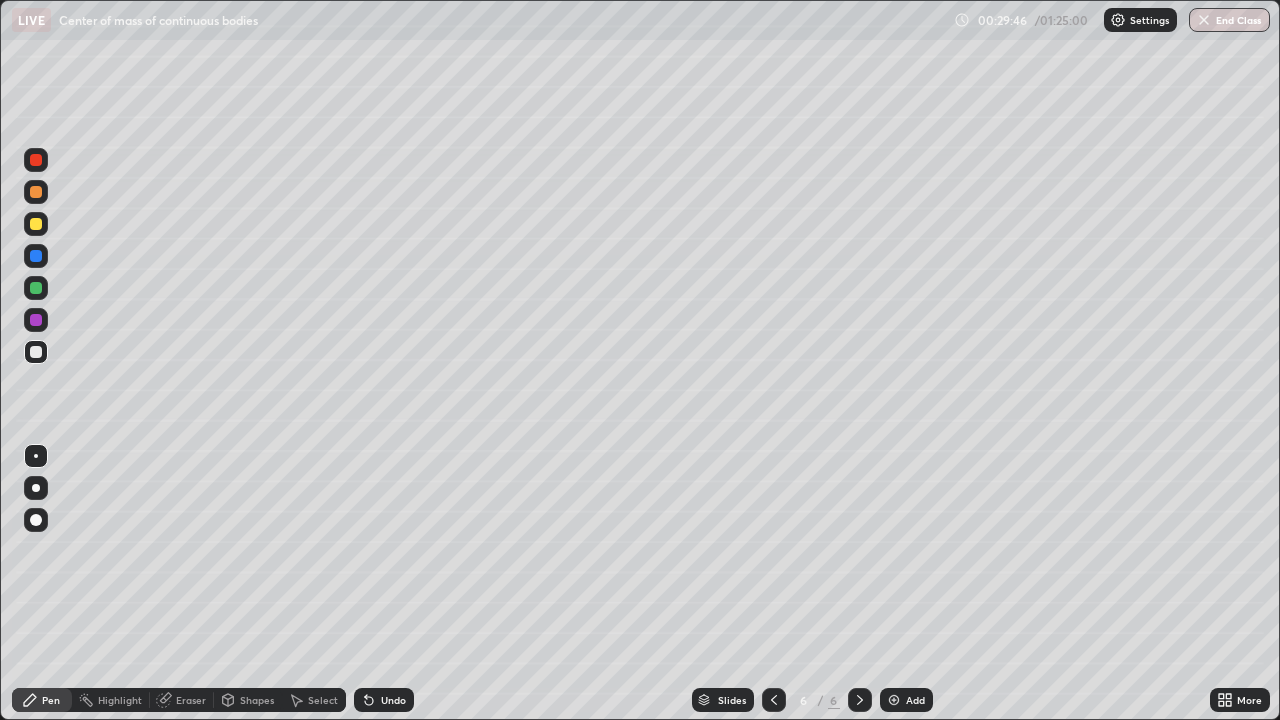 click at bounding box center [894, 700] 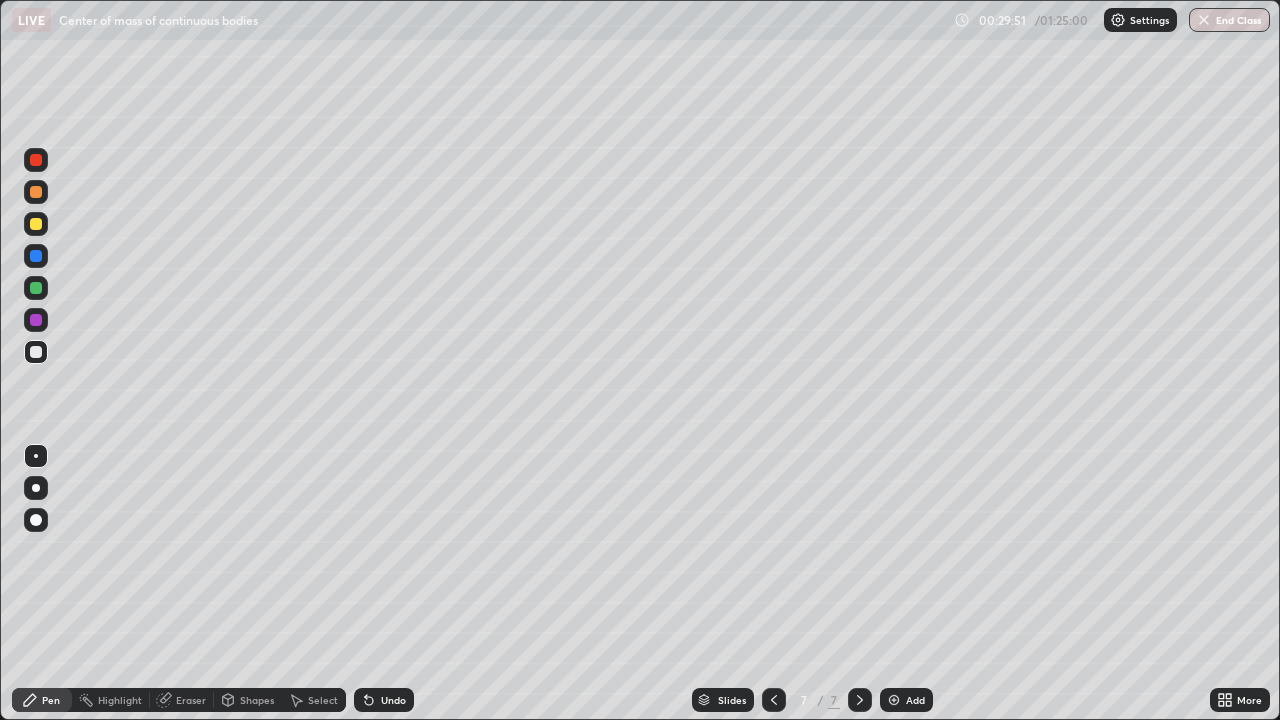 click on "Shapes" at bounding box center [257, 700] 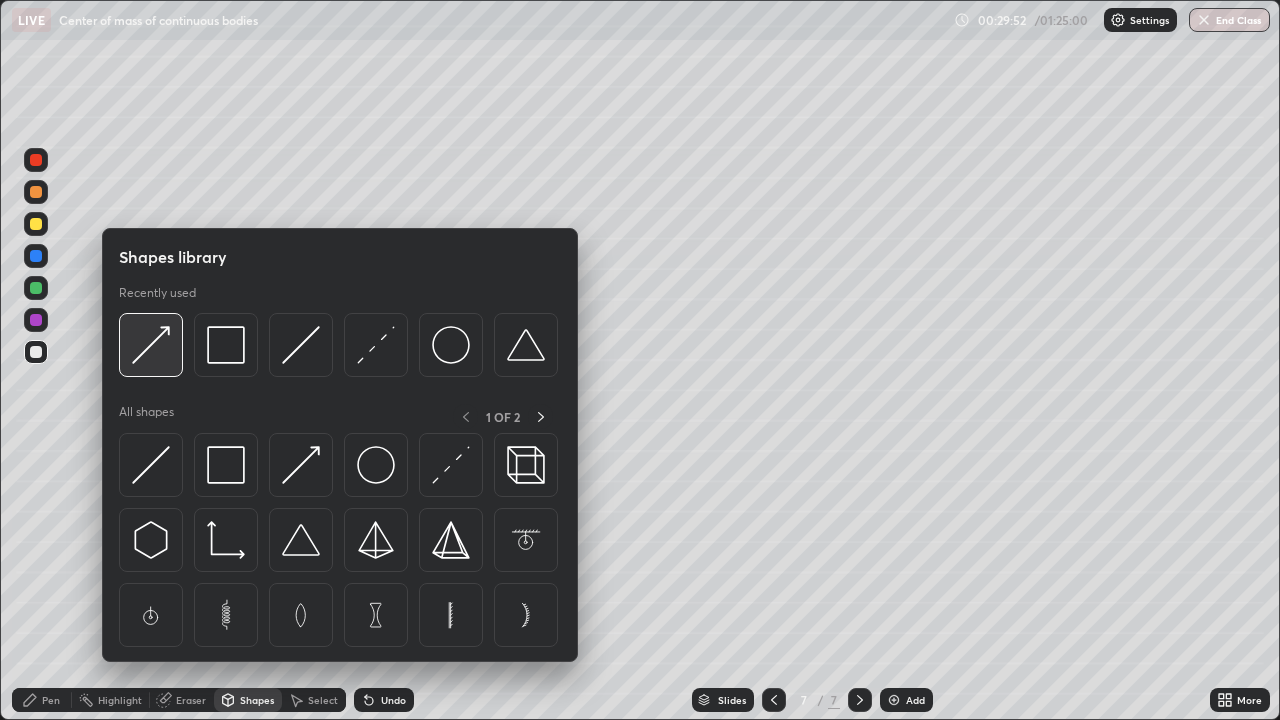 click at bounding box center (151, 345) 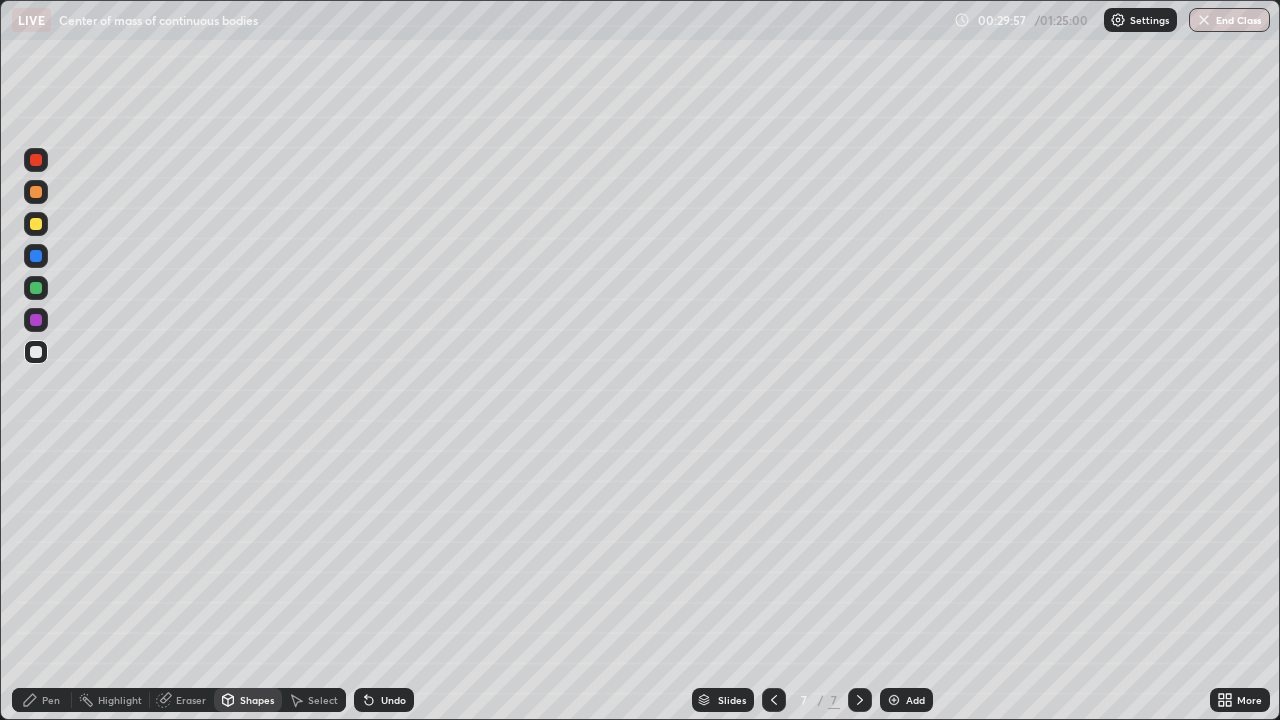 click 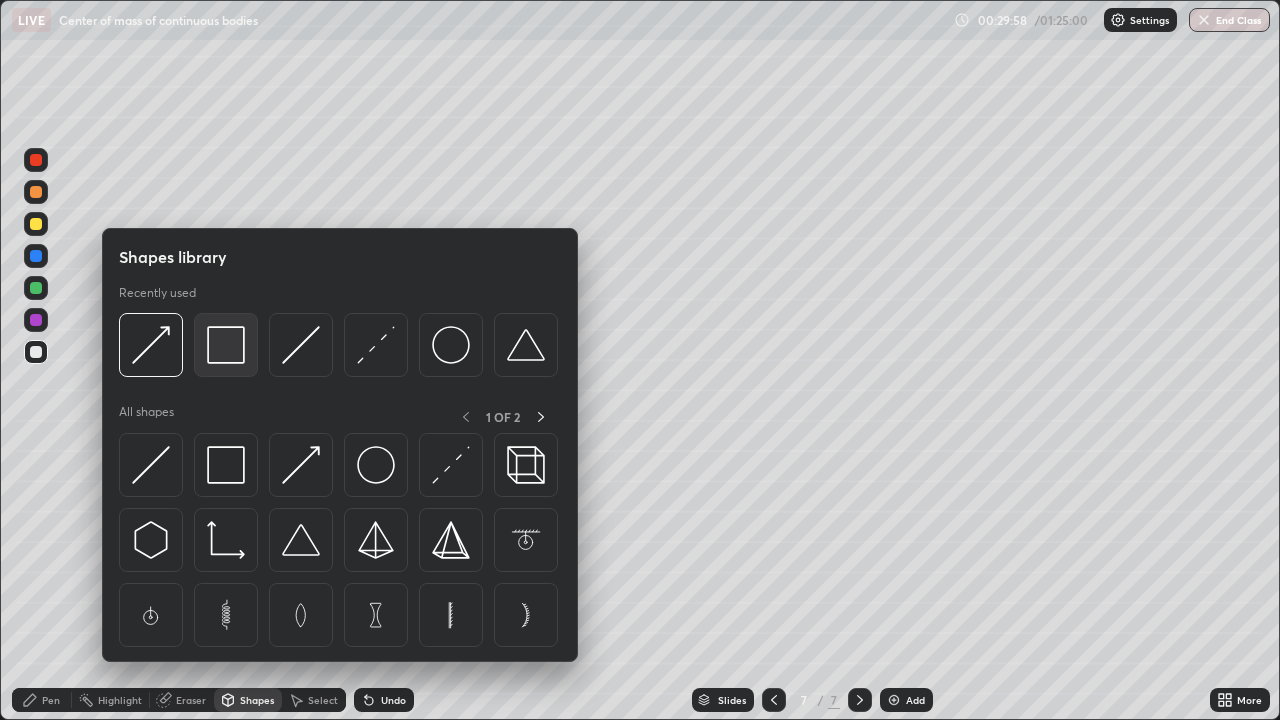 click at bounding box center [226, 345] 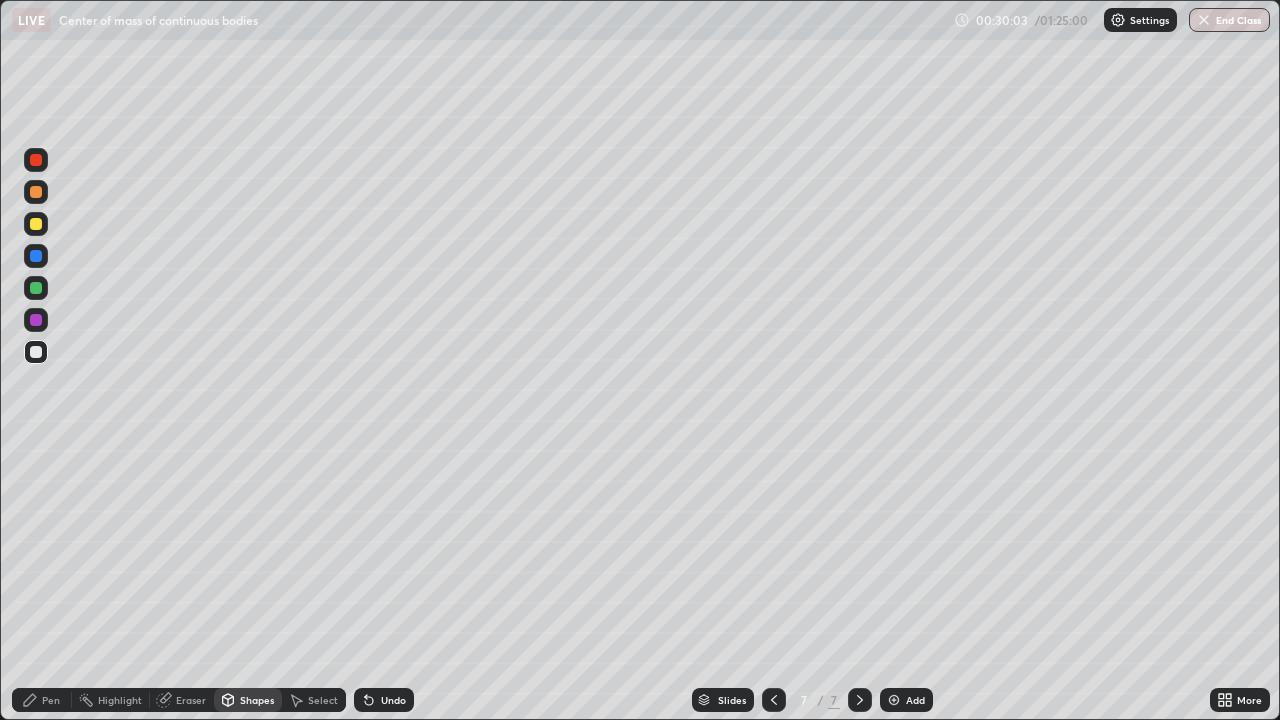 click on "Select" at bounding box center (323, 700) 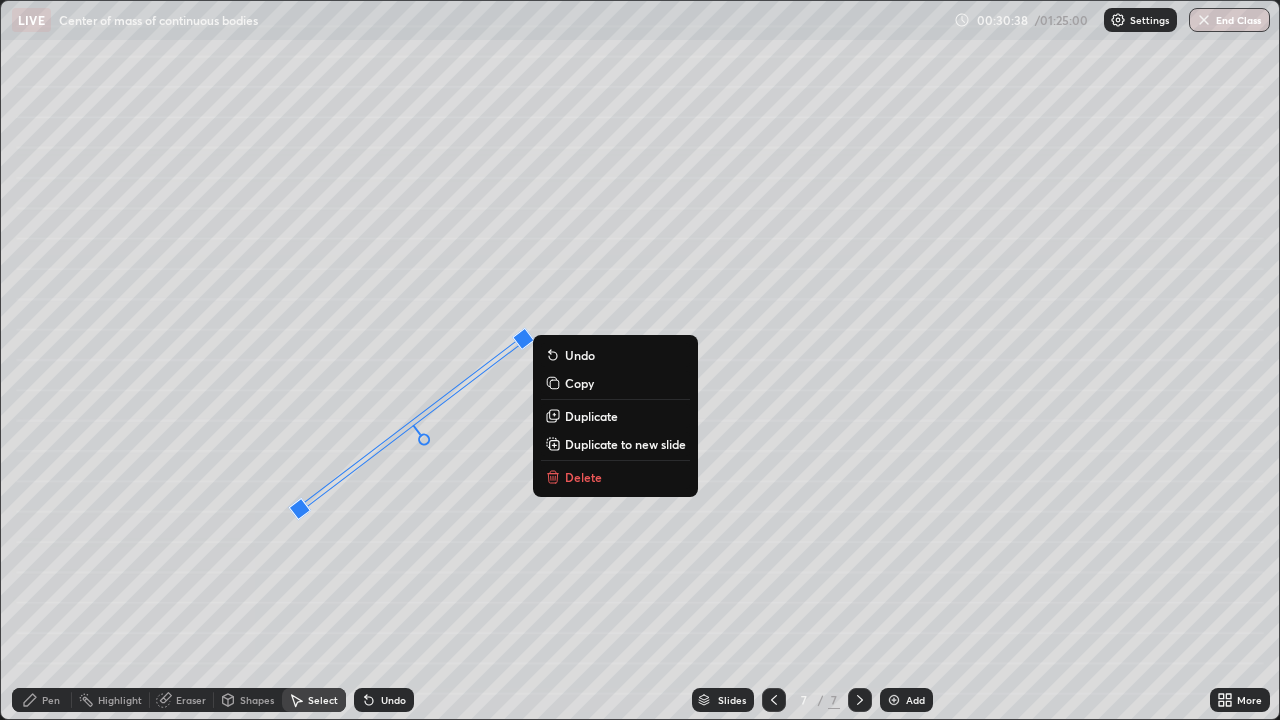 click on "Undo" at bounding box center [384, 700] 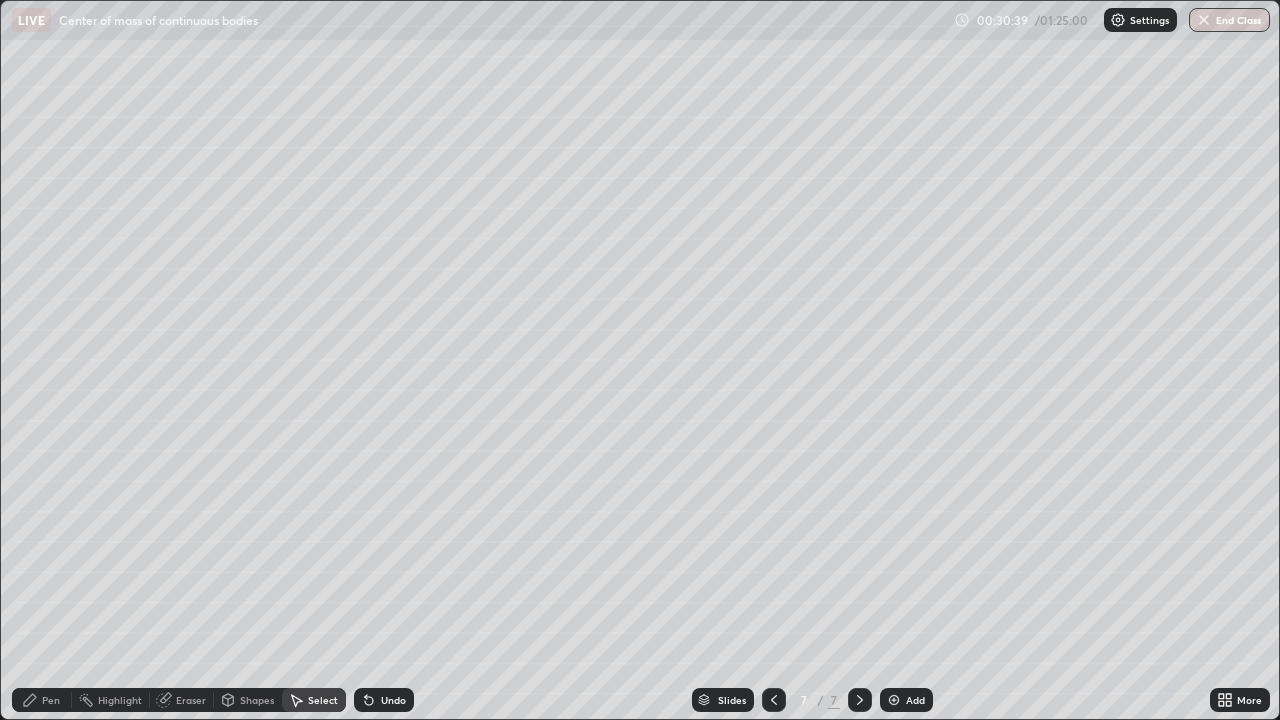 click on "Undo" at bounding box center (384, 700) 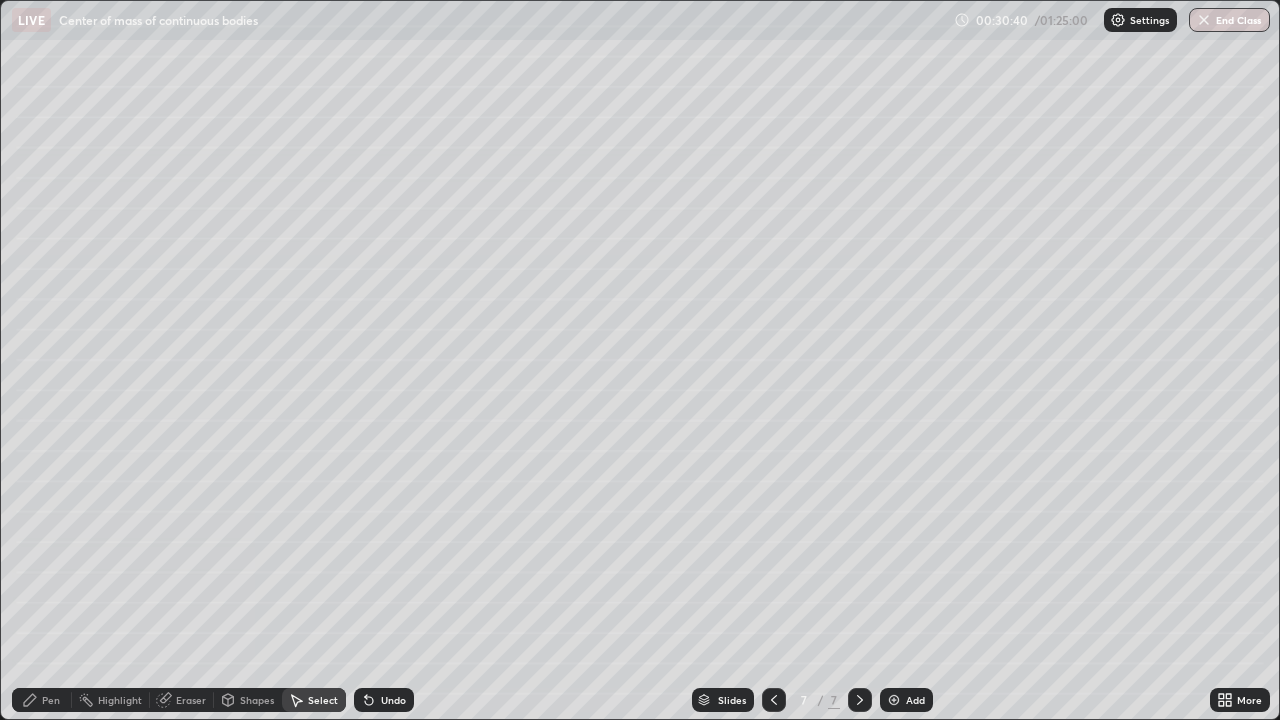 click on "Pen" at bounding box center (42, 700) 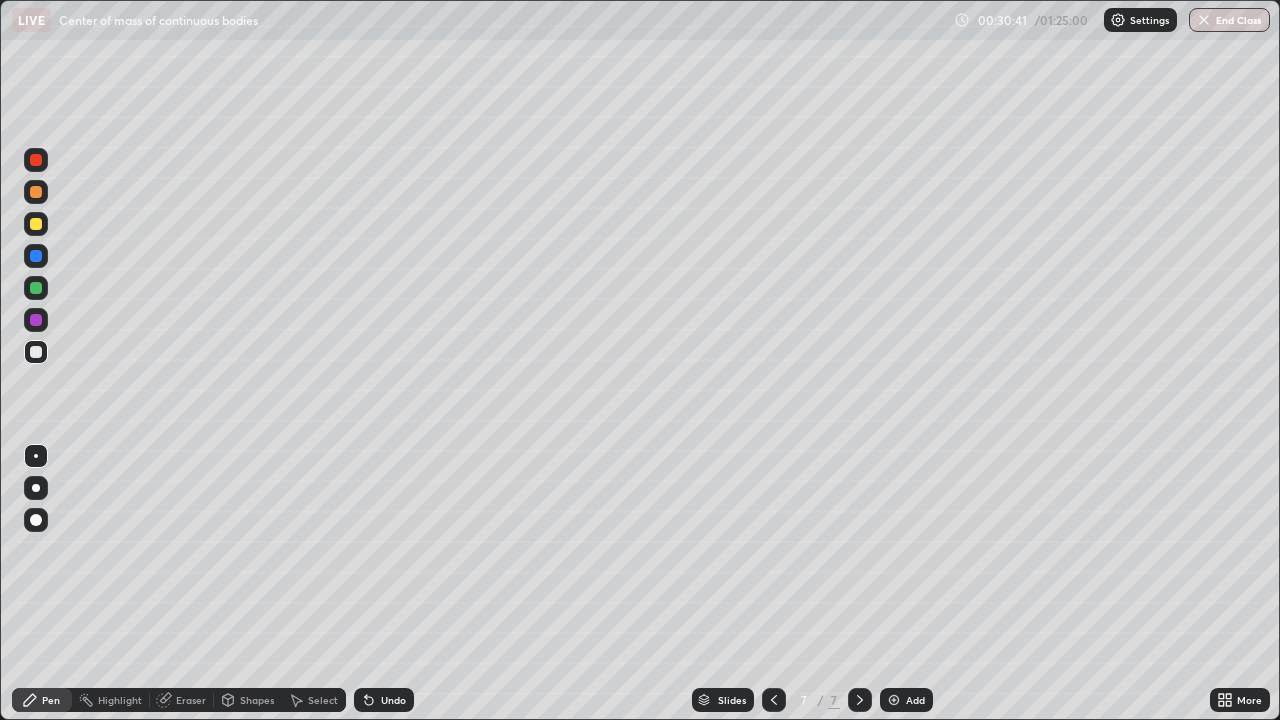 click at bounding box center [36, 520] 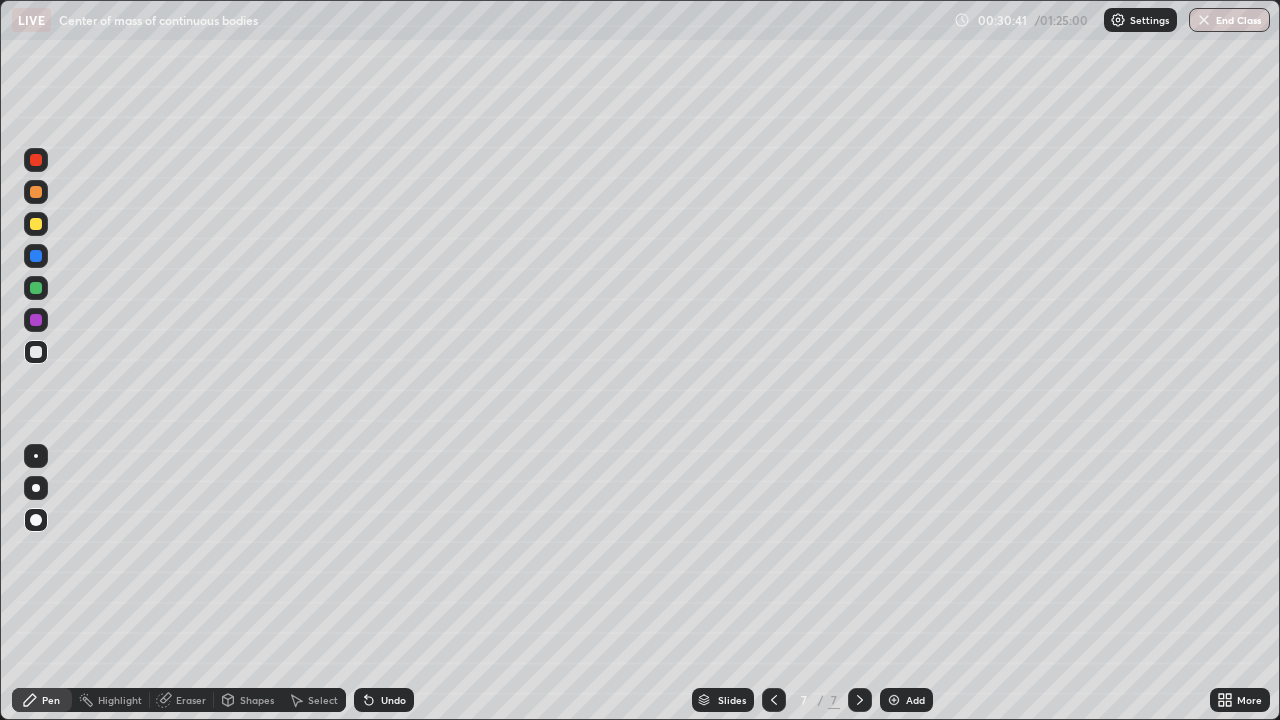 click on "Shapes" at bounding box center [248, 700] 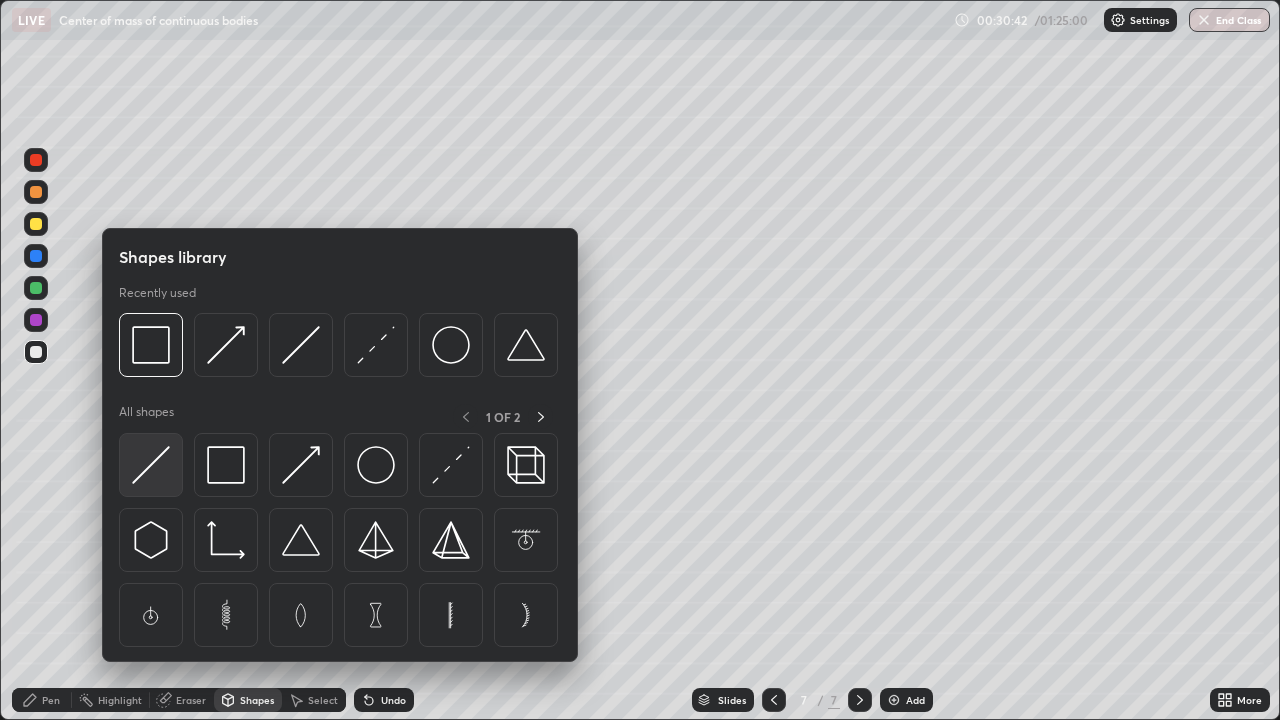 click at bounding box center (151, 465) 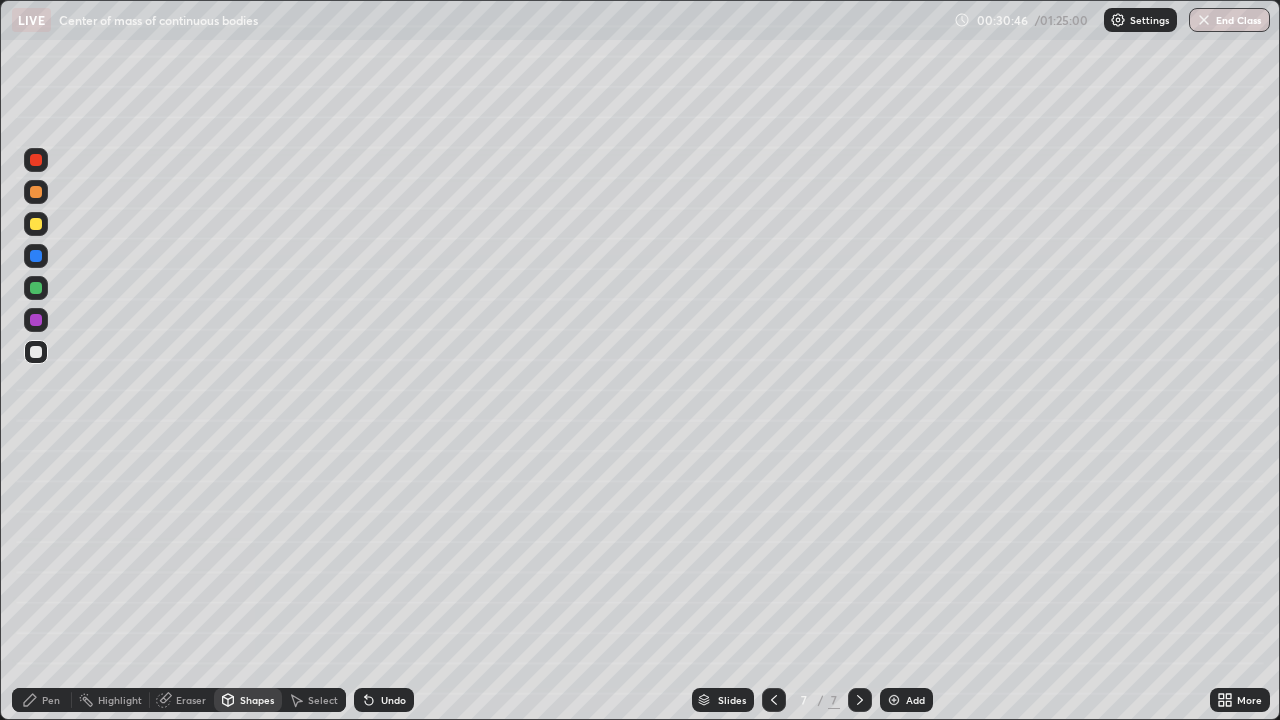 click on "Pen" at bounding box center (42, 700) 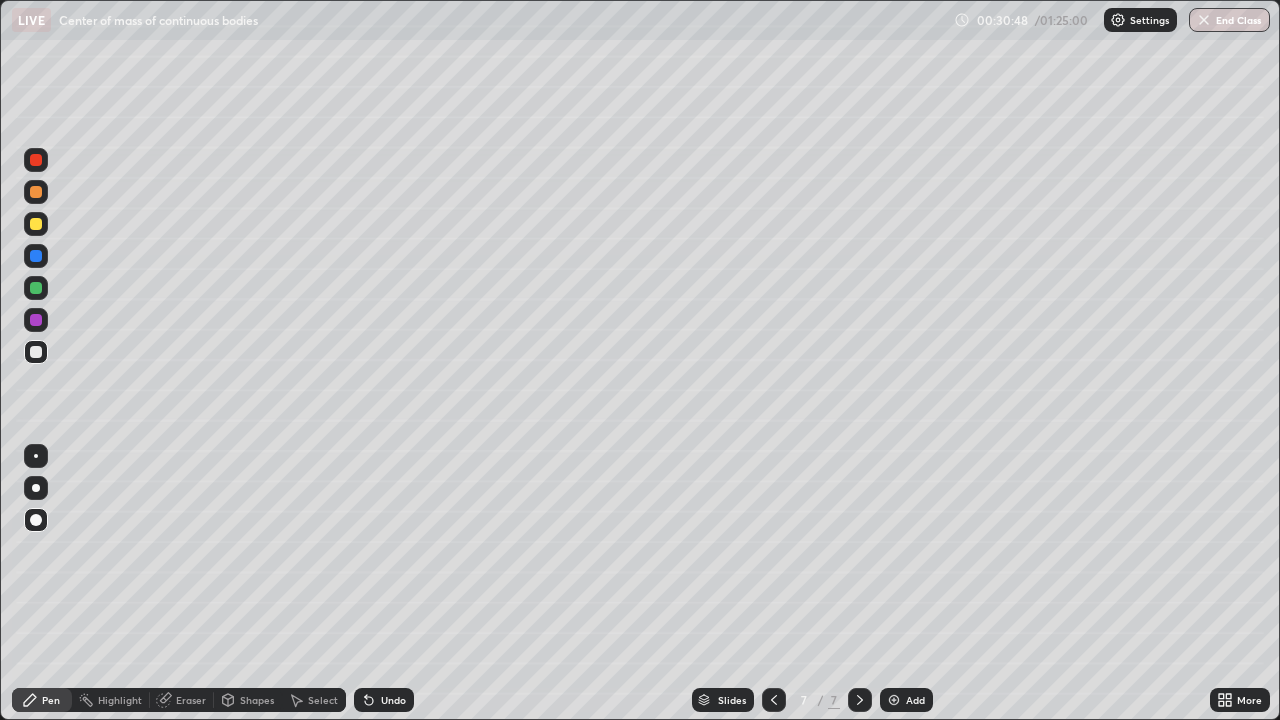 click on "Eraser" at bounding box center (182, 700) 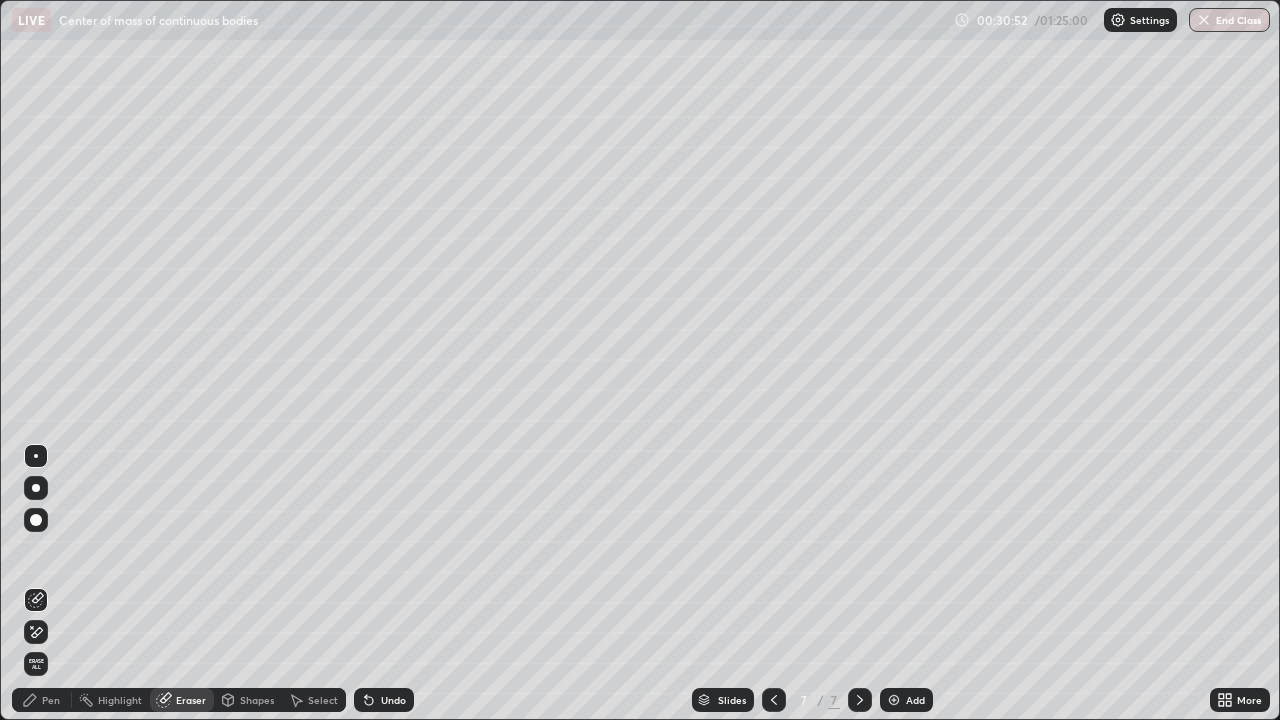 click on "Pen" at bounding box center (51, 700) 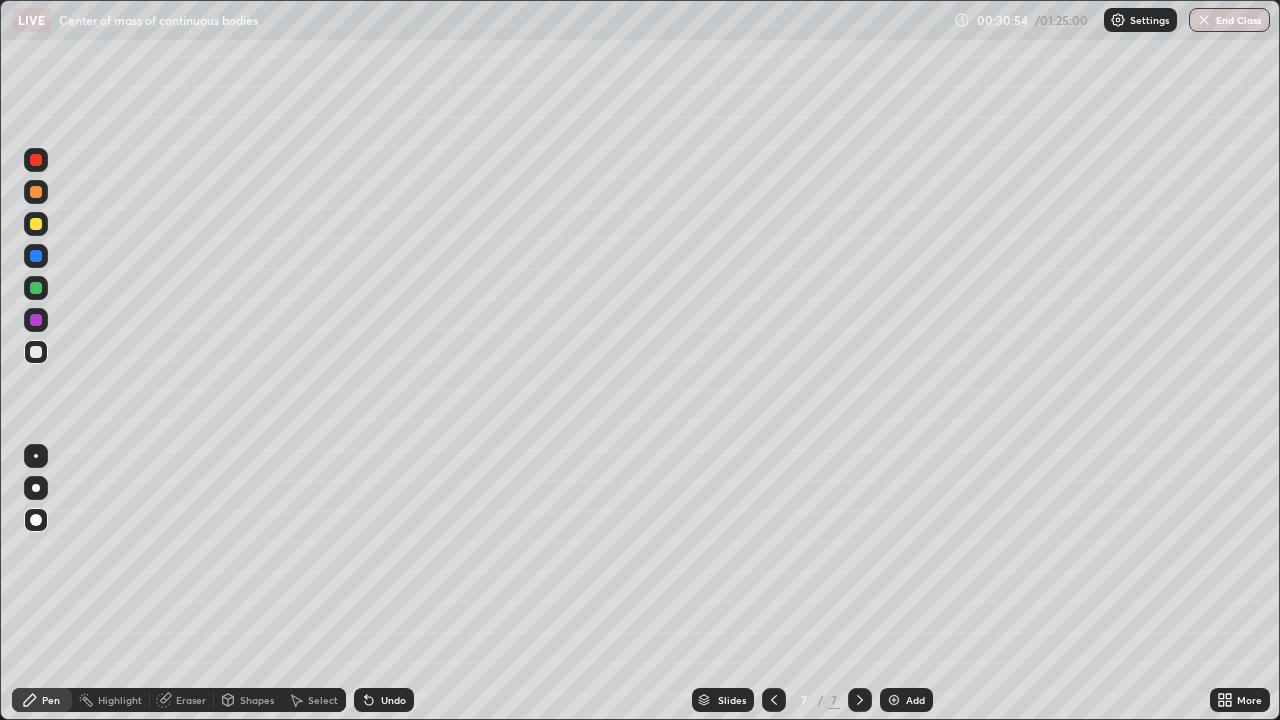 click at bounding box center (36, 456) 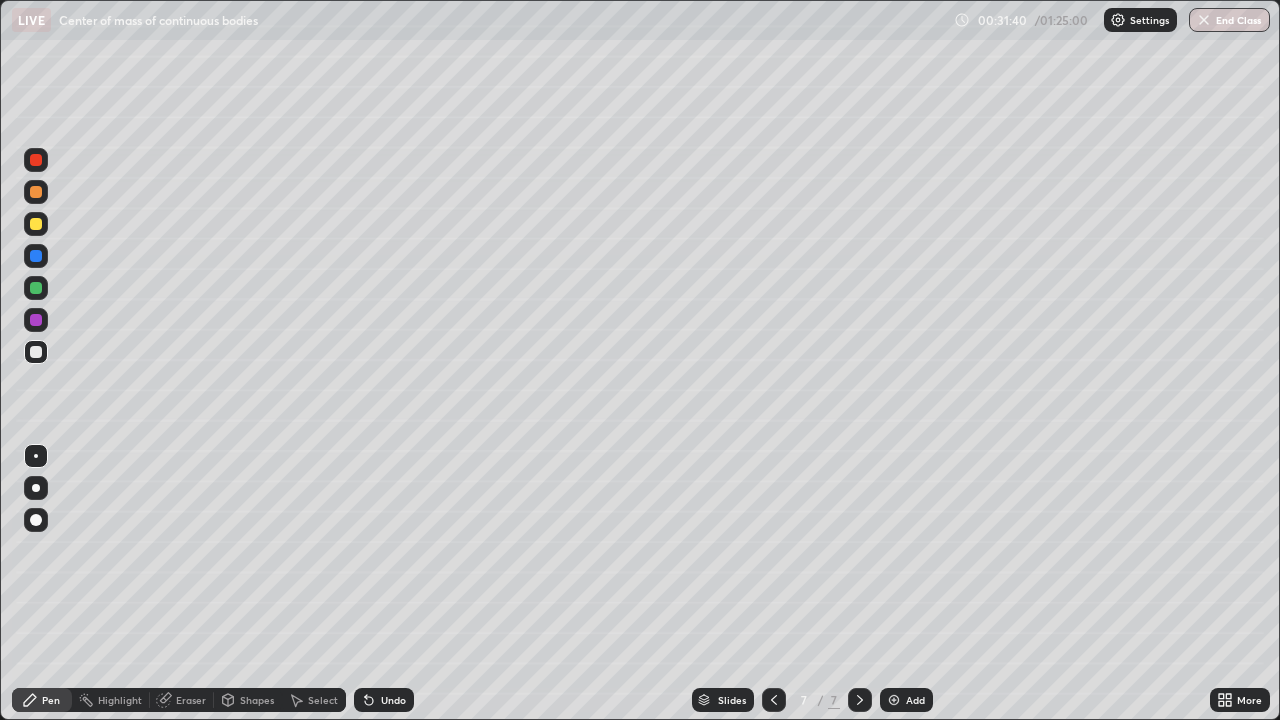 click on "Select" at bounding box center (323, 700) 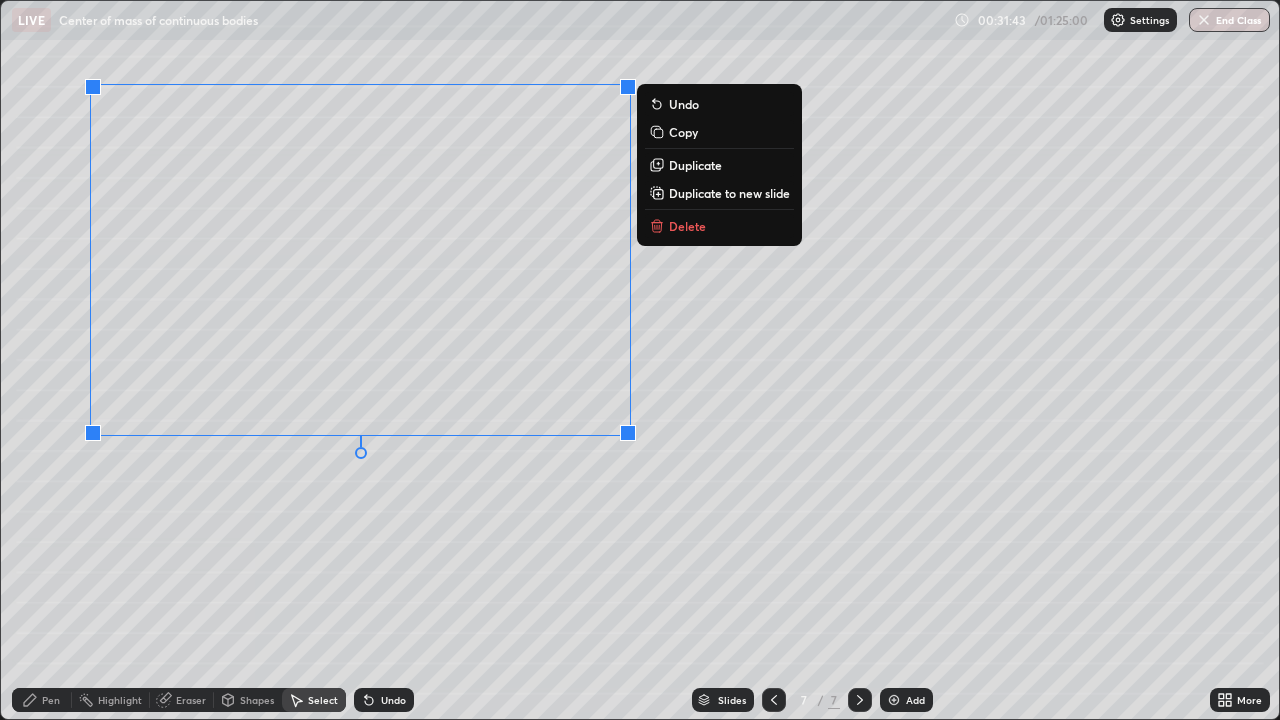 click on "Duplicate" at bounding box center [695, 165] 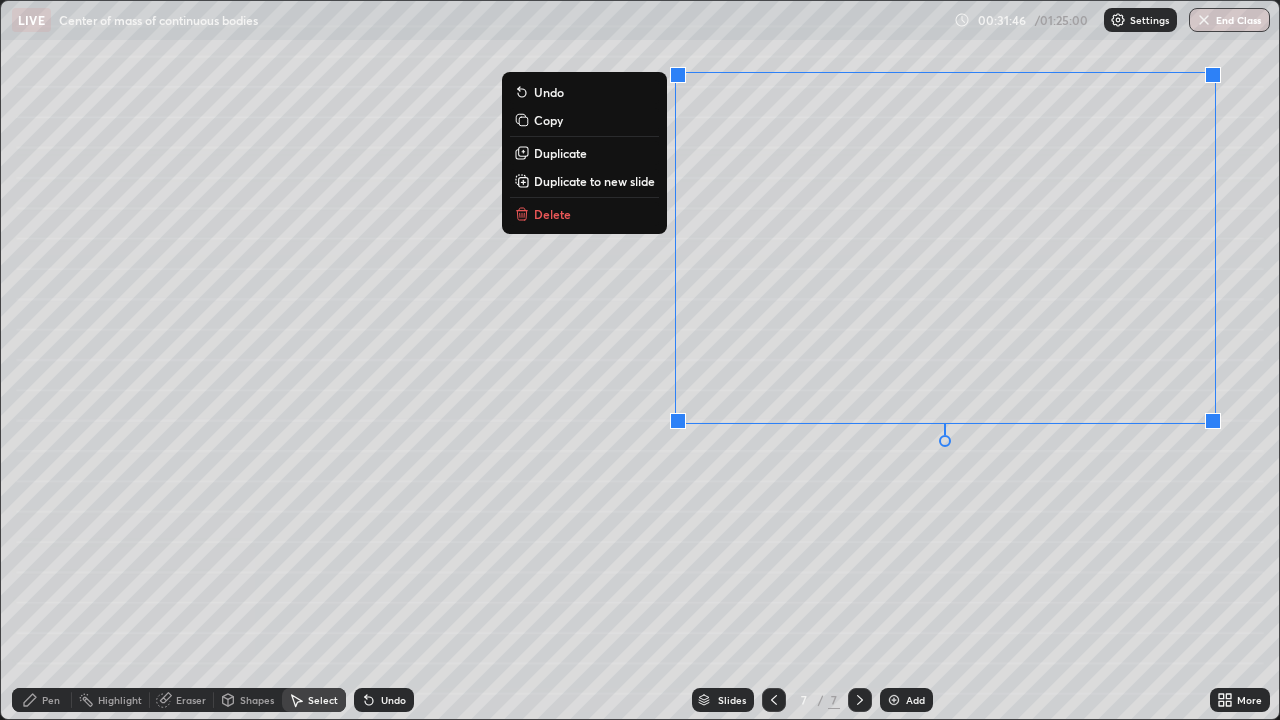 click on "0 ° Undo Copy Duplicate Duplicate to new slide Delete" at bounding box center (640, 360) 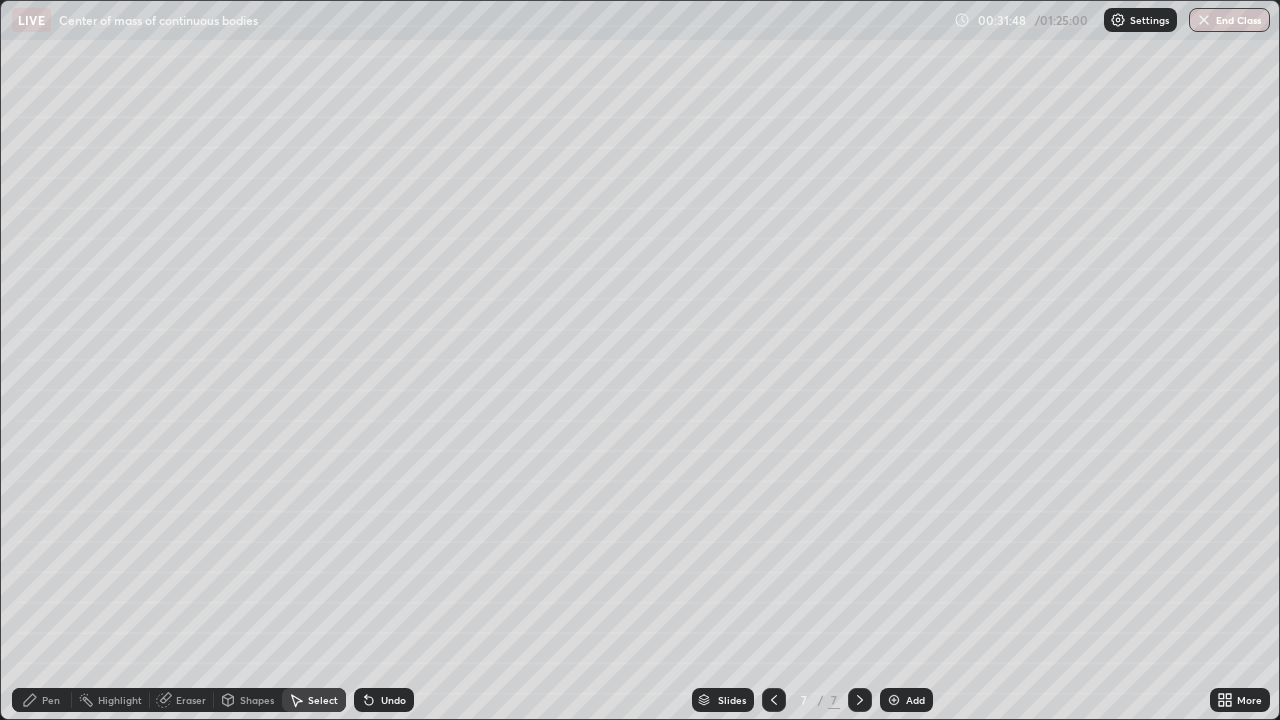 click on "Eraser" at bounding box center (191, 700) 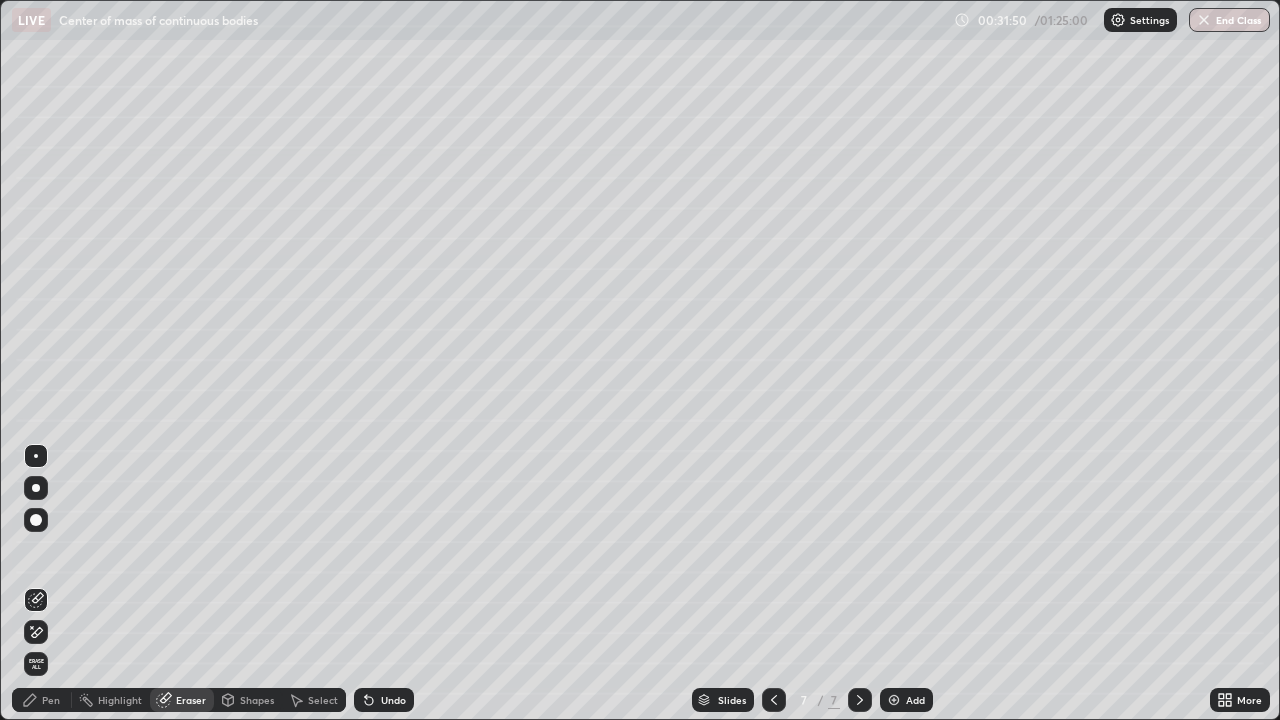 click on "Shapes" at bounding box center [257, 700] 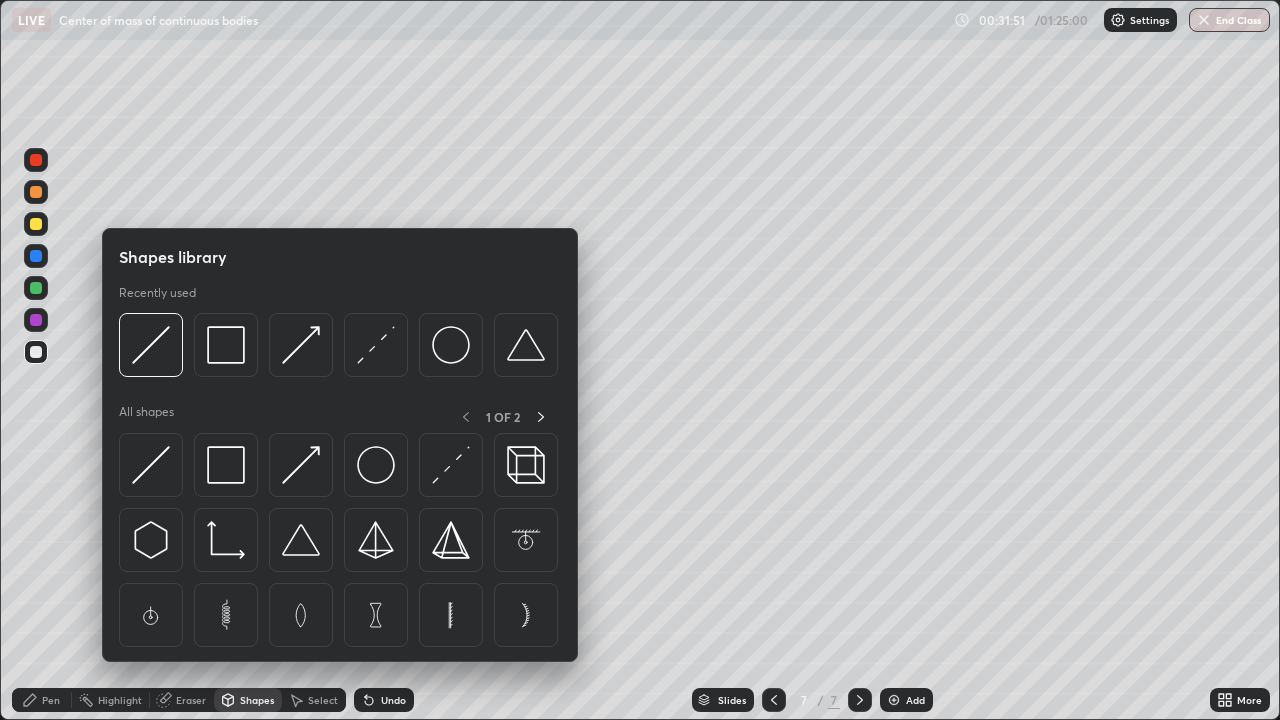 click on "Shapes" at bounding box center (257, 700) 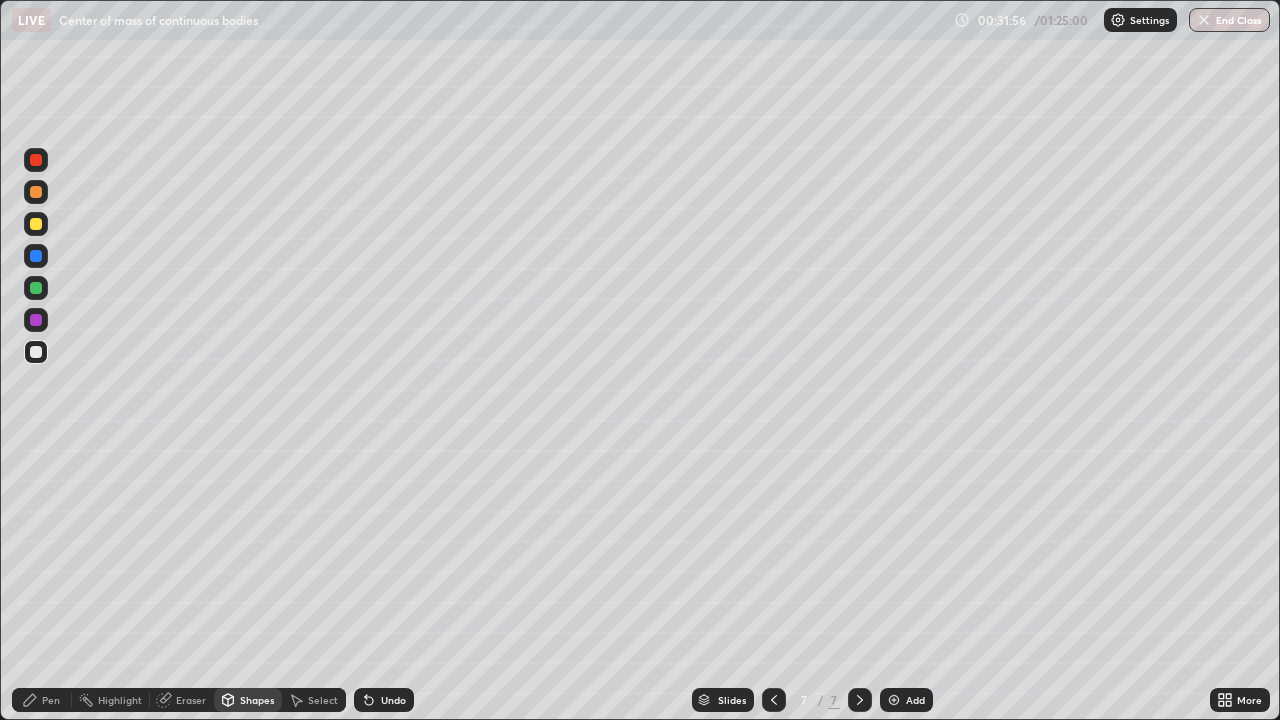 click on "Pen" at bounding box center (51, 700) 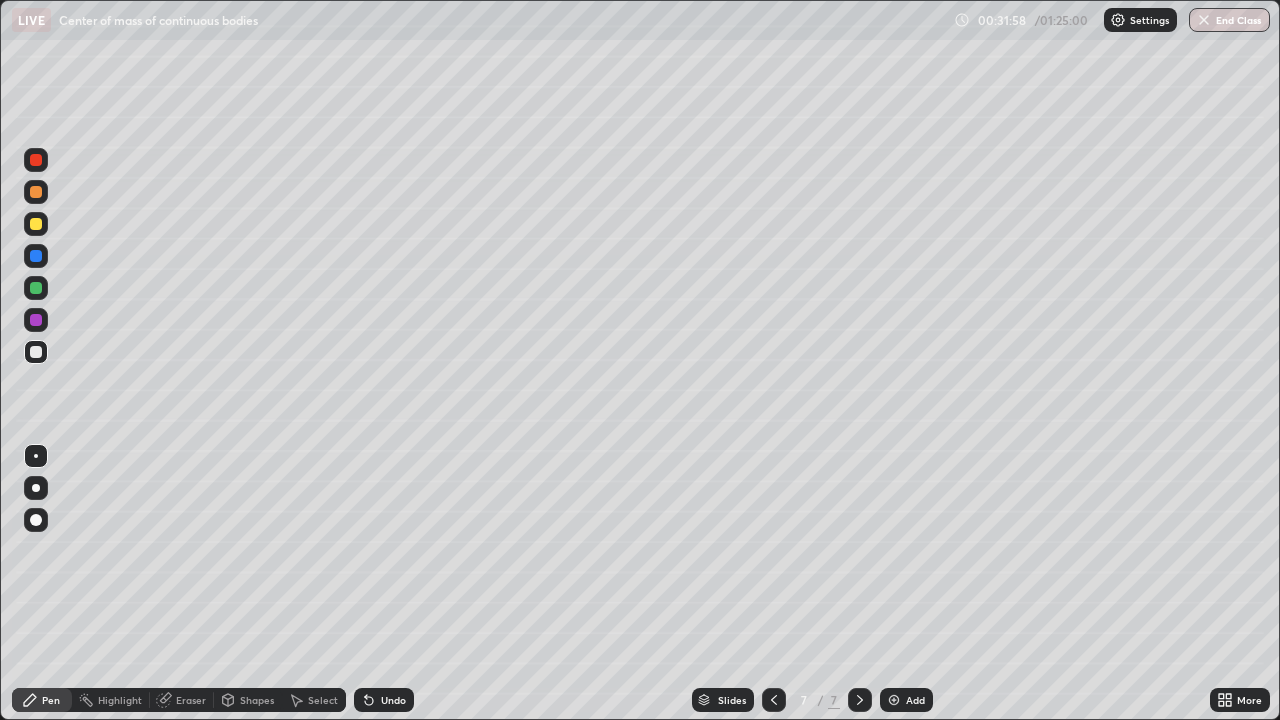 click on "Select" at bounding box center (323, 700) 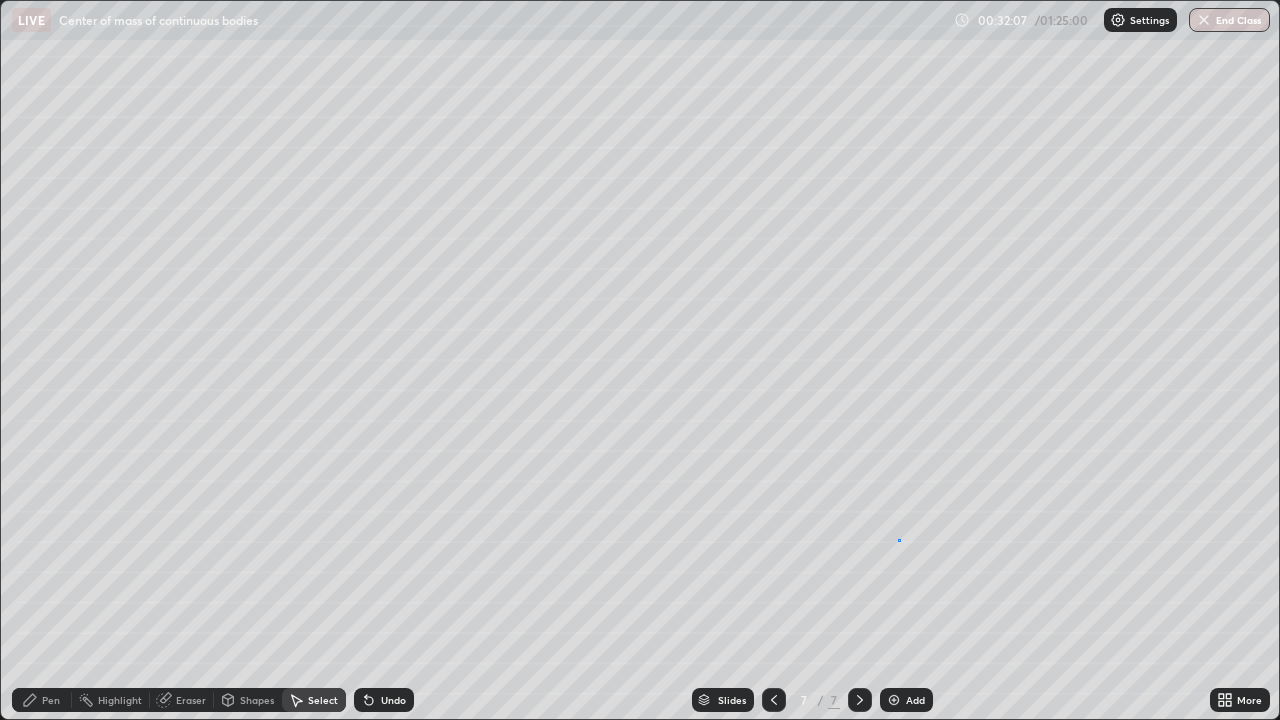 click on "0 ° Undo Copy Duplicate Duplicate to new slide Delete" at bounding box center (640, 360) 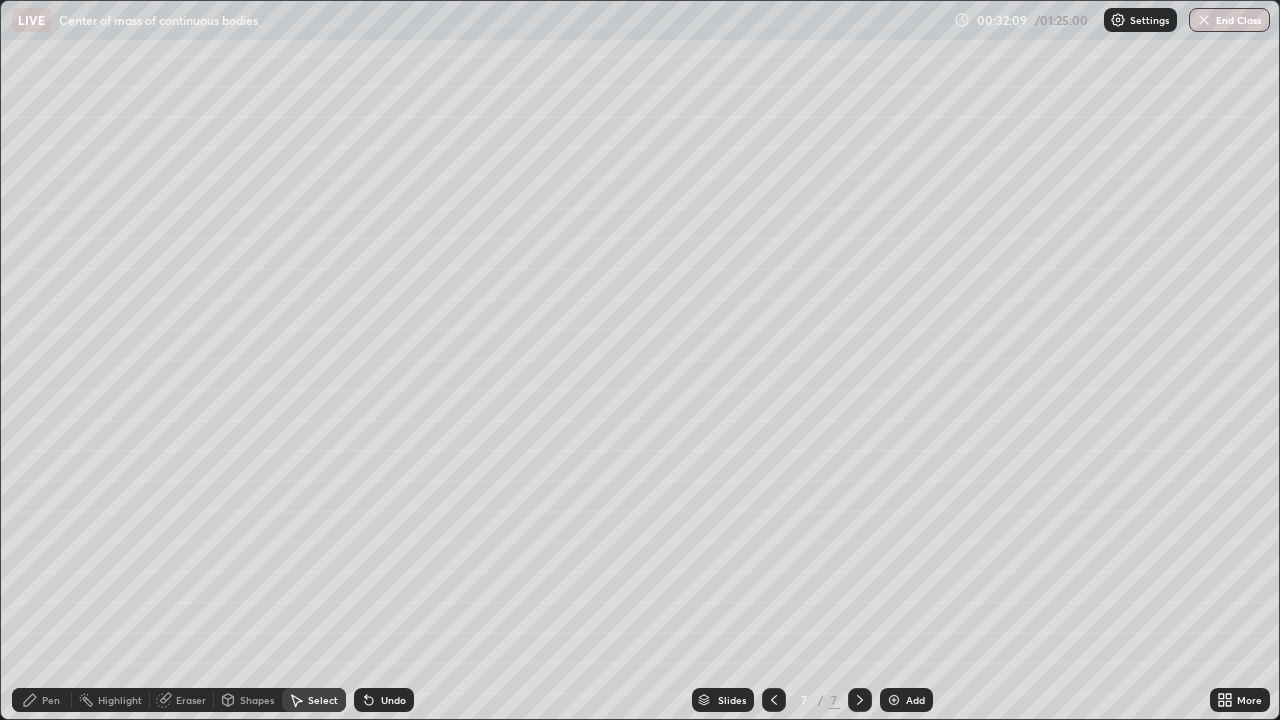 click on "Pen" at bounding box center [51, 700] 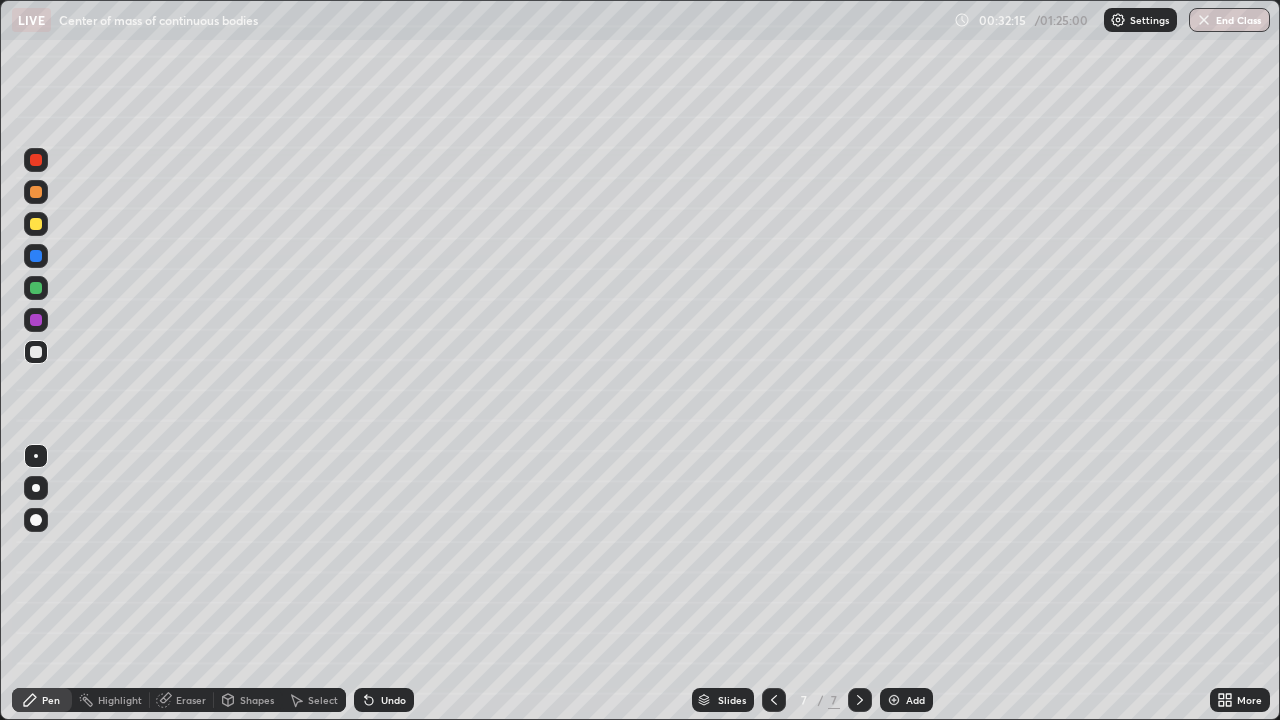 click on "More" at bounding box center [1240, 700] 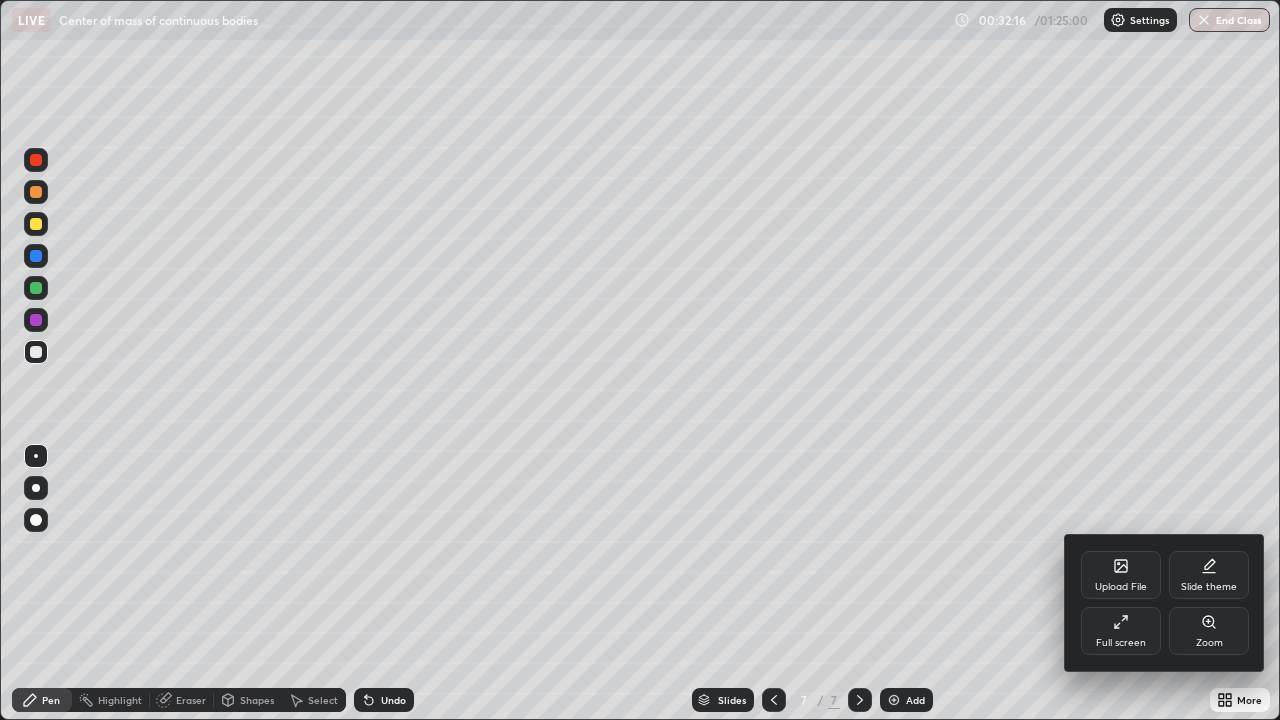 click 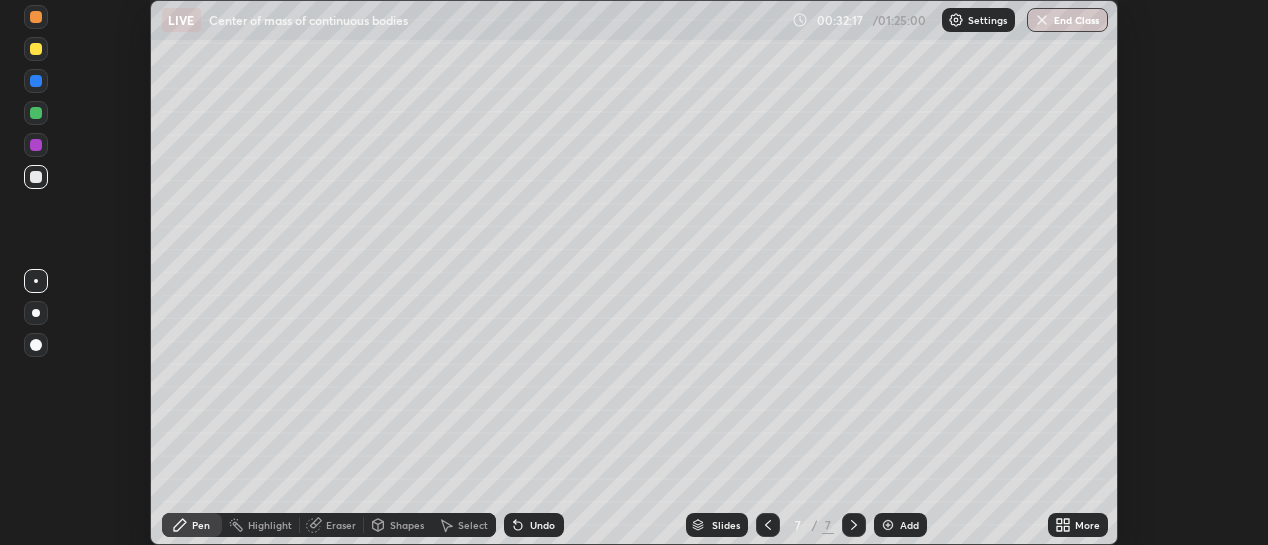 scroll, scrollTop: 545, scrollLeft: 1268, axis: both 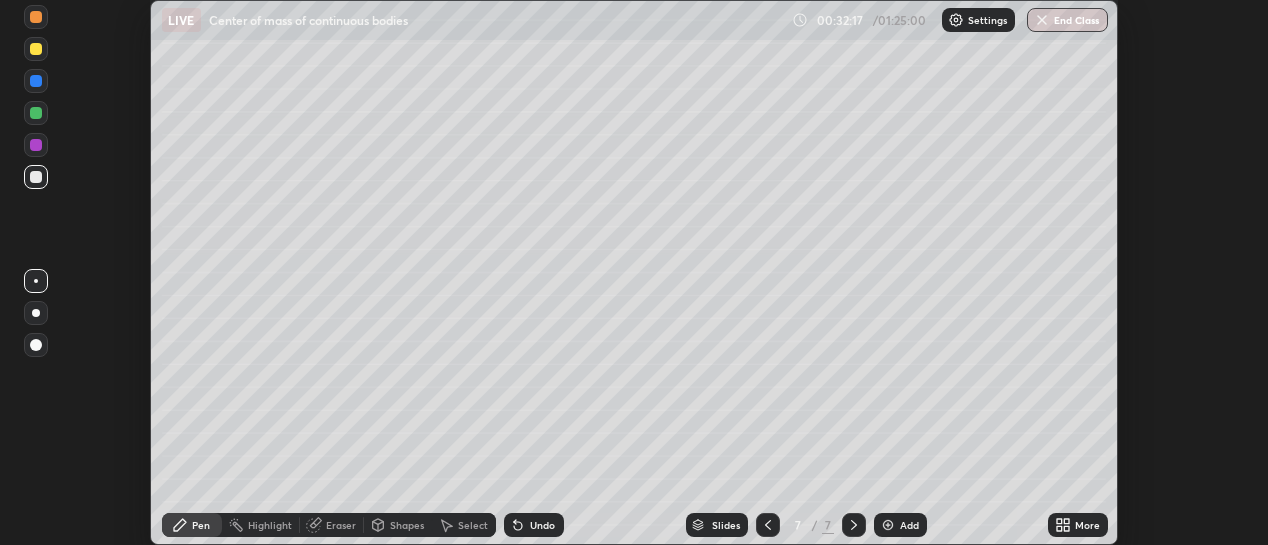 click on "More" at bounding box center [1087, 525] 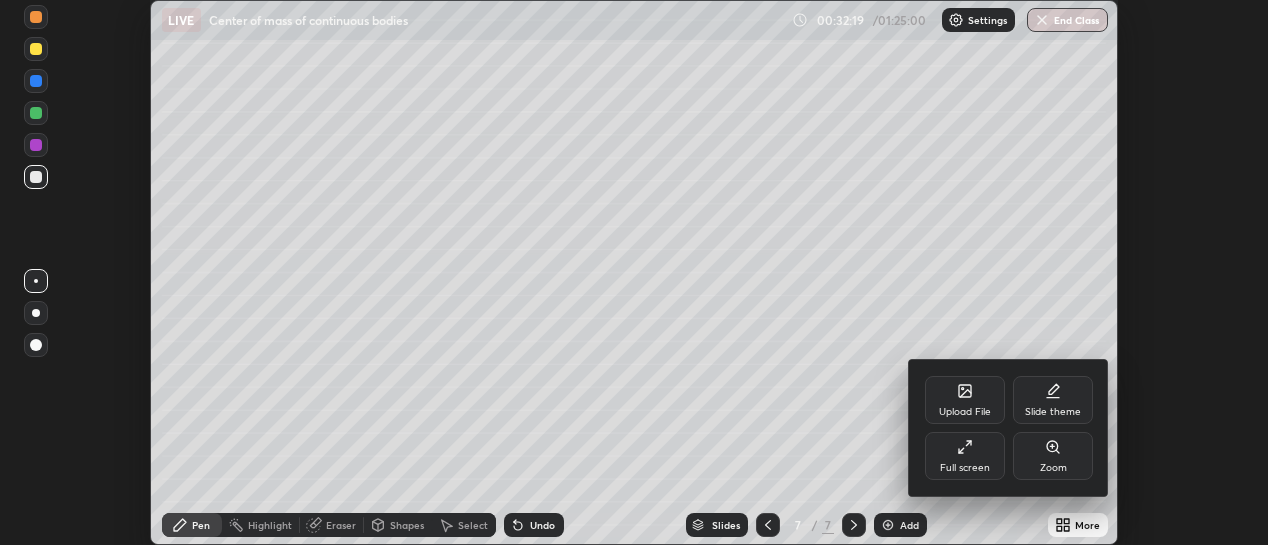 click on "Full screen" at bounding box center (965, 468) 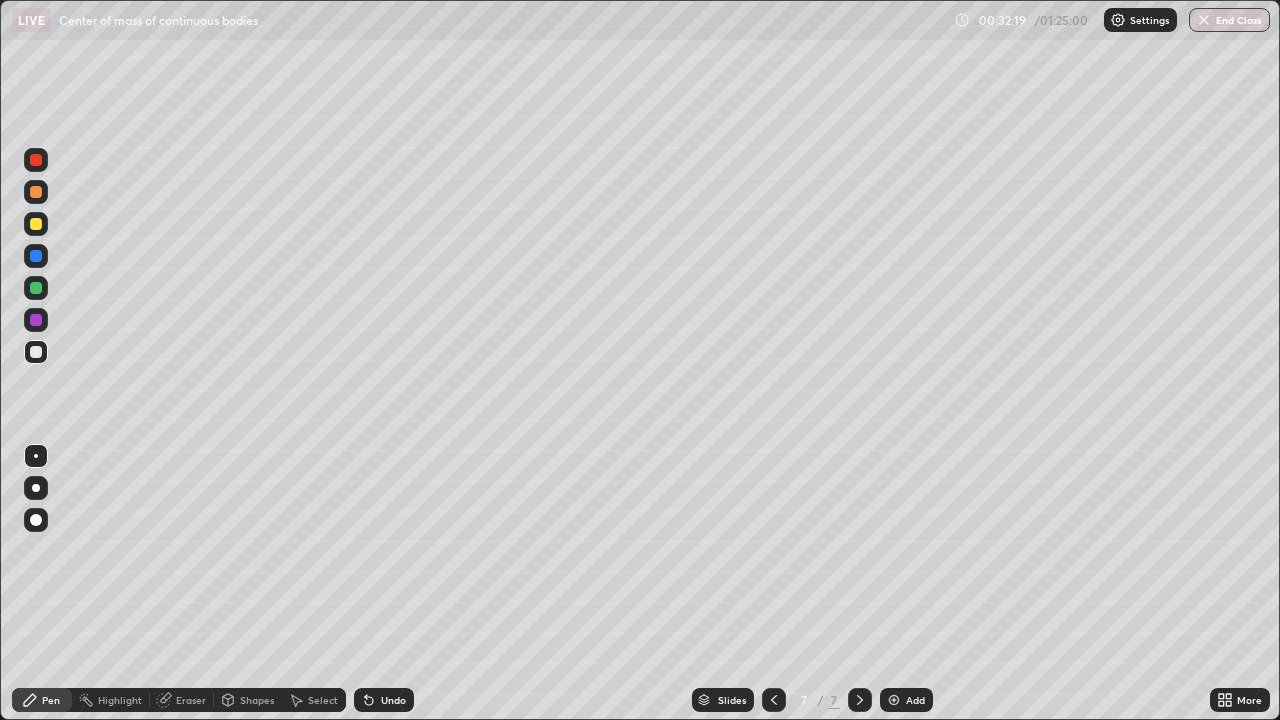 scroll, scrollTop: 99280, scrollLeft: 98720, axis: both 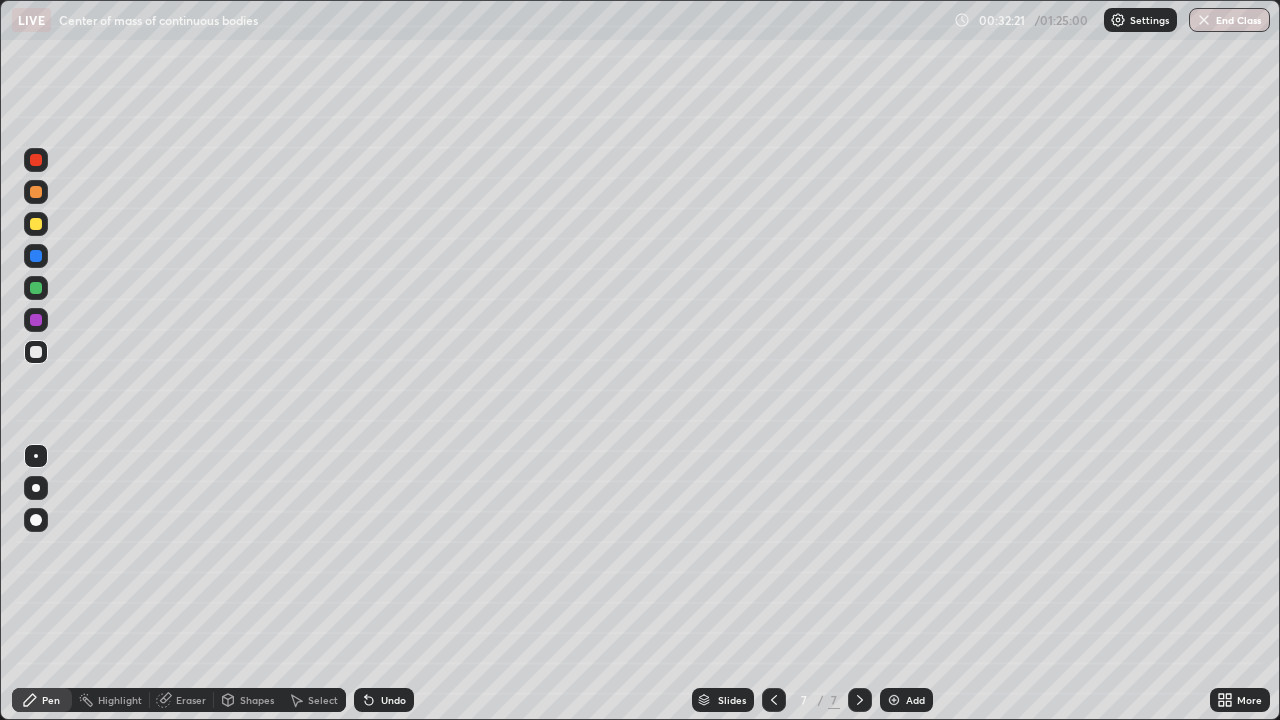 click at bounding box center (36, 224) 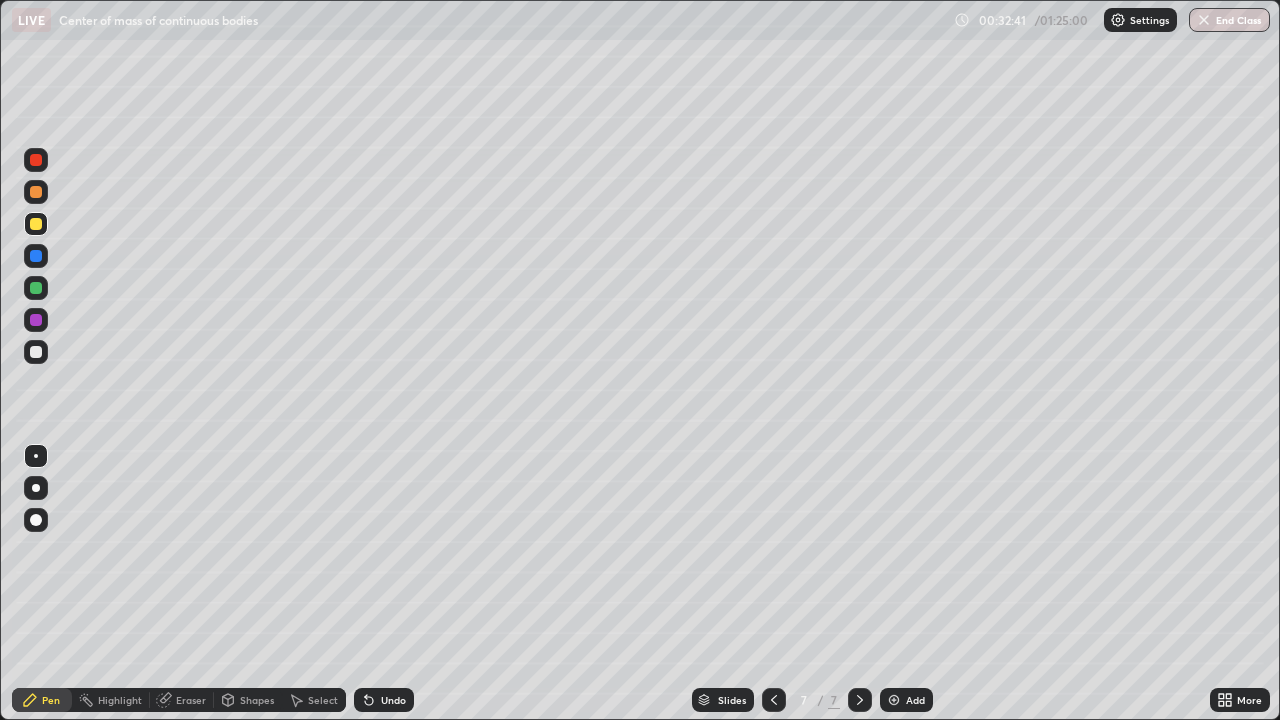 click at bounding box center (36, 288) 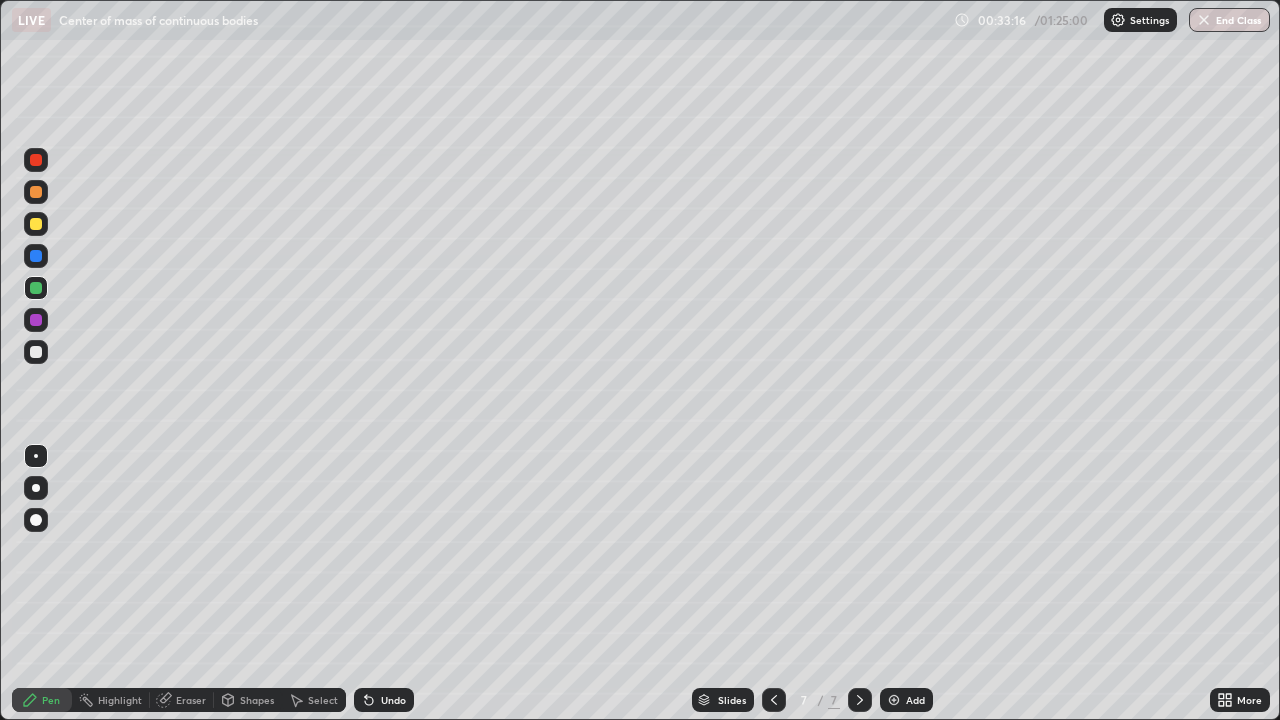 click at bounding box center (36, 352) 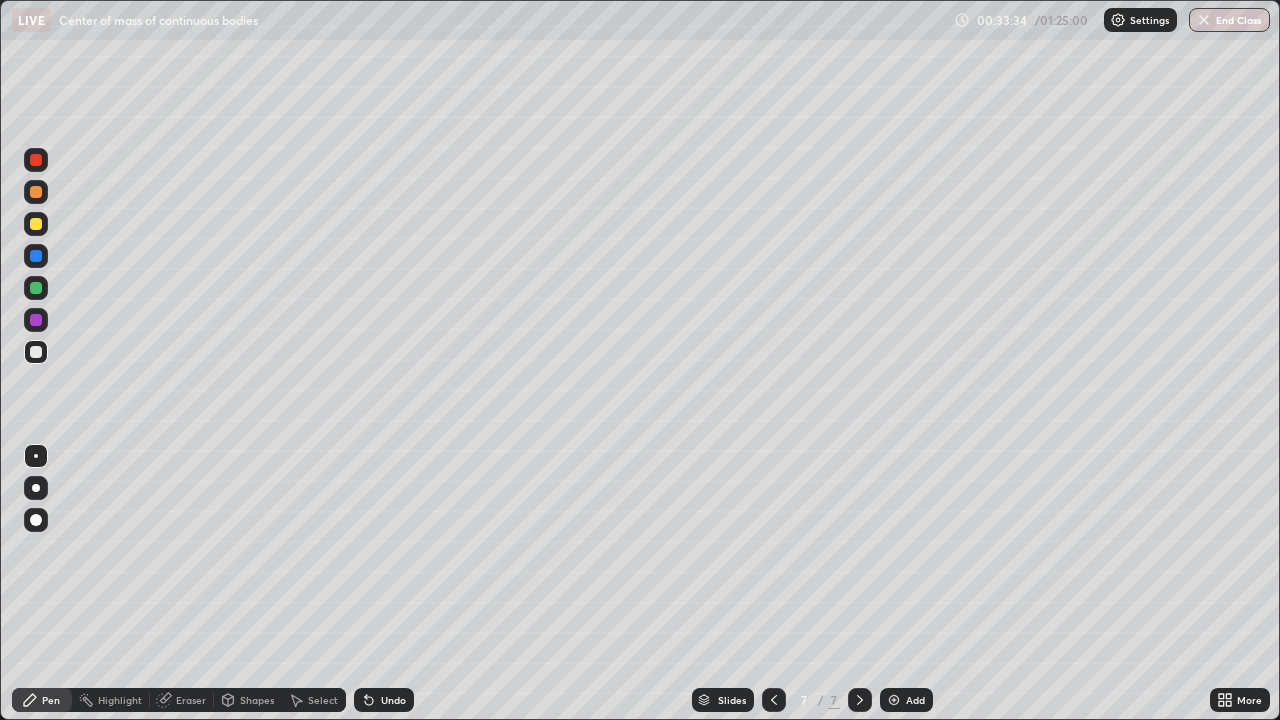 click at bounding box center (894, 700) 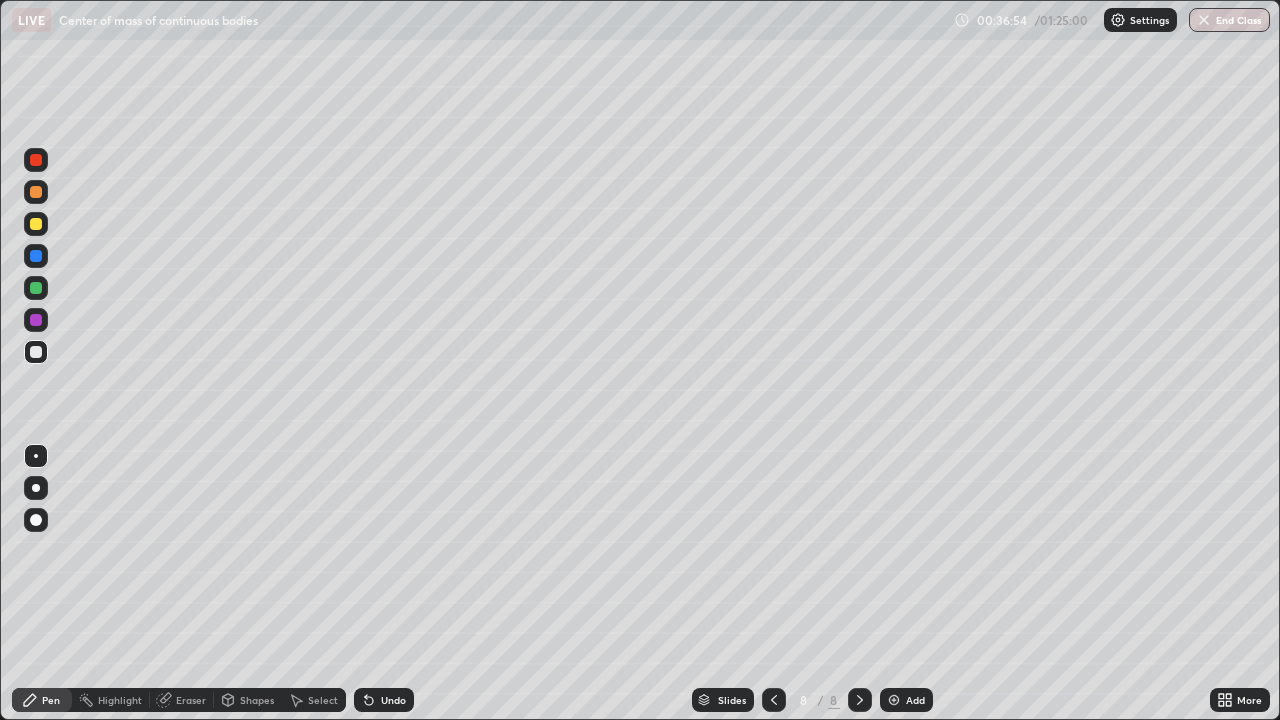 click at bounding box center (36, 488) 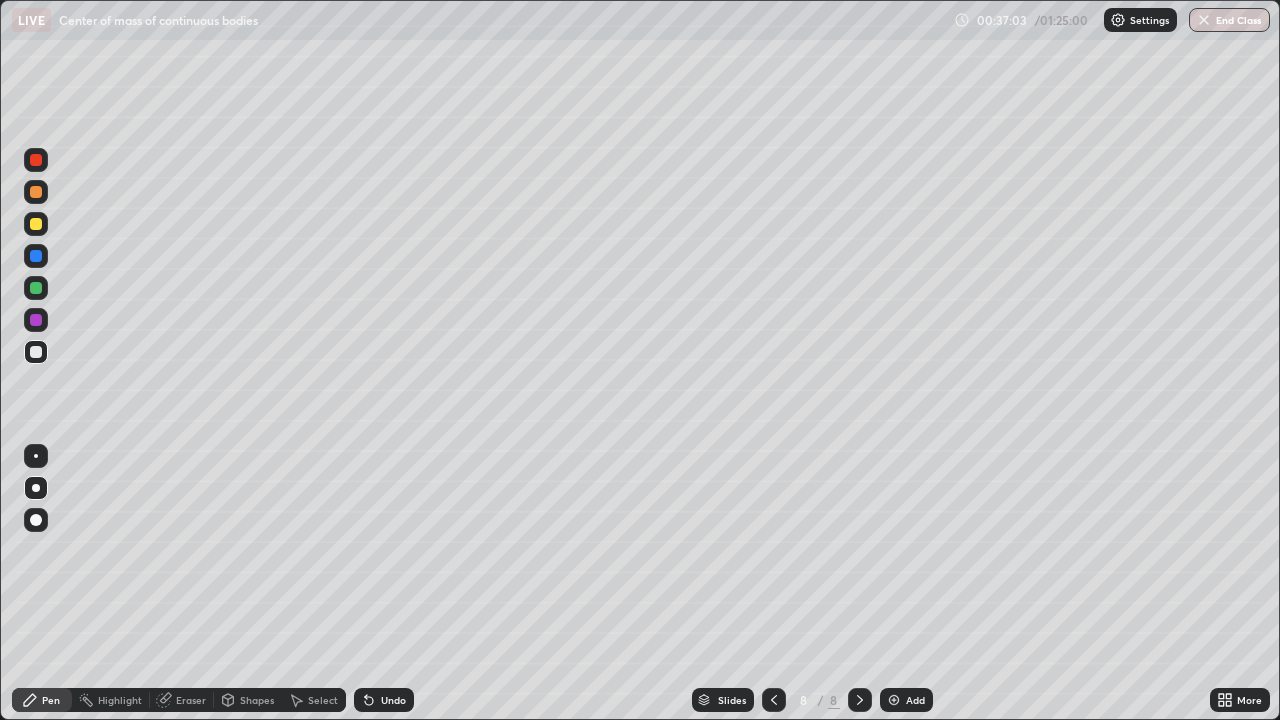 click at bounding box center (36, 456) 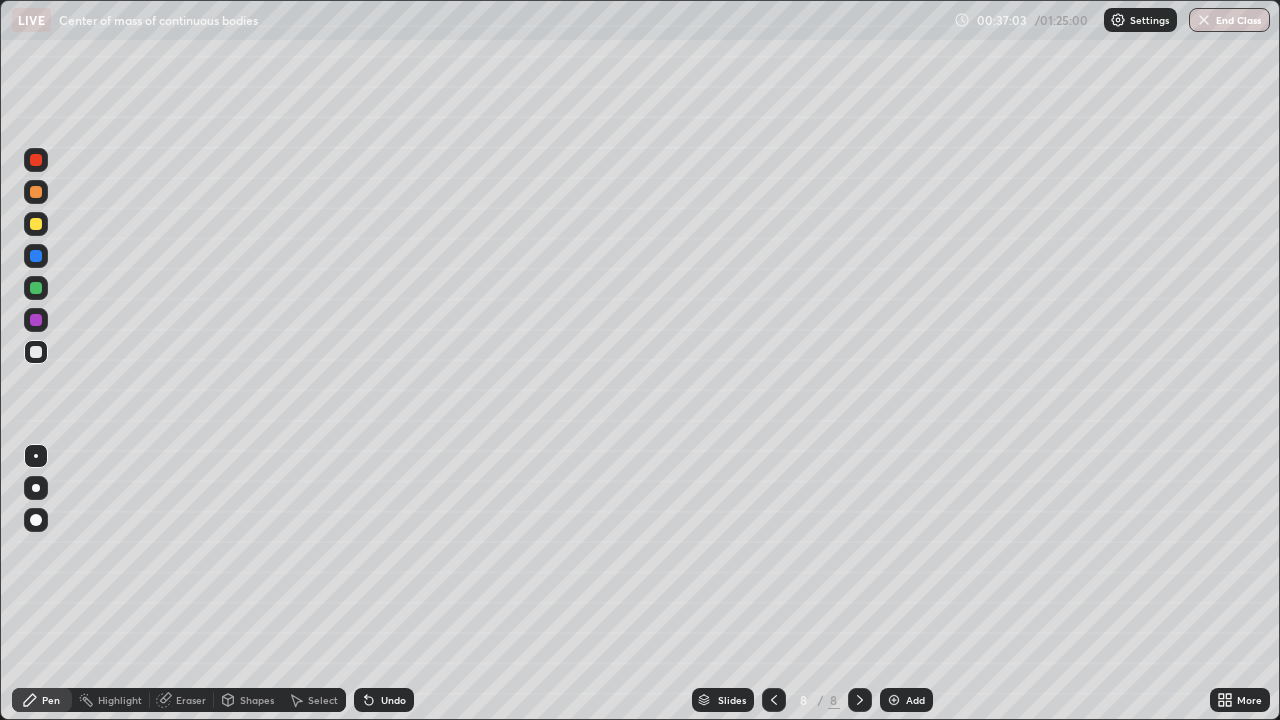 click at bounding box center [36, 320] 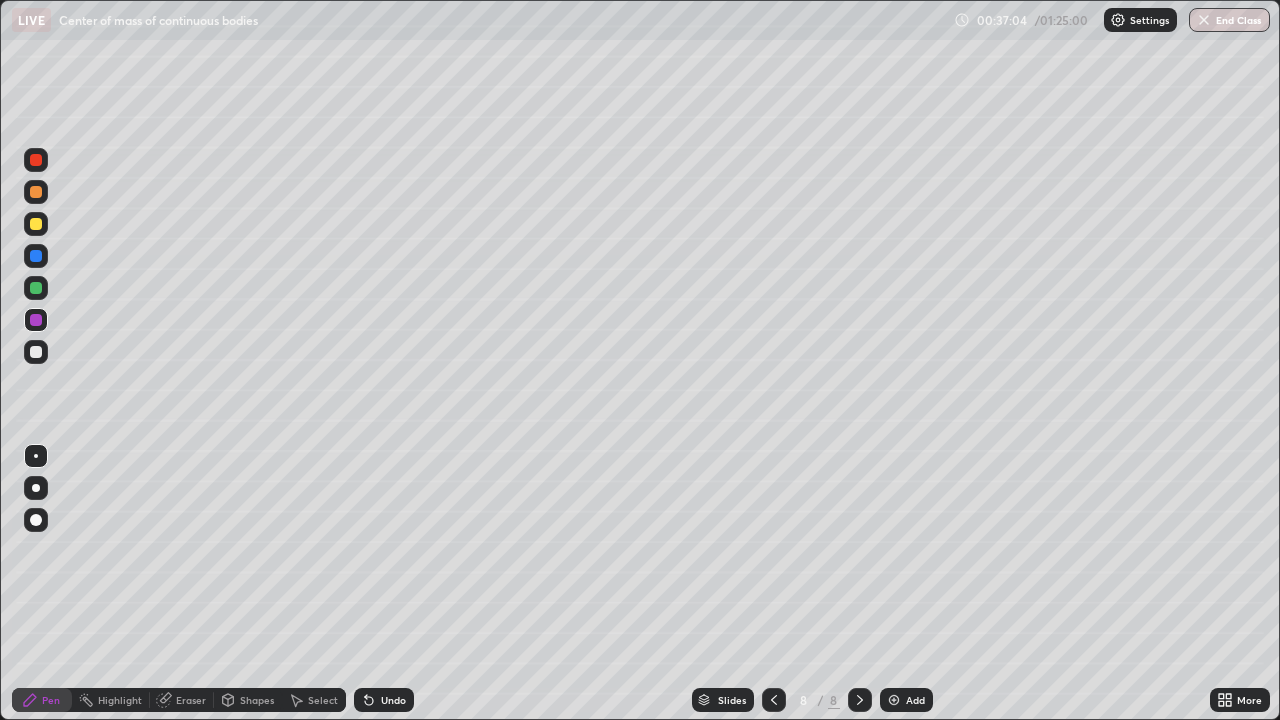 click on "Shapes" at bounding box center (257, 700) 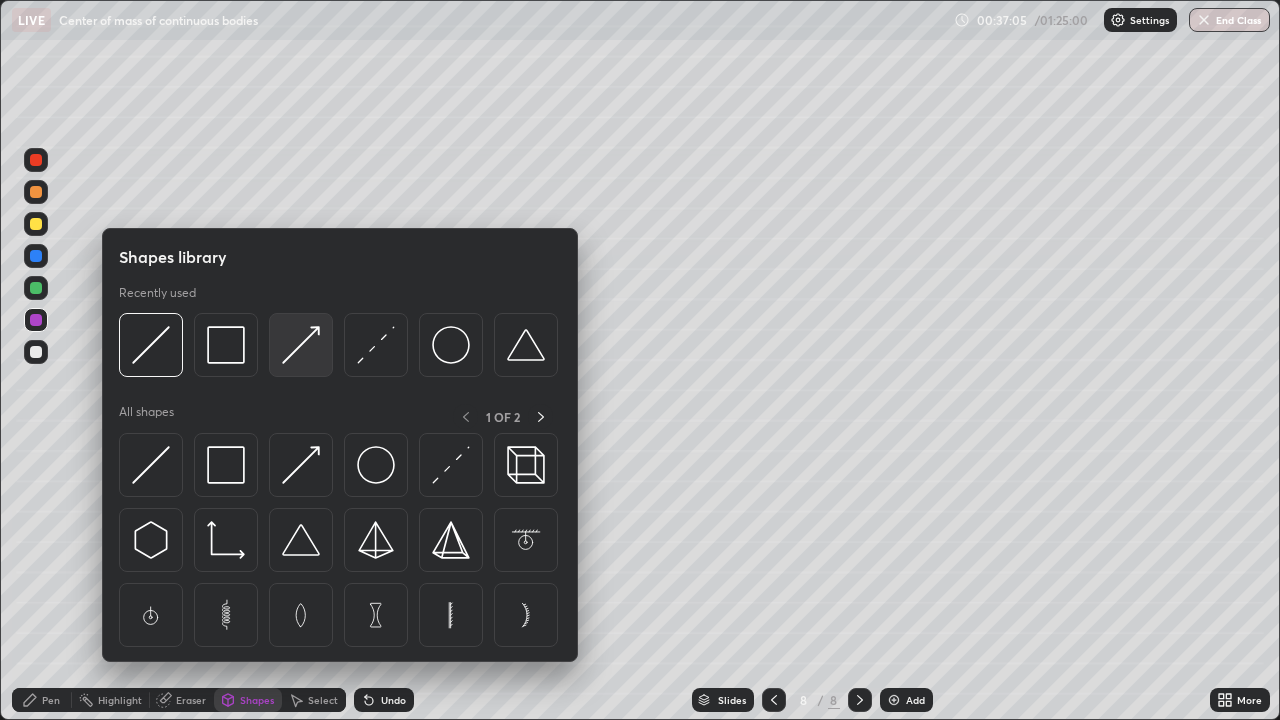 click at bounding box center (301, 345) 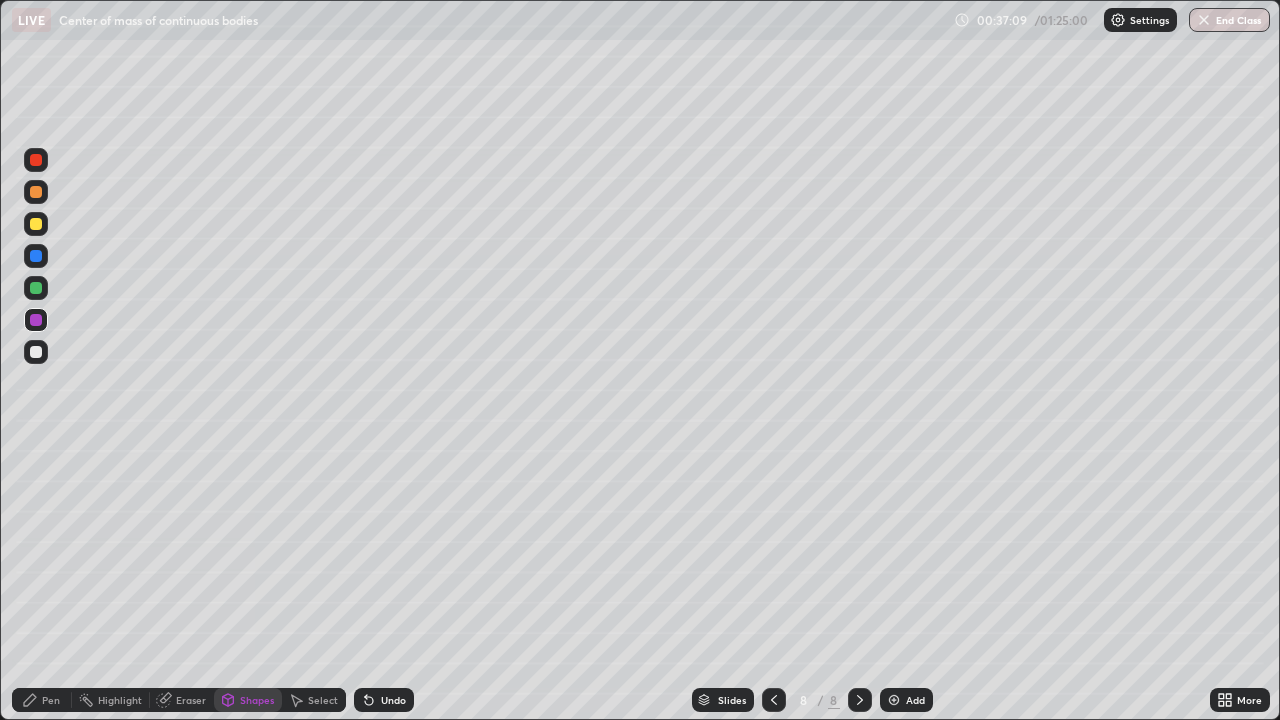 click on "Pen" at bounding box center [51, 700] 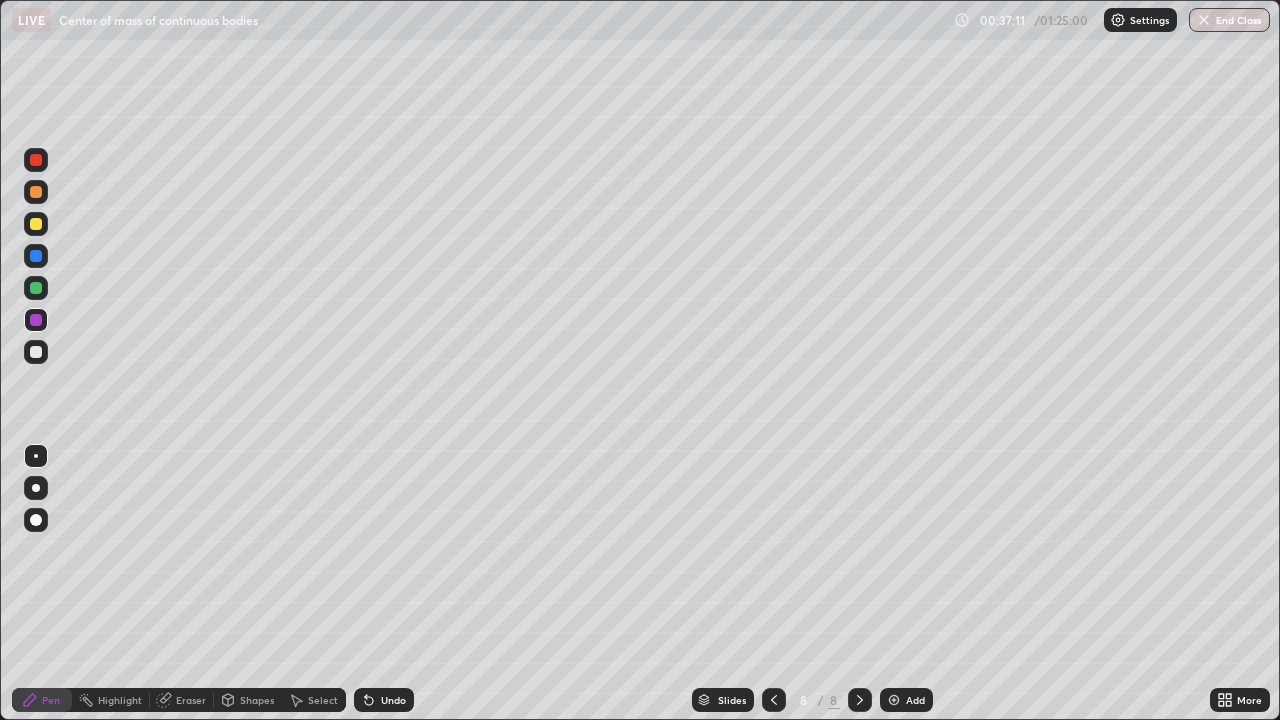 click at bounding box center [36, 352] 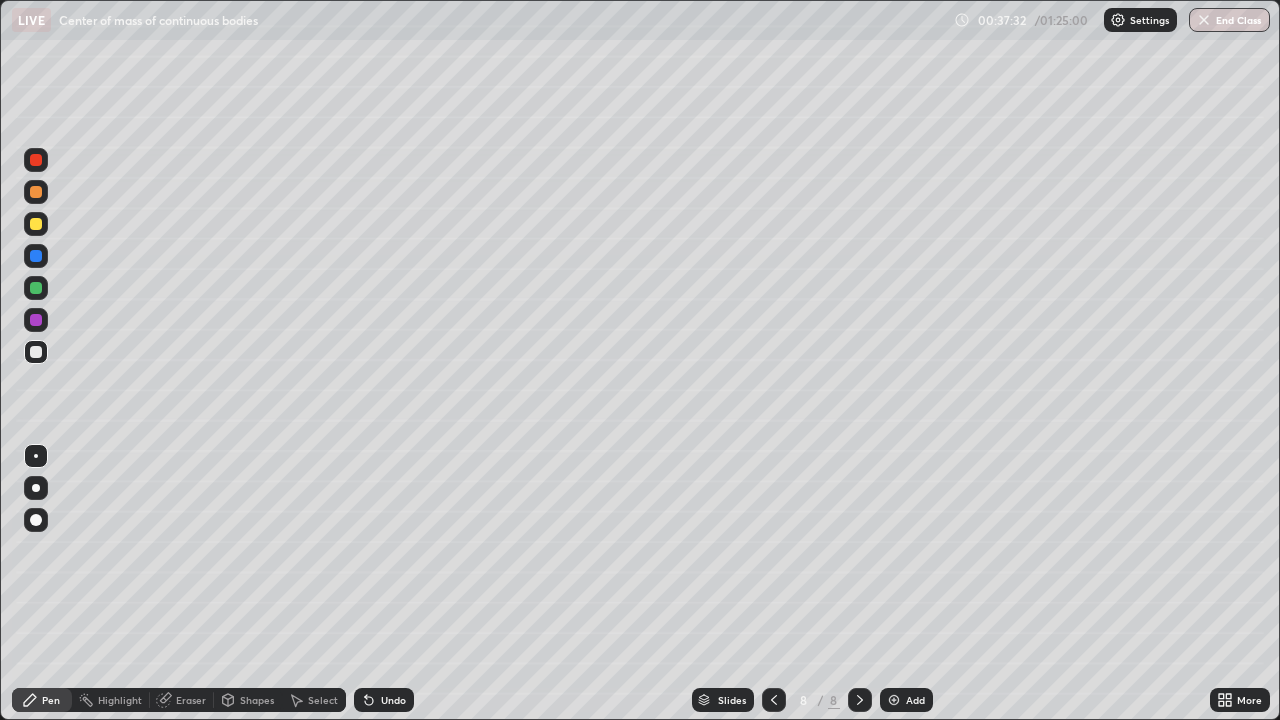click at bounding box center (36, 224) 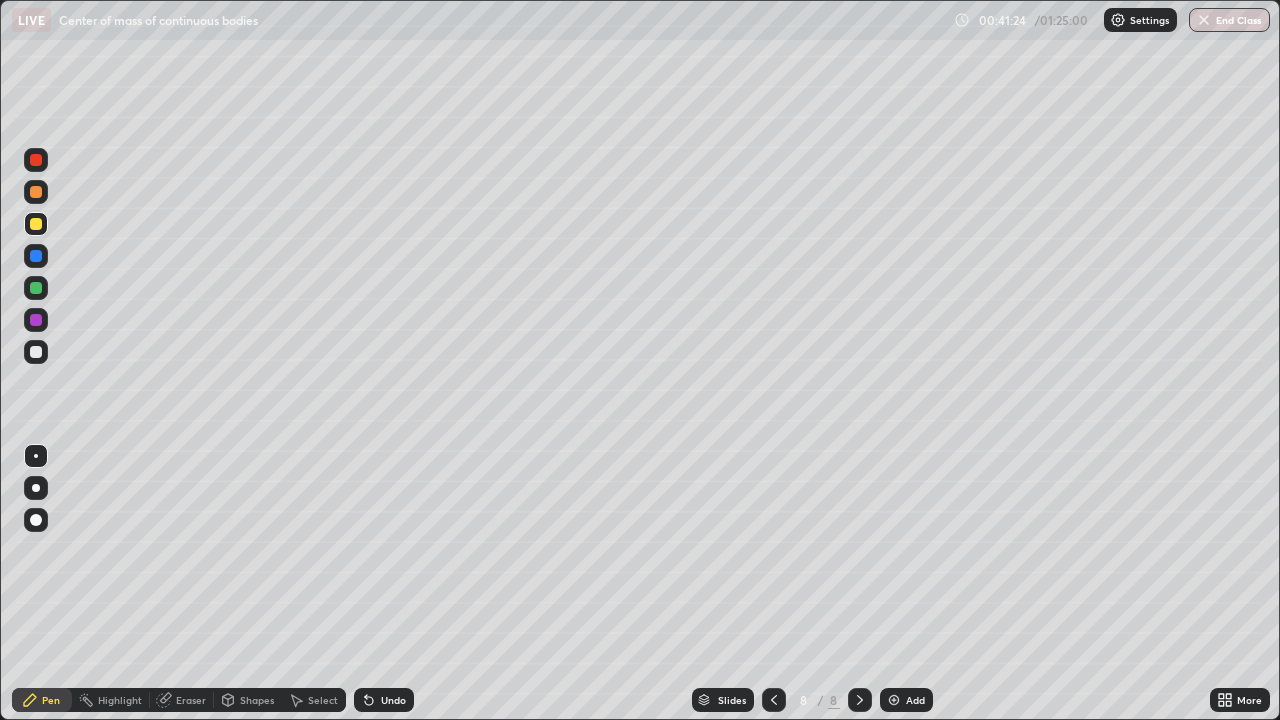 click at bounding box center (894, 700) 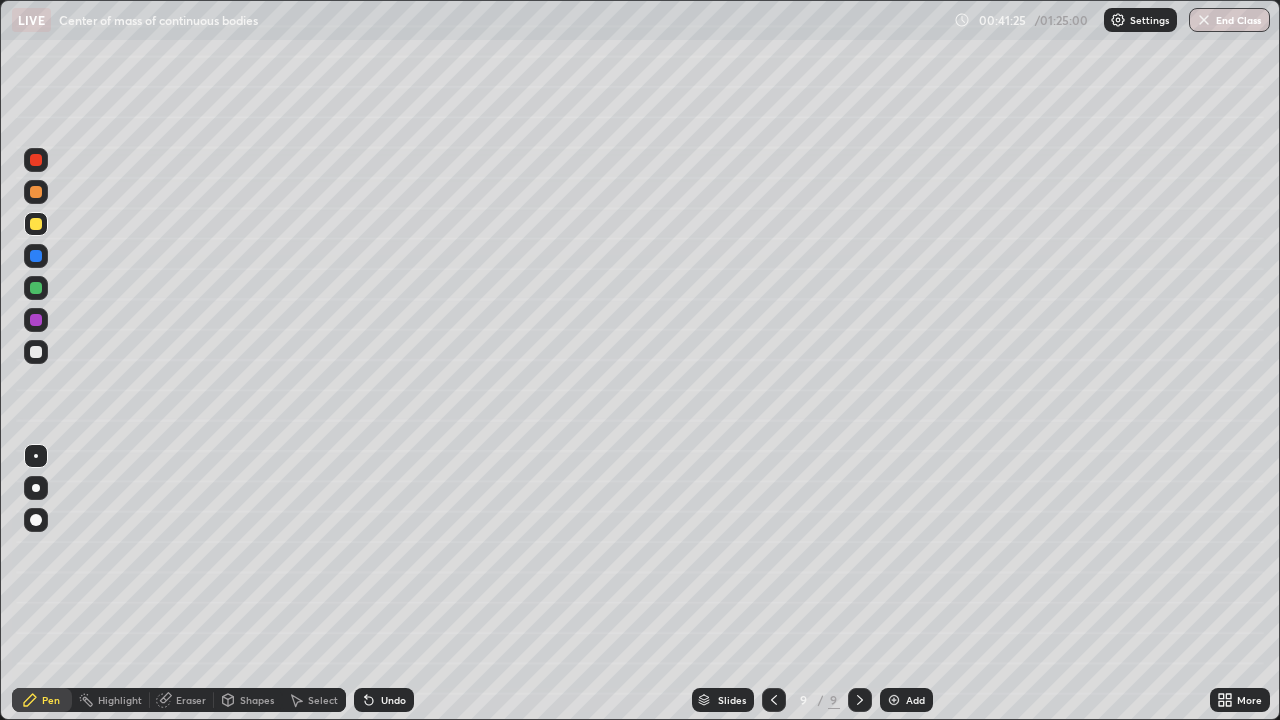 click at bounding box center (36, 352) 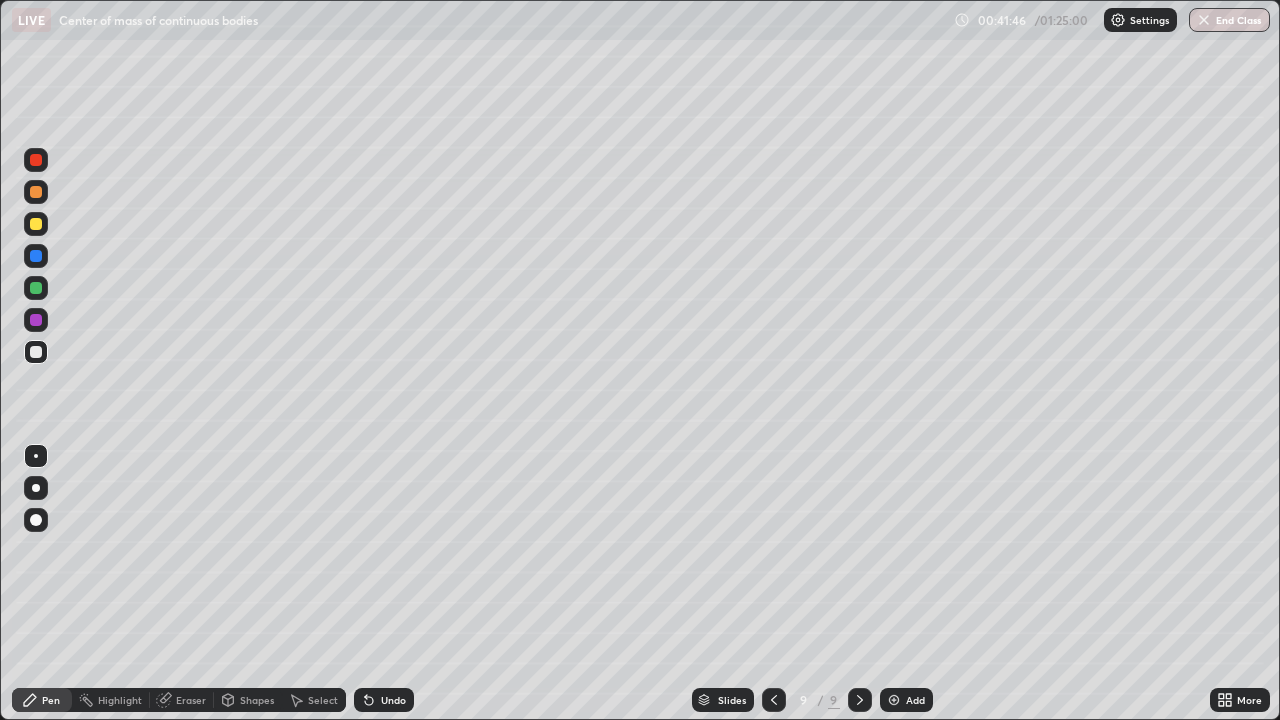 click at bounding box center [36, 224] 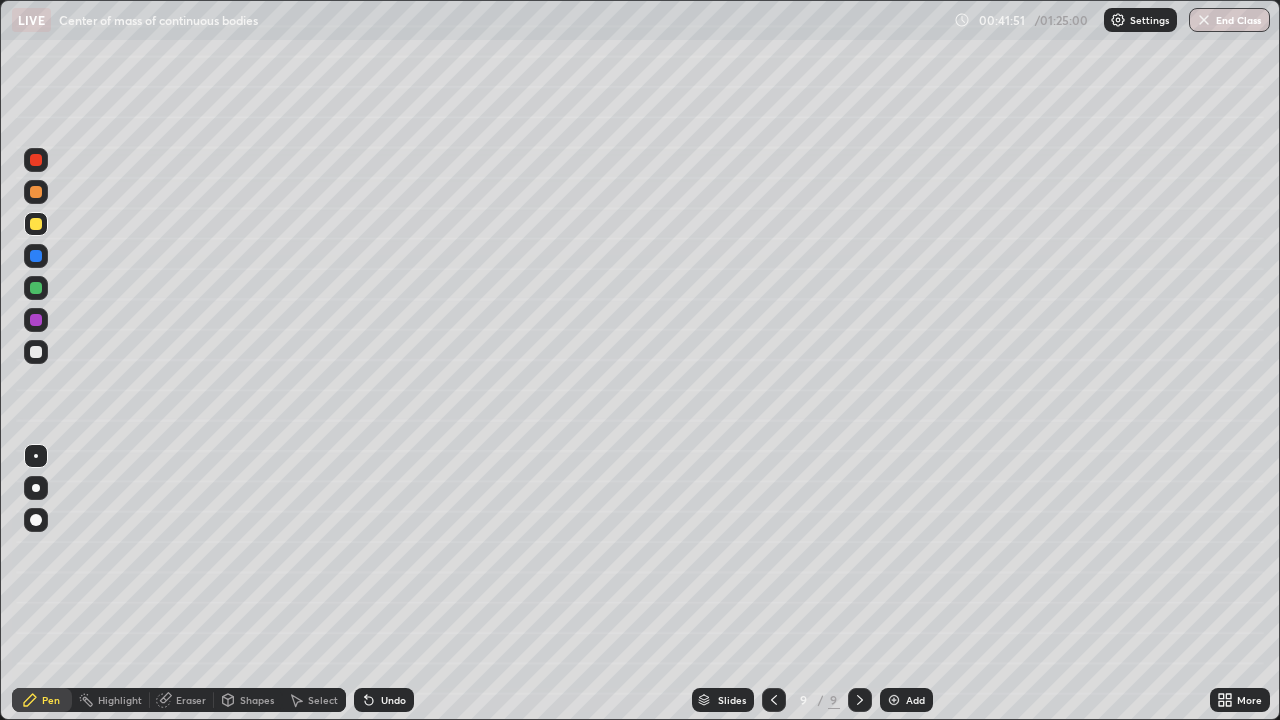 click on "Undo" at bounding box center (393, 700) 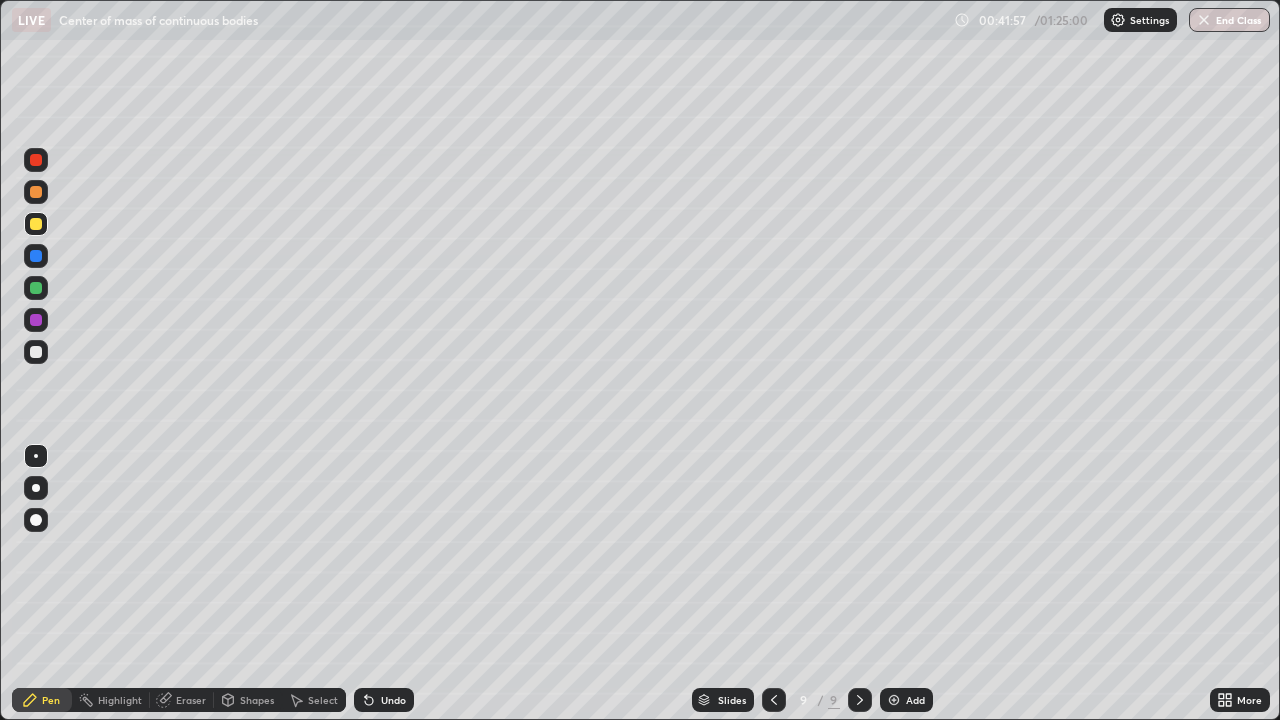 click 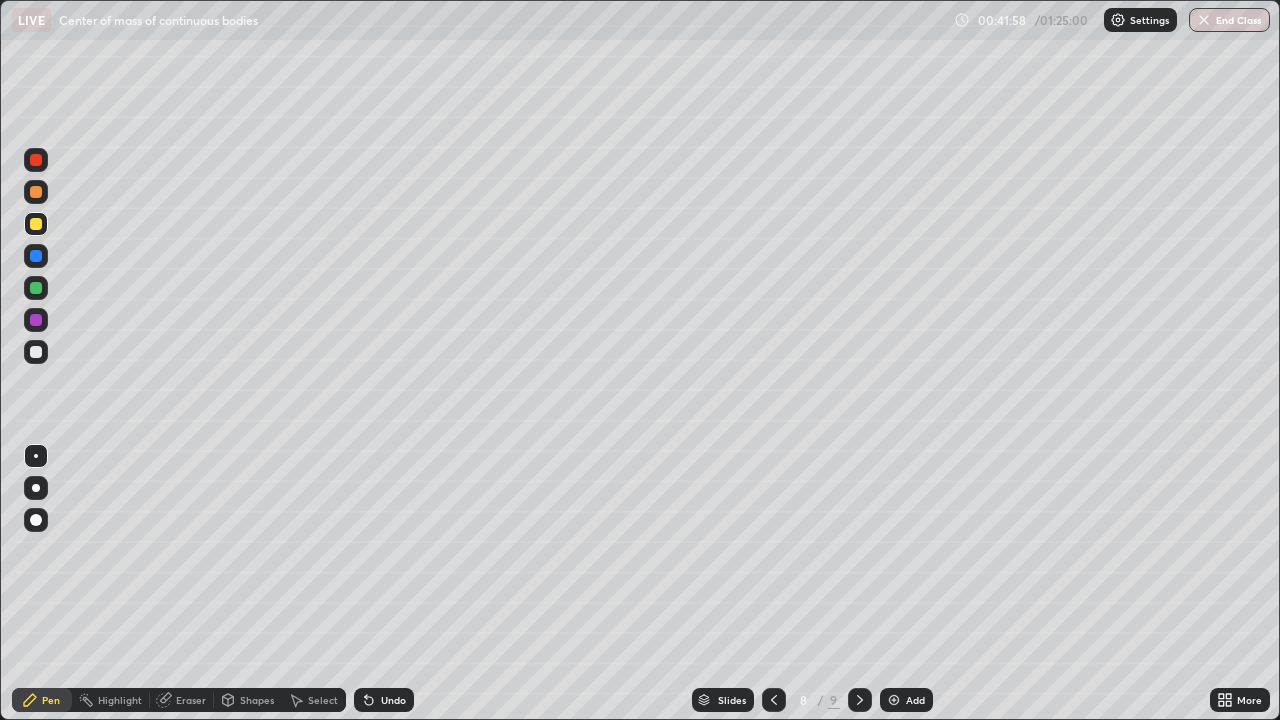 click 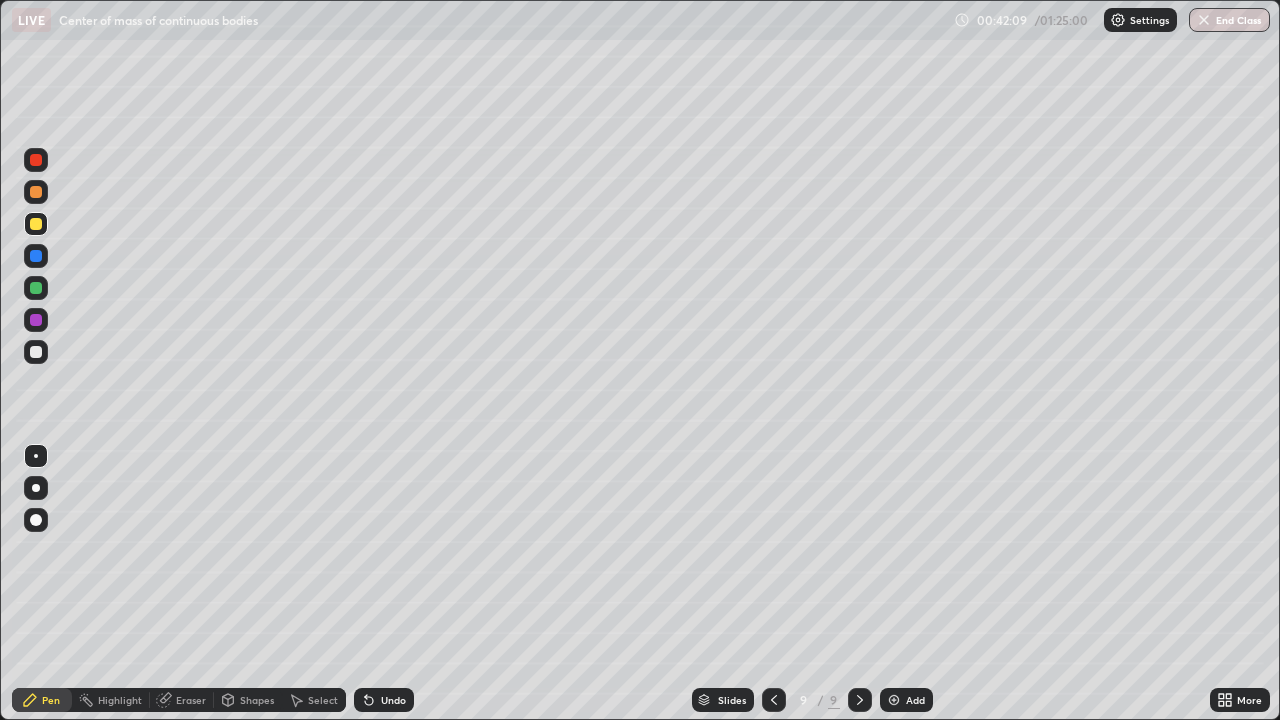 click at bounding box center [36, 352] 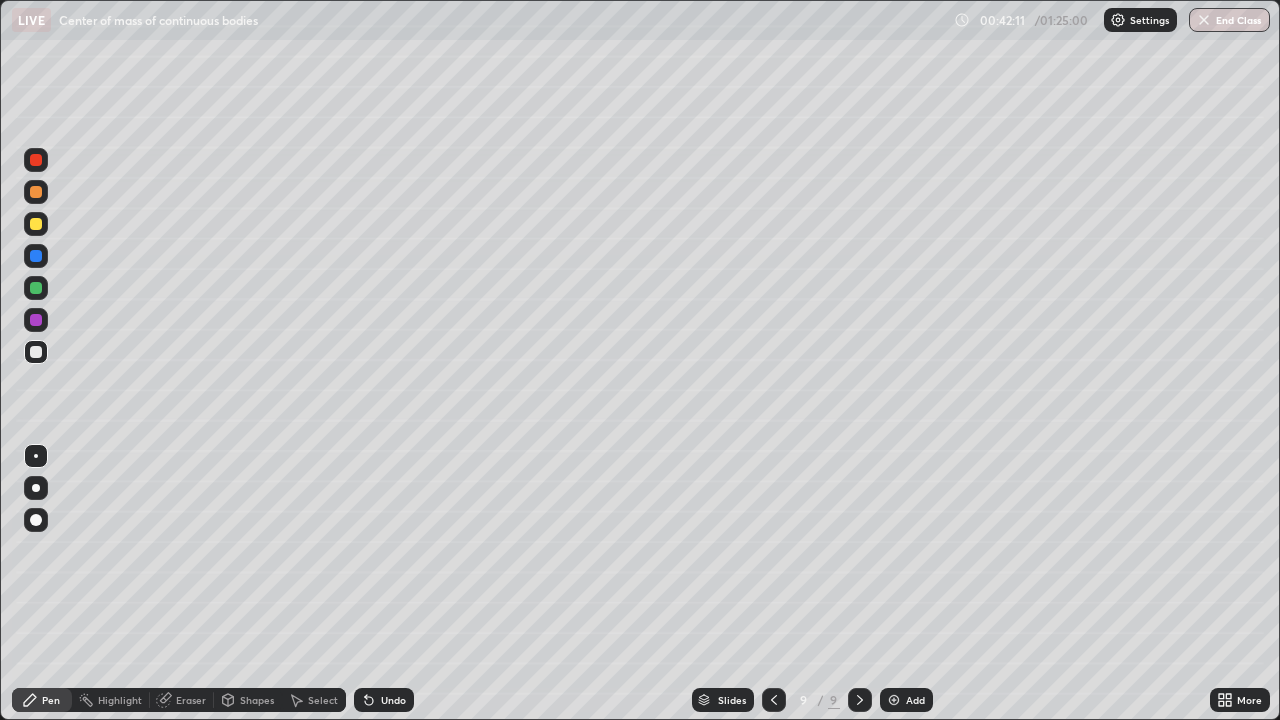 click at bounding box center (36, 224) 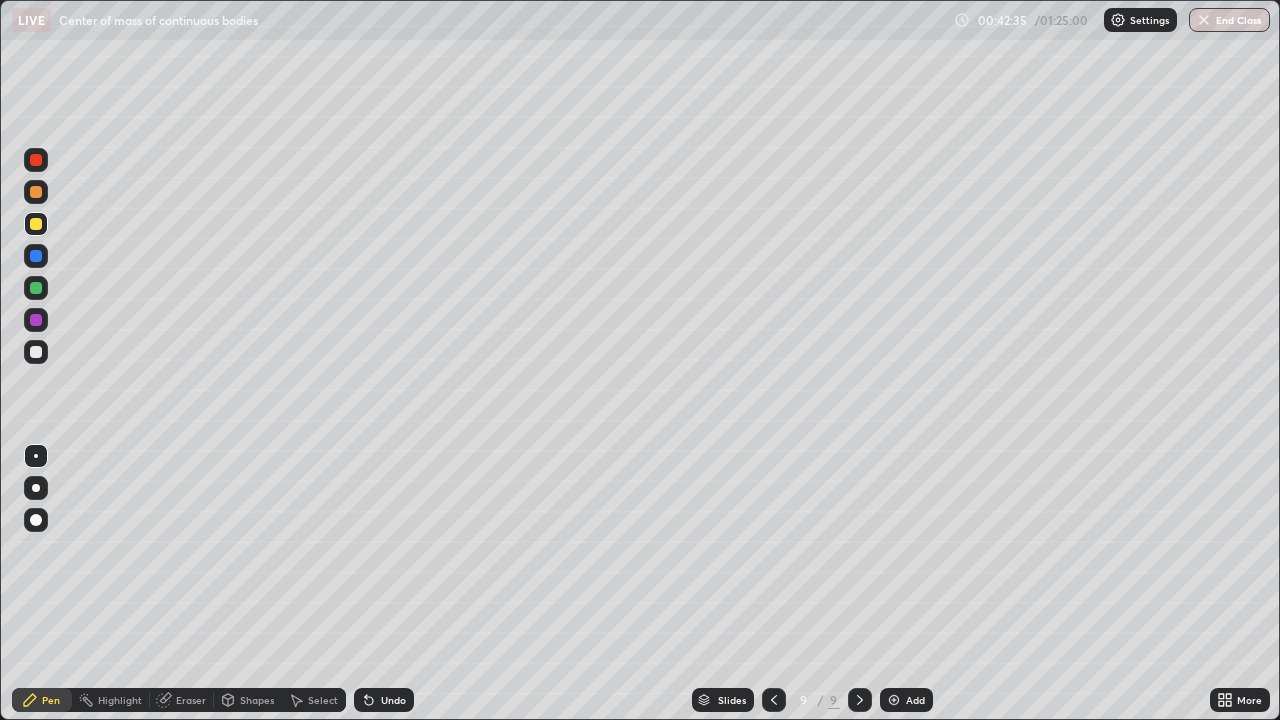 click on "Select" at bounding box center (323, 700) 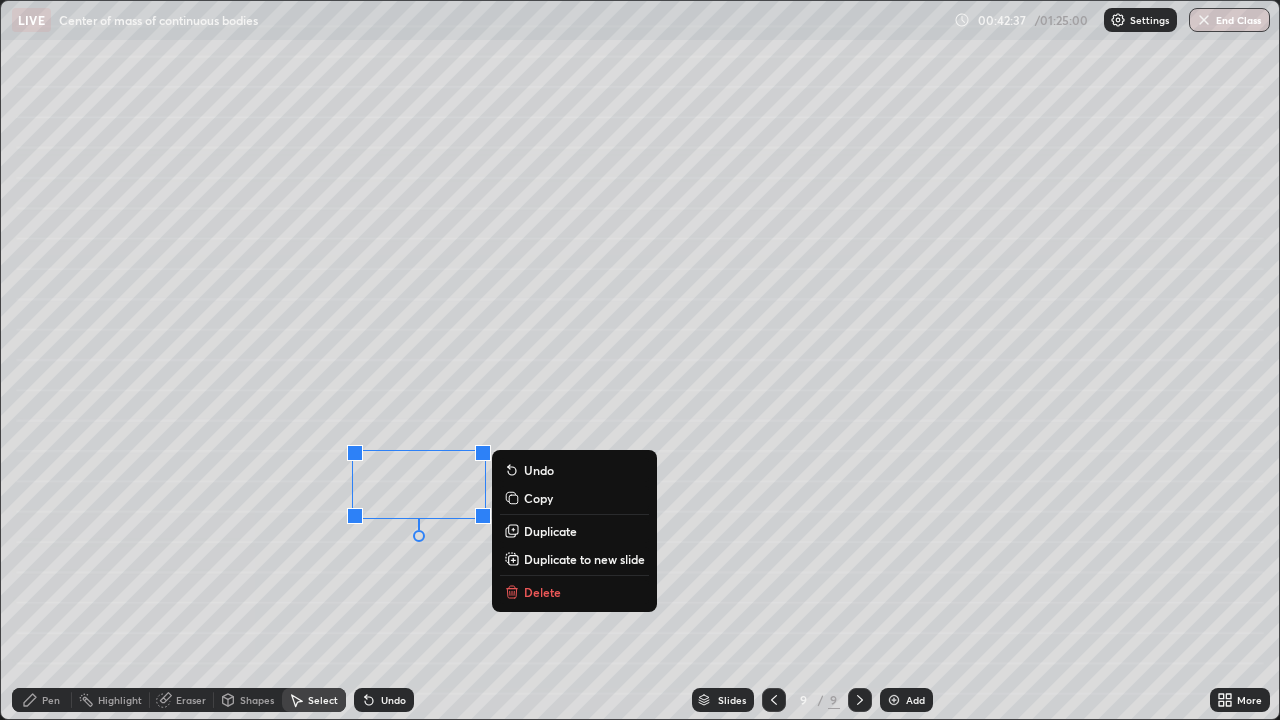 click on "Duplicate" at bounding box center [550, 531] 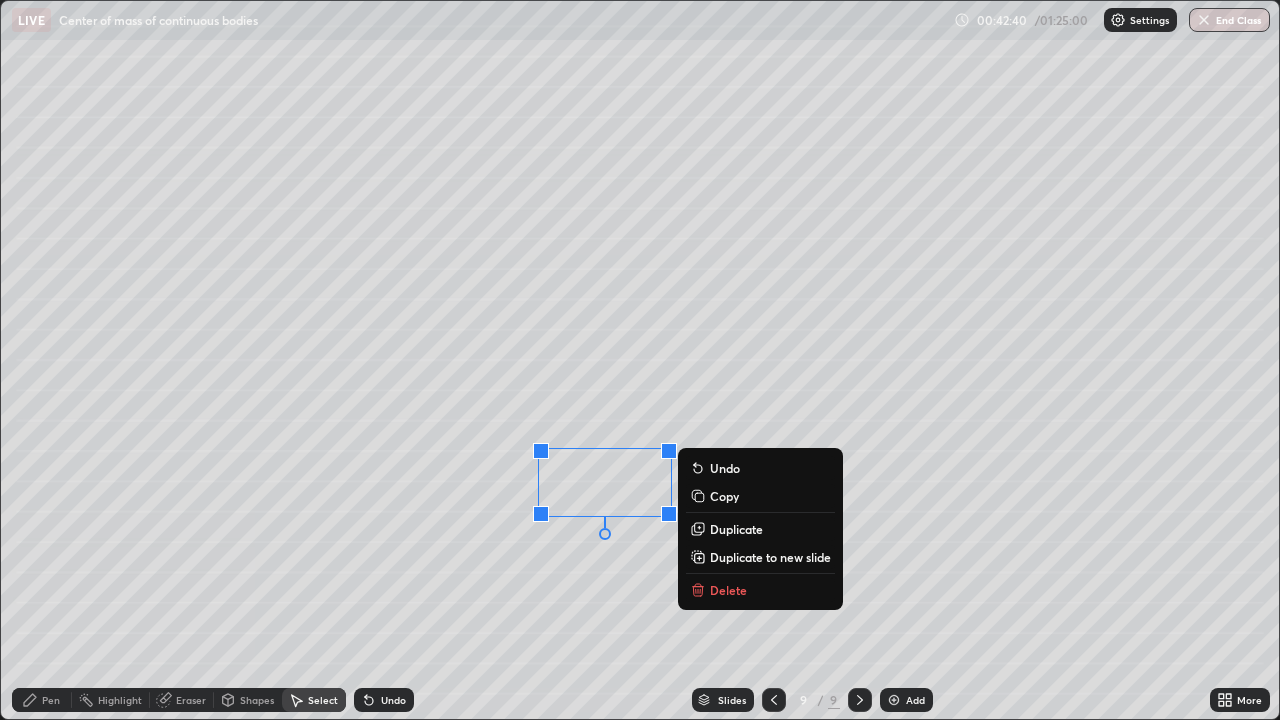 click 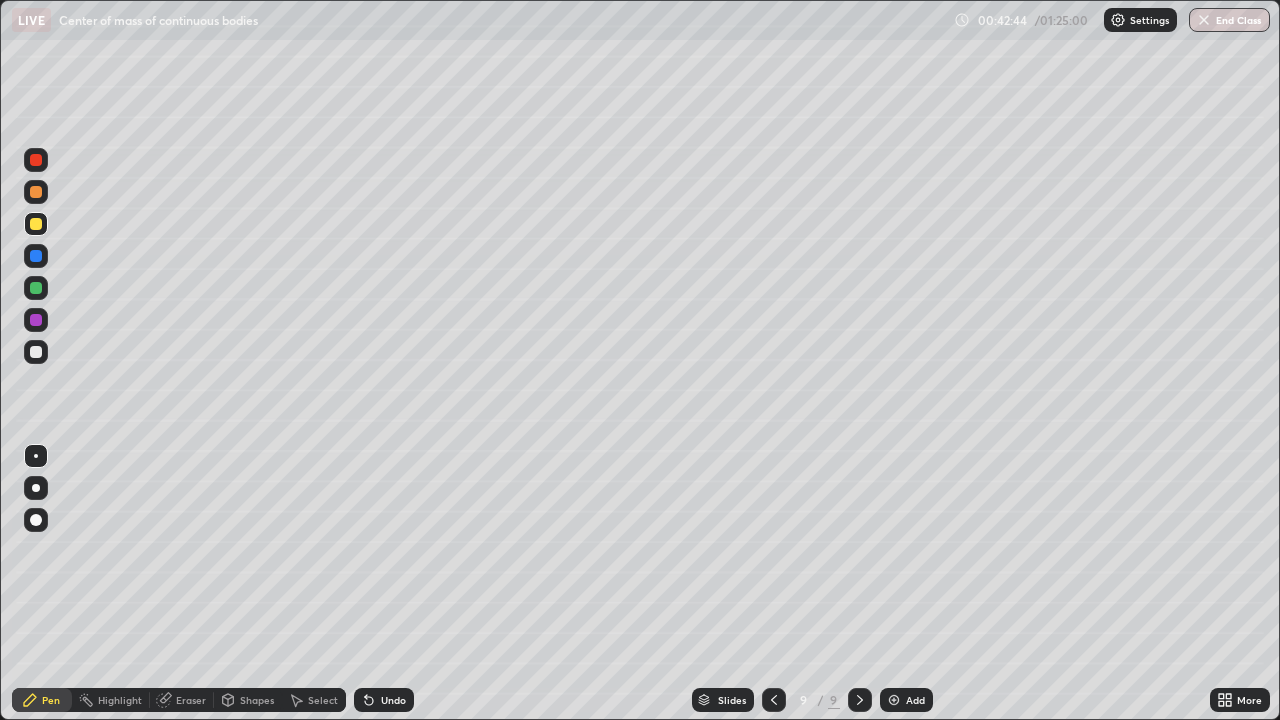 click 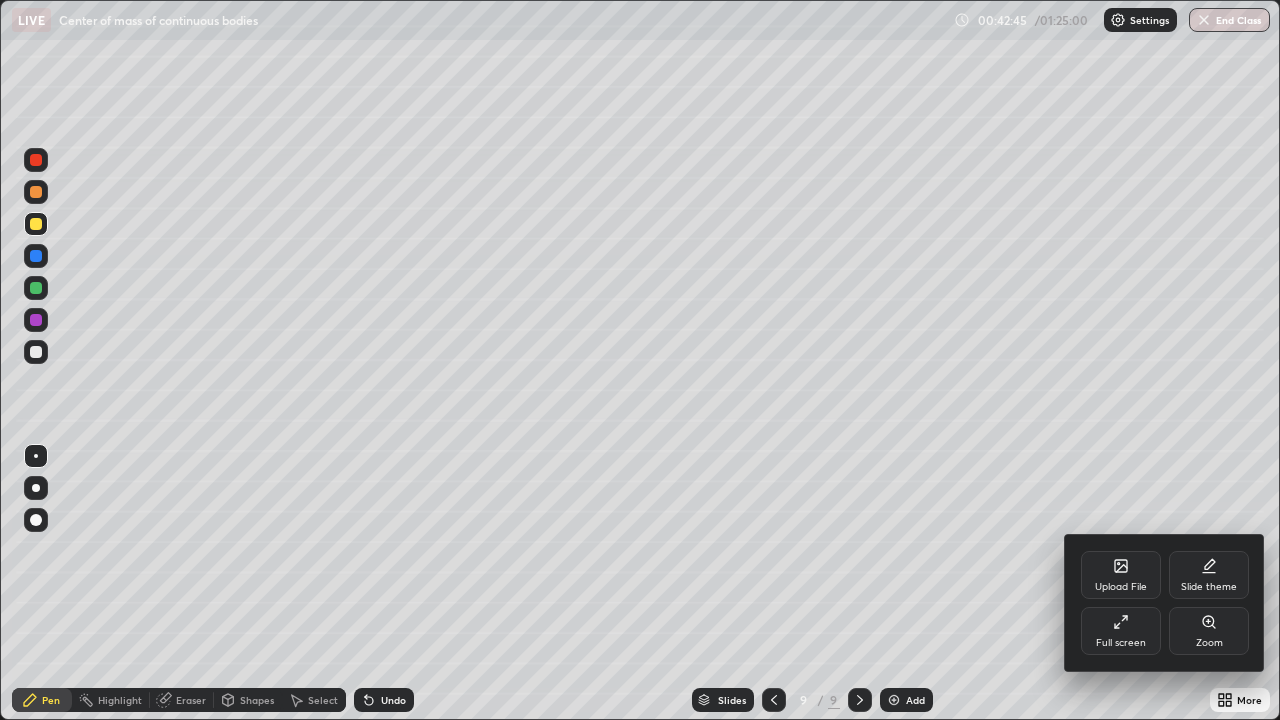click on "Full screen" at bounding box center [1121, 631] 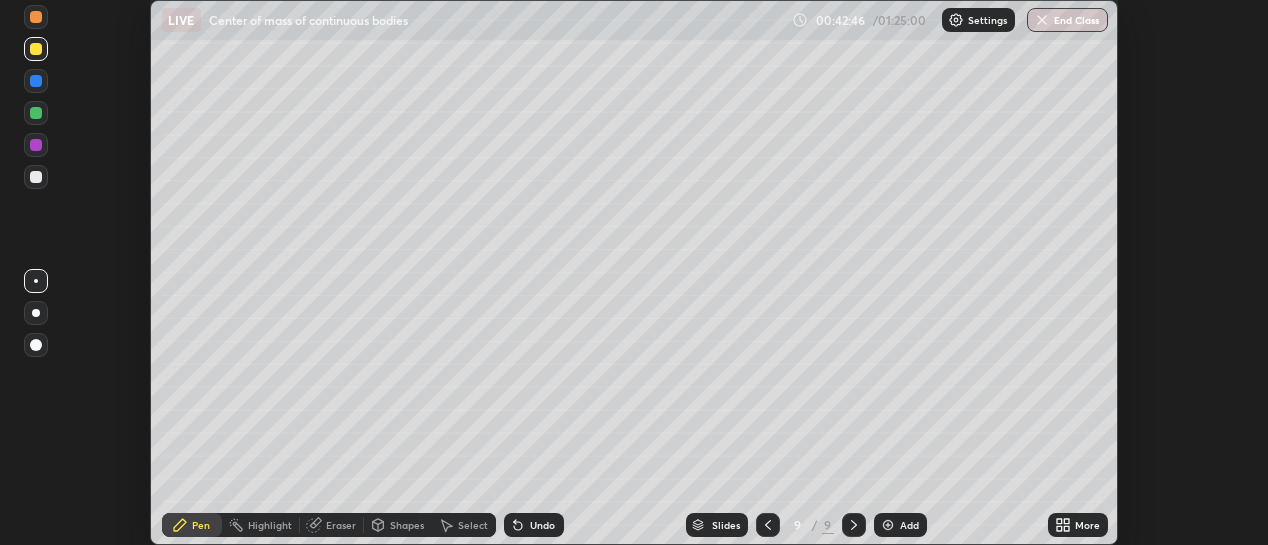 scroll, scrollTop: 545, scrollLeft: 1268, axis: both 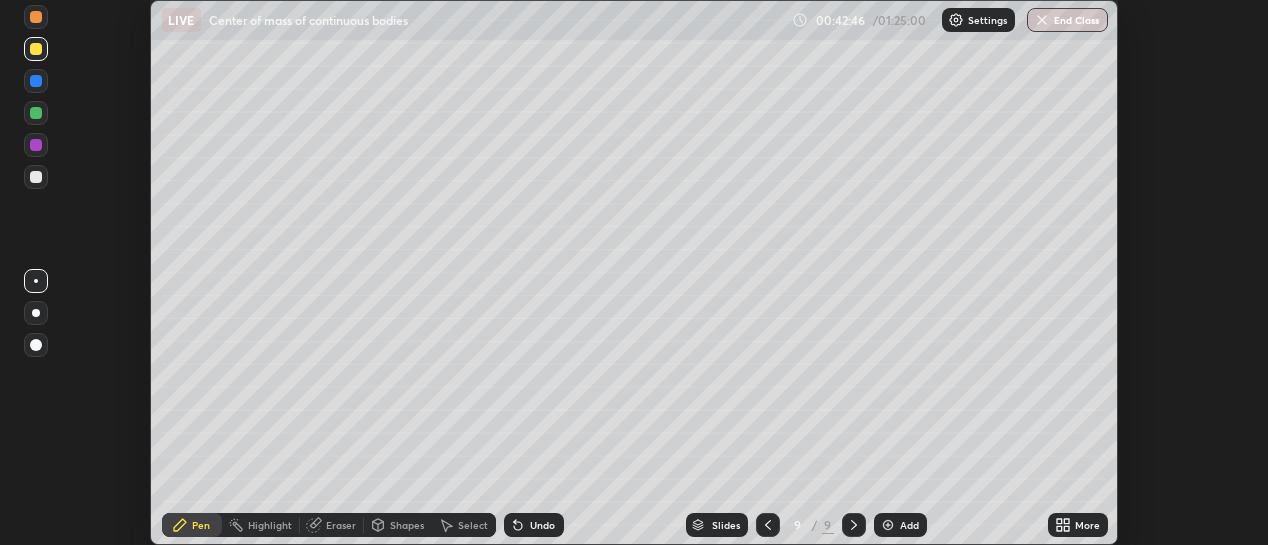 click on "More" at bounding box center (1087, 525) 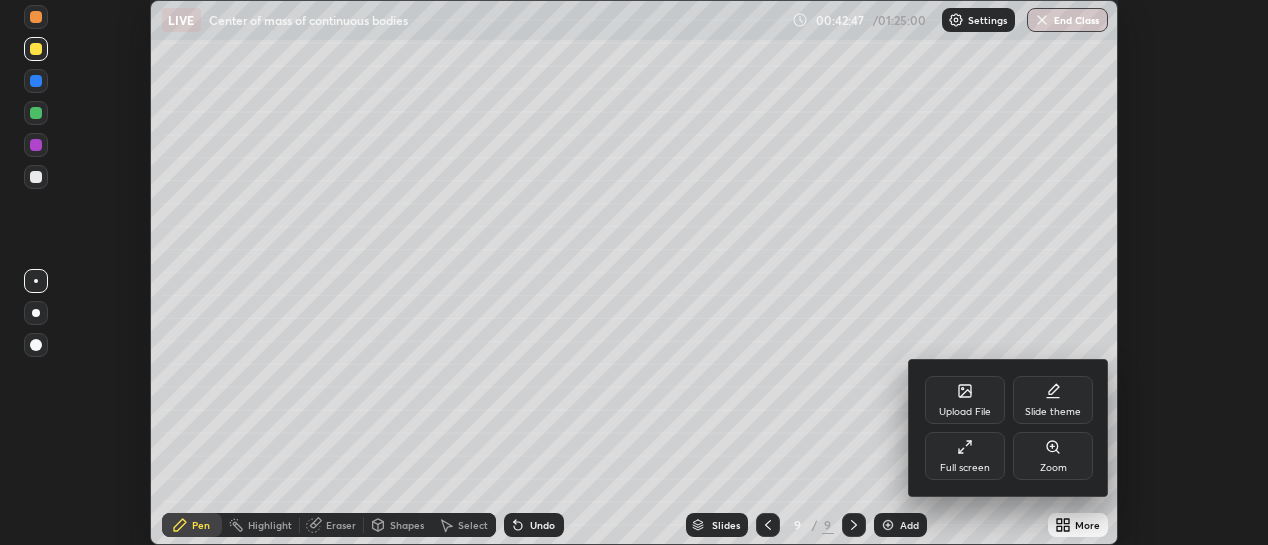 click on "Full screen" at bounding box center [965, 468] 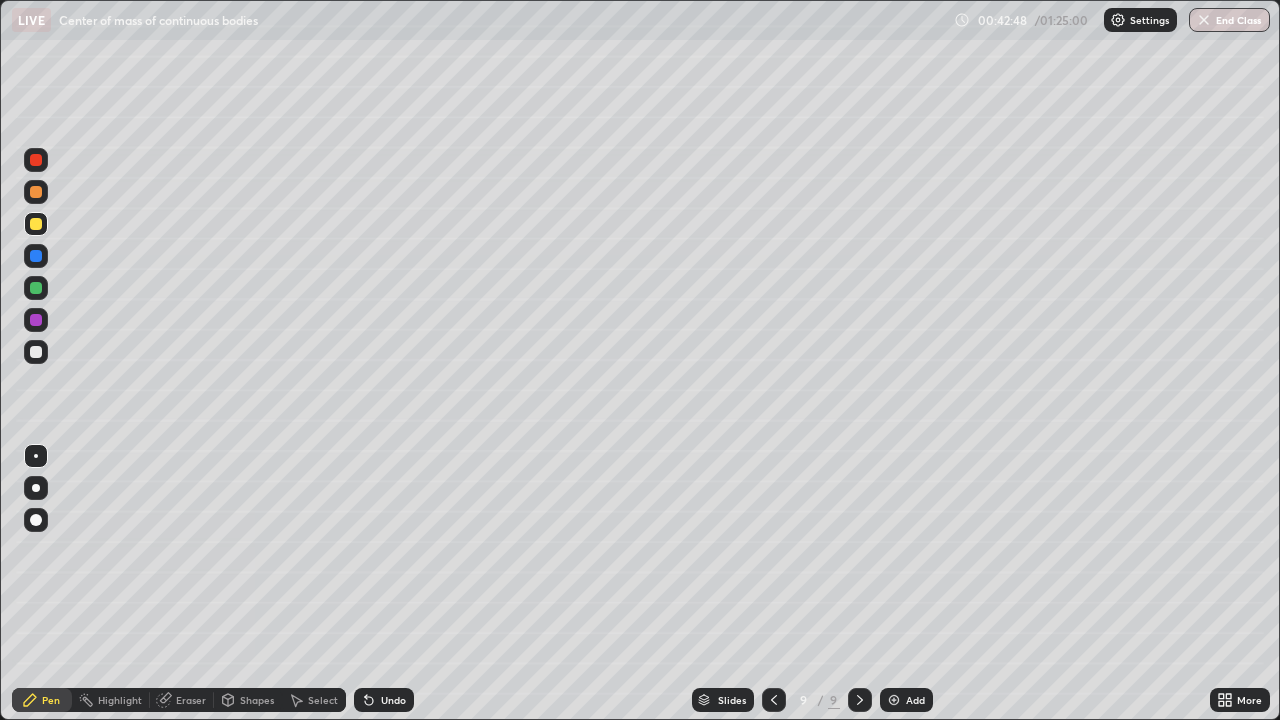 scroll, scrollTop: 99280, scrollLeft: 98720, axis: both 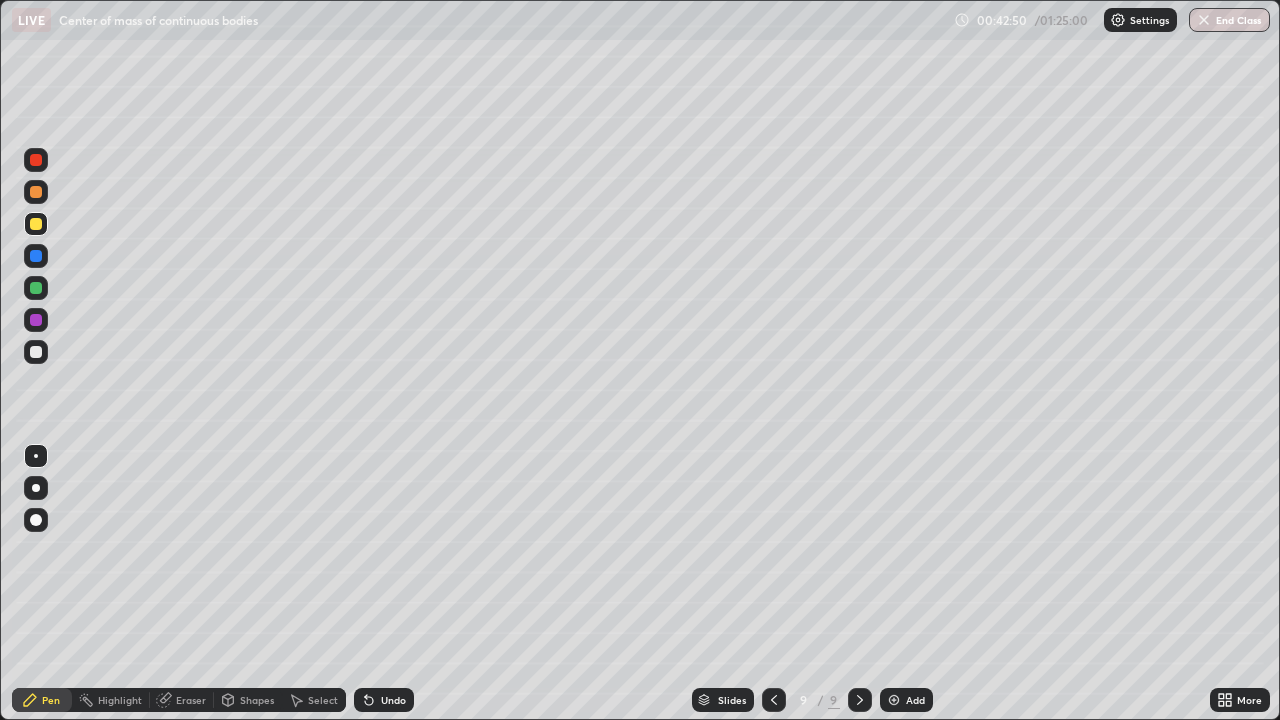 click on "Eraser" at bounding box center (191, 700) 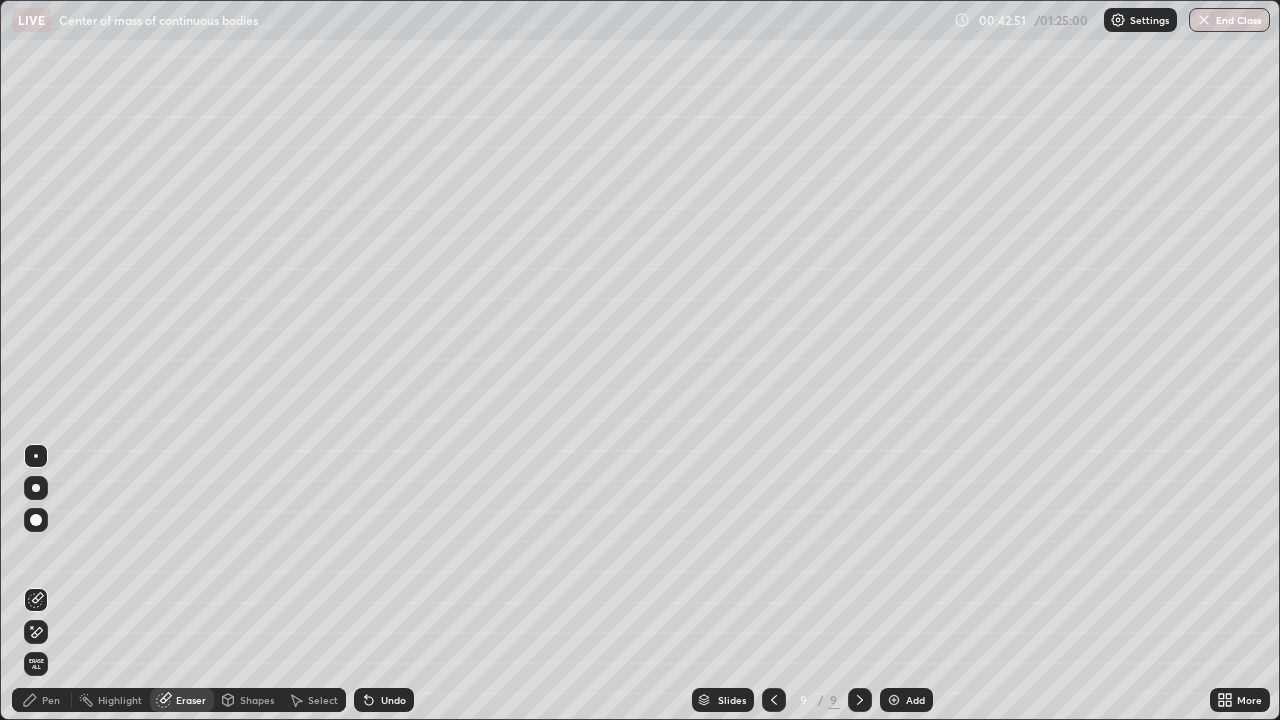 click 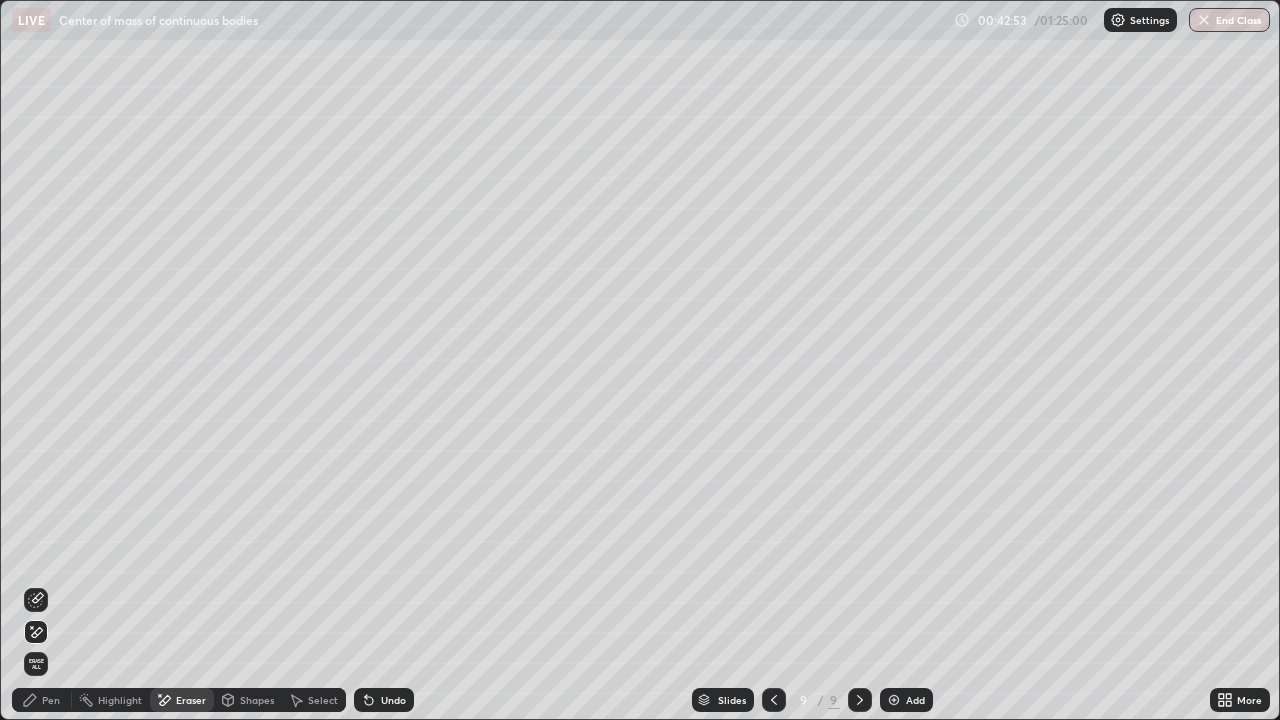 click on "Pen" at bounding box center (42, 700) 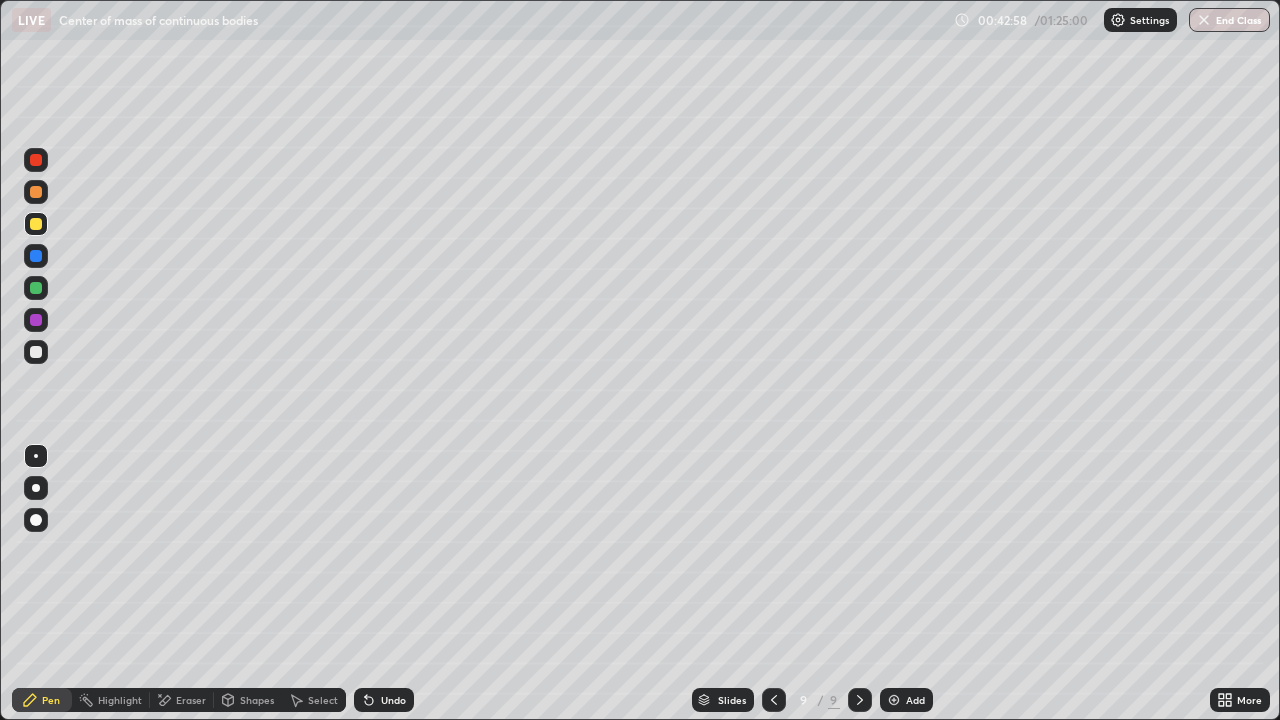 click on "Eraser" at bounding box center (191, 700) 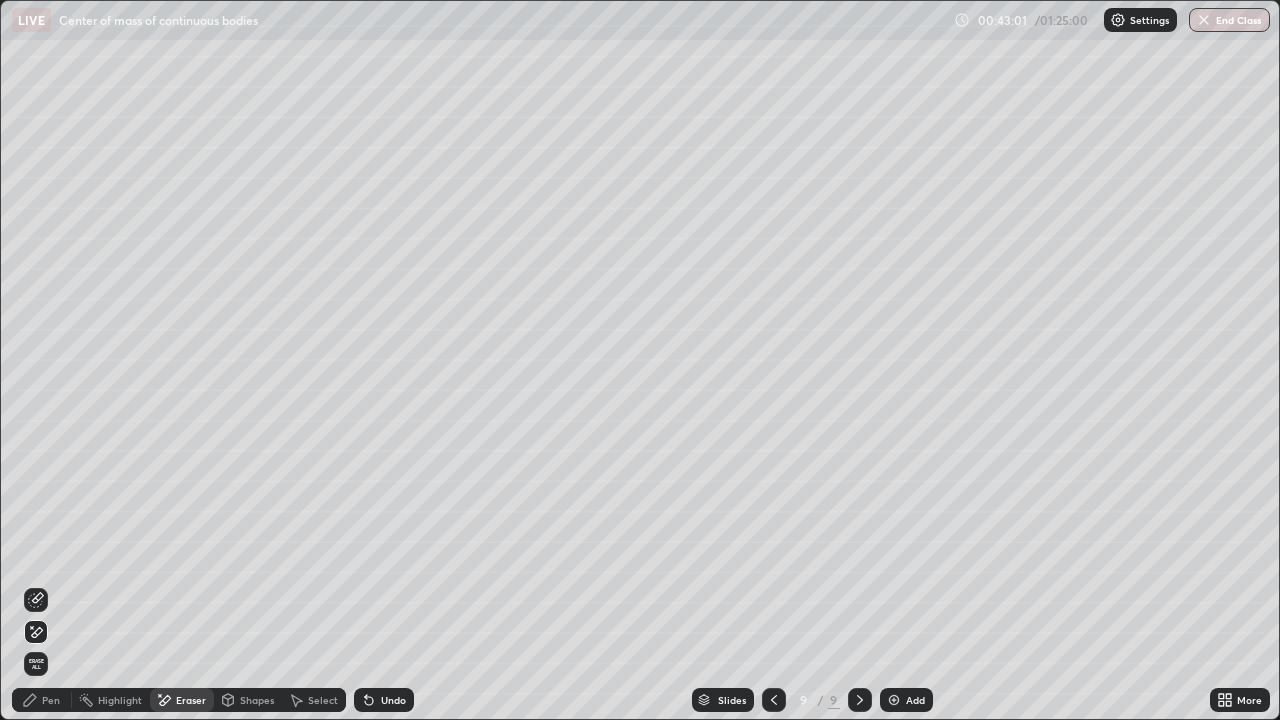click 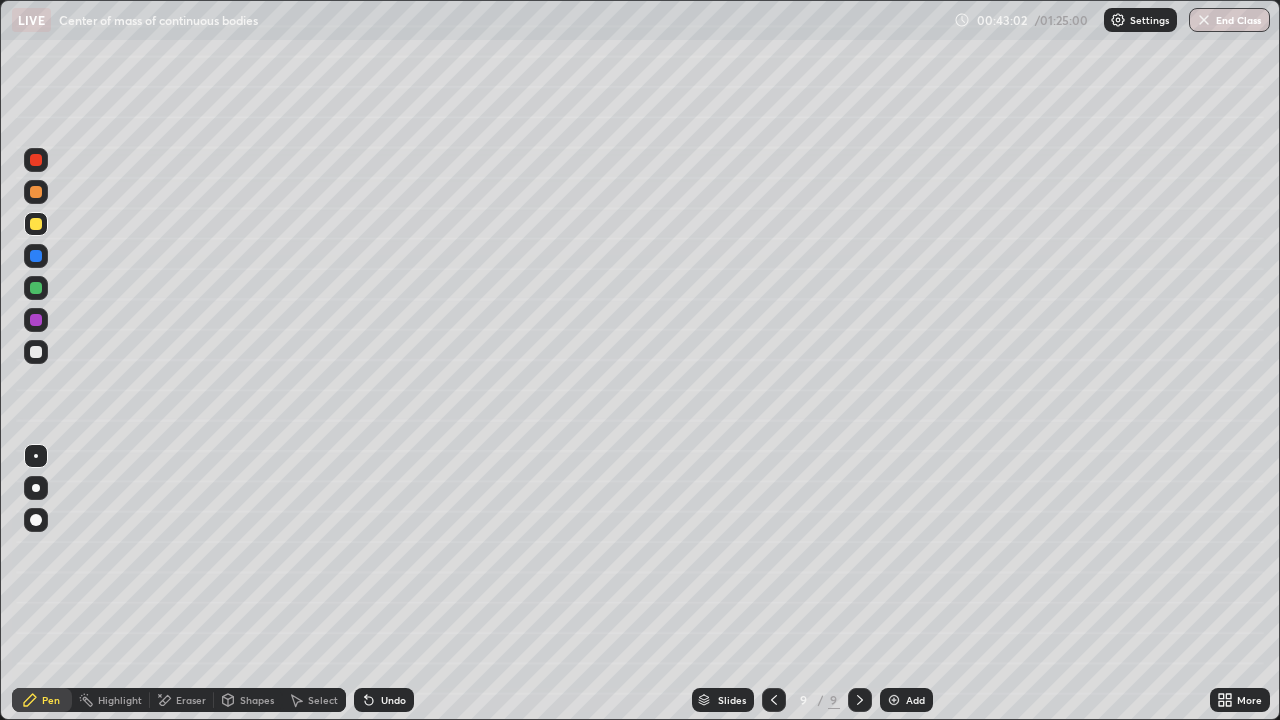 click at bounding box center (36, 352) 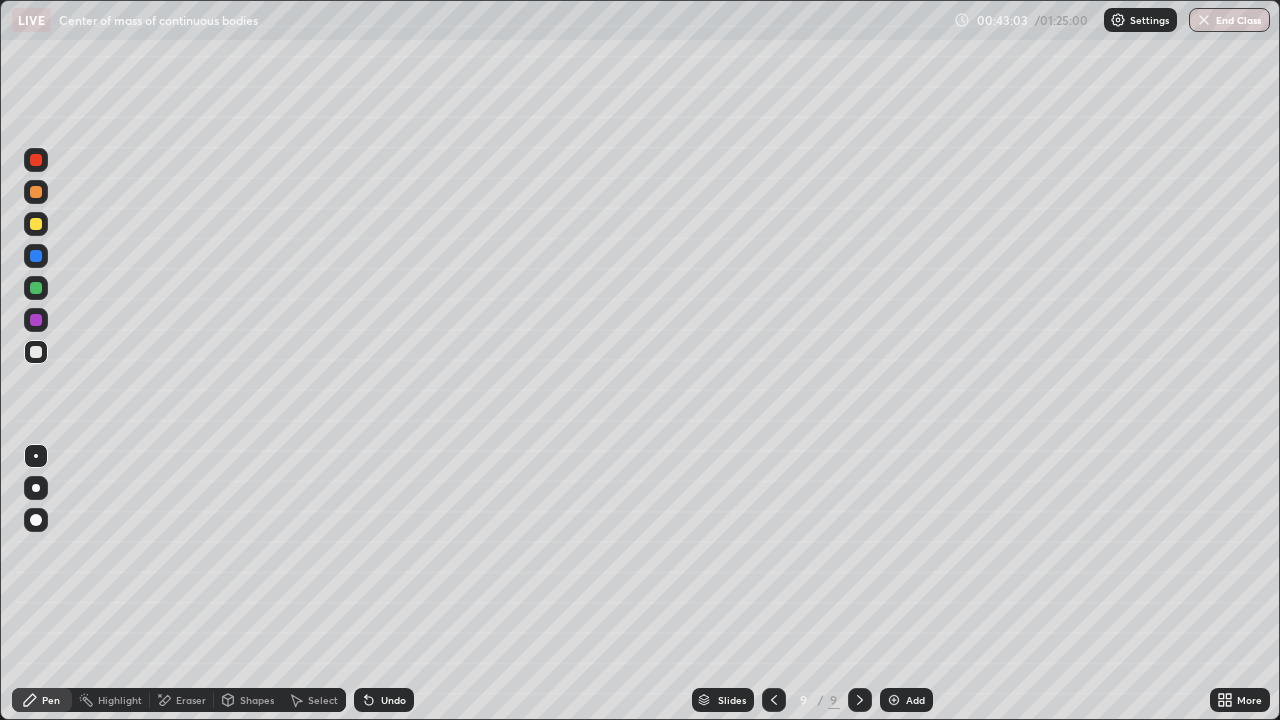 click 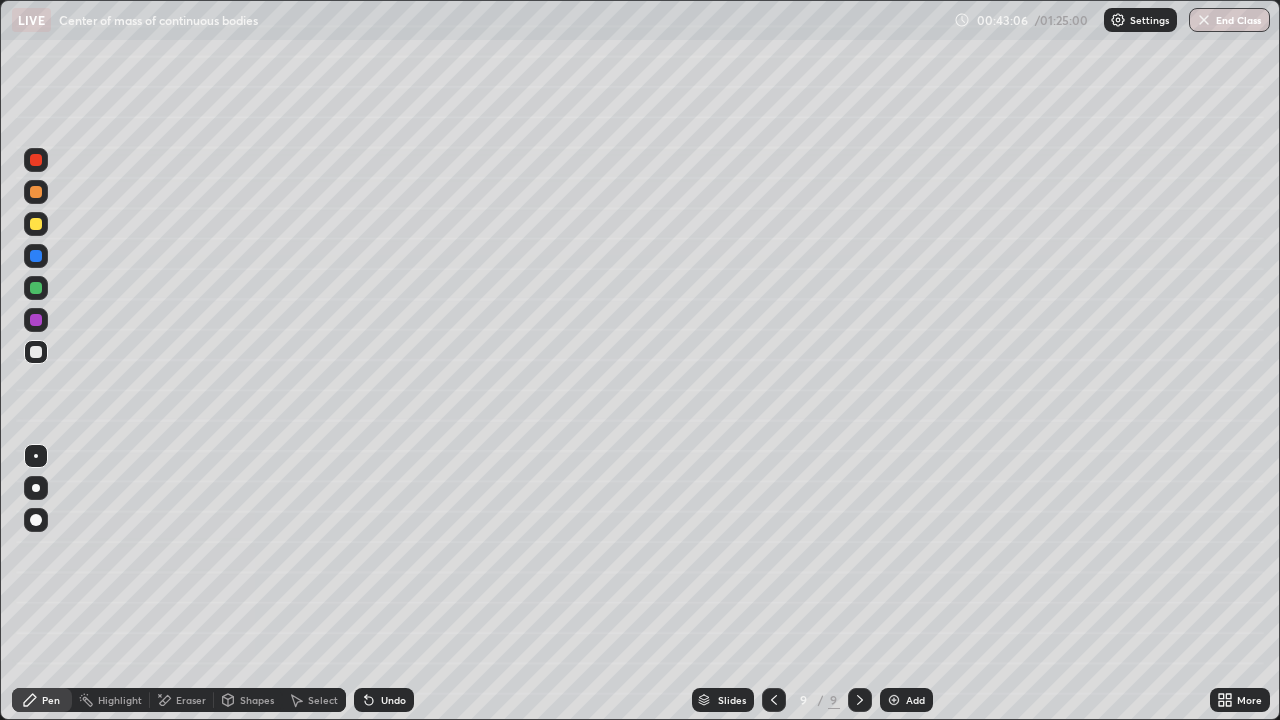 click on "Eraser" at bounding box center [191, 700] 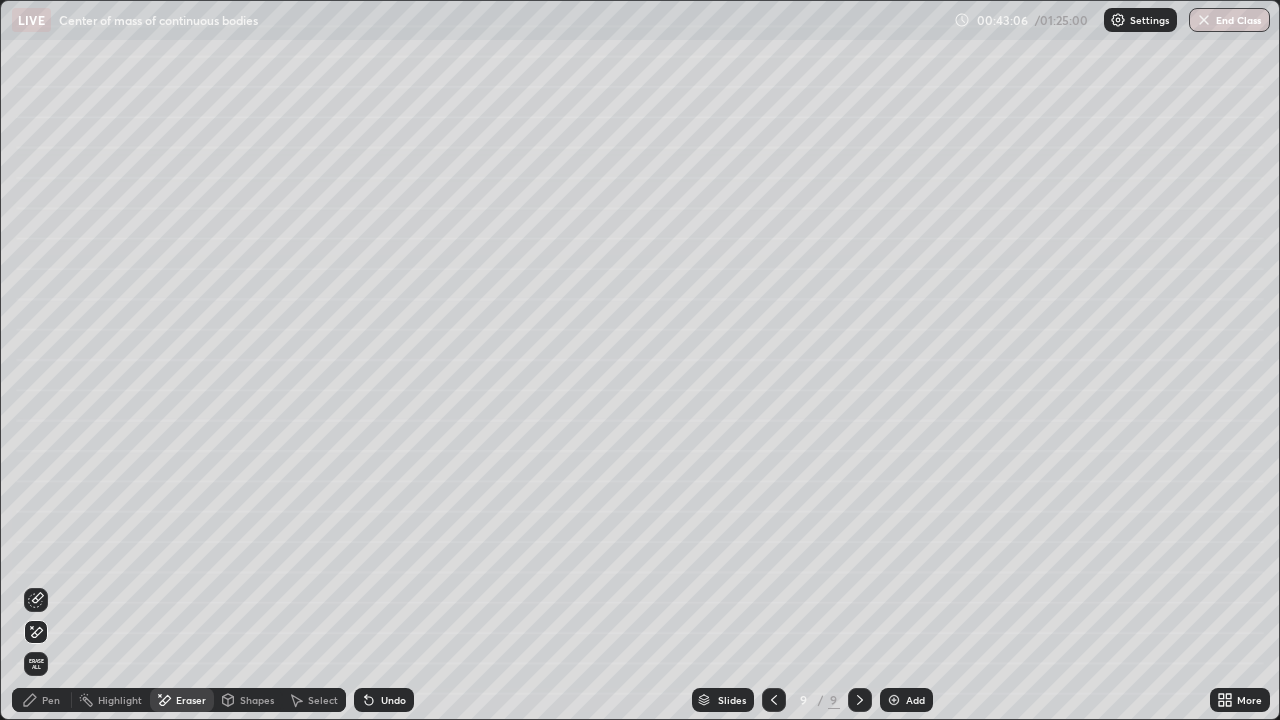 click 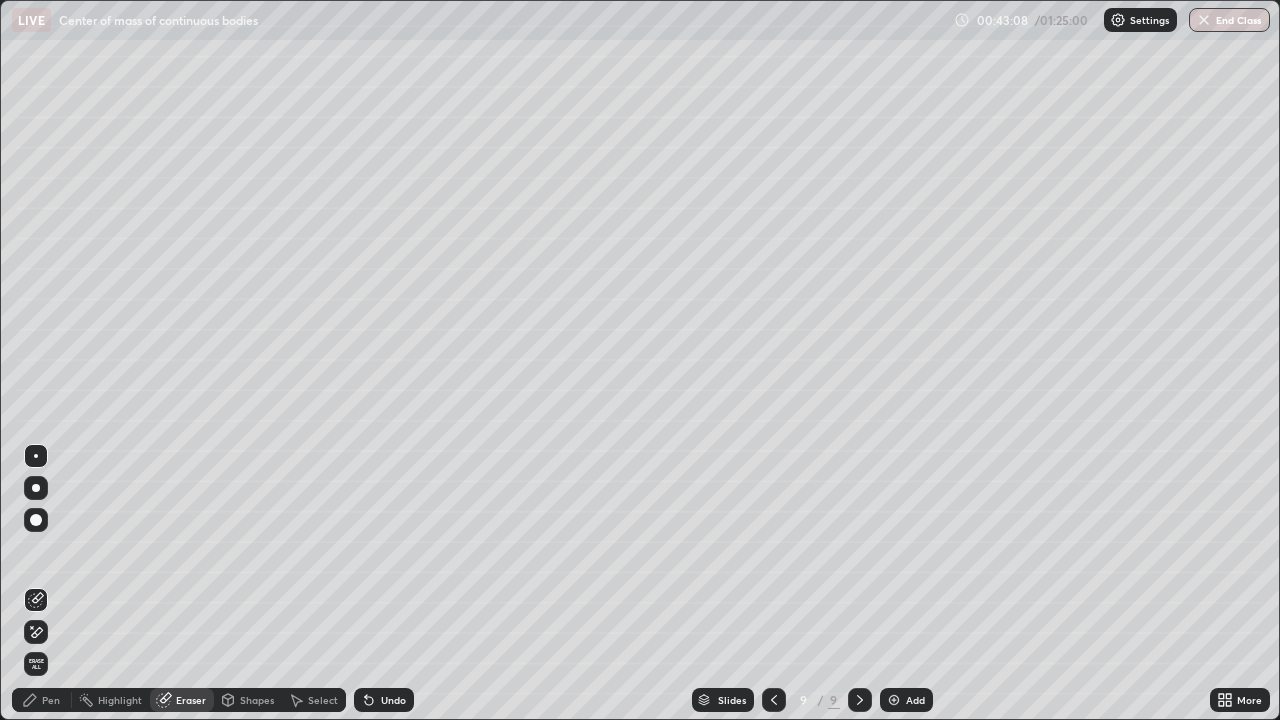 click 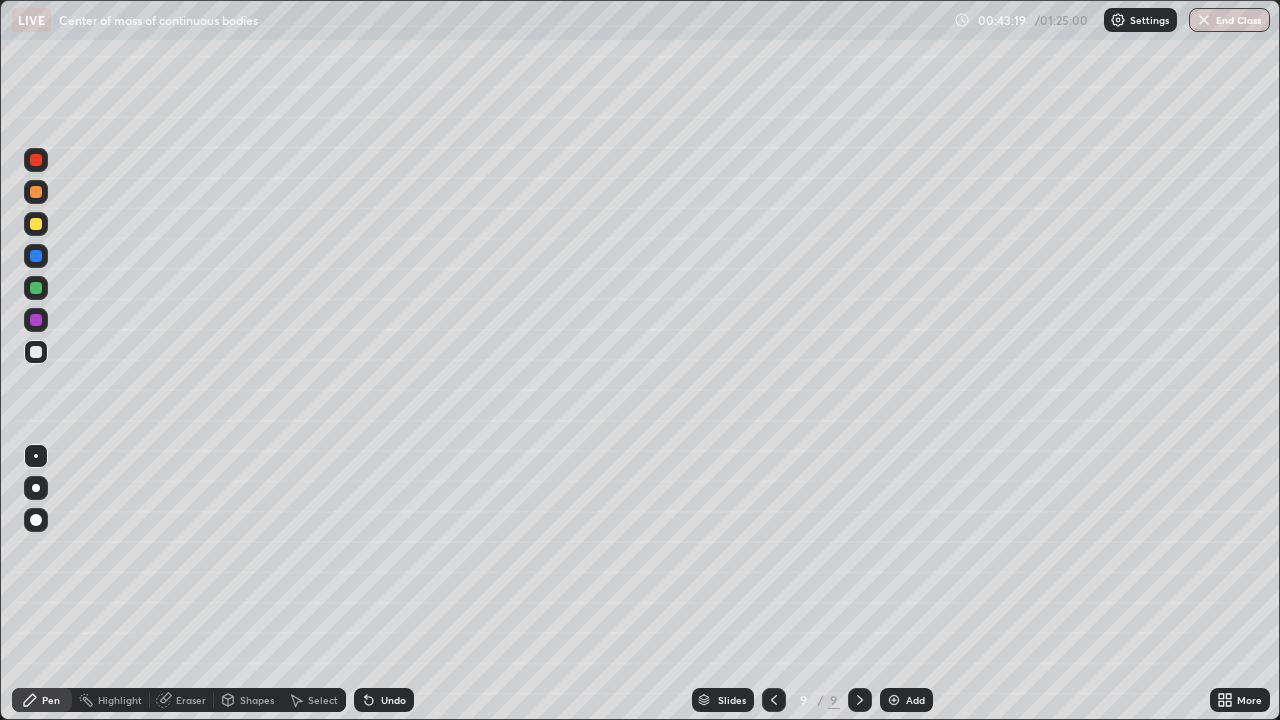 click 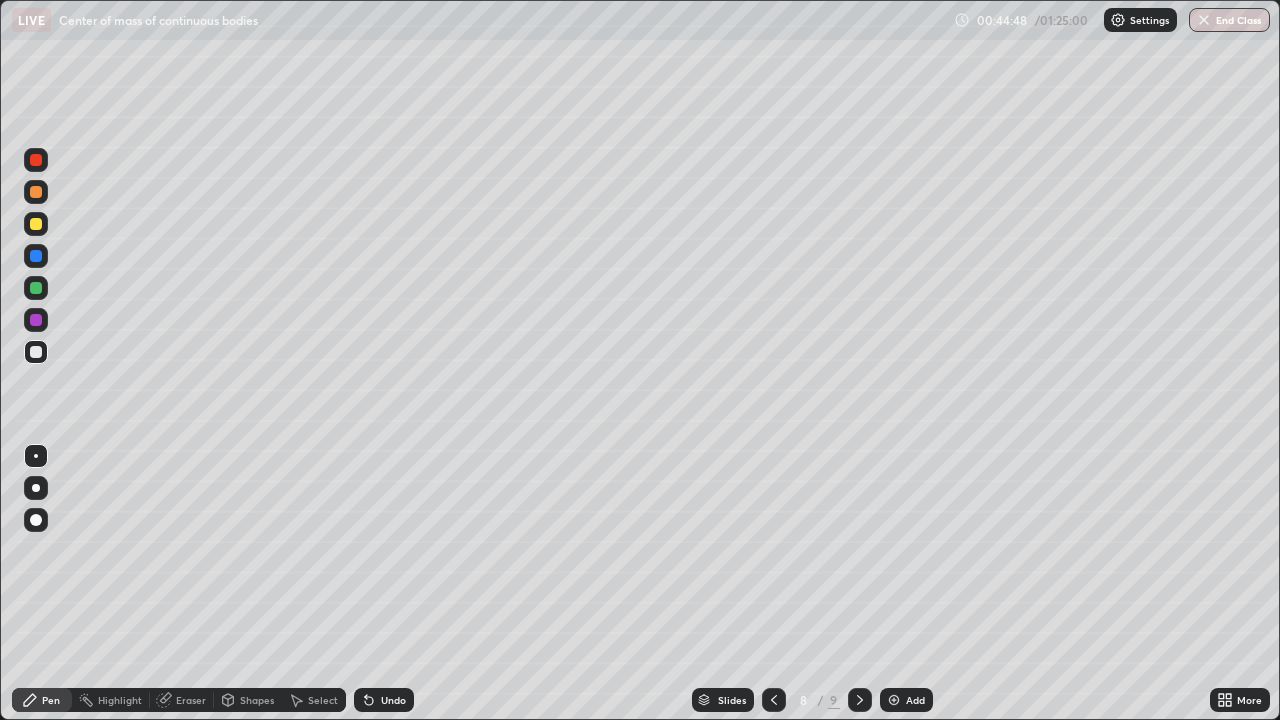click 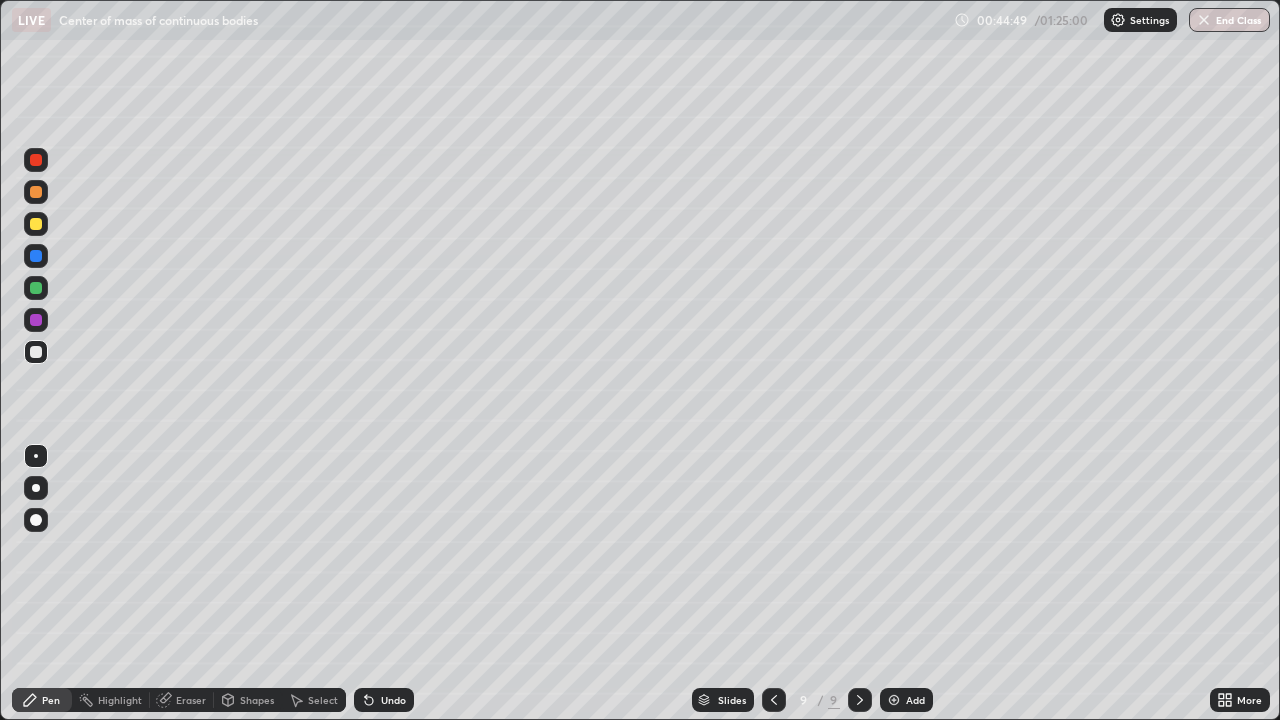 click at bounding box center [894, 700] 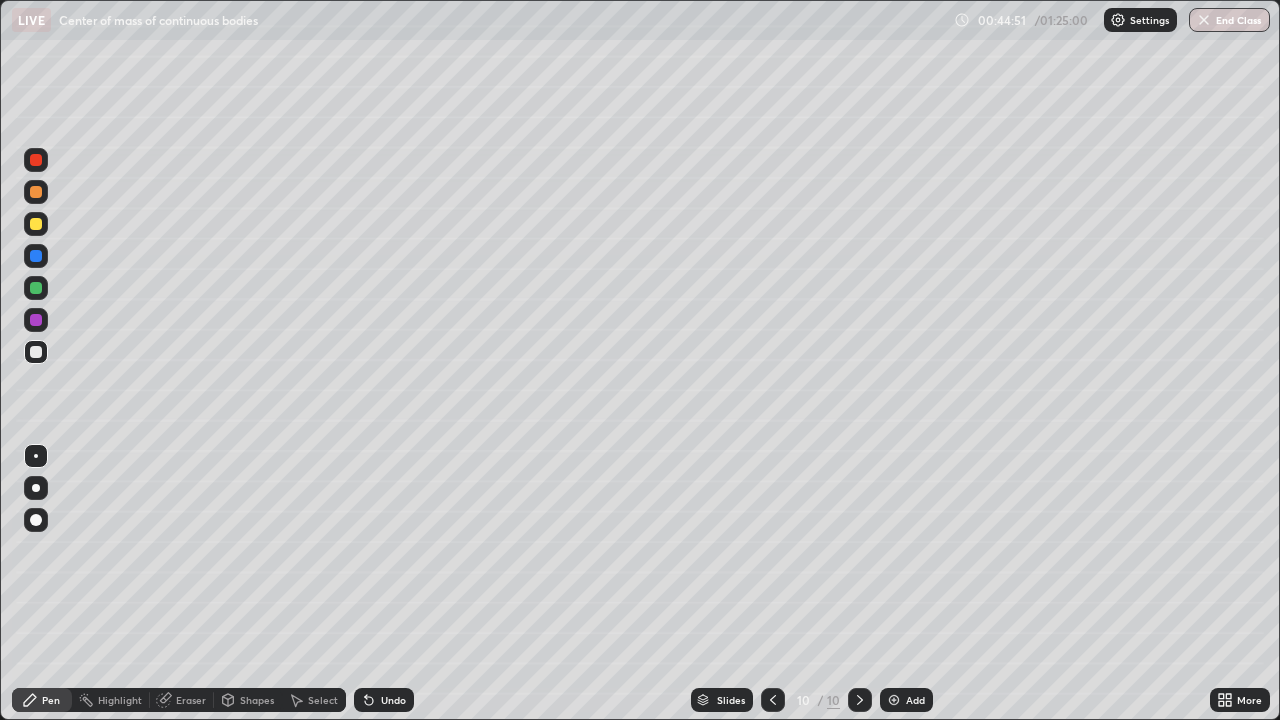 click at bounding box center (36, 488) 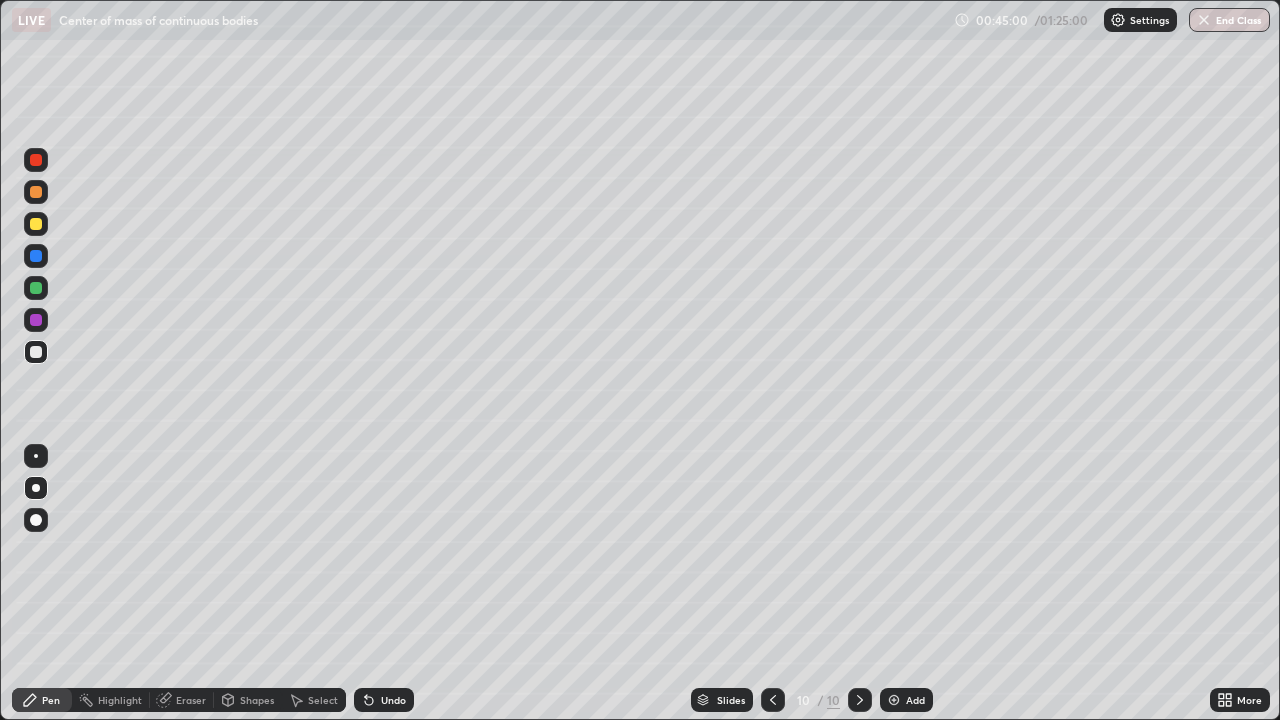 click 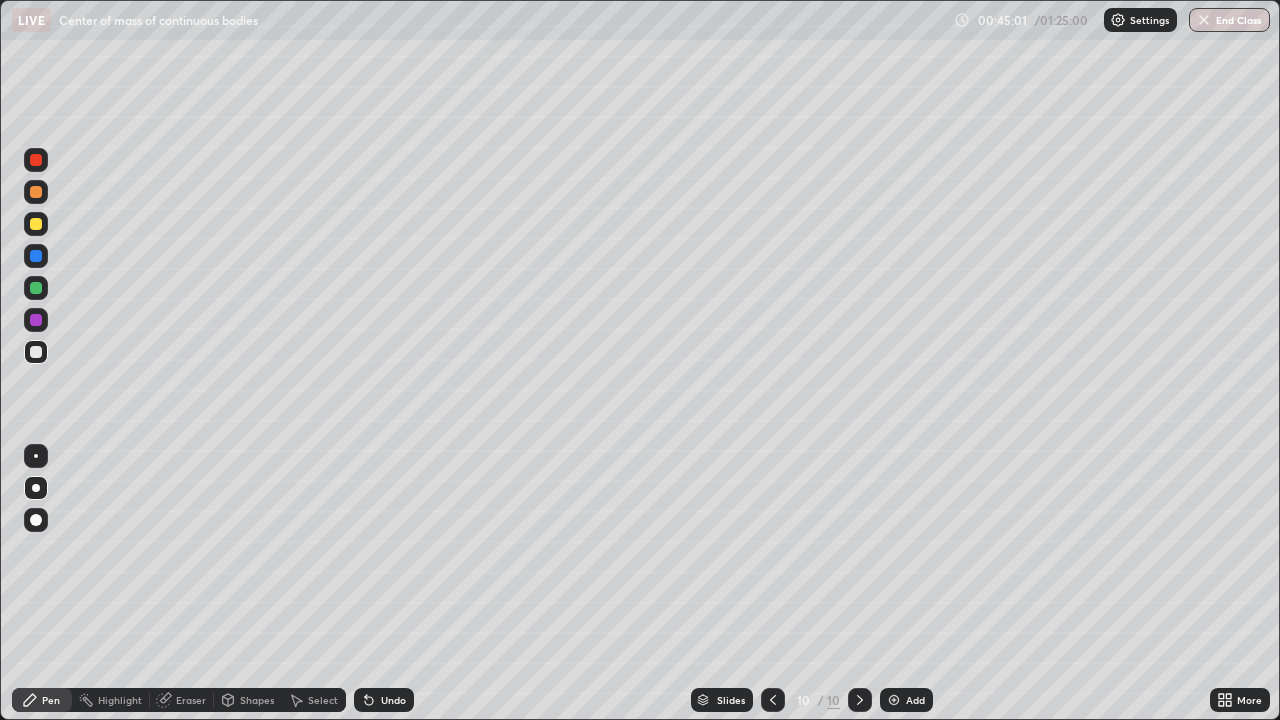 click on "Undo" at bounding box center (384, 700) 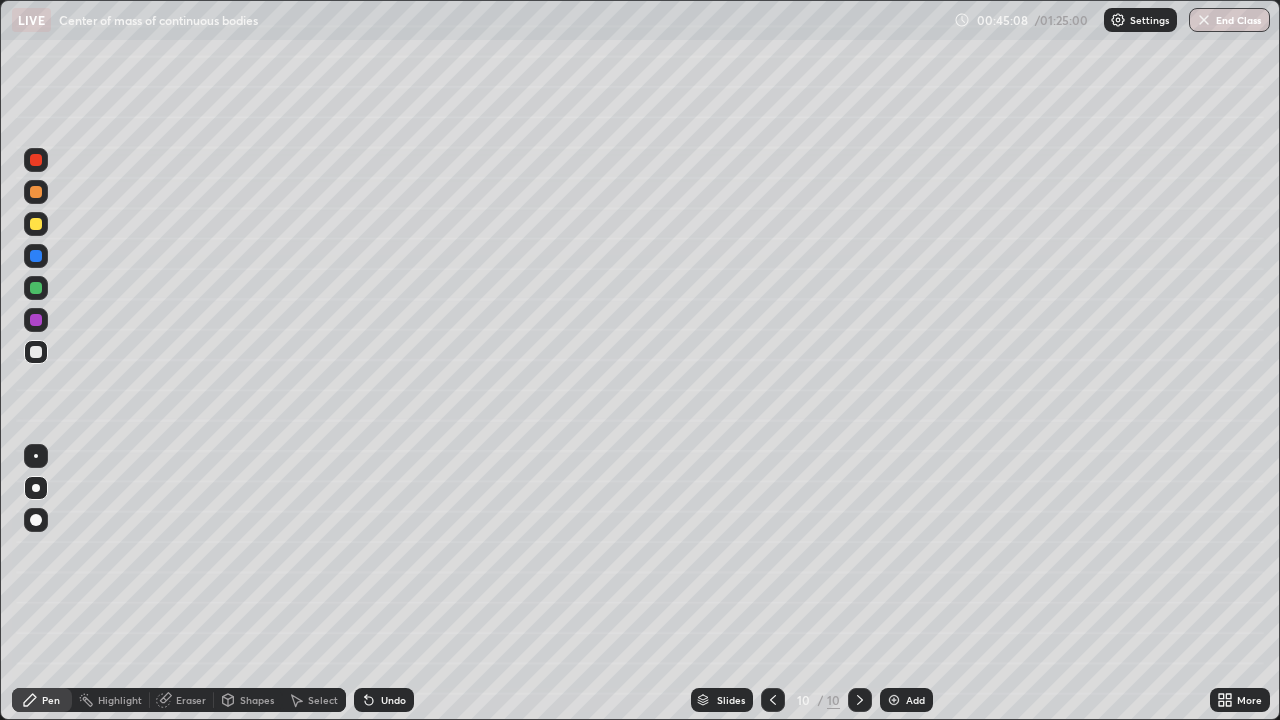 click on "Shapes" at bounding box center [257, 700] 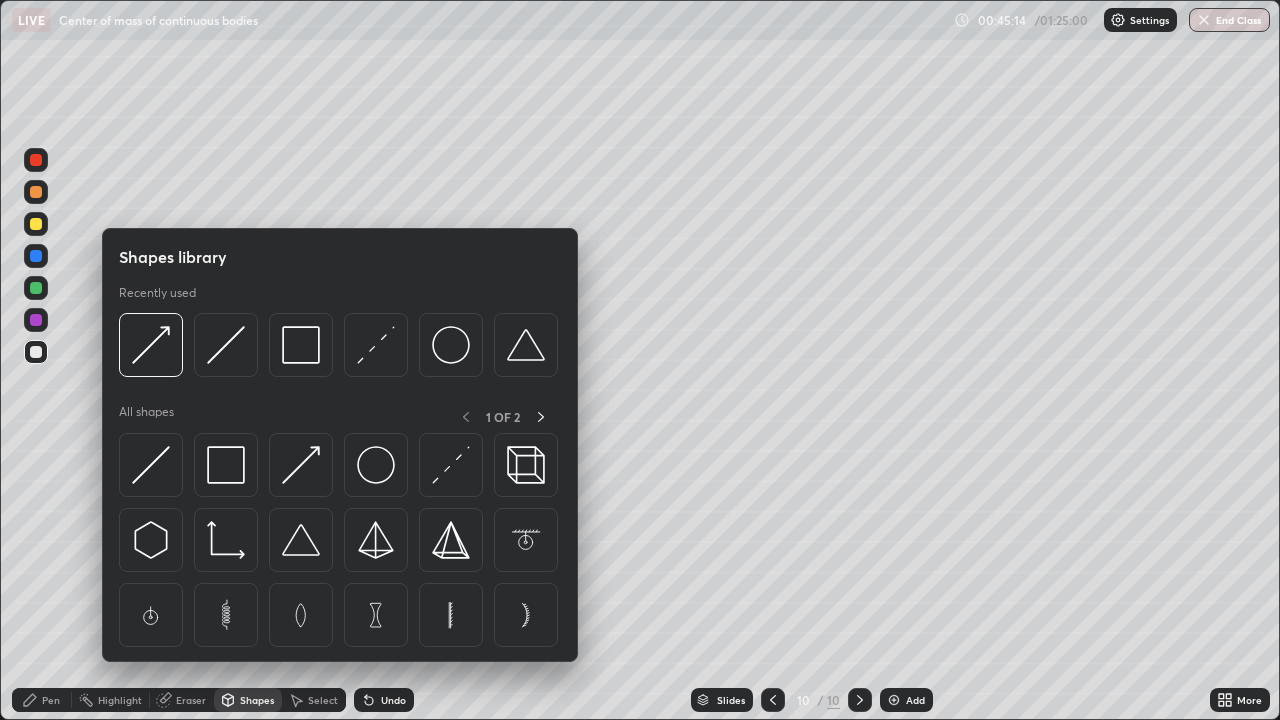 click on "Pen" at bounding box center [51, 700] 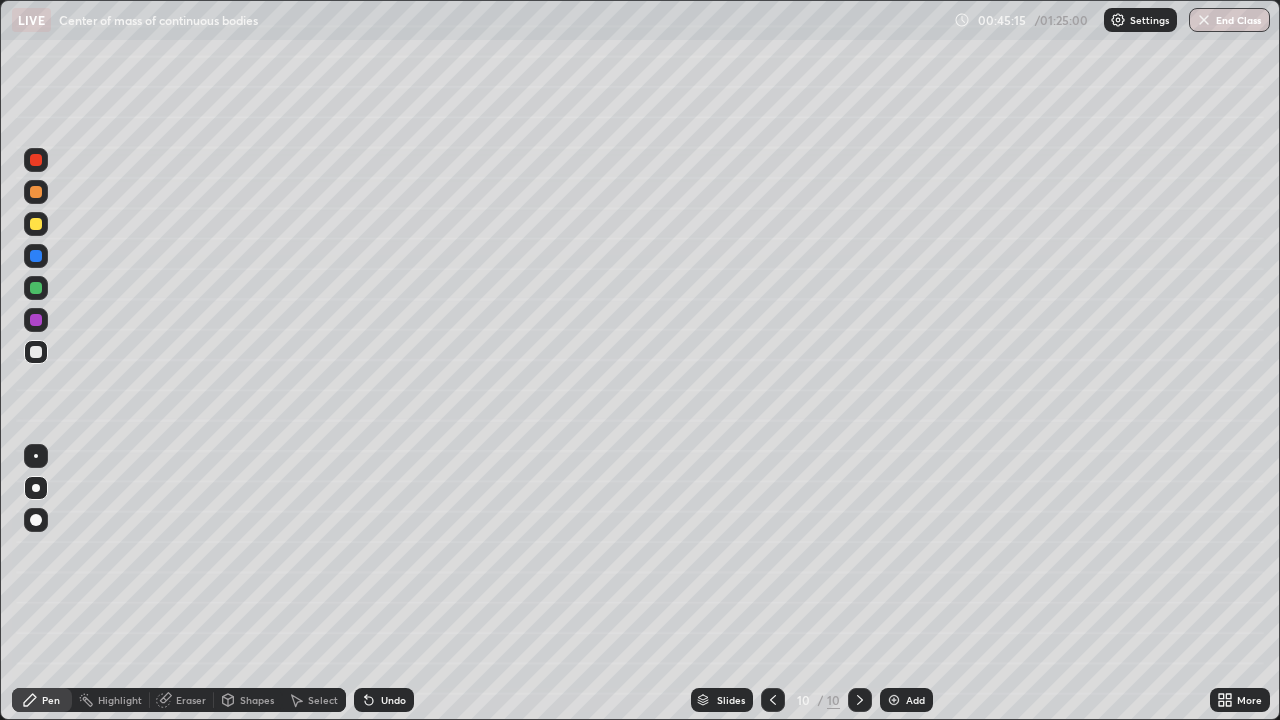 click at bounding box center [36, 456] 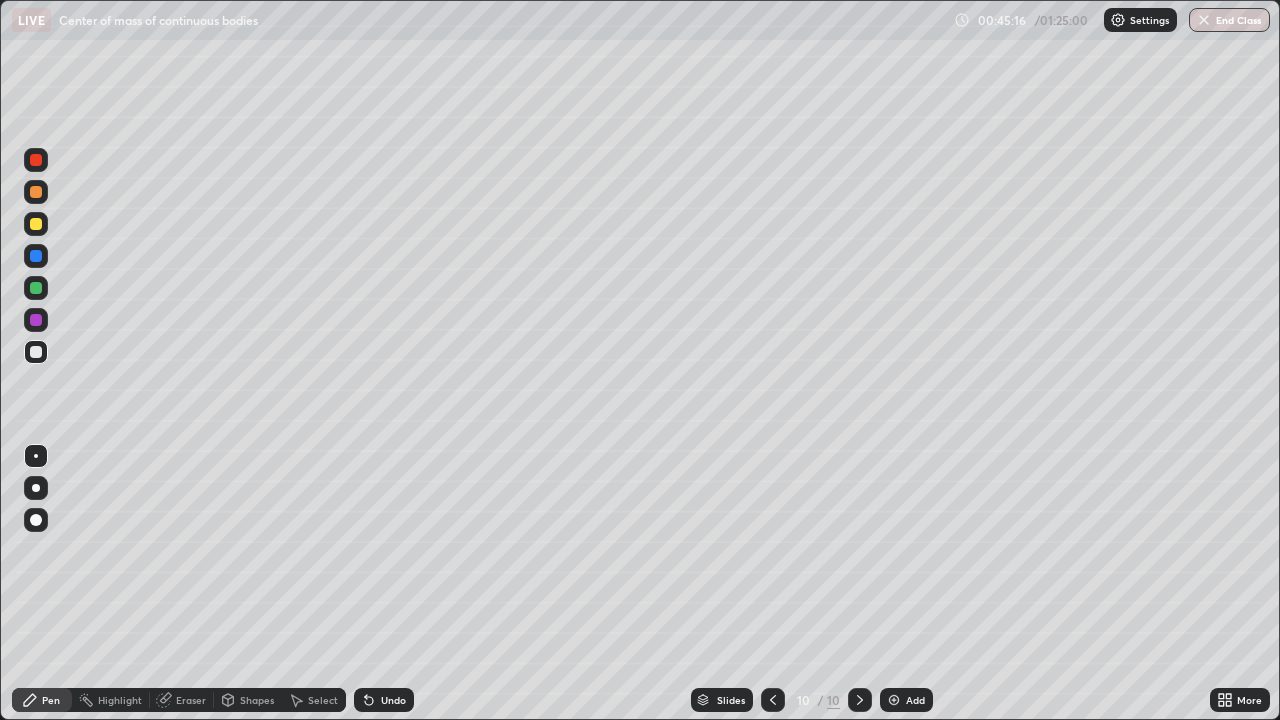 click on "Shapes" at bounding box center (257, 700) 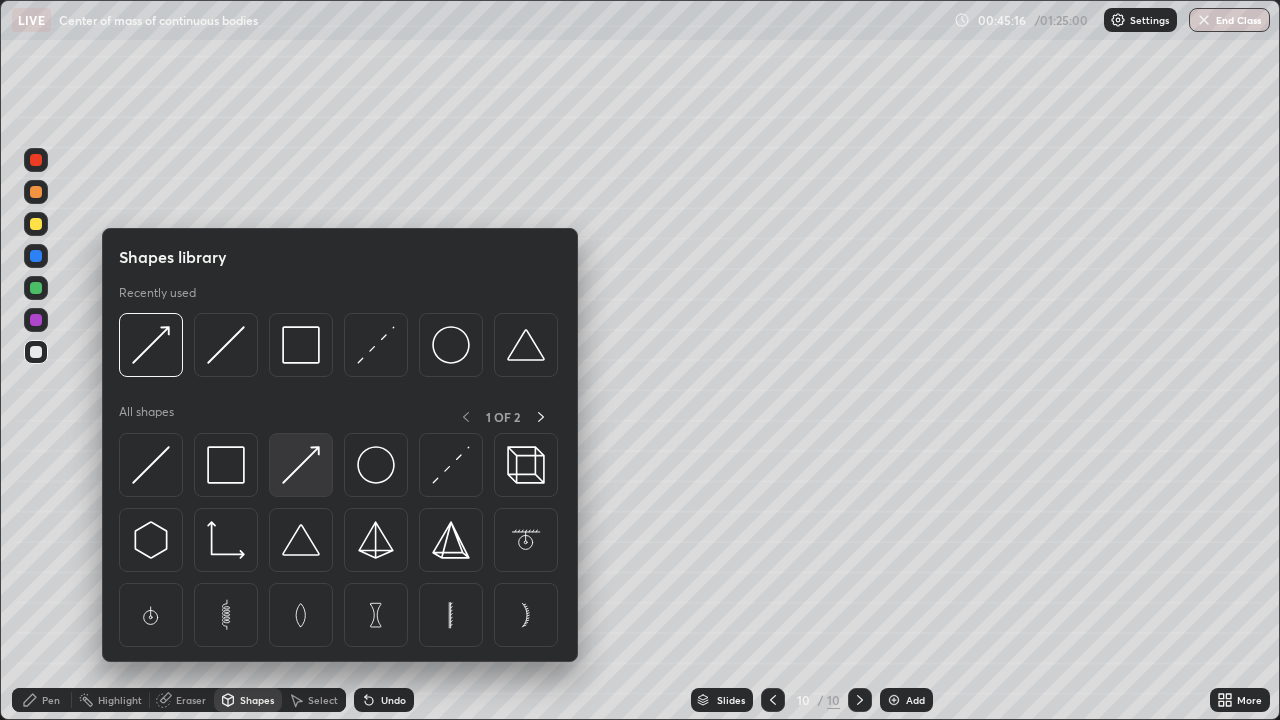 click at bounding box center (301, 465) 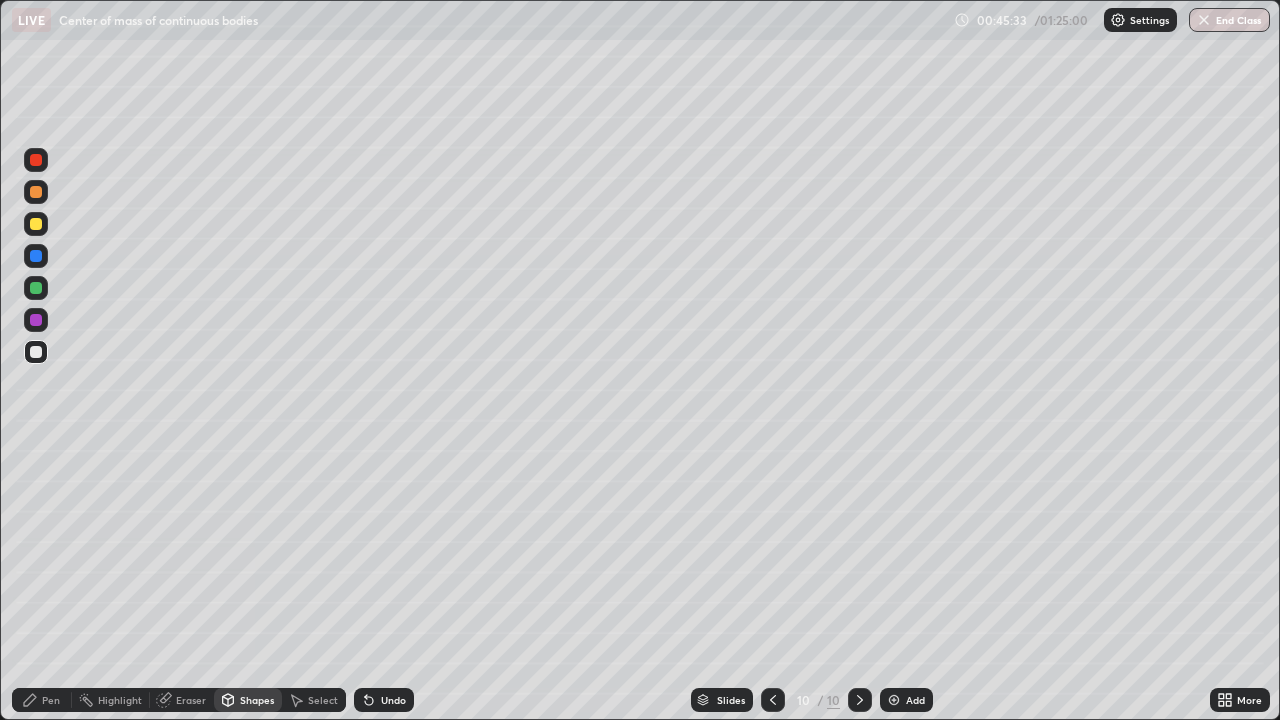 click on "Pen" at bounding box center (51, 700) 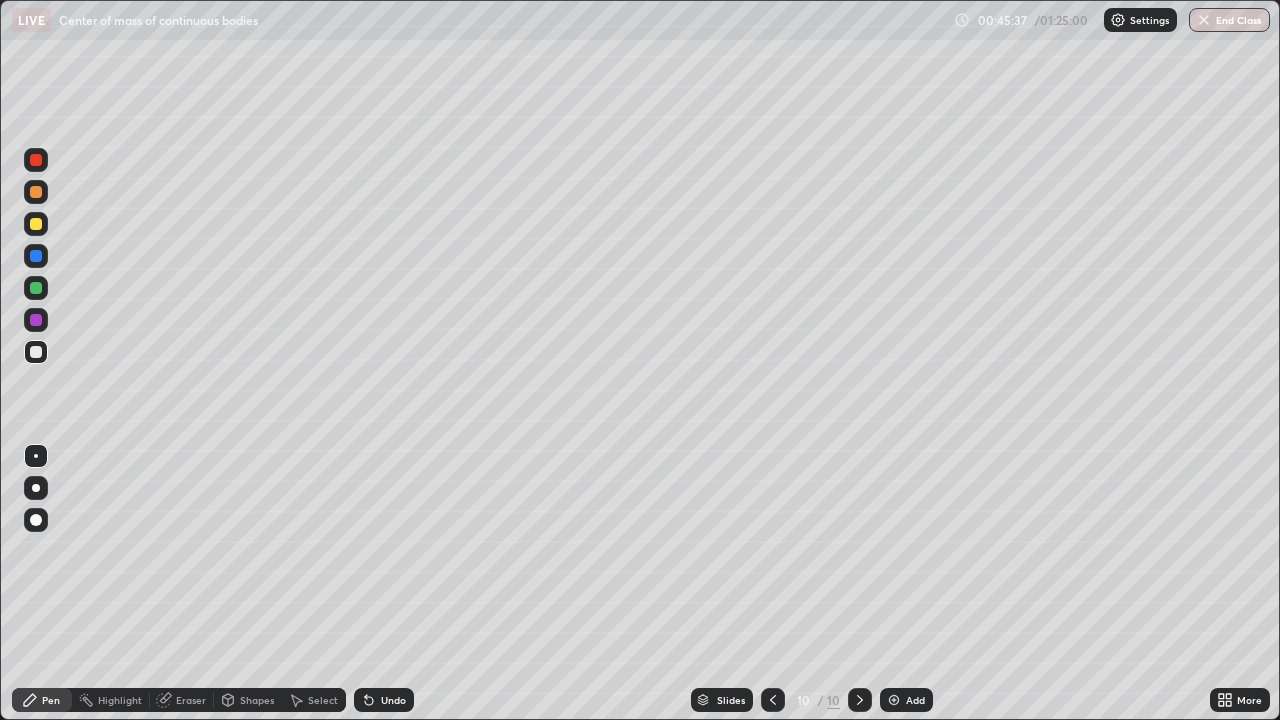 click at bounding box center [36, 520] 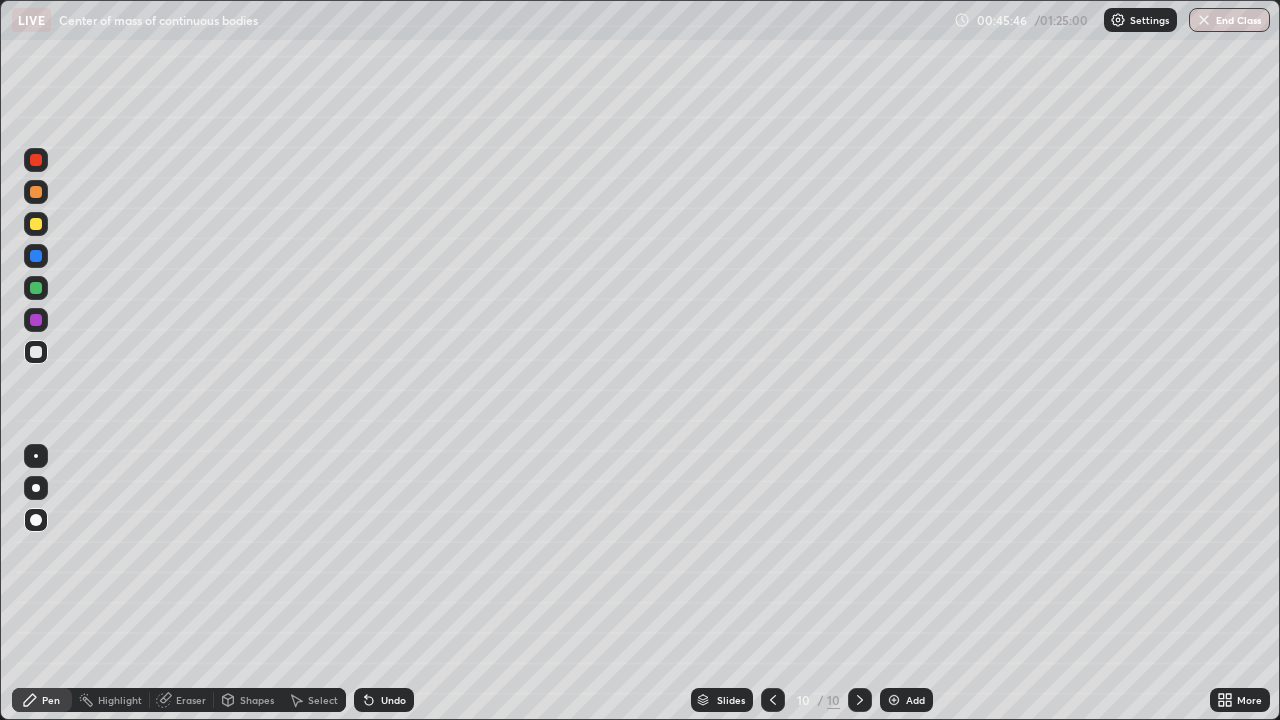 click on "Shapes" at bounding box center [257, 700] 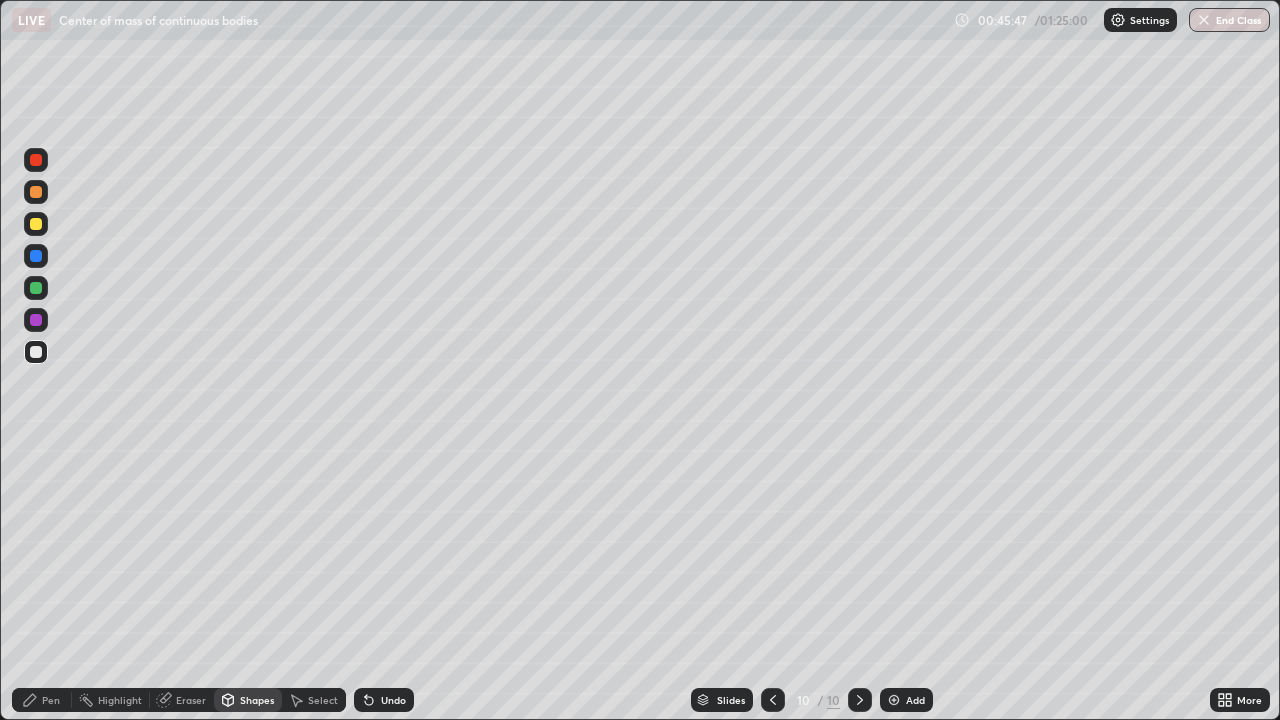 click on "Pen" at bounding box center (51, 700) 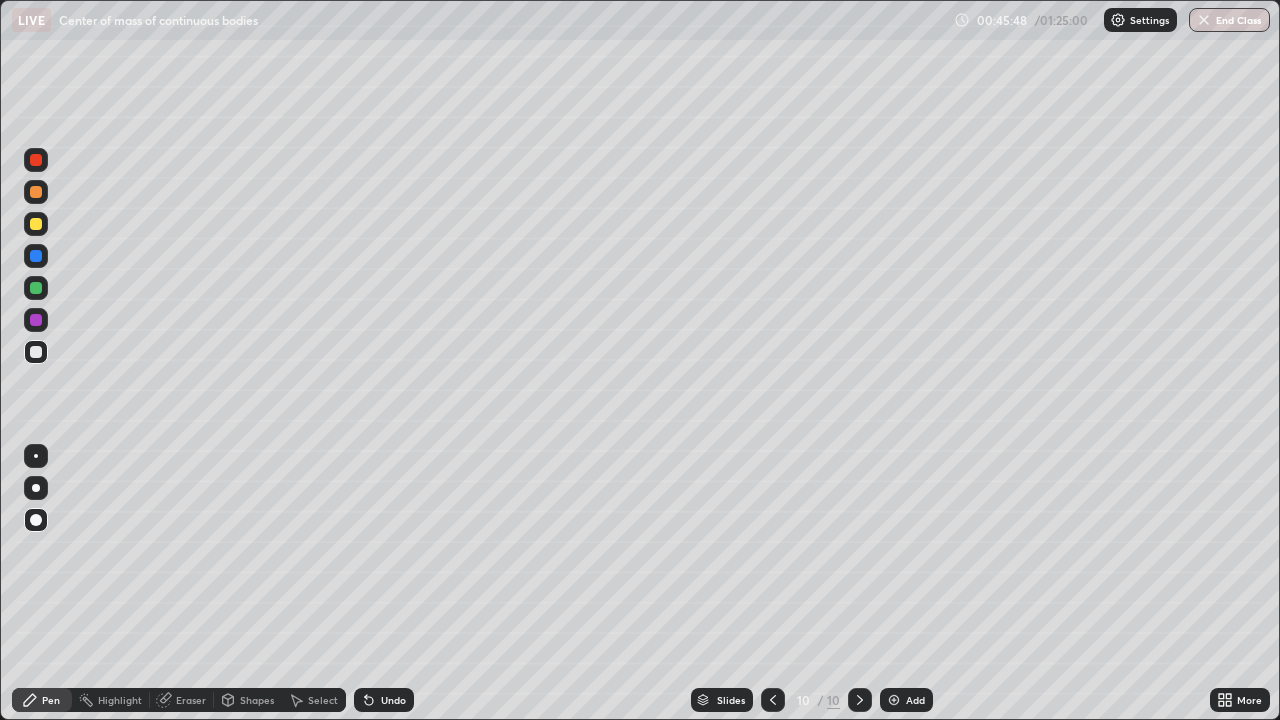 click at bounding box center [36, 456] 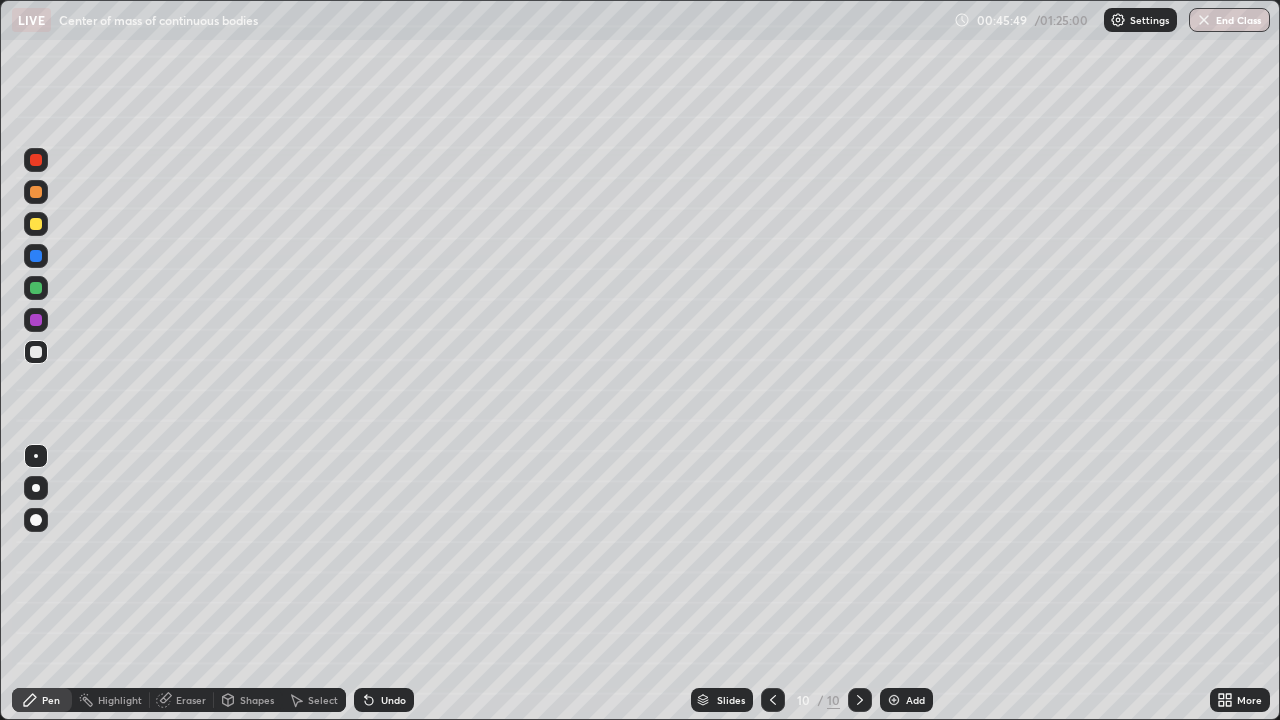 click on "Shapes" at bounding box center [257, 700] 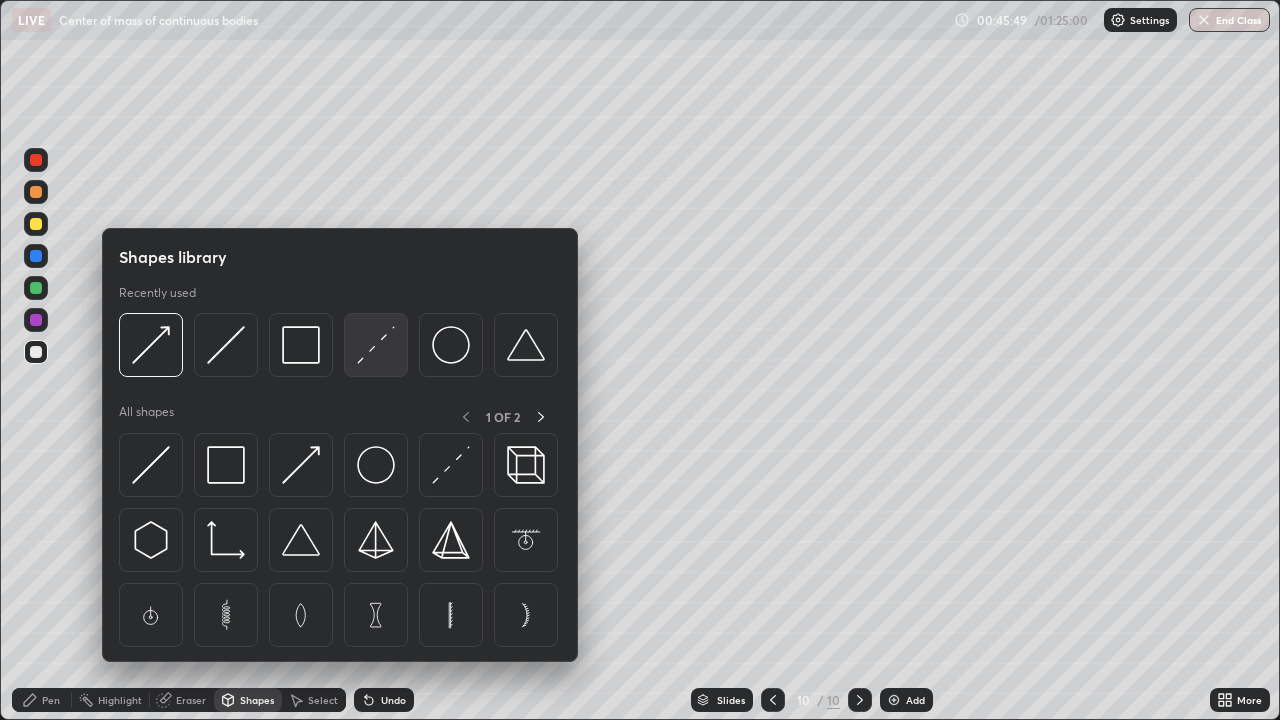 click at bounding box center (376, 345) 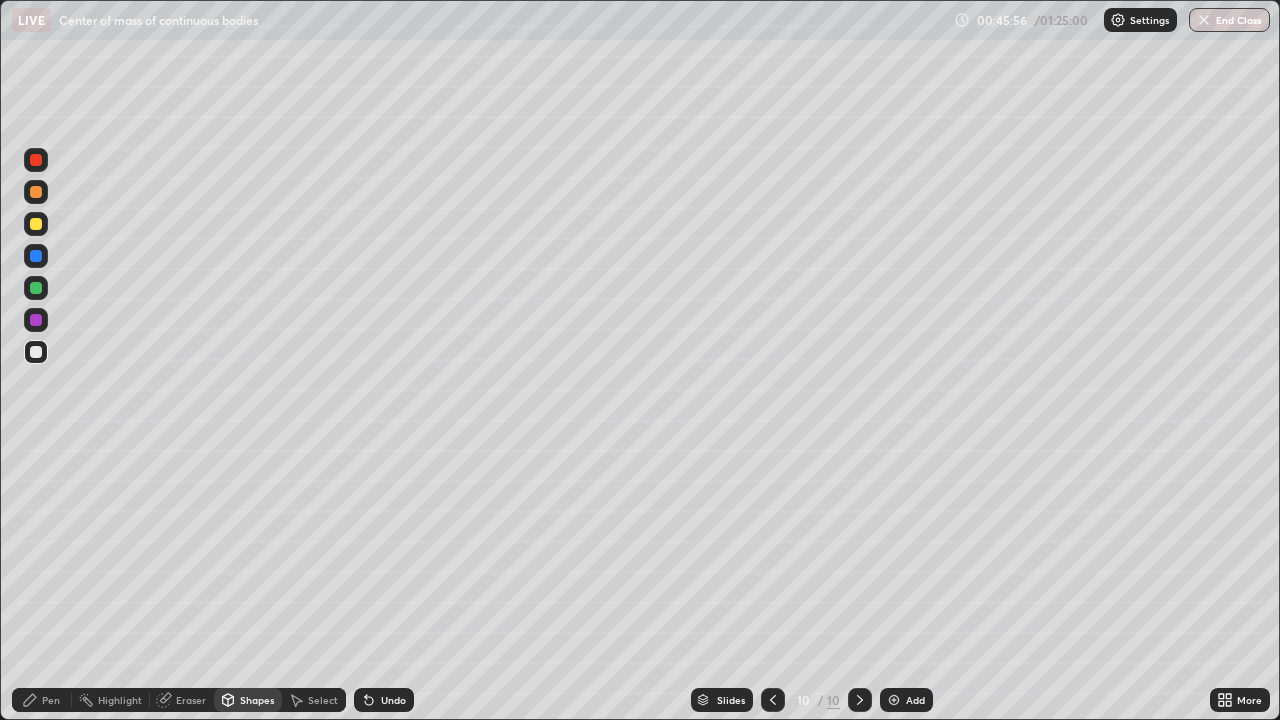 click on "Pen" at bounding box center (42, 700) 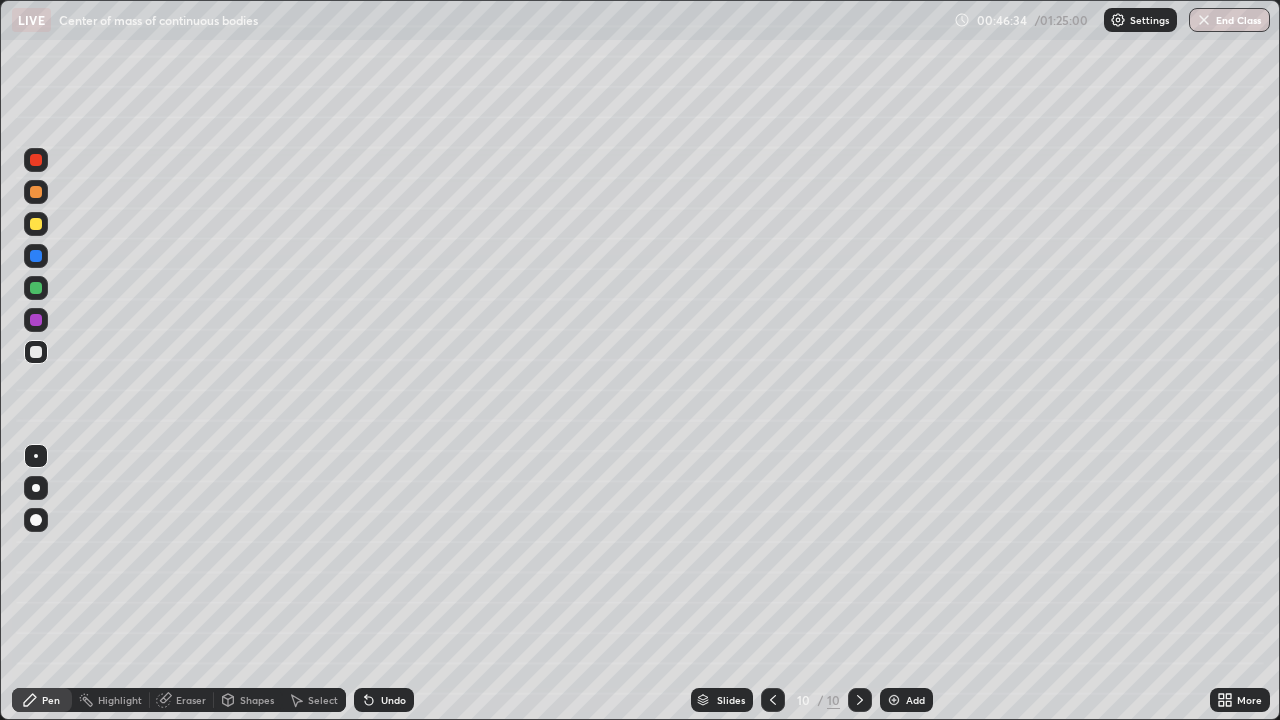 click at bounding box center [36, 192] 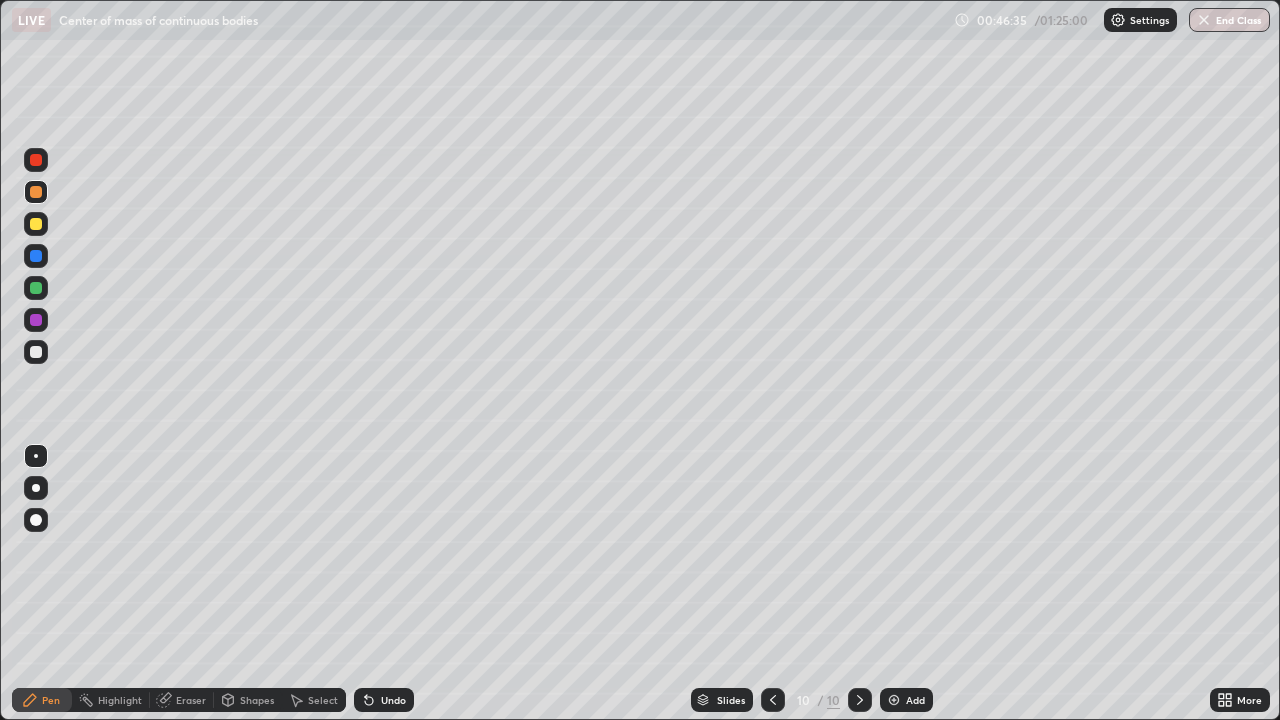click on "Shapes" at bounding box center (257, 700) 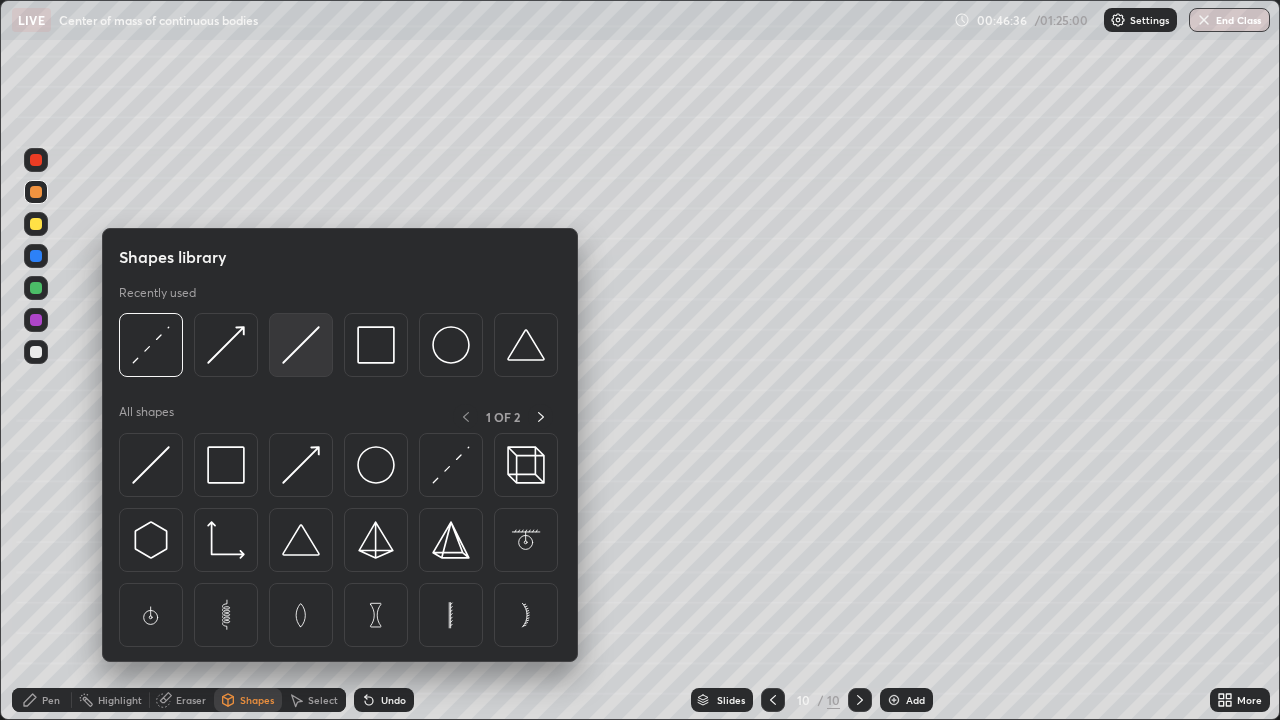 click at bounding box center [301, 345] 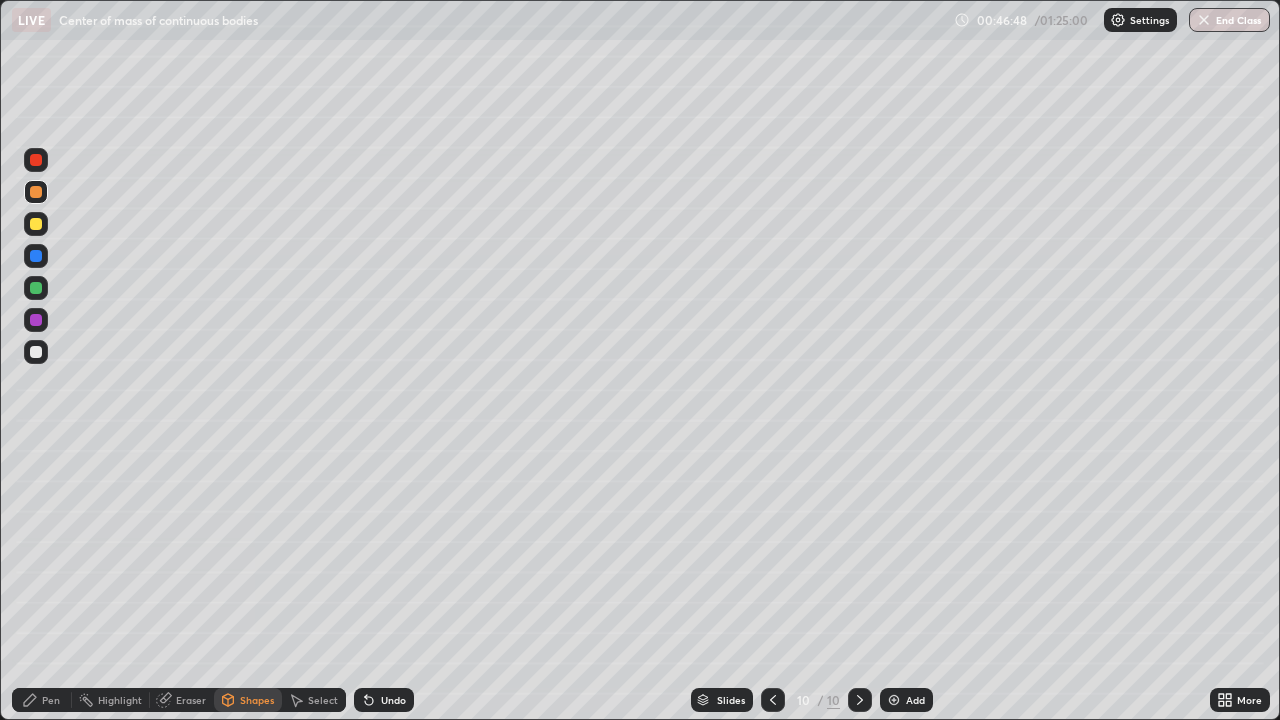 click on "Pen" at bounding box center [51, 700] 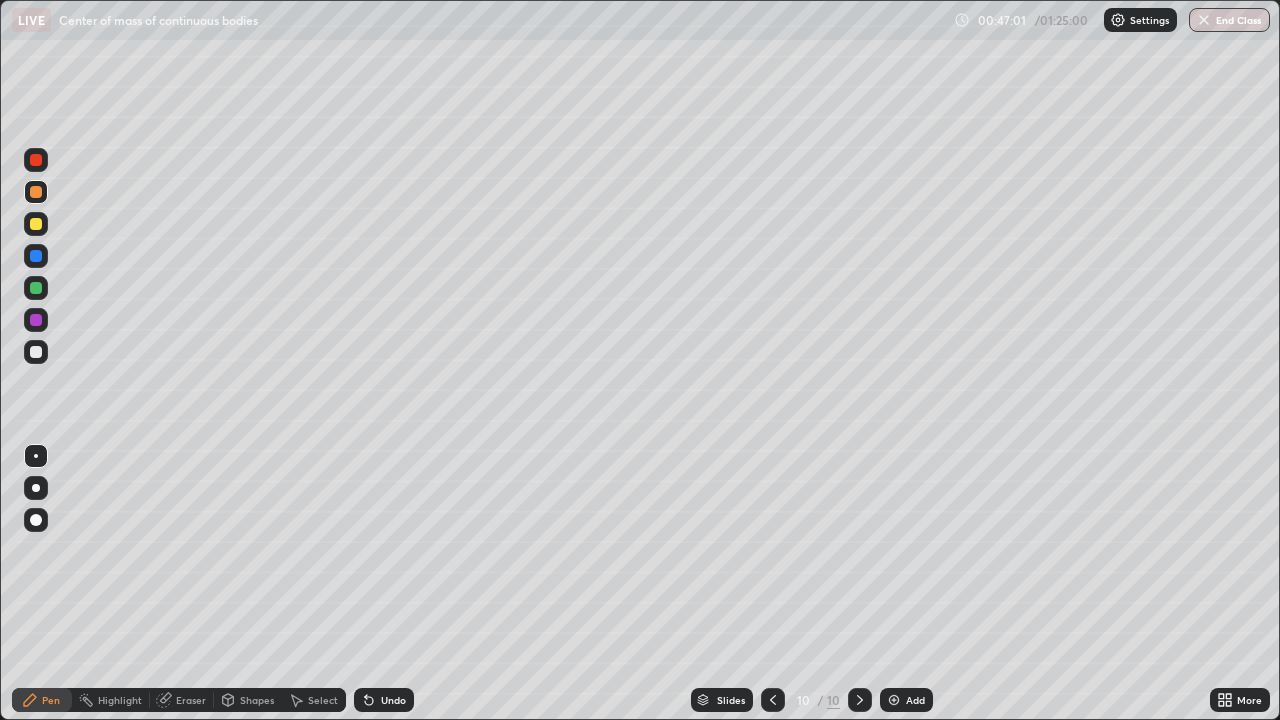 click at bounding box center (36, 352) 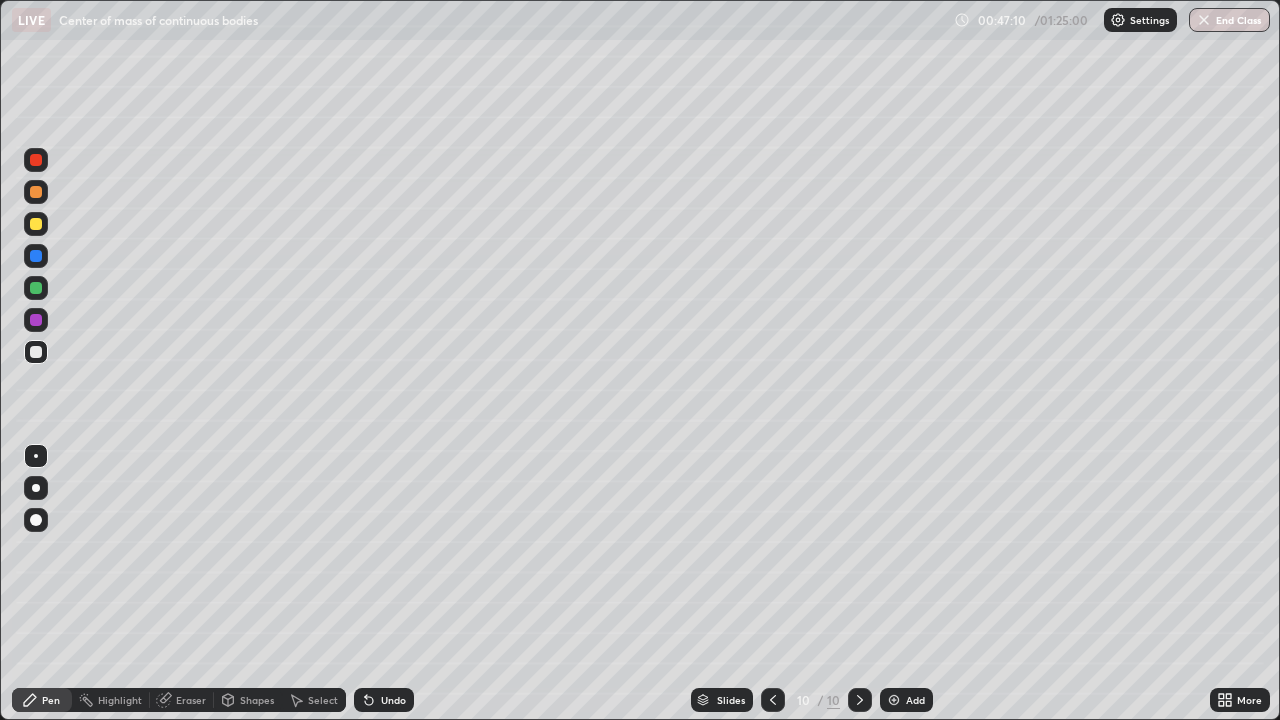 click on "Eraser" at bounding box center [191, 700] 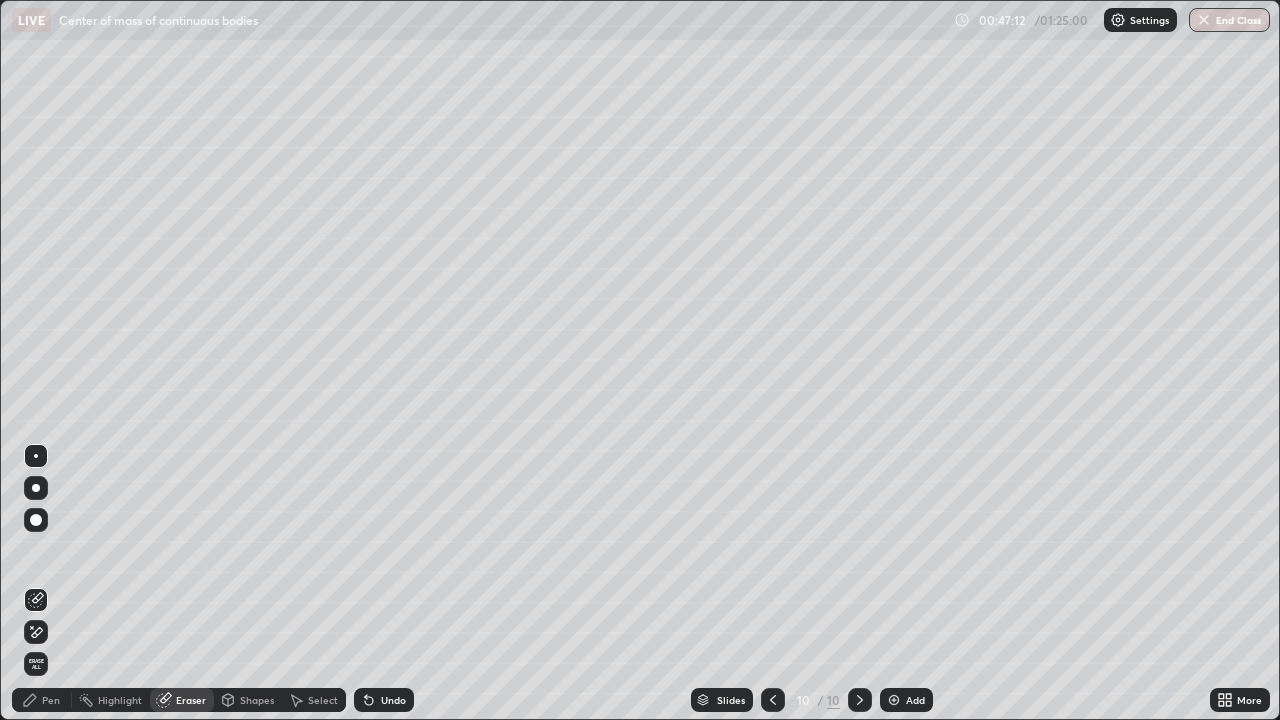 click on "Pen" at bounding box center (51, 700) 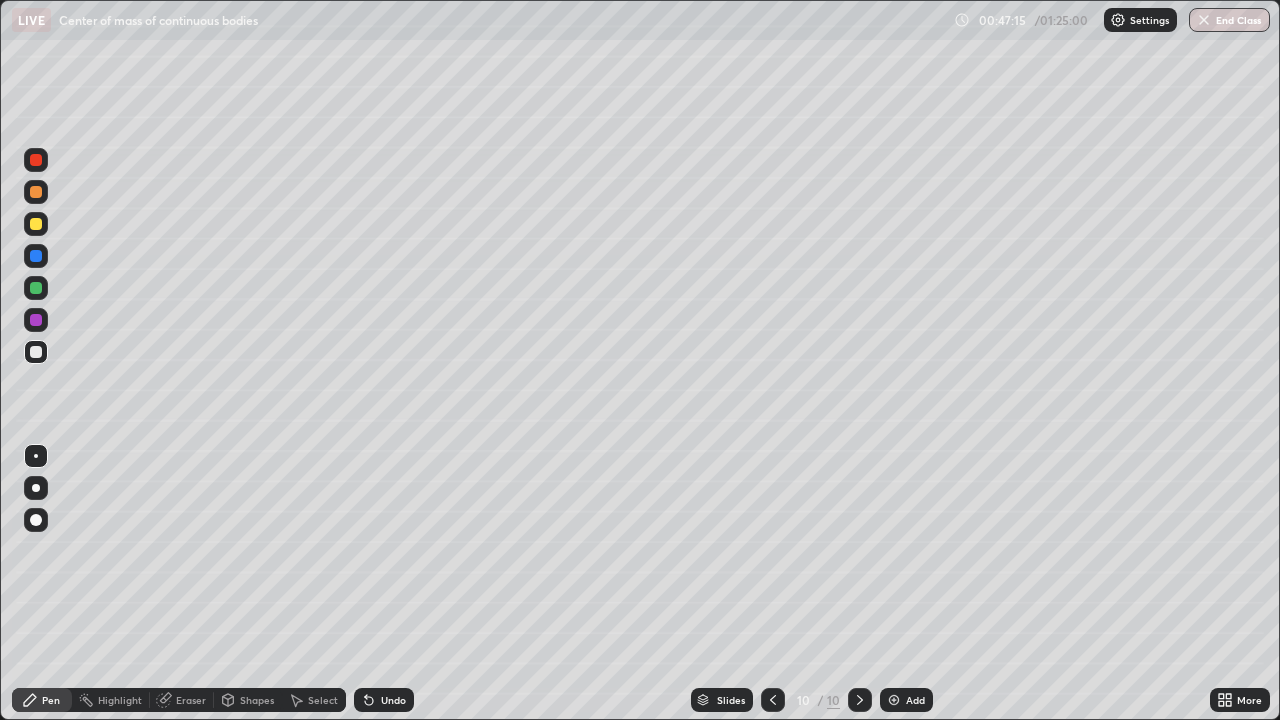click on "Undo" at bounding box center [393, 700] 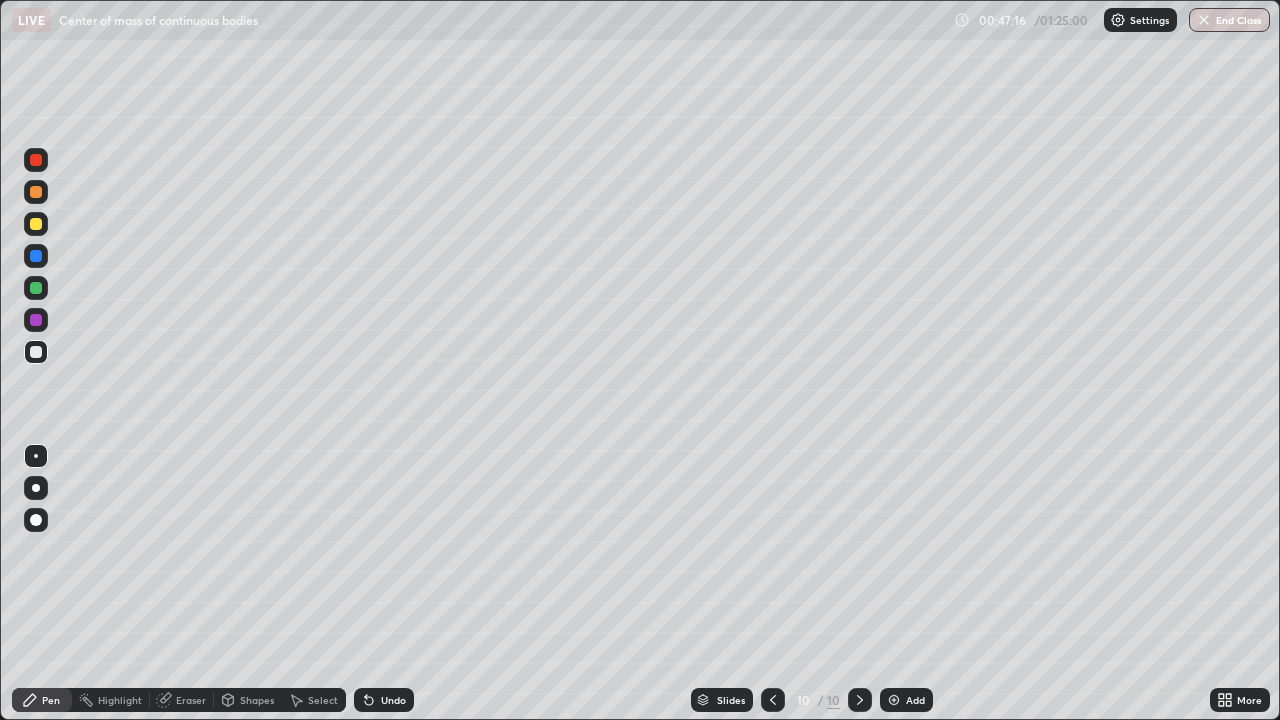 click at bounding box center (36, 192) 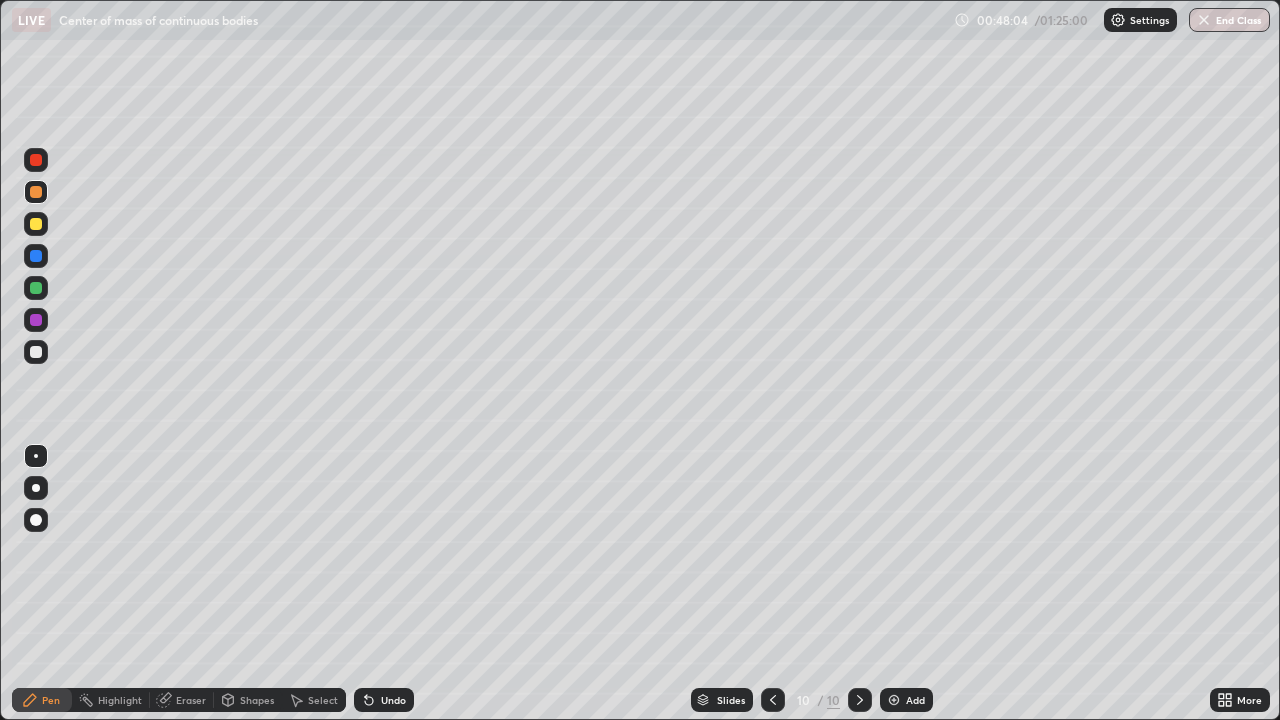 click at bounding box center [36, 224] 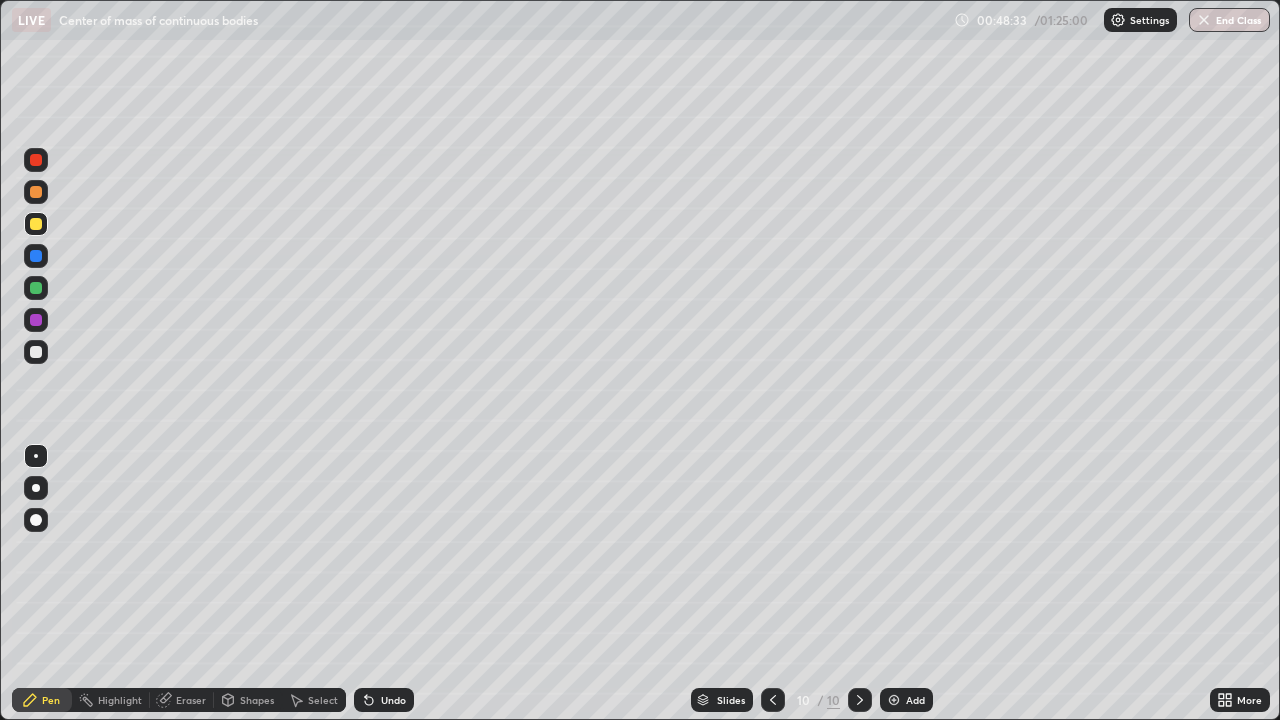 click on "Undo" at bounding box center (384, 700) 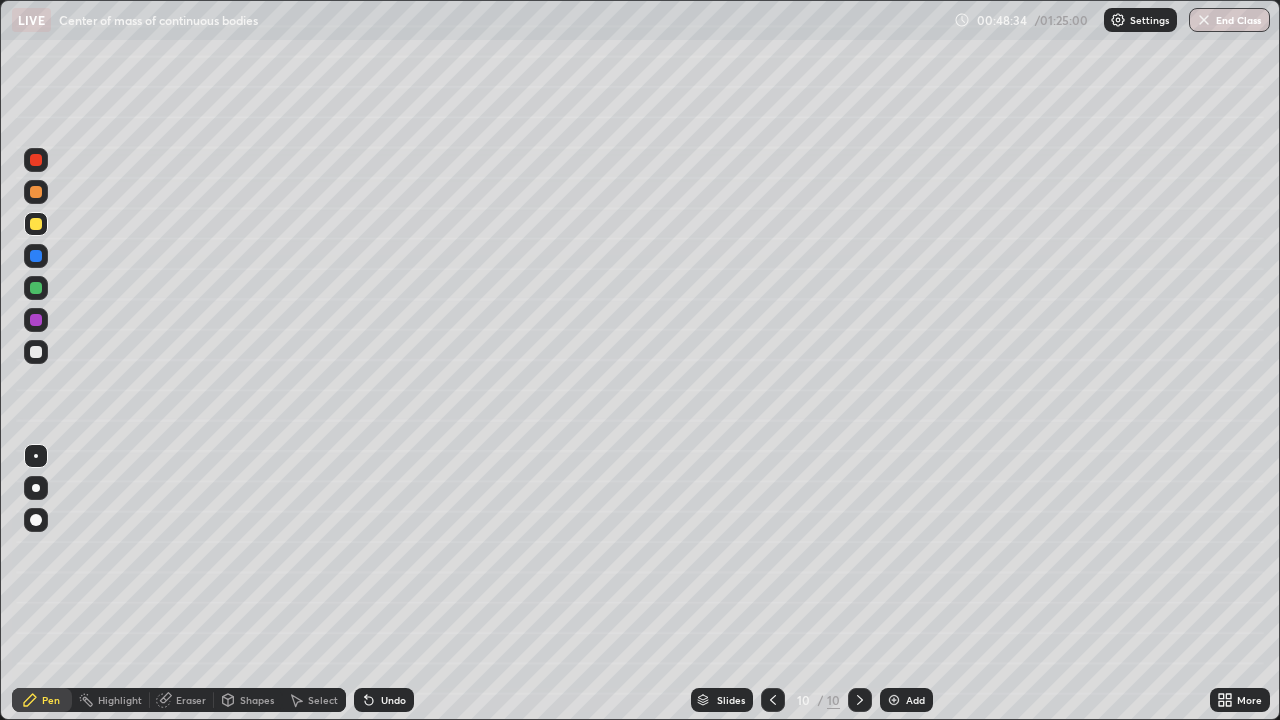 click at bounding box center (36, 352) 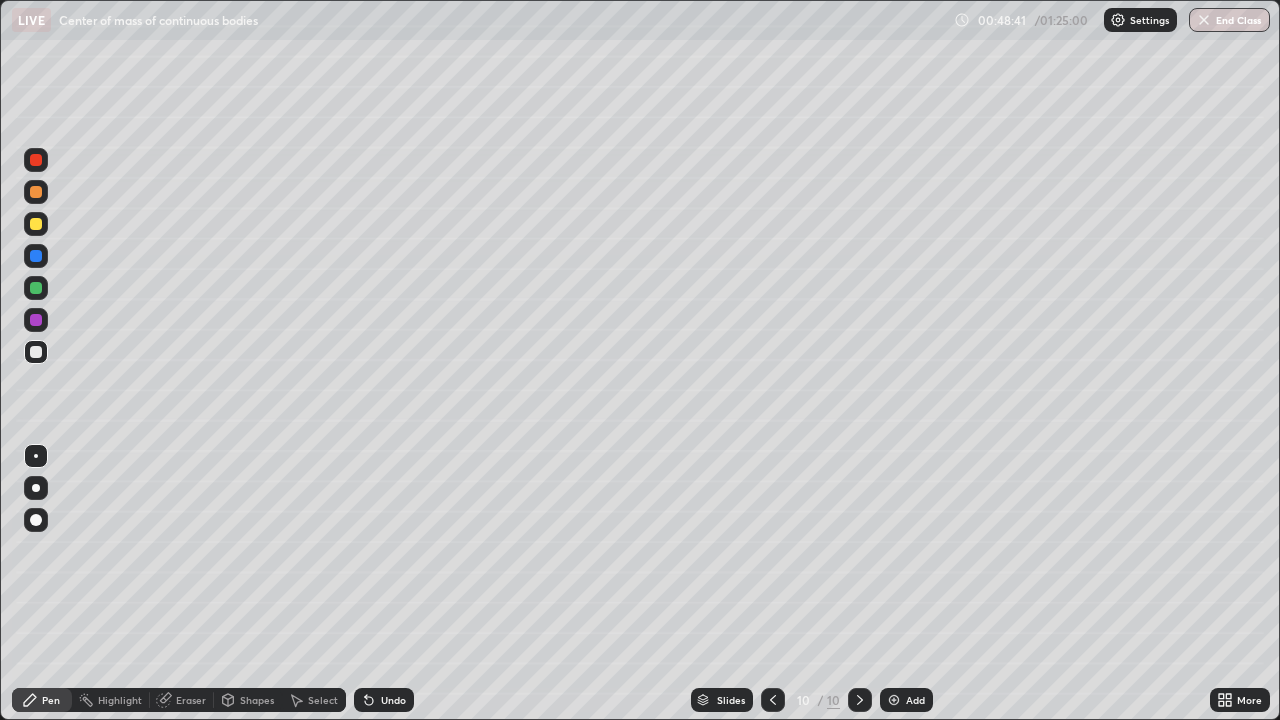 click at bounding box center [36, 520] 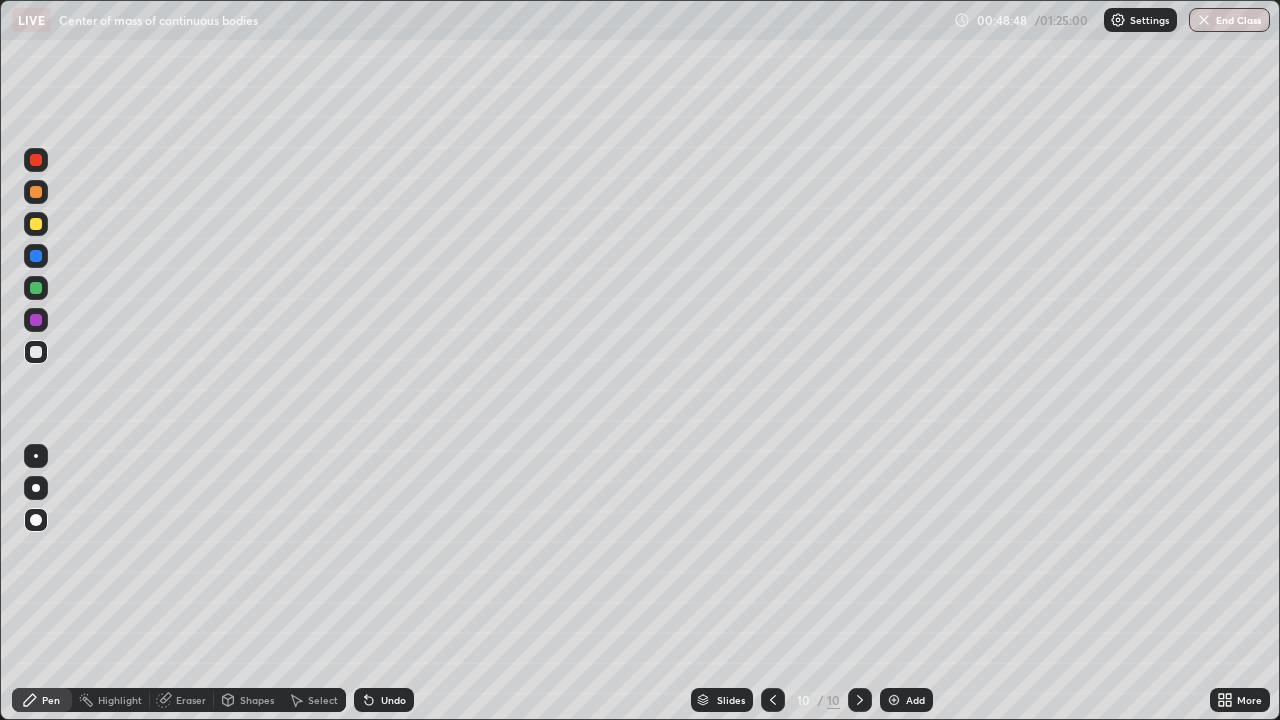 click at bounding box center (36, 456) 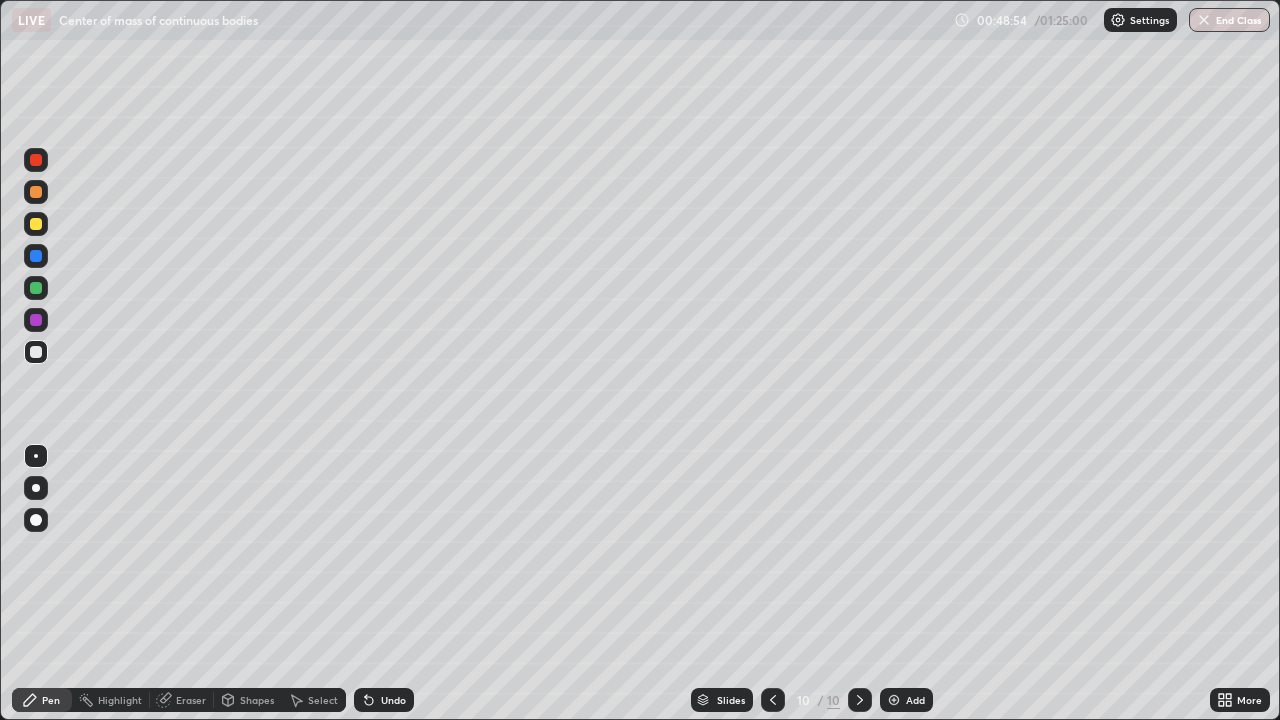 click at bounding box center (36, 192) 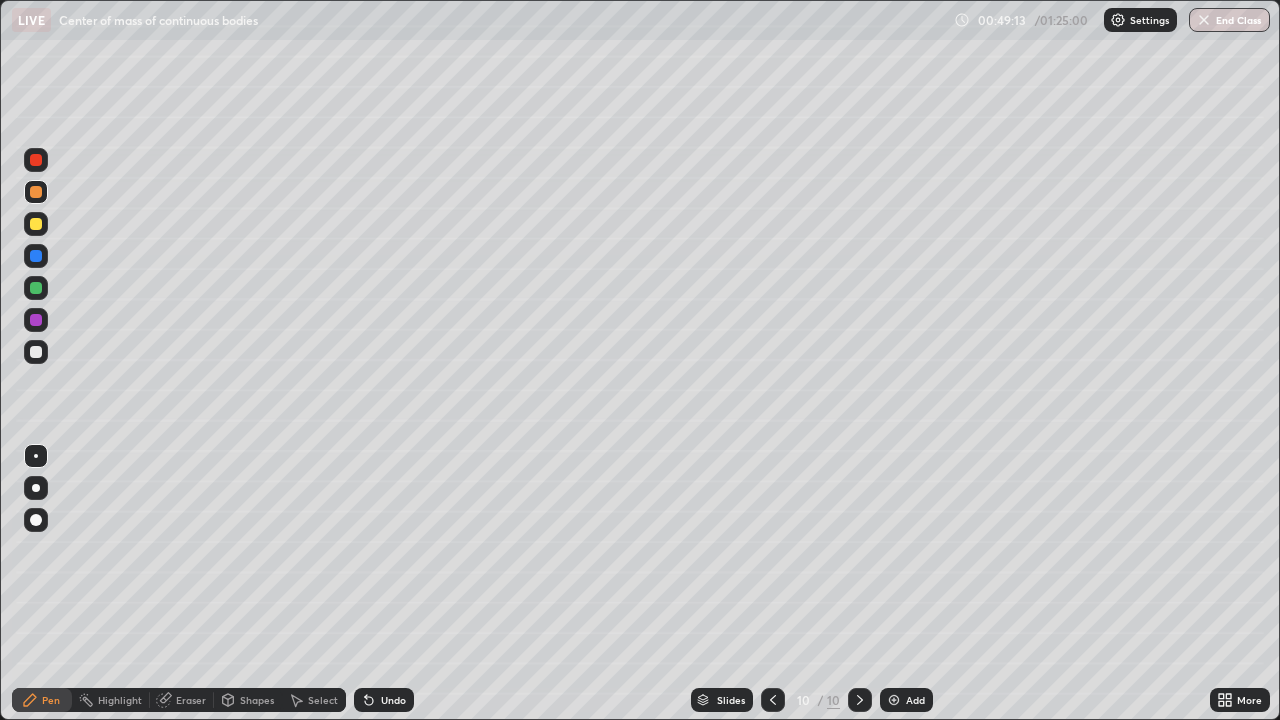 click at bounding box center [36, 224] 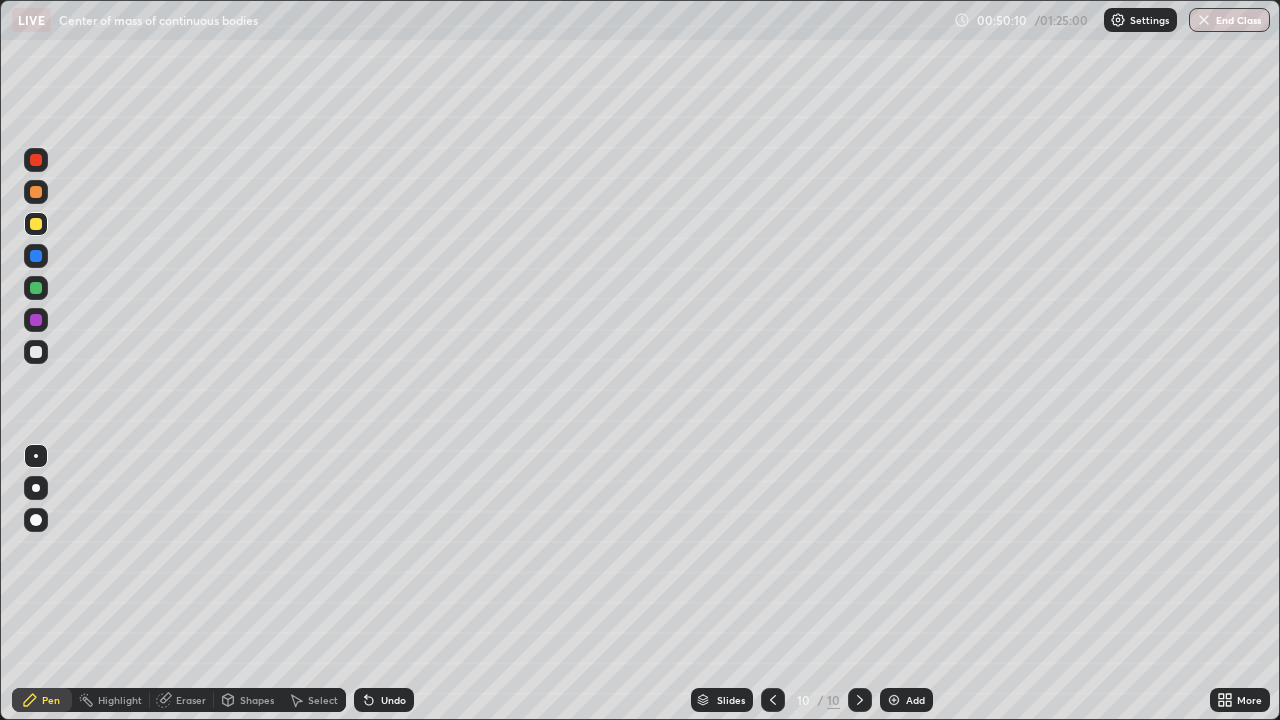 click at bounding box center (36, 192) 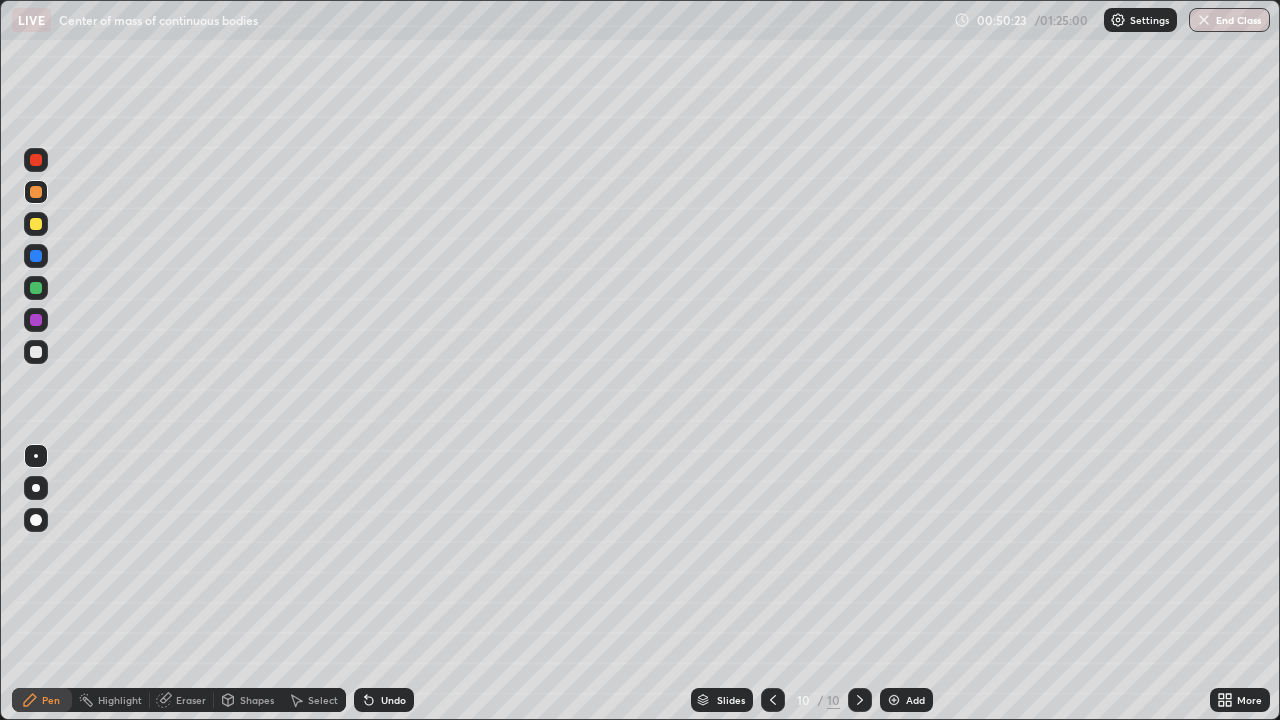 click at bounding box center (36, 224) 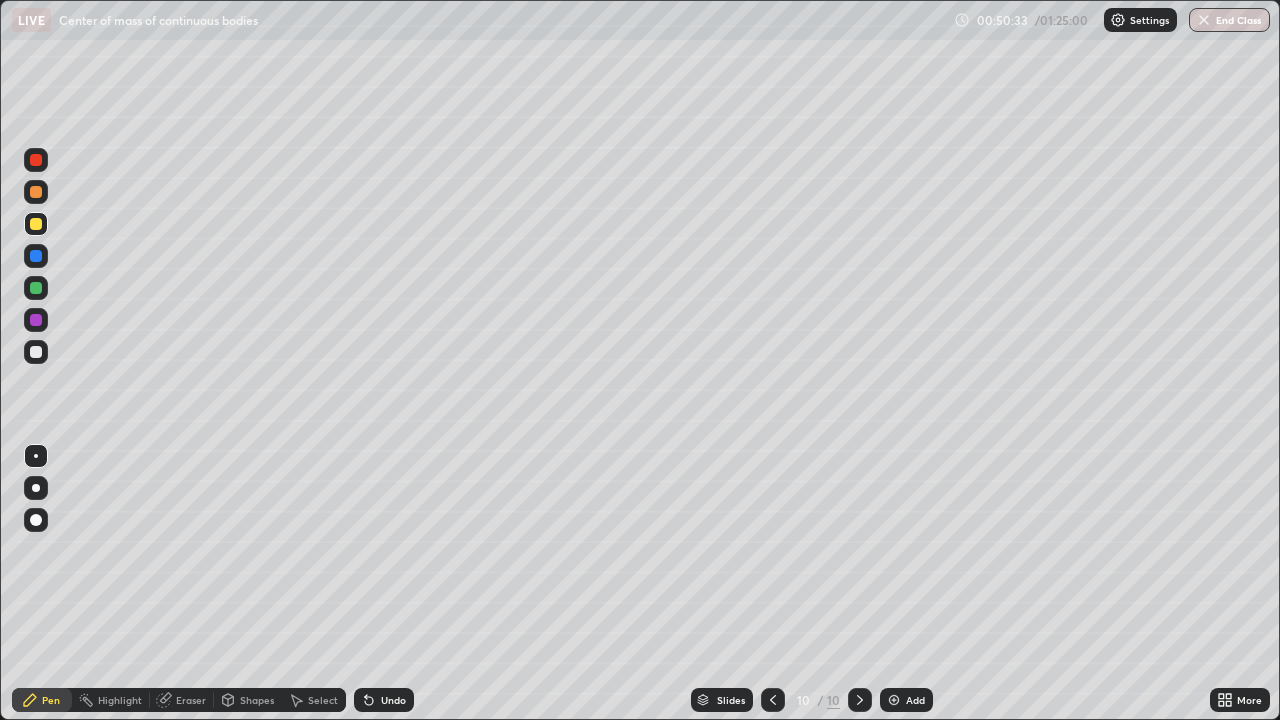 click at bounding box center (36, 352) 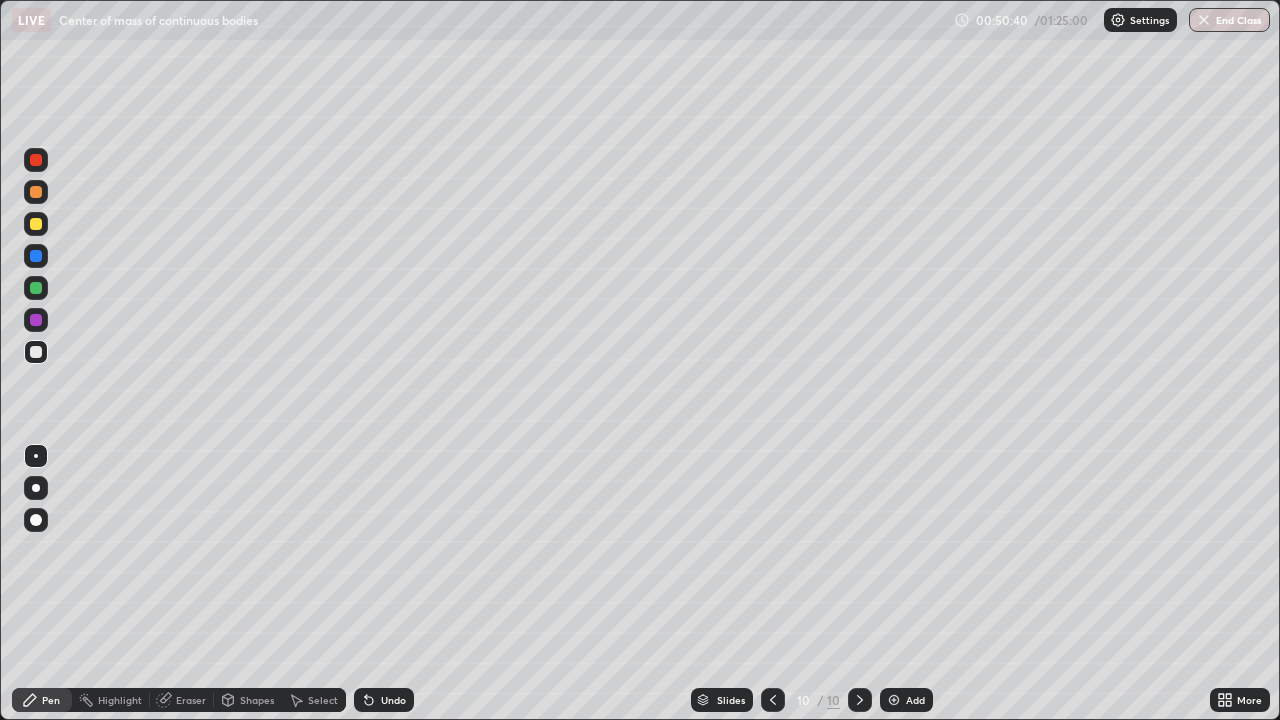 click at bounding box center [36, 224] 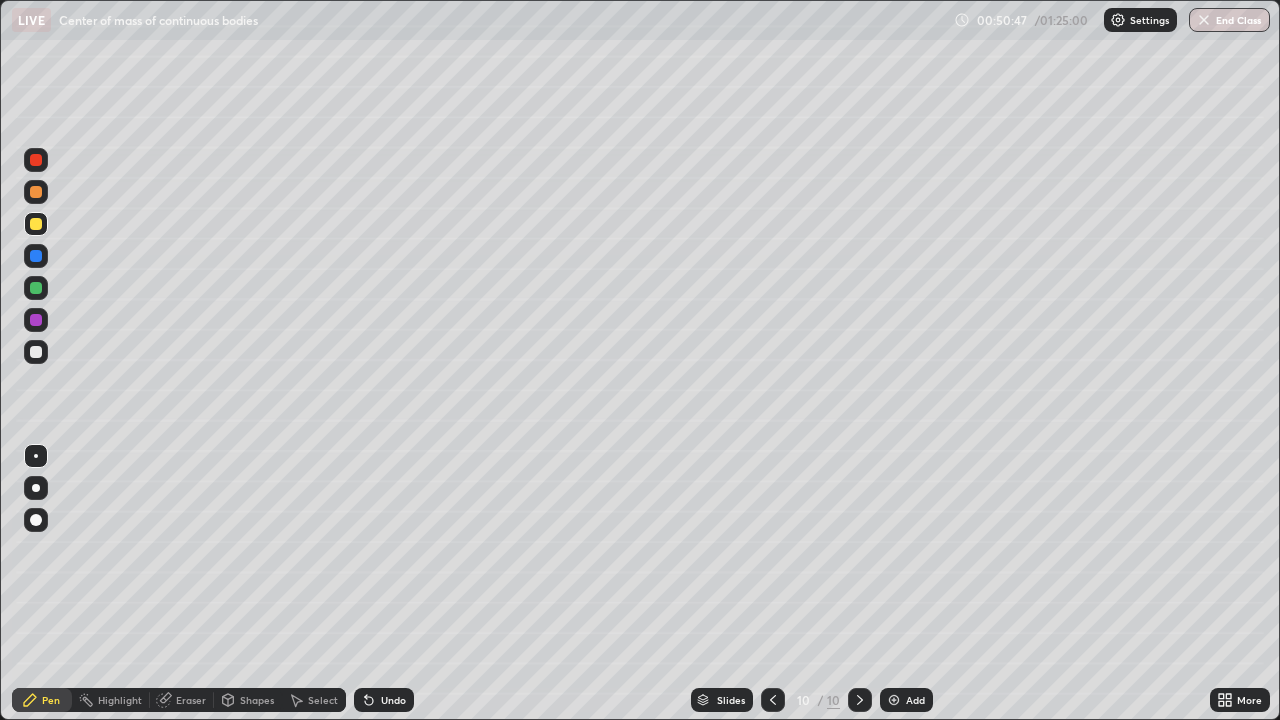 click 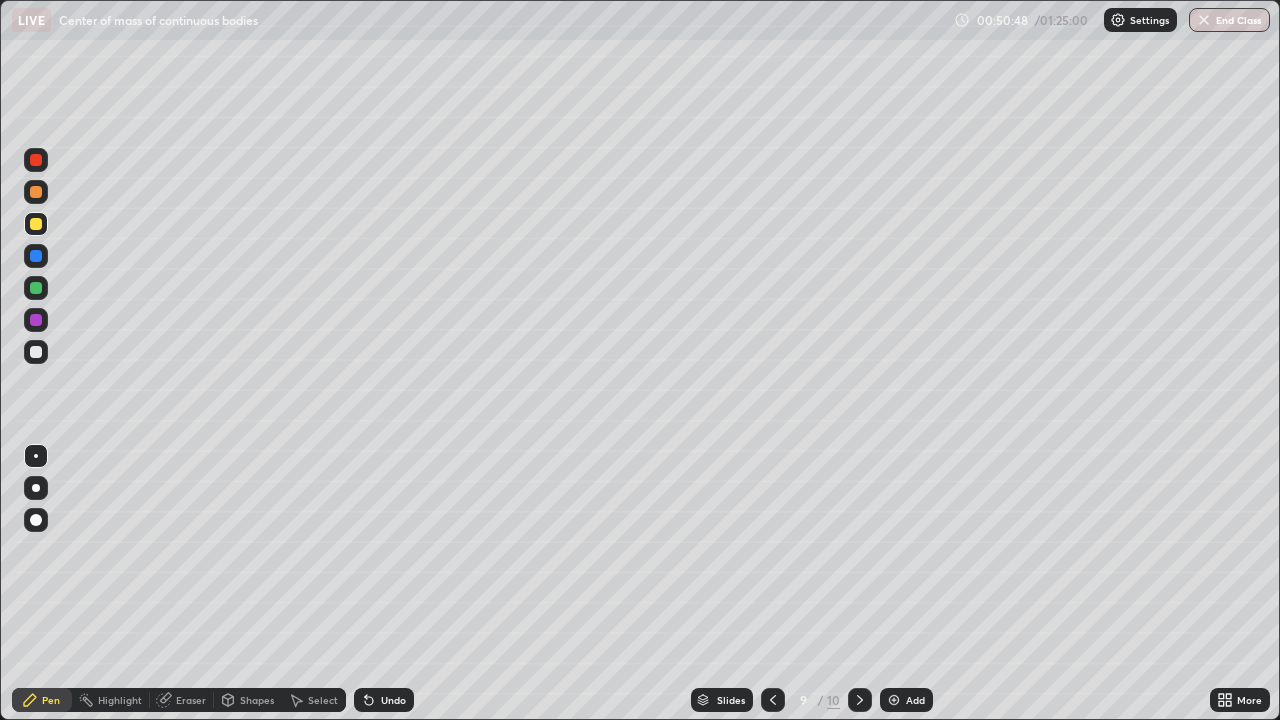 click 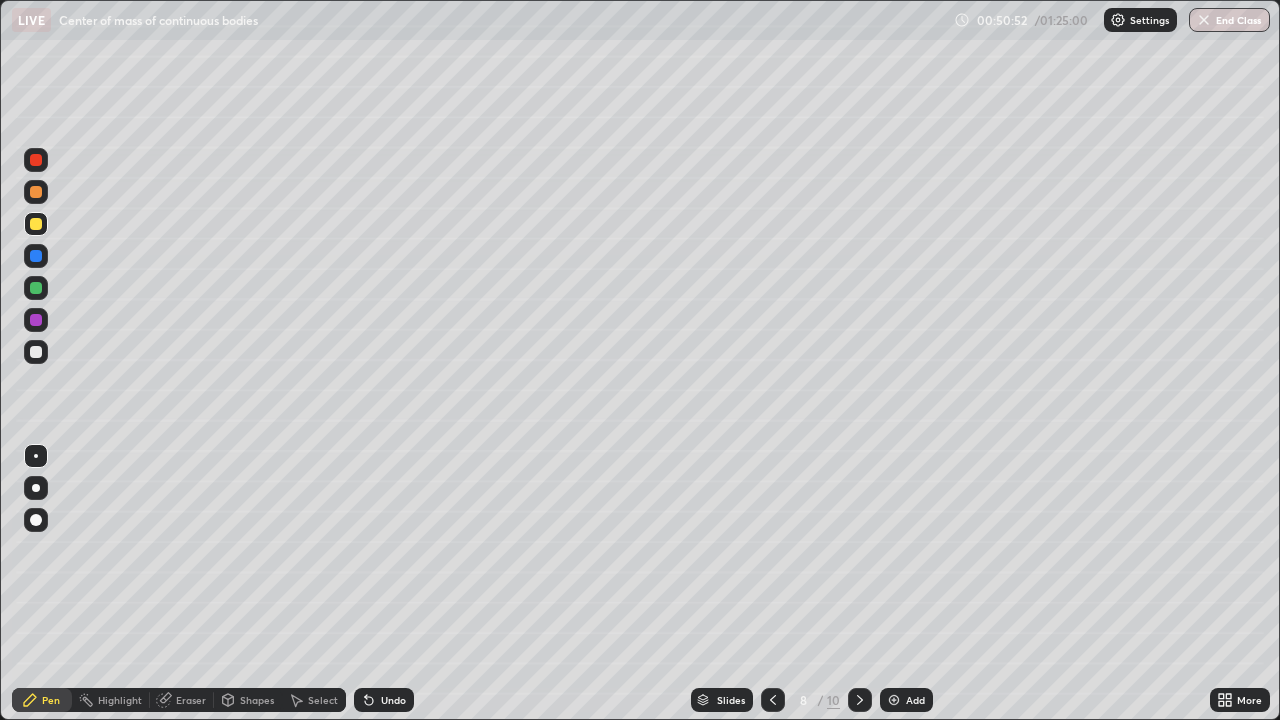 click at bounding box center [860, 700] 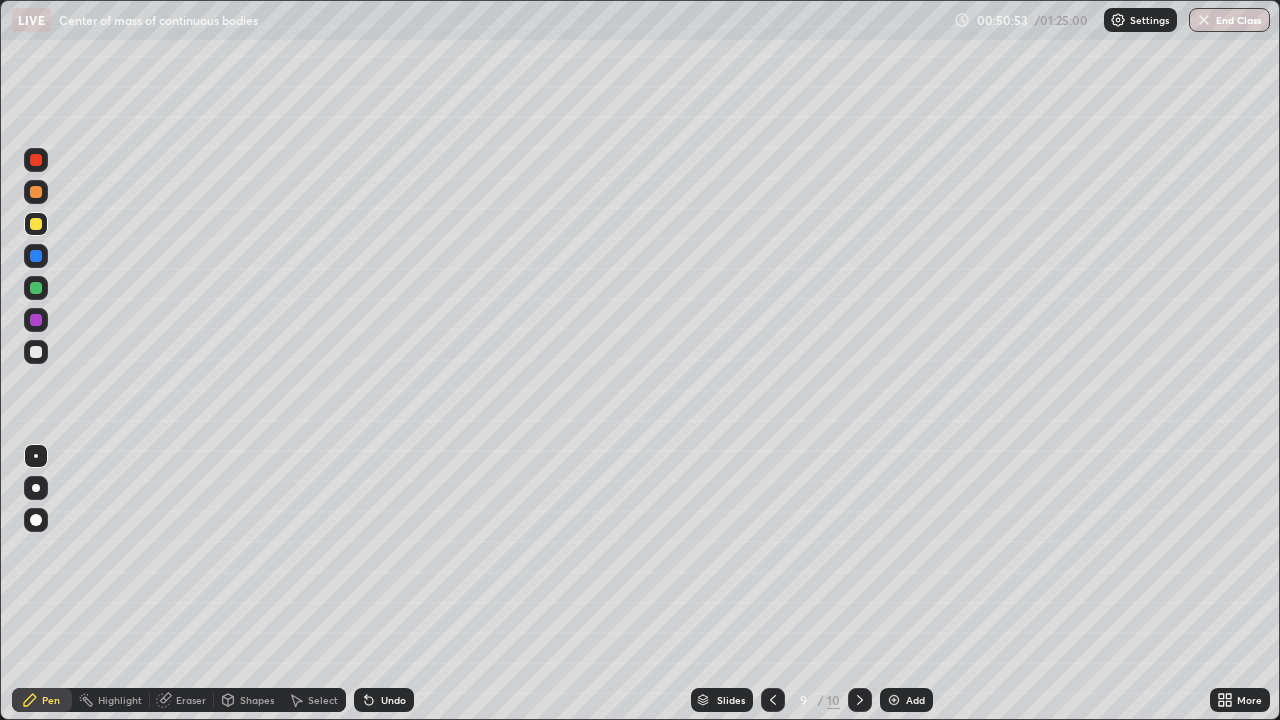 click 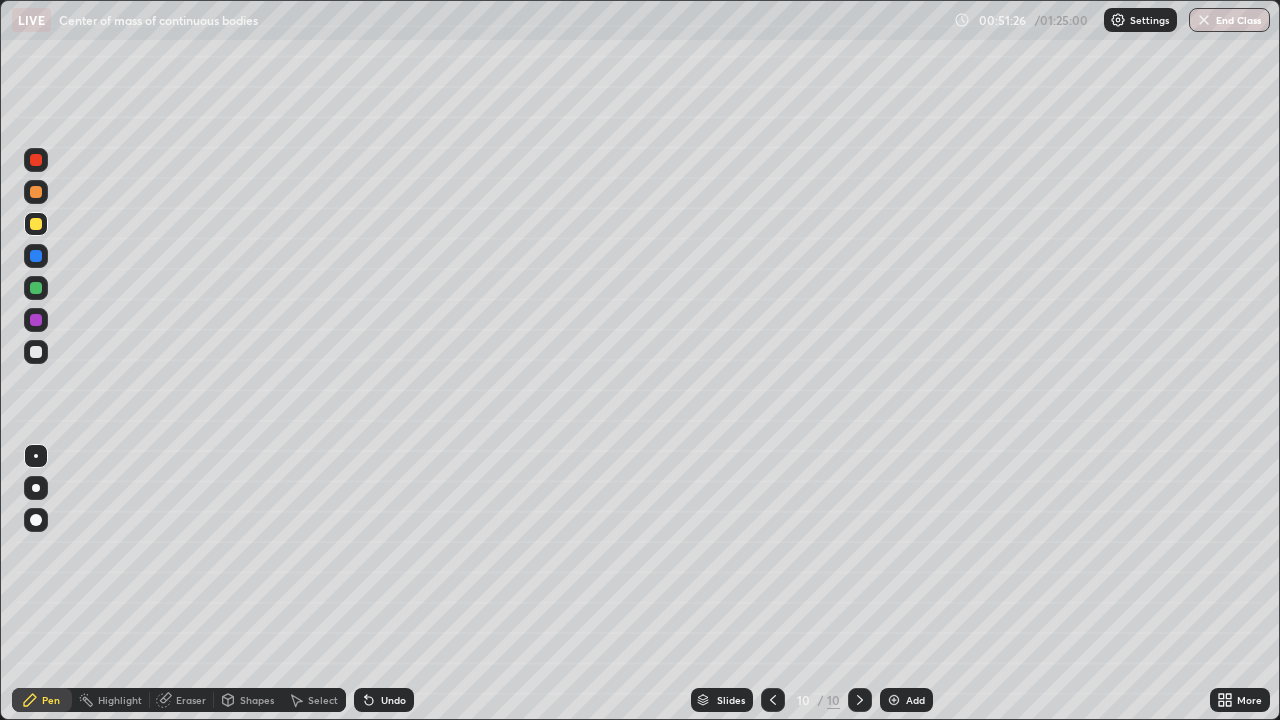 click 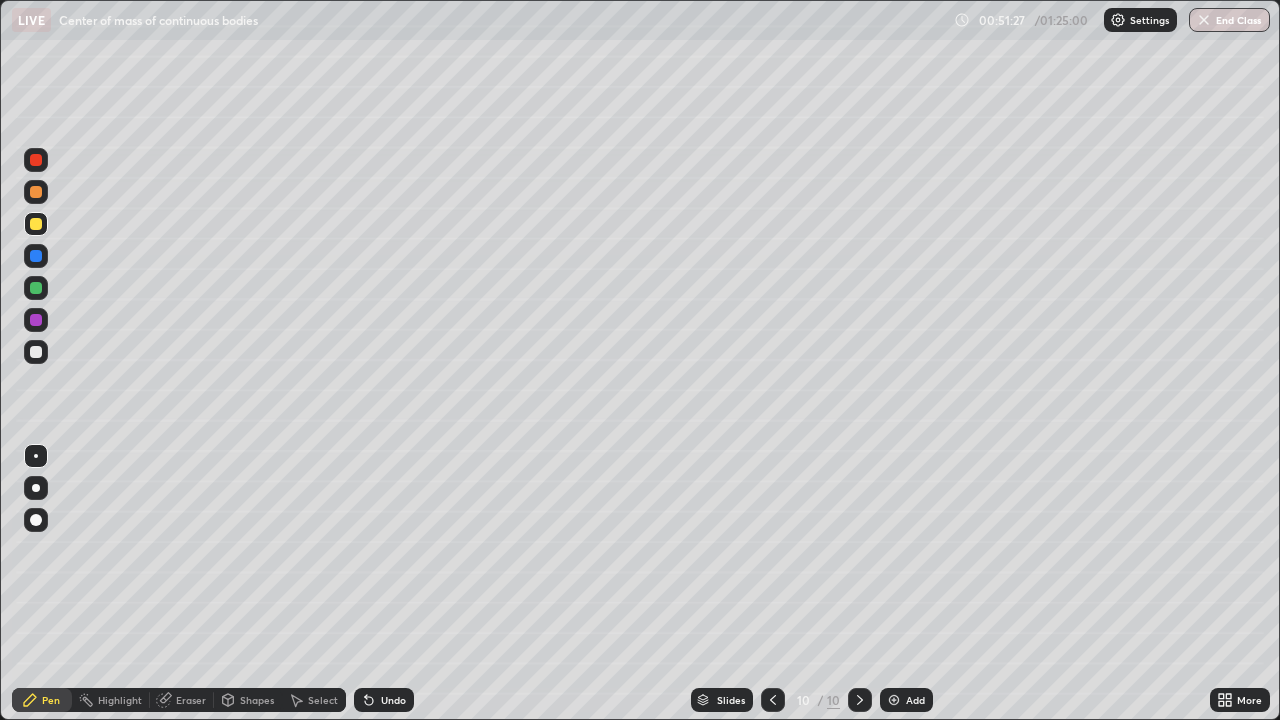 click on "Undo" at bounding box center (384, 700) 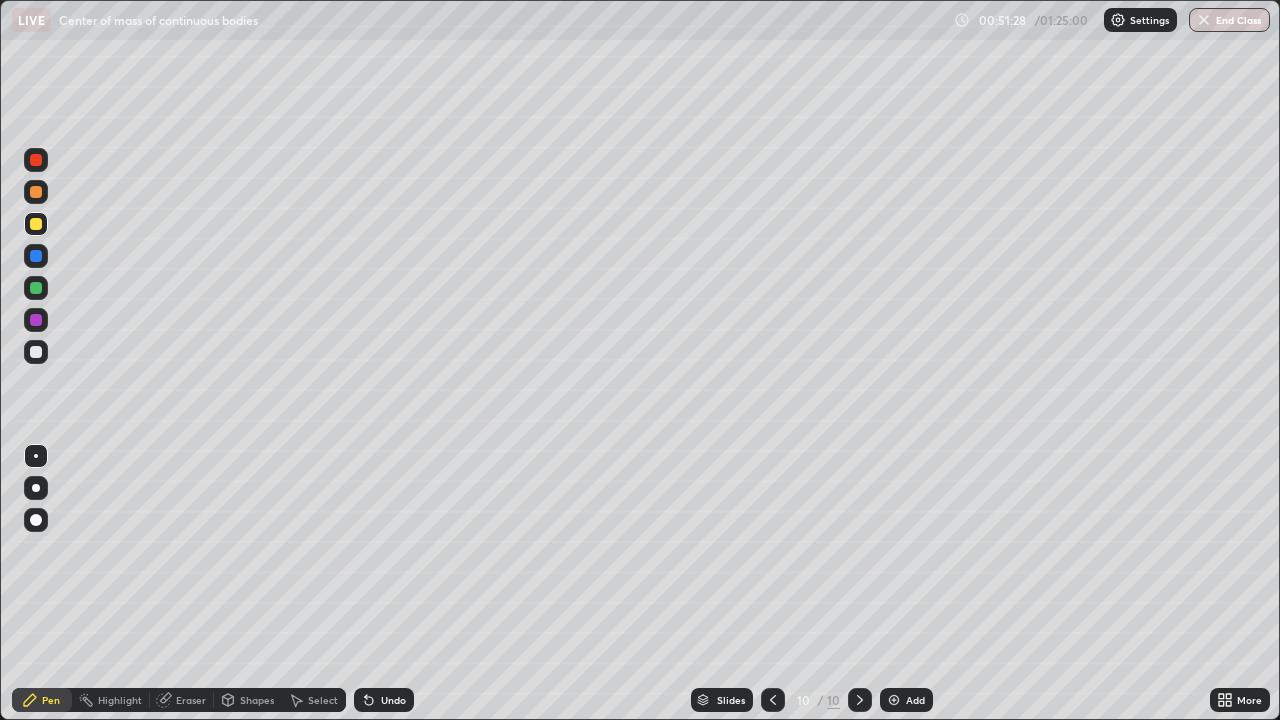 click on "Undo" at bounding box center [393, 700] 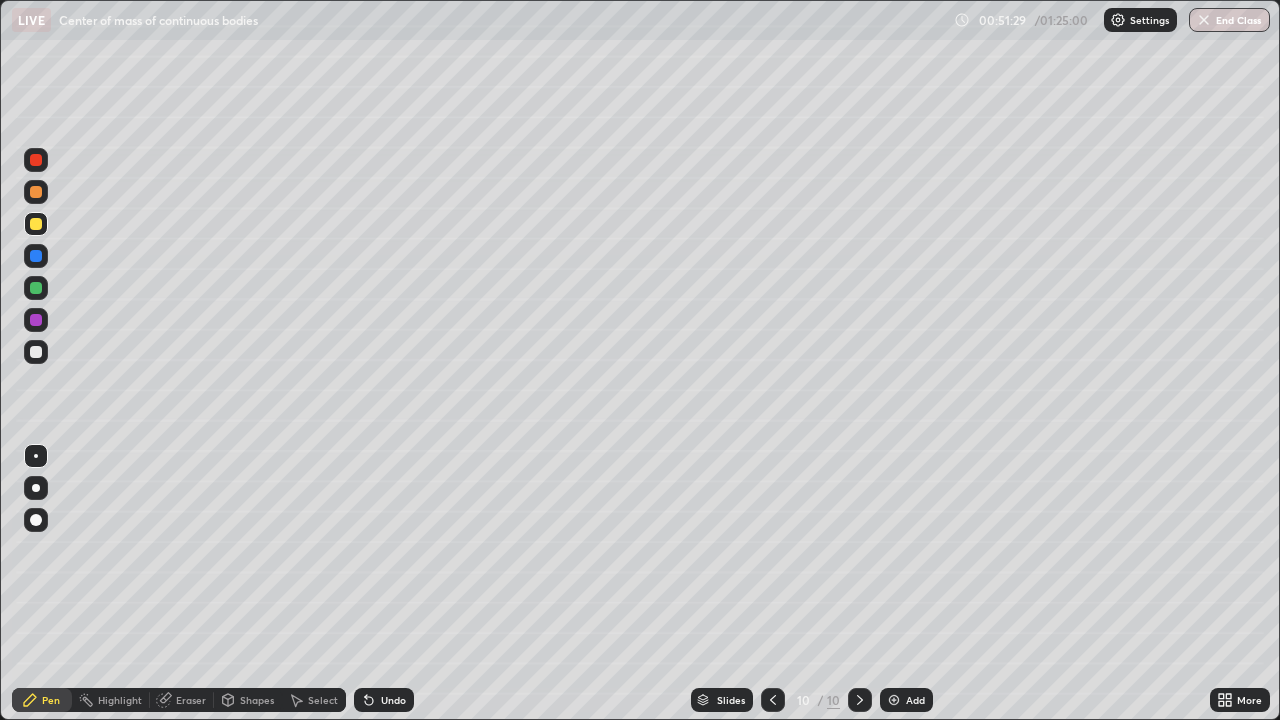 click on "Undo" at bounding box center (384, 700) 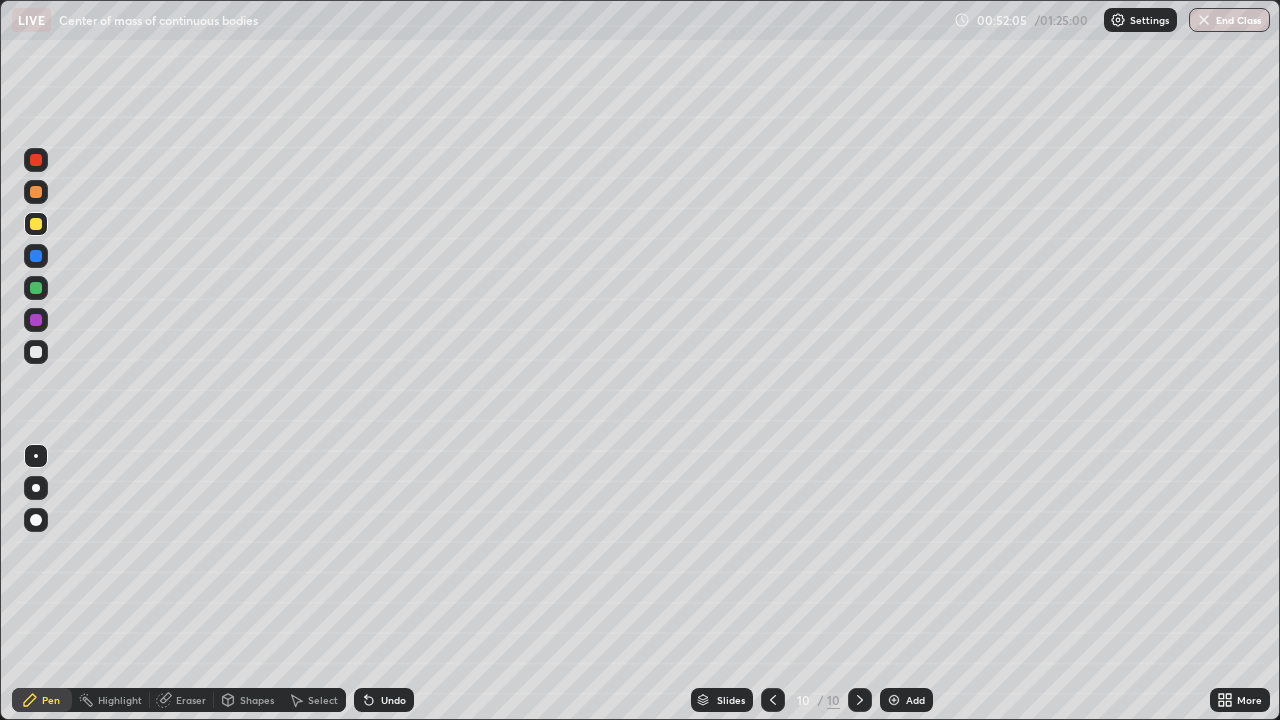 click at bounding box center (36, 352) 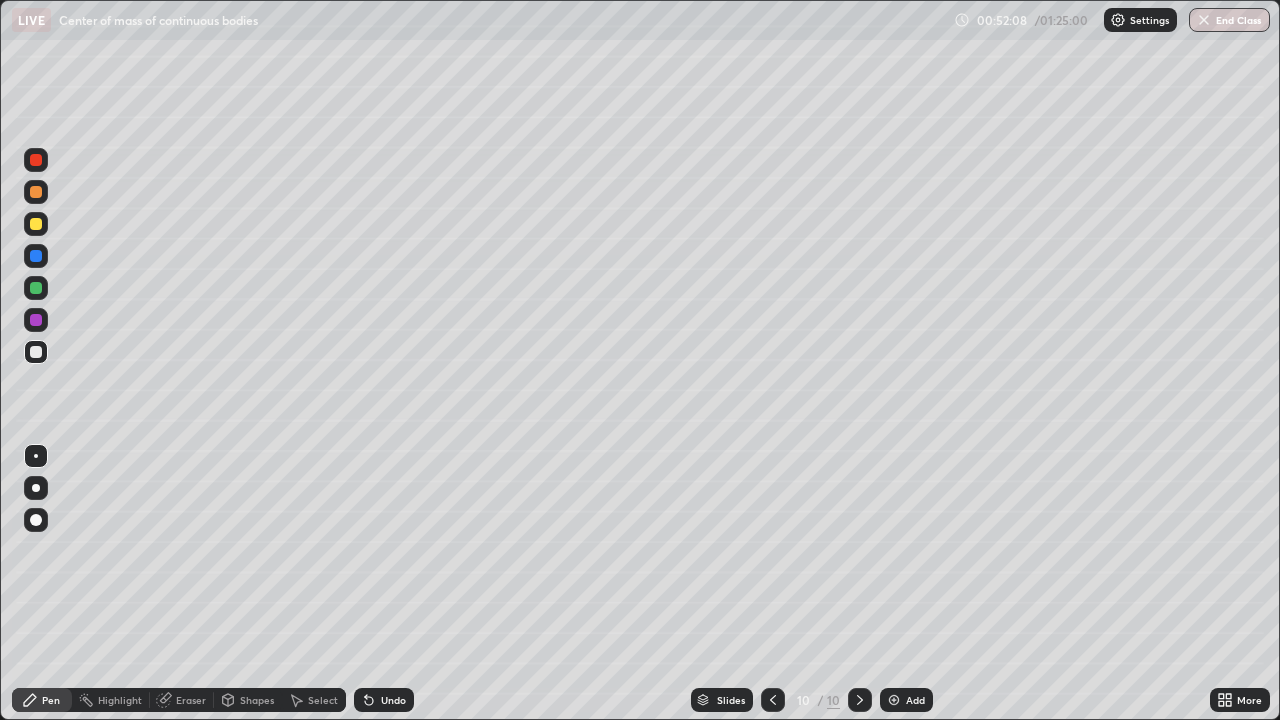 click at bounding box center [36, 224] 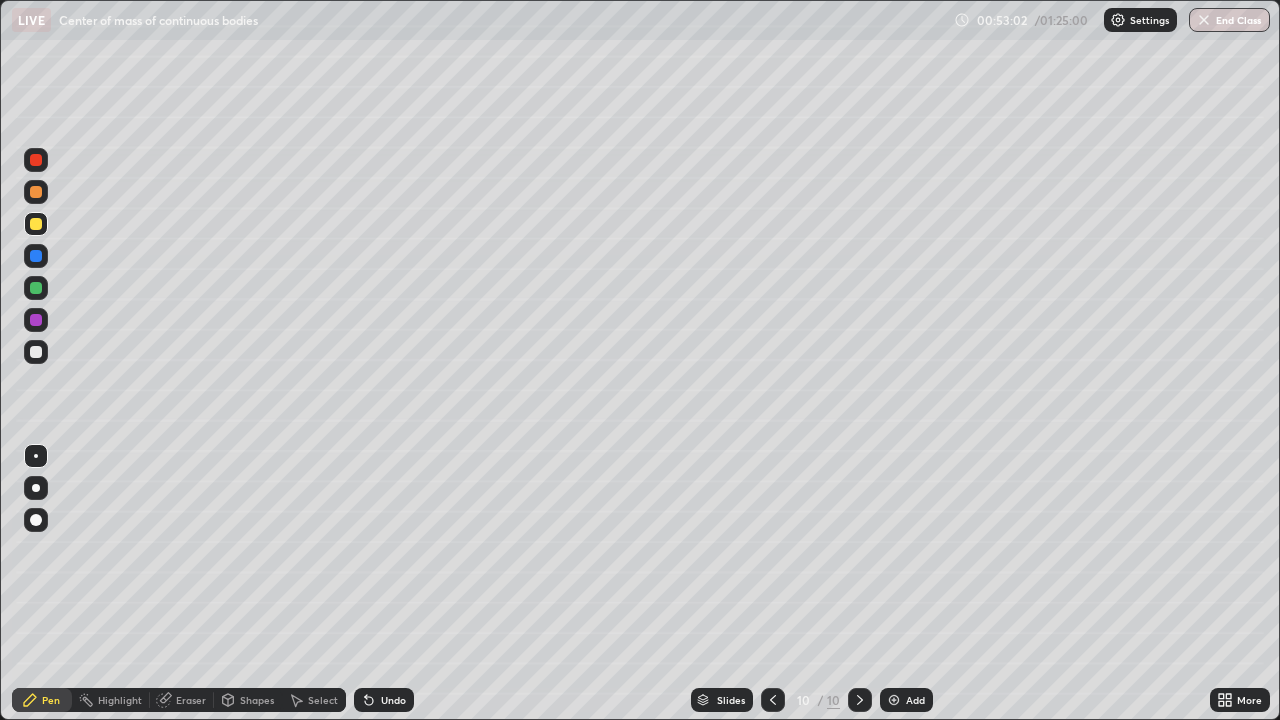 click on "Eraser" at bounding box center (182, 700) 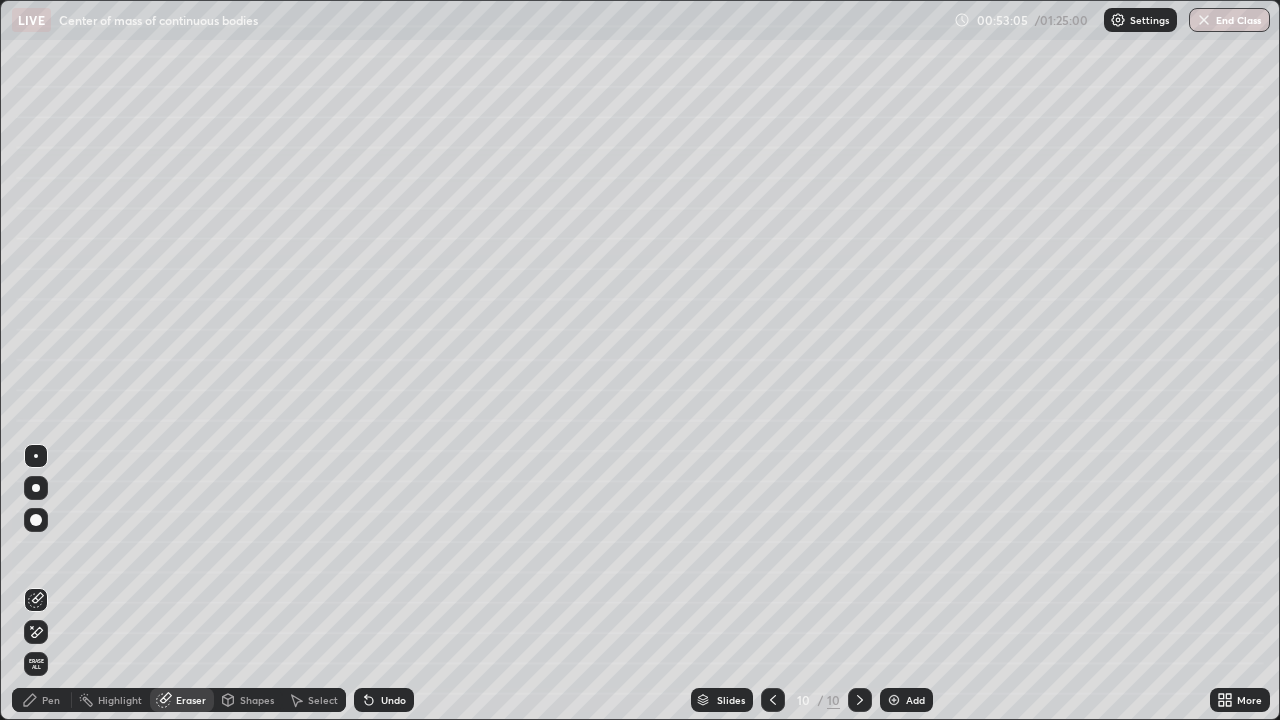 click on "Pen" at bounding box center (51, 700) 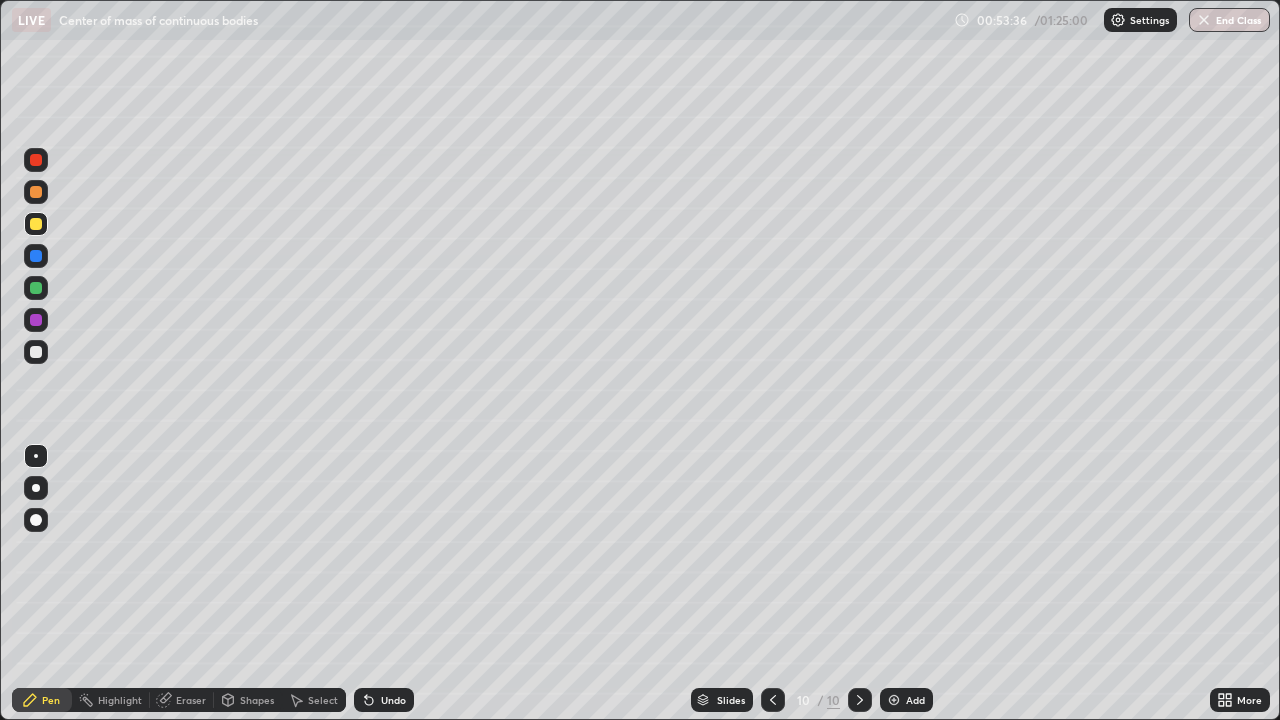 click at bounding box center (894, 700) 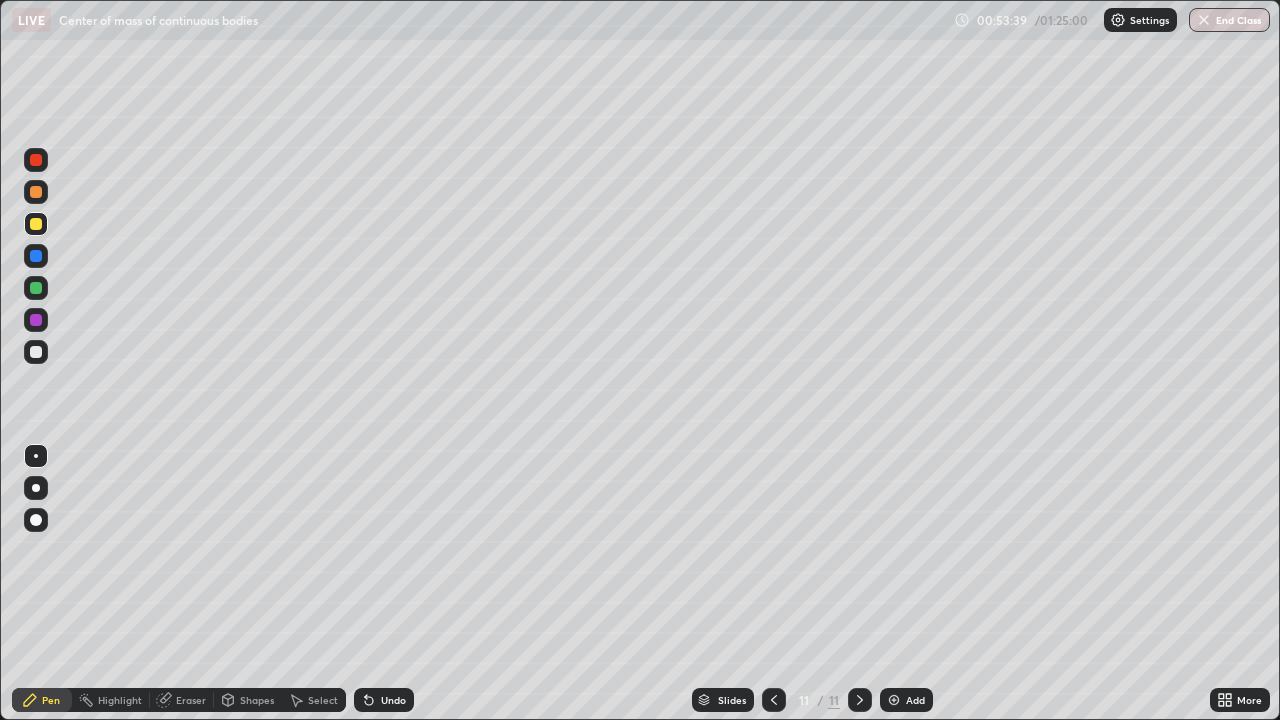 click 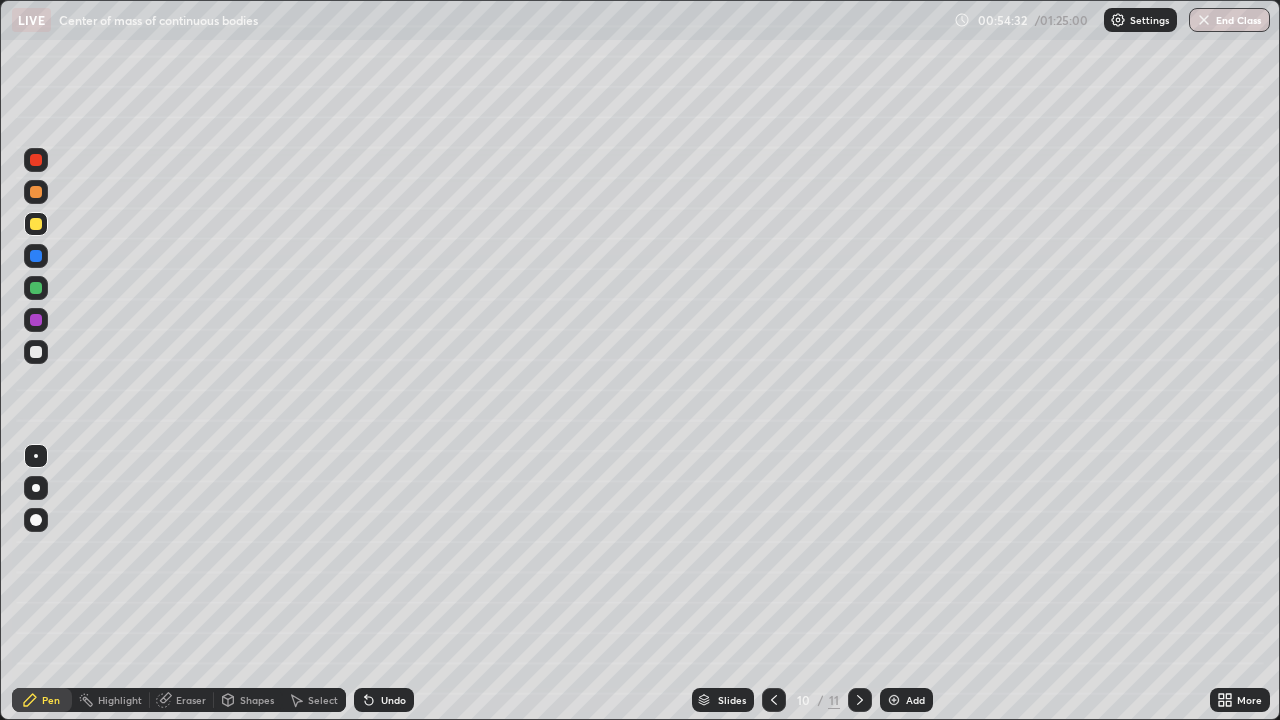 click 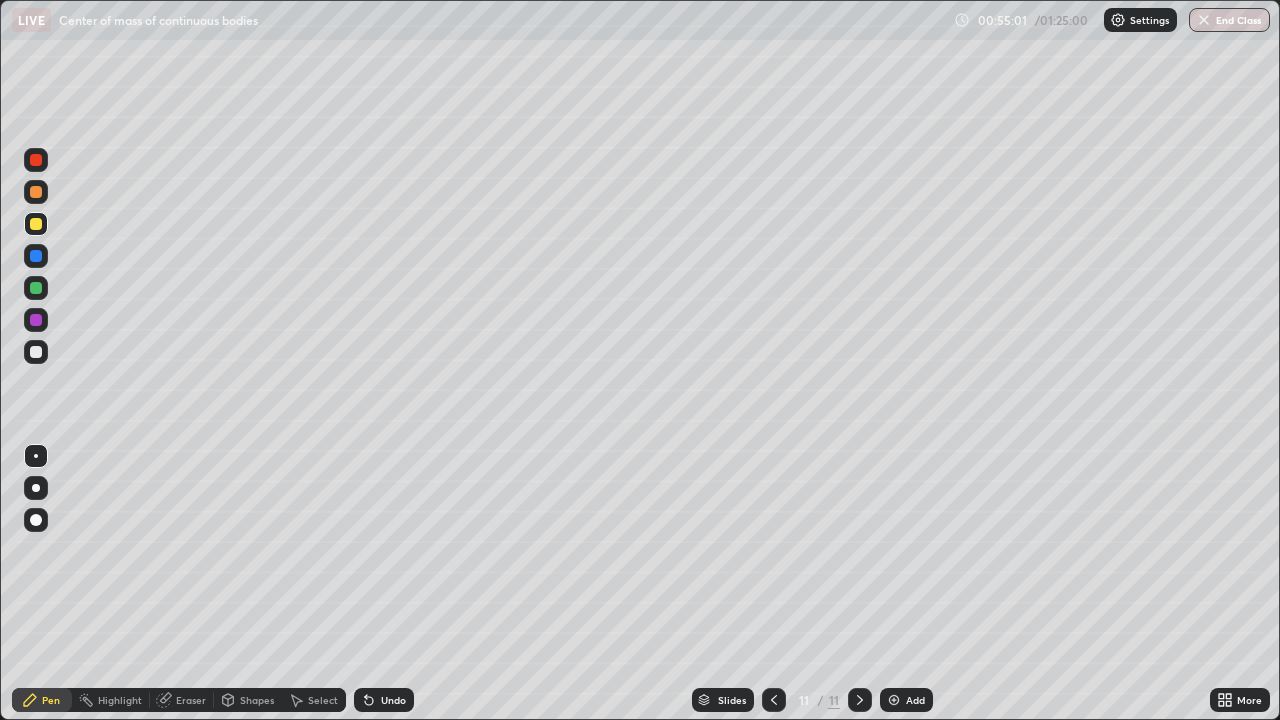 click at bounding box center [36, 352] 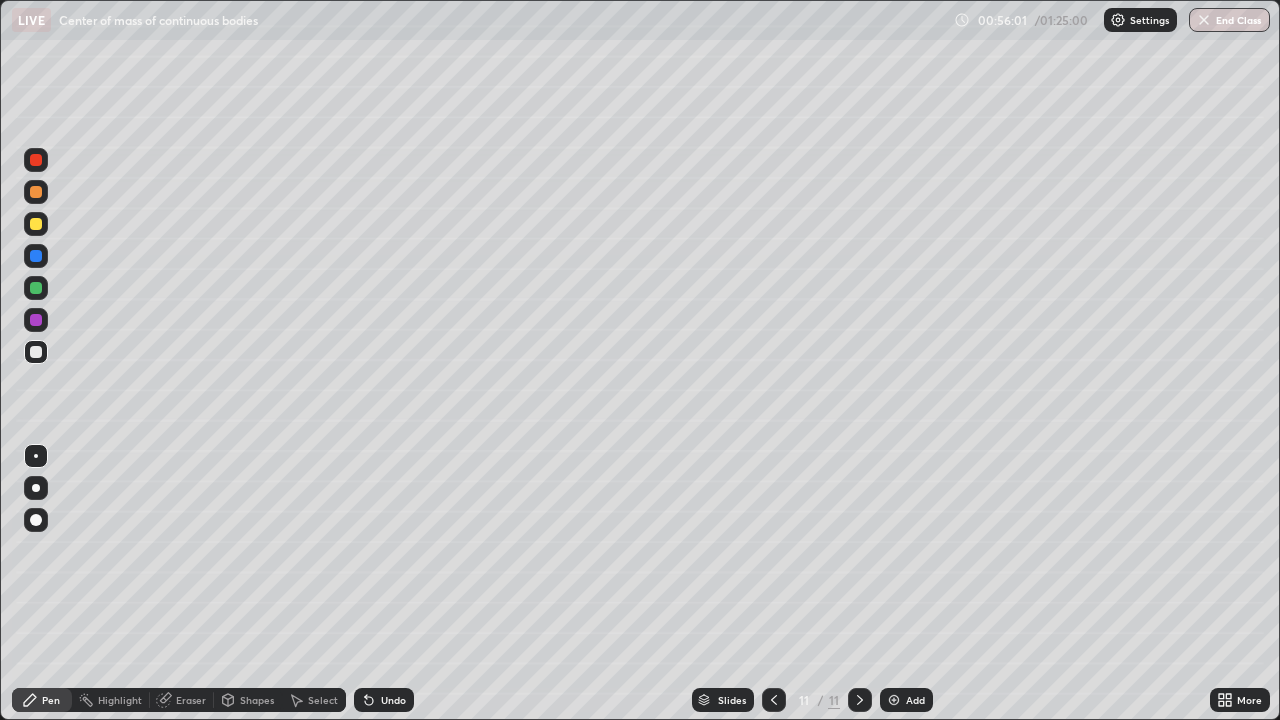 click at bounding box center (36, 160) 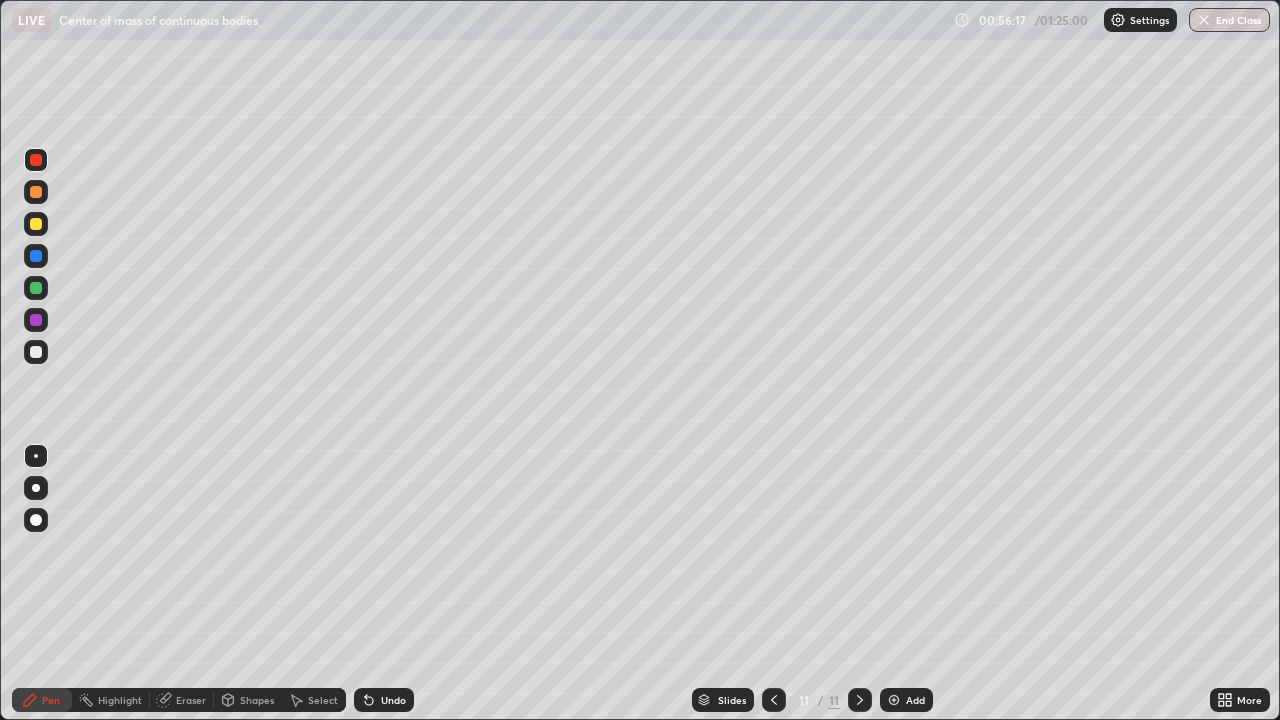 click at bounding box center [36, 352] 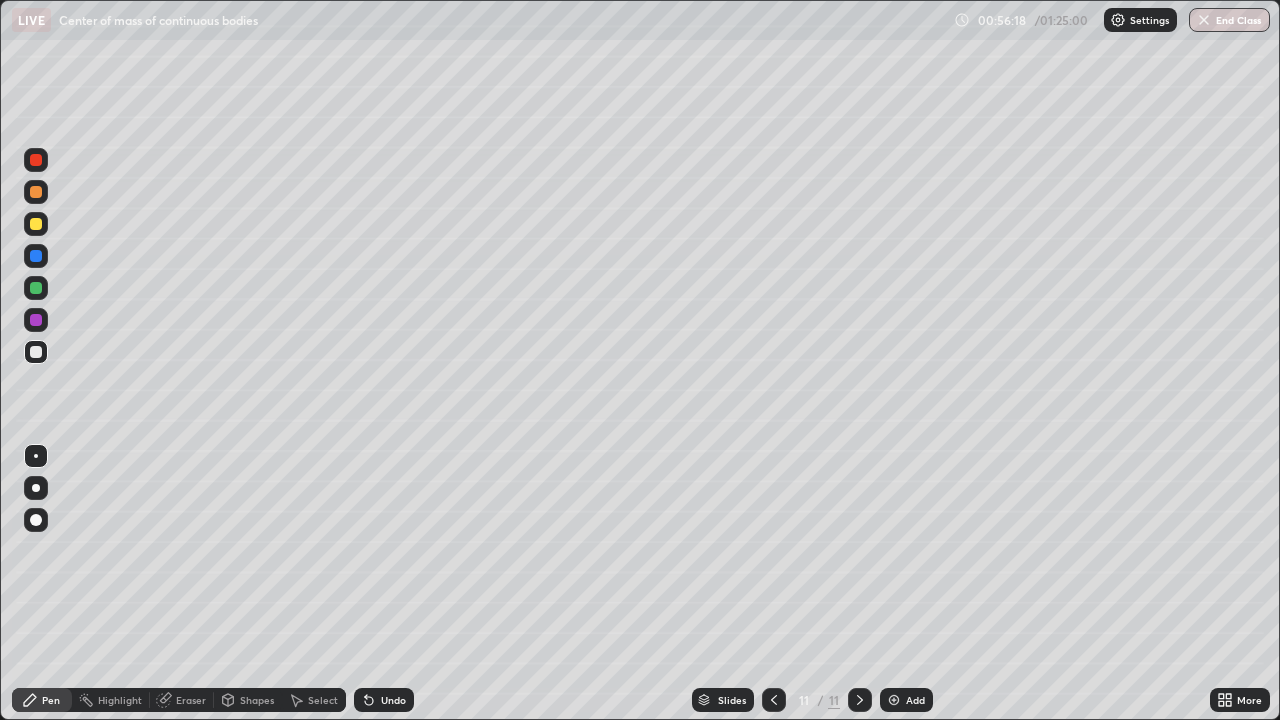 click at bounding box center (36, 224) 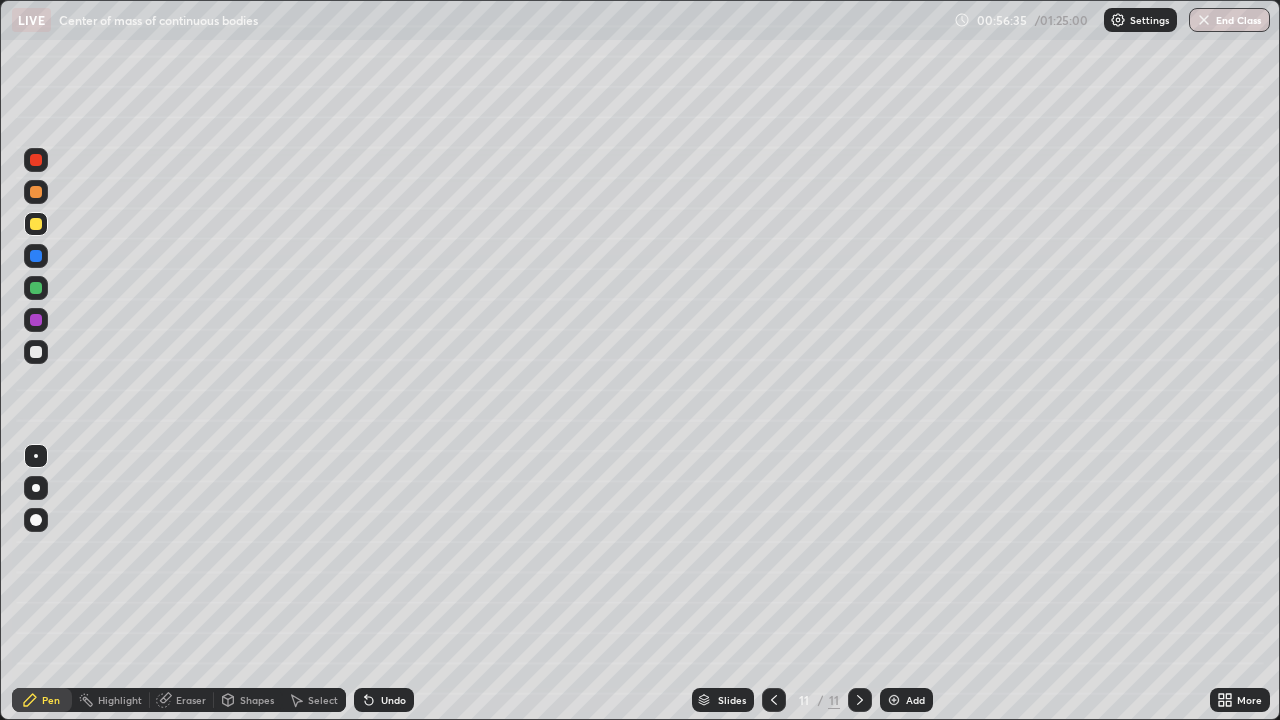 click at bounding box center [36, 352] 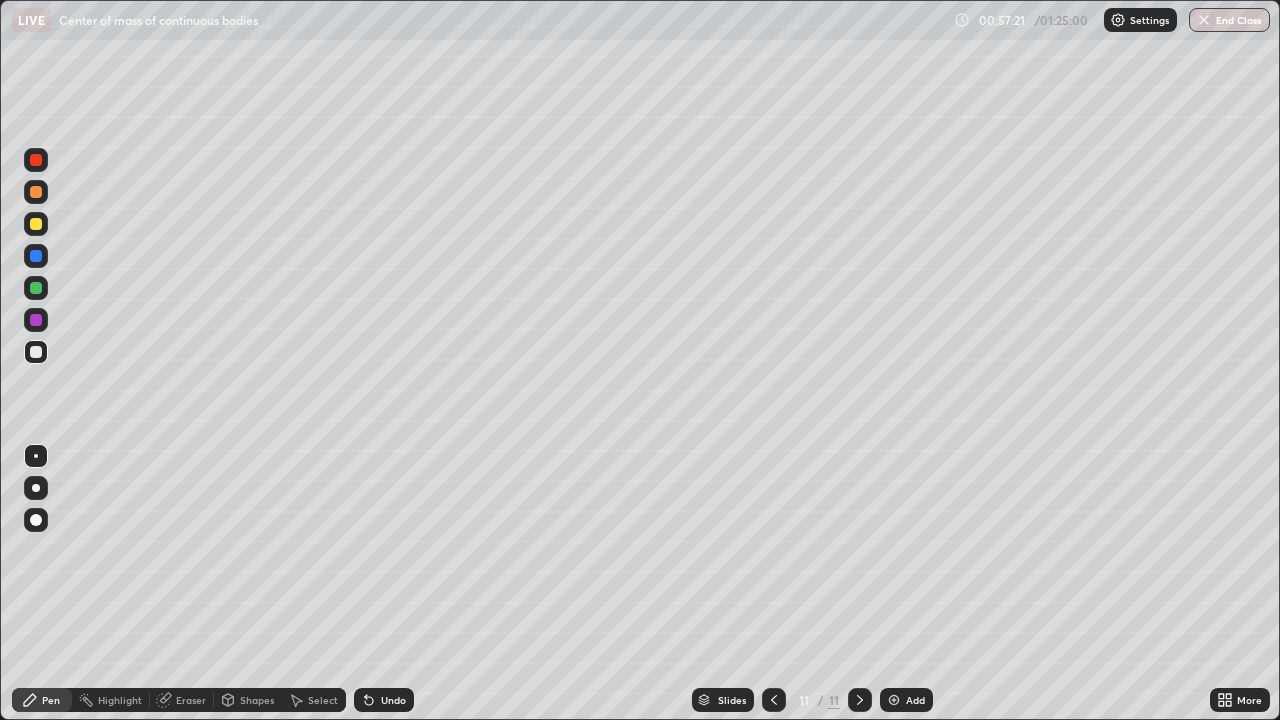 click at bounding box center [36, 224] 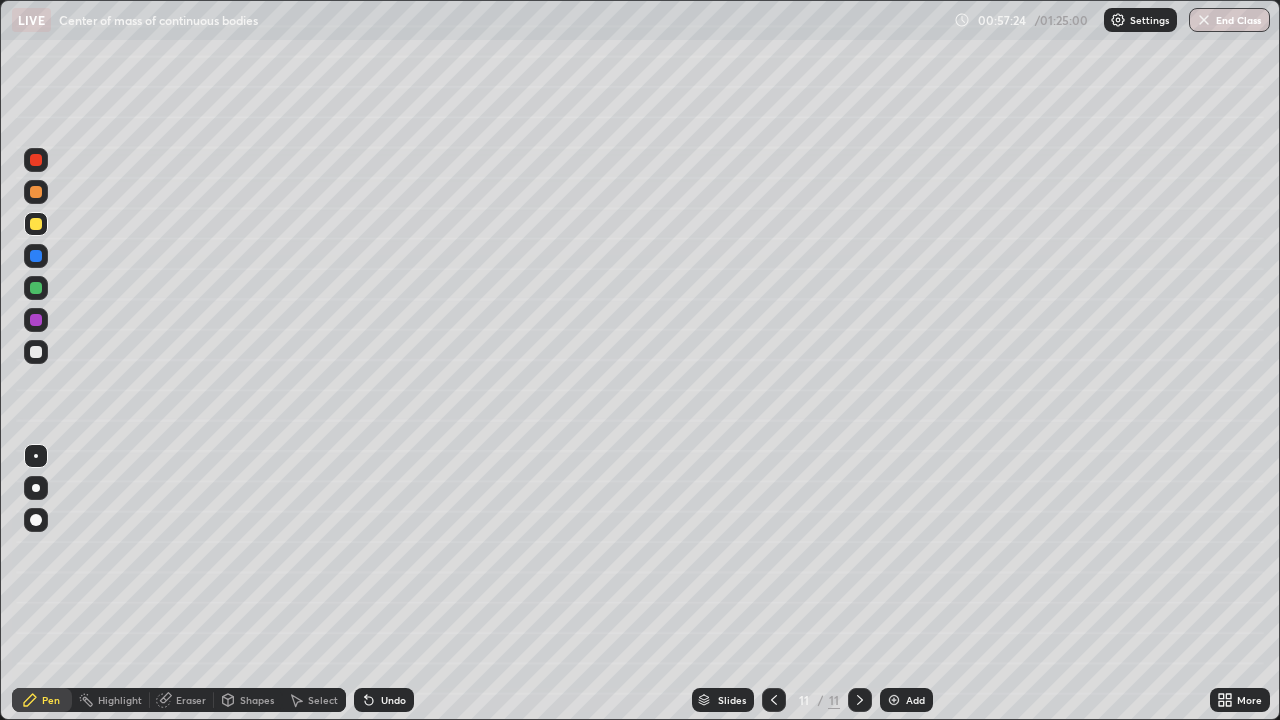 click at bounding box center [36, 160] 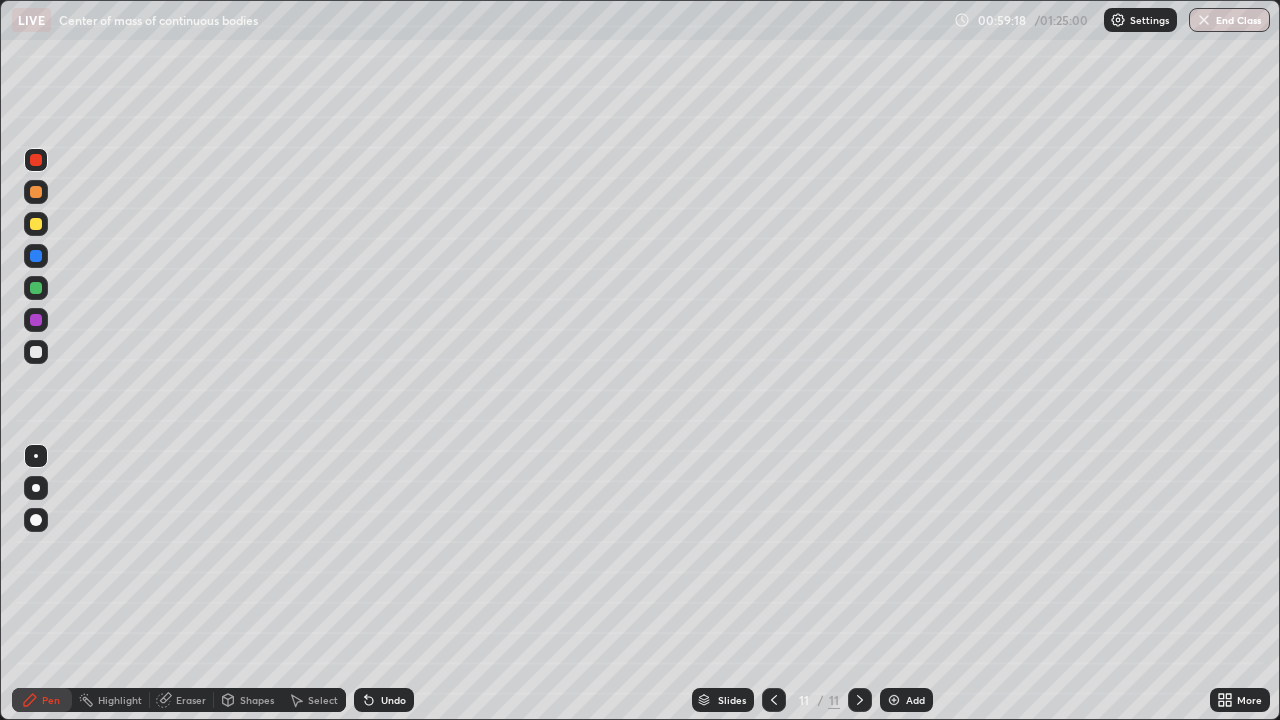 click on "Select" at bounding box center (314, 700) 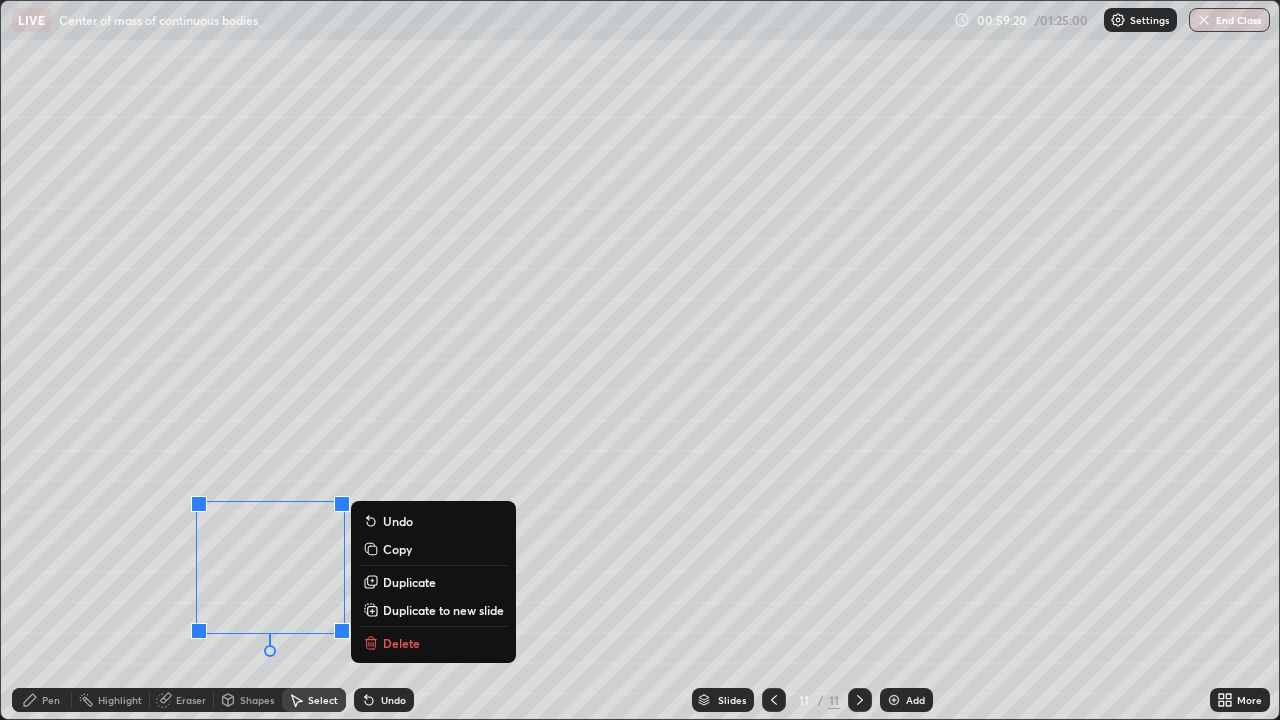 click on "Delete" at bounding box center [401, 643] 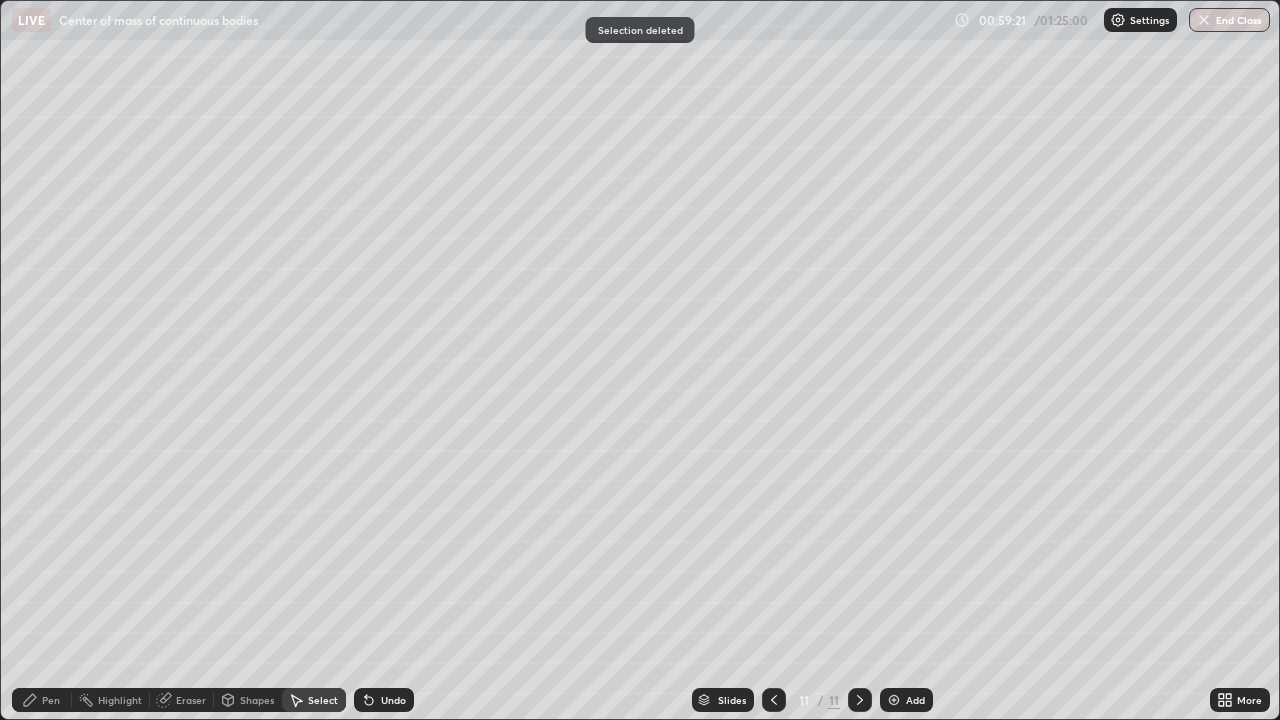 click 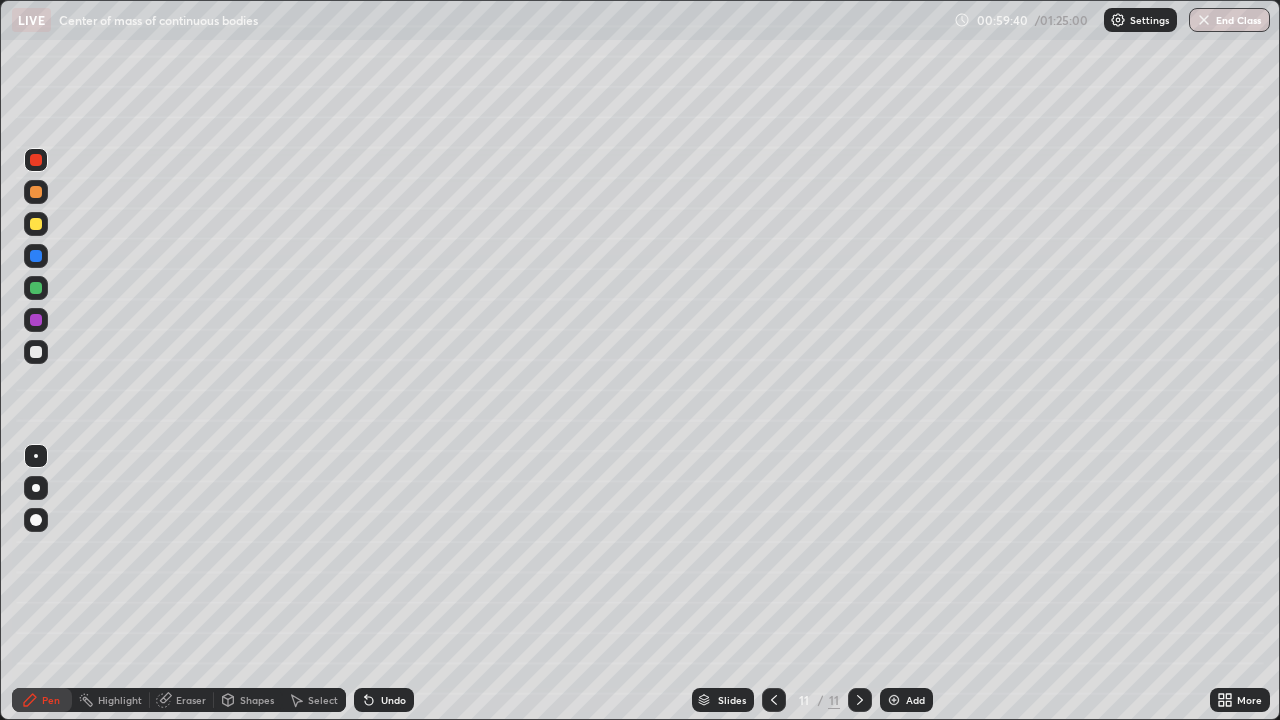 click 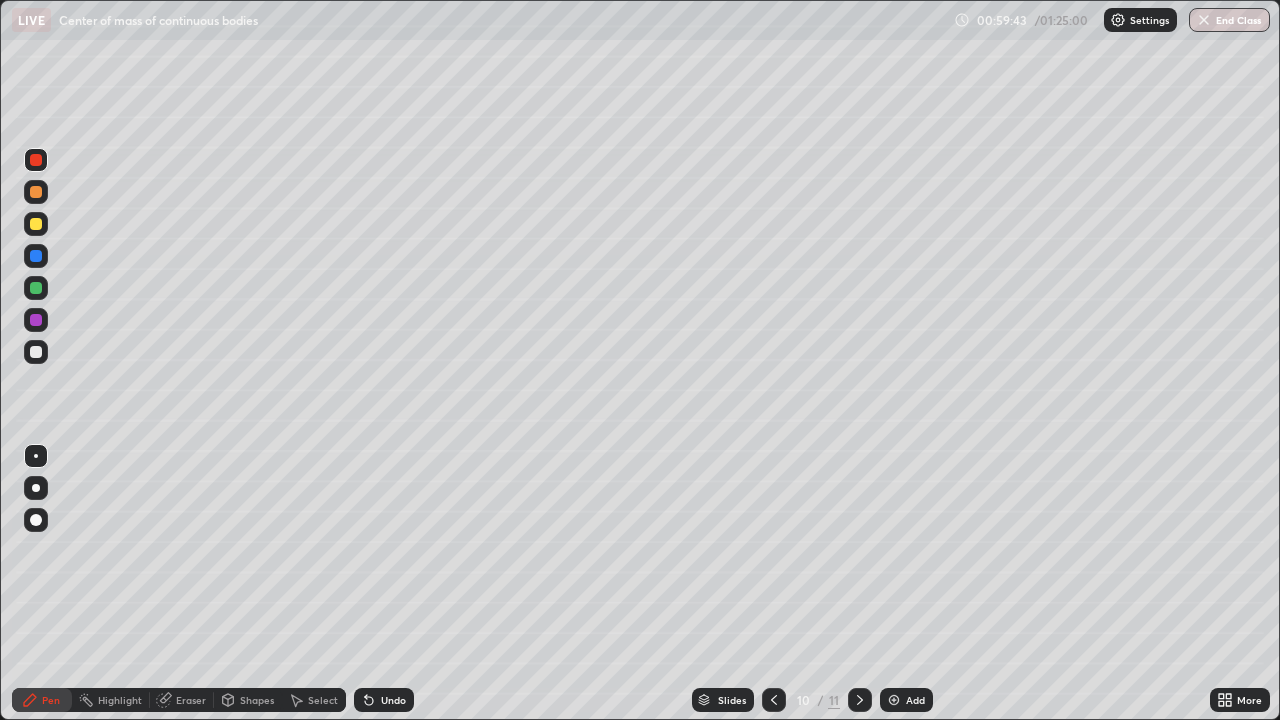 click on "Select" at bounding box center [323, 700] 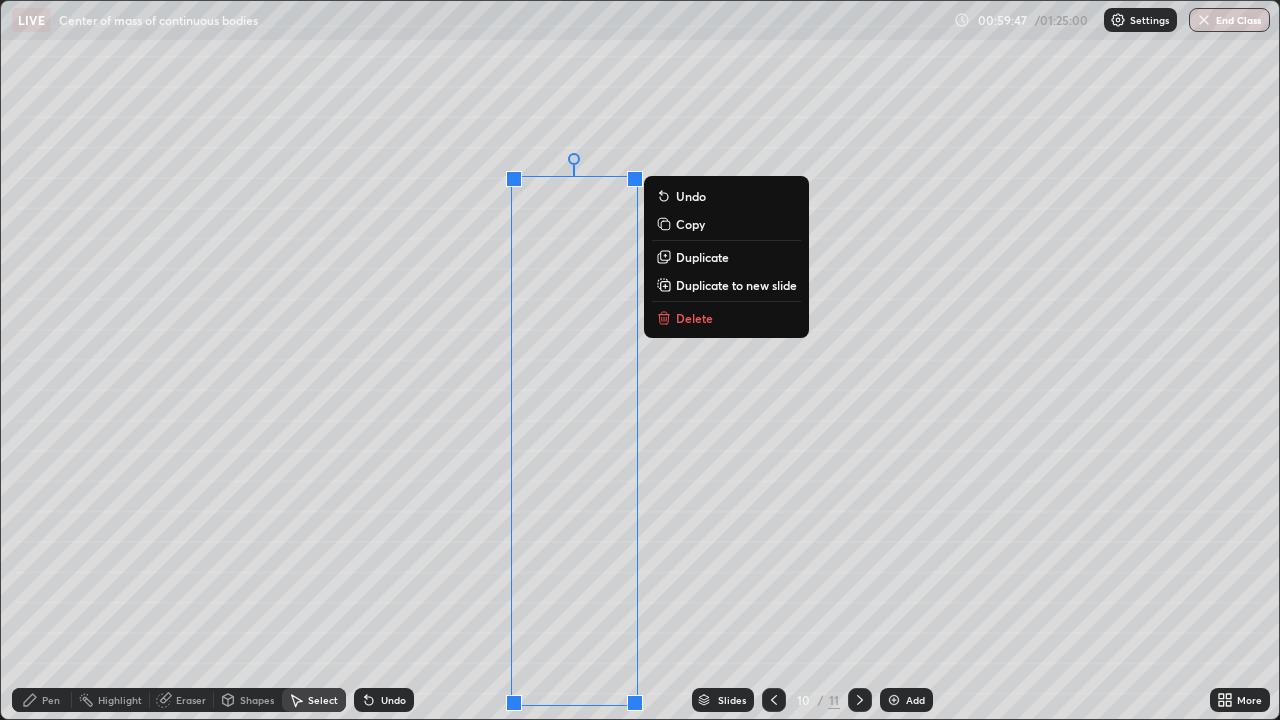 click on "0 ° Undo Copy Duplicate Duplicate to new slide Delete" at bounding box center (640, 360) 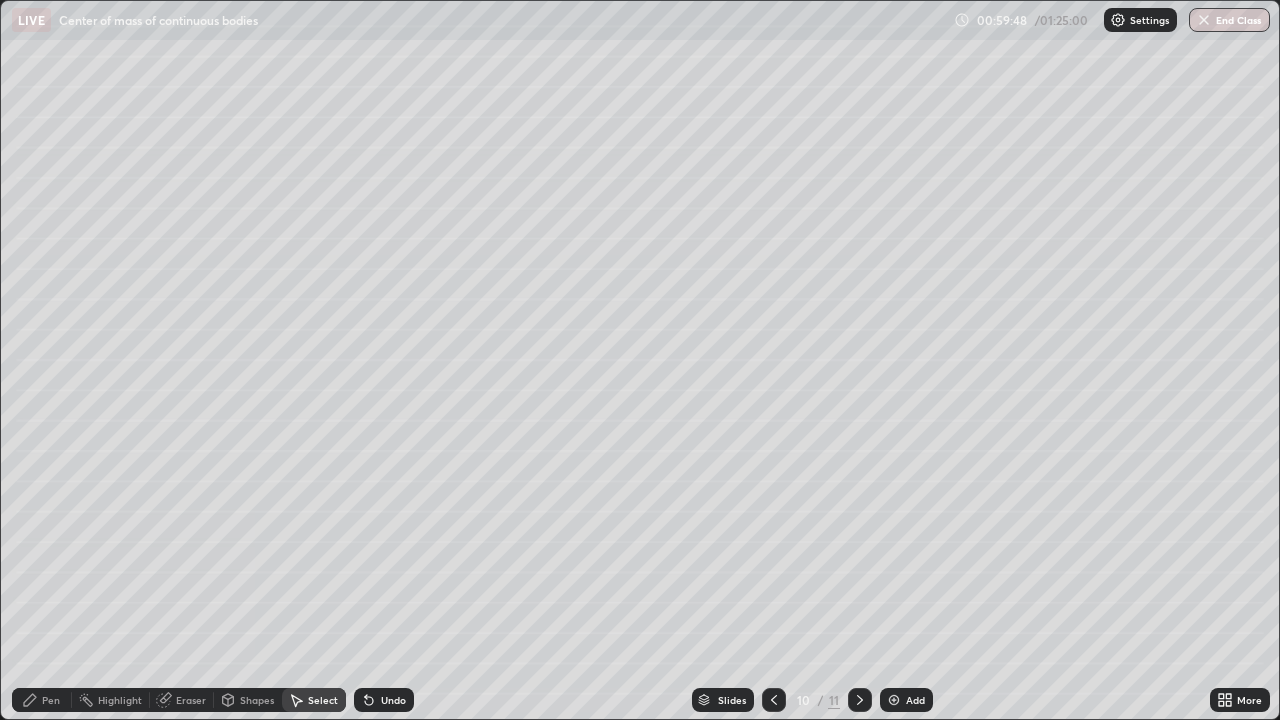 click on "Eraser" at bounding box center [191, 700] 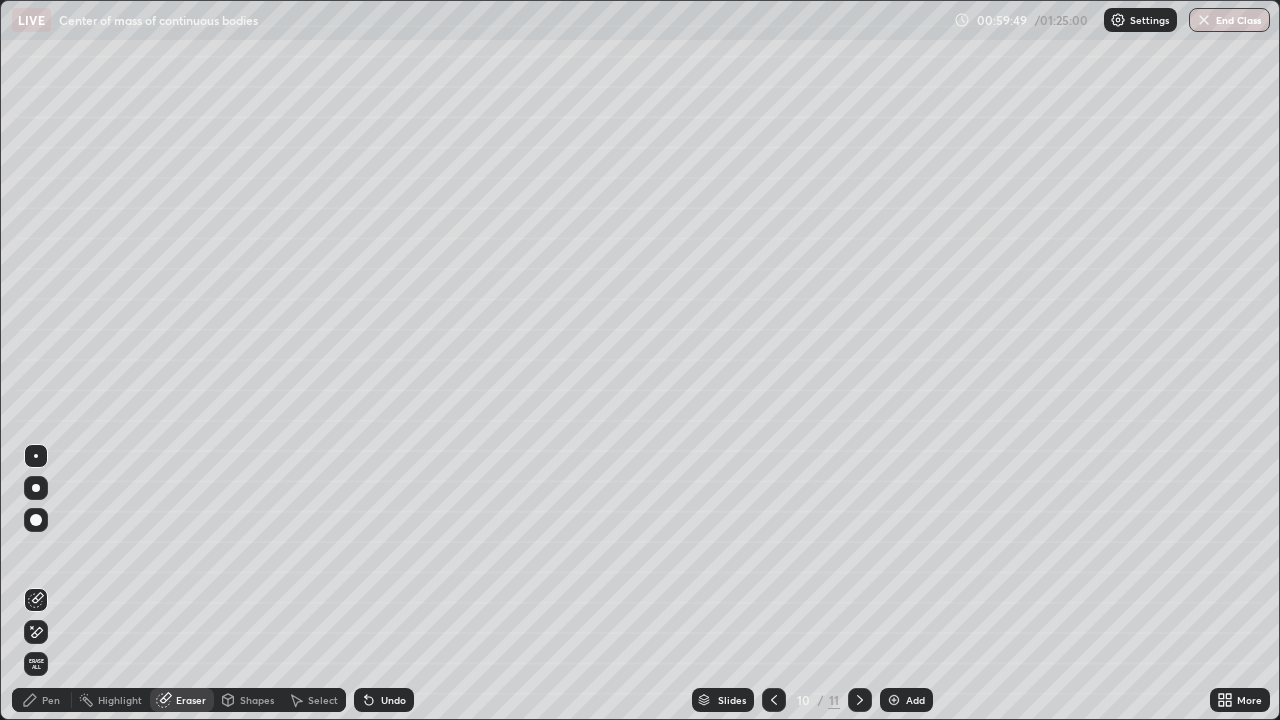 click 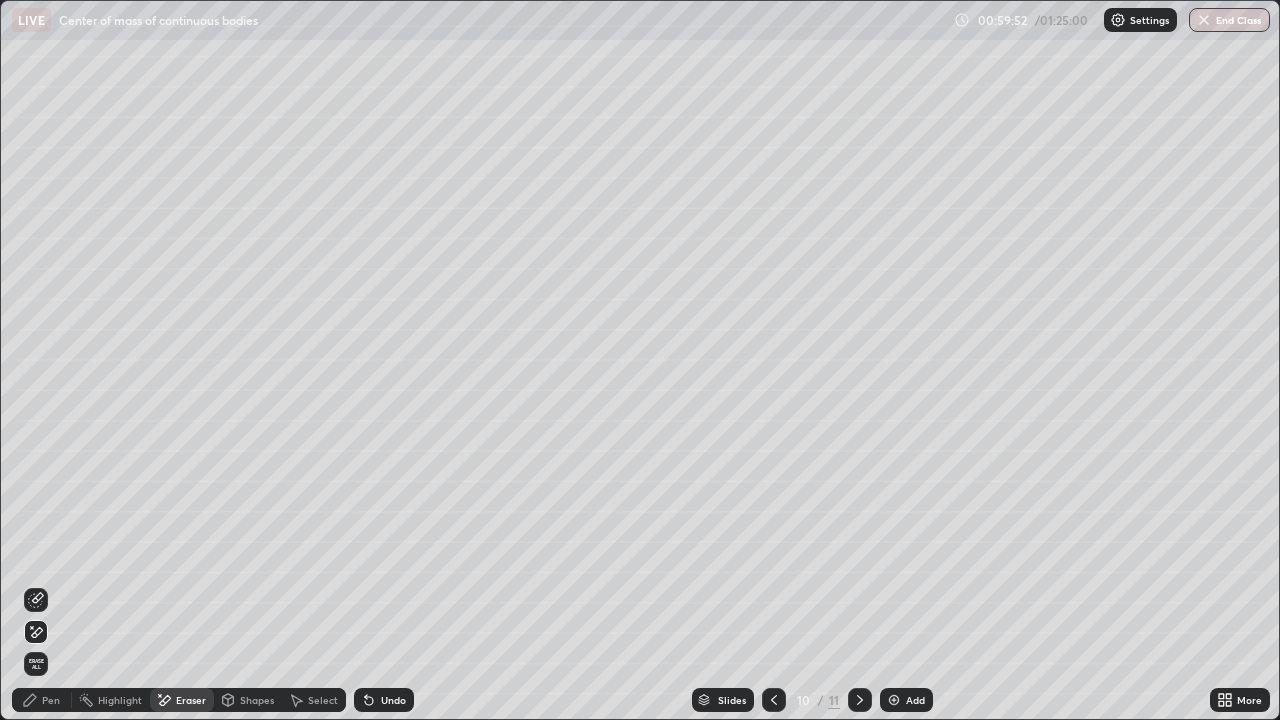 click 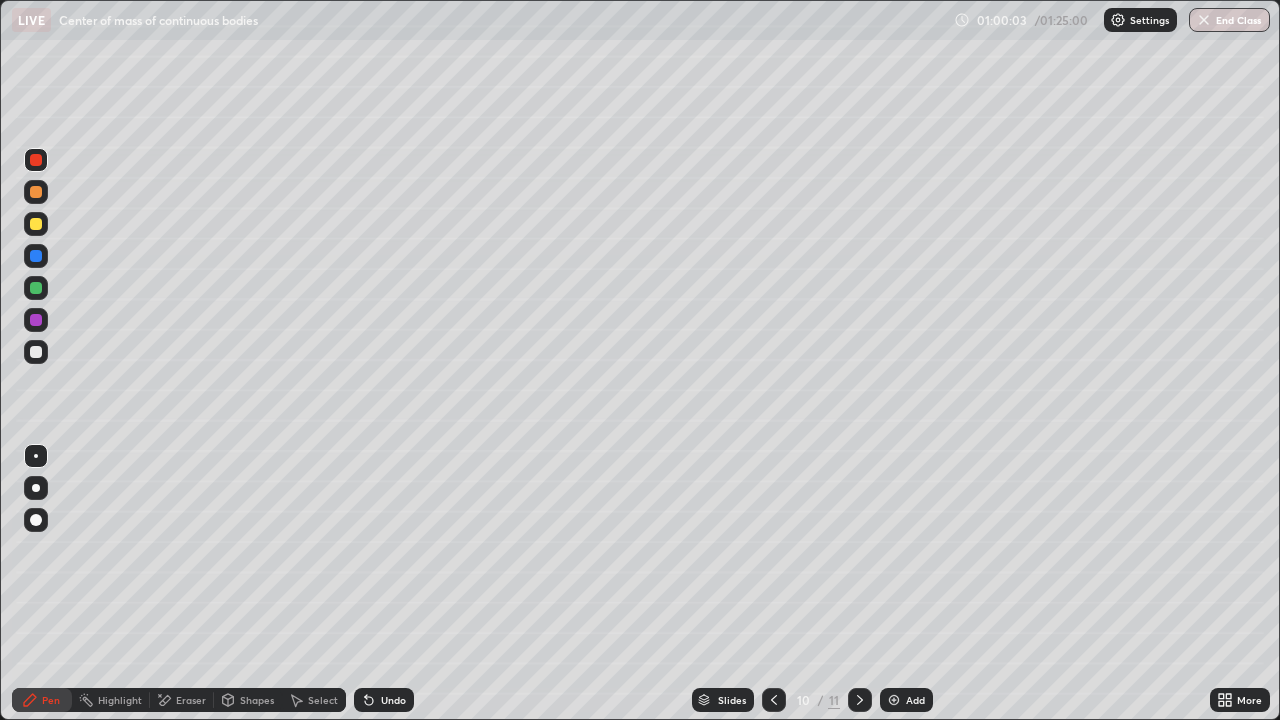 click on "Eraser" at bounding box center [191, 700] 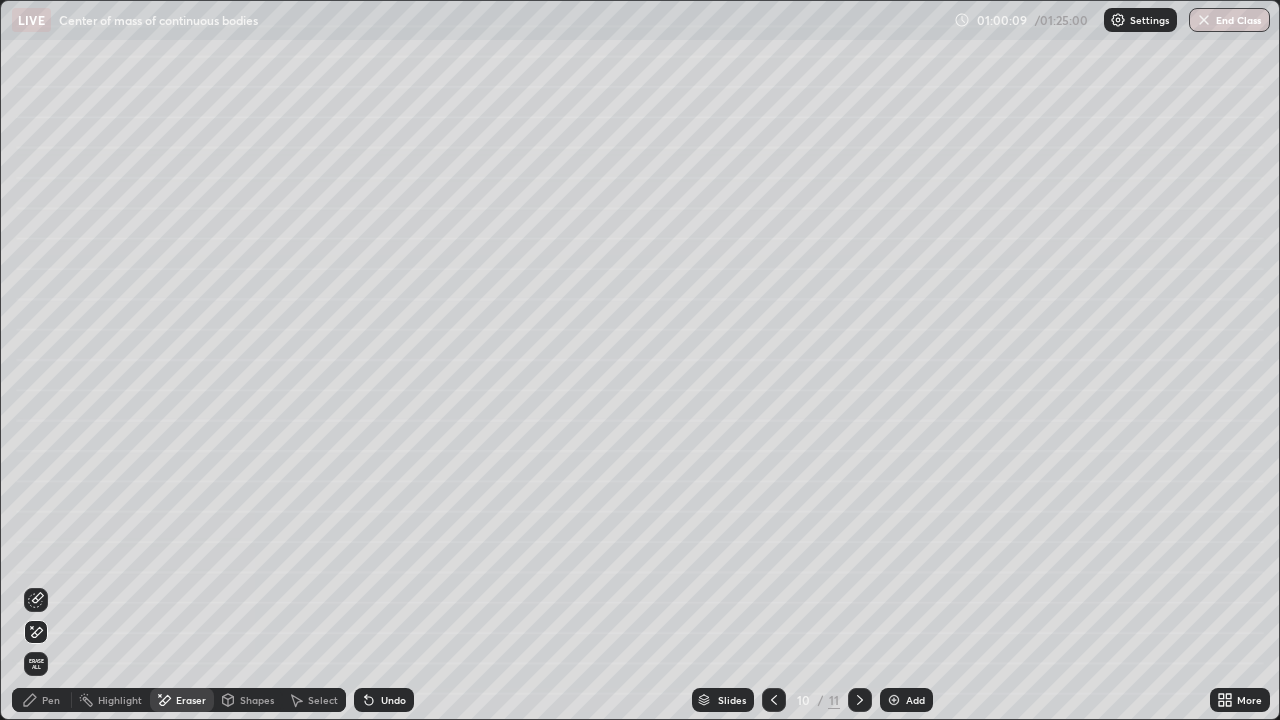 click on "Pen" at bounding box center [51, 700] 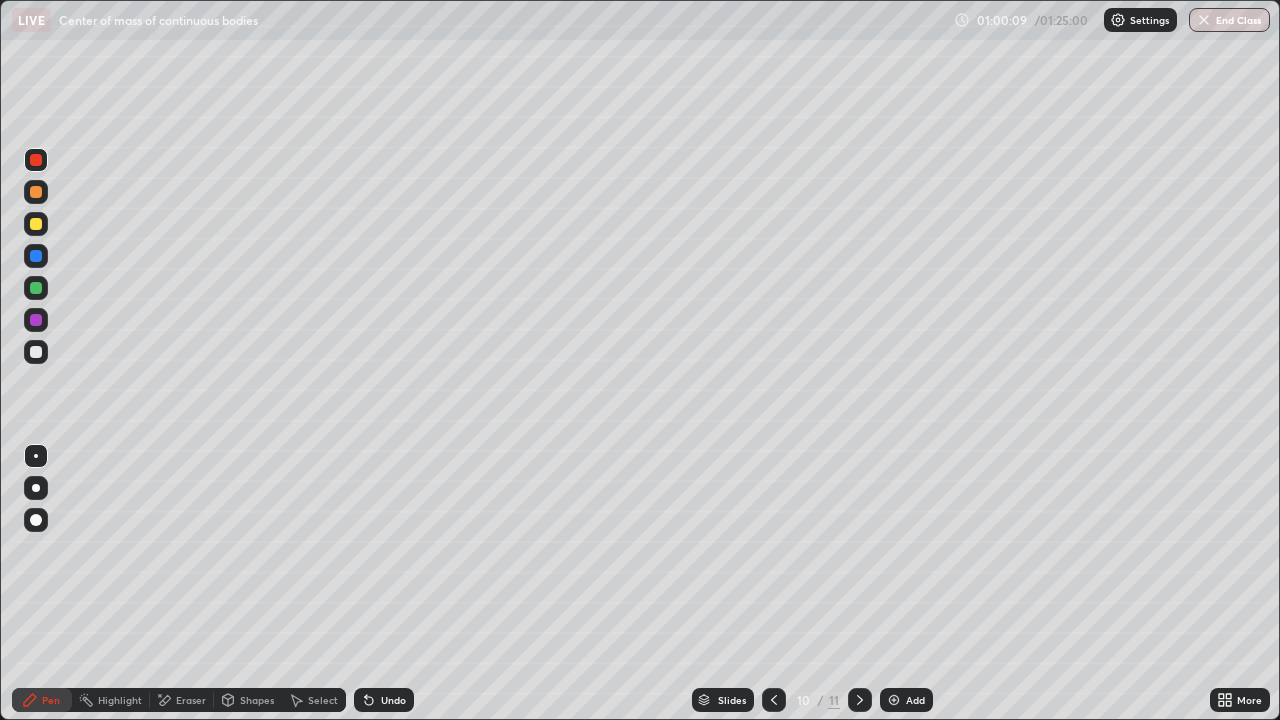 click at bounding box center [36, 352] 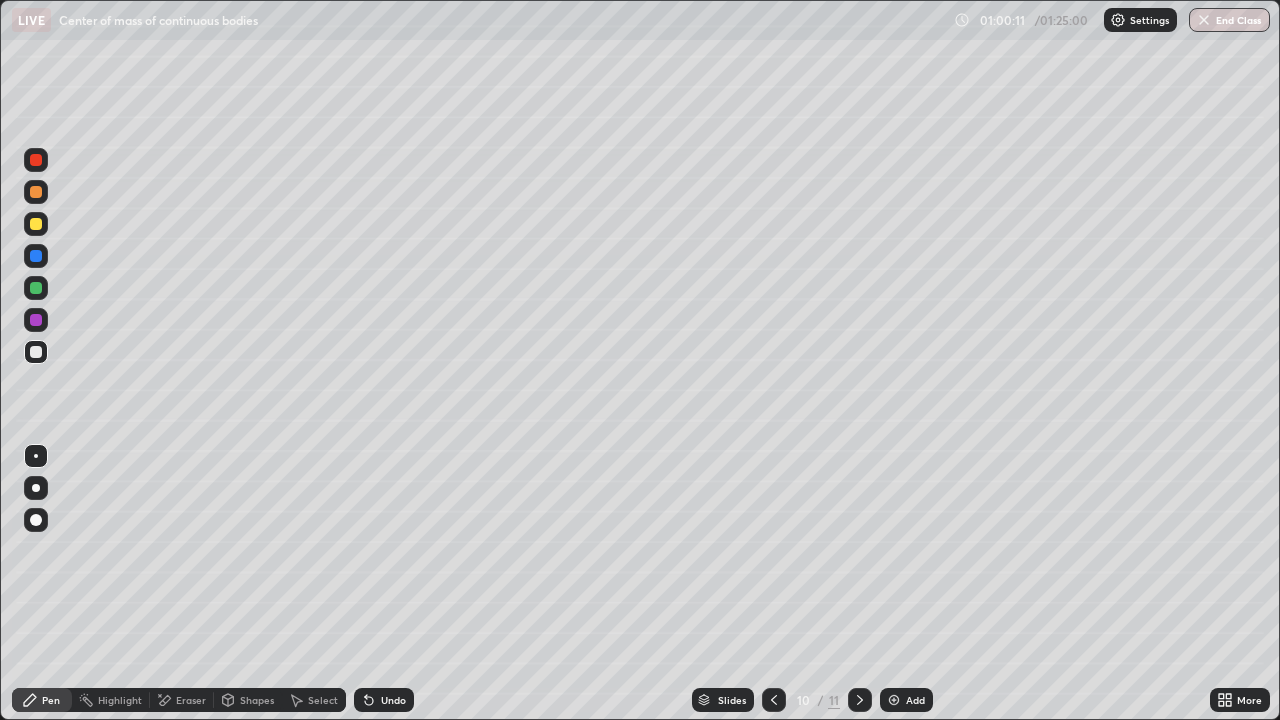 click on "Shapes" at bounding box center (257, 700) 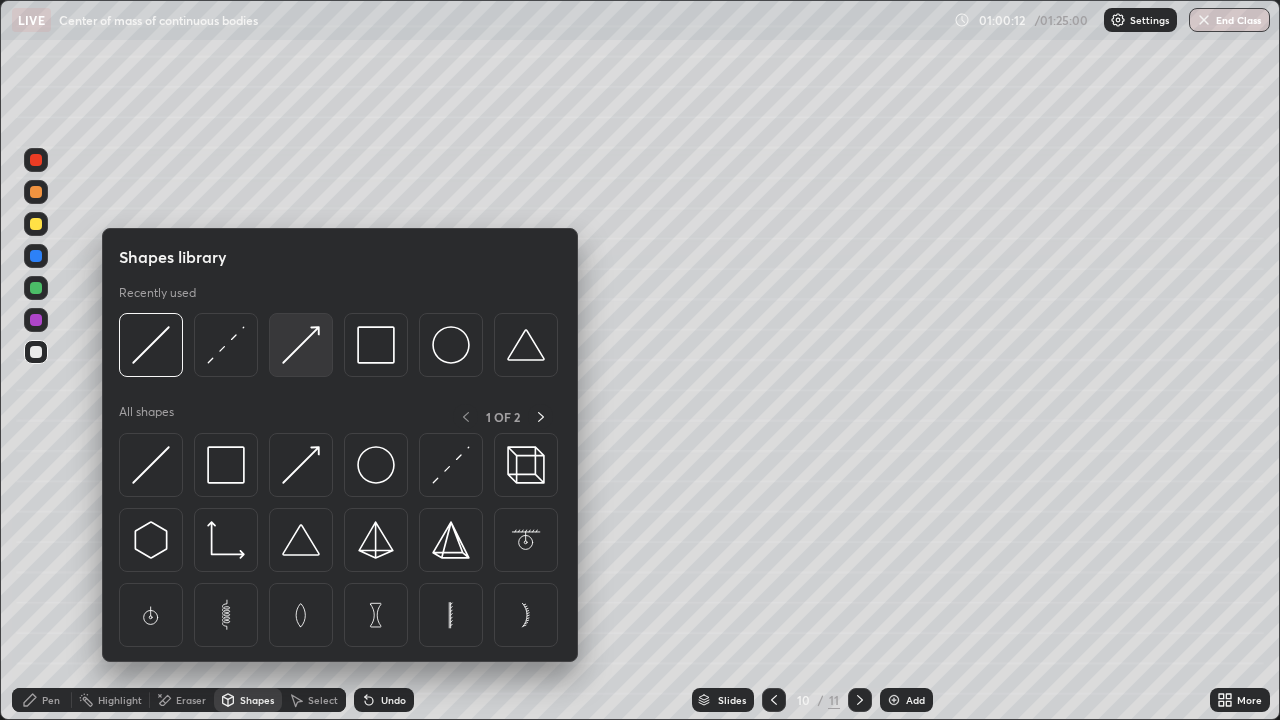 click at bounding box center (301, 345) 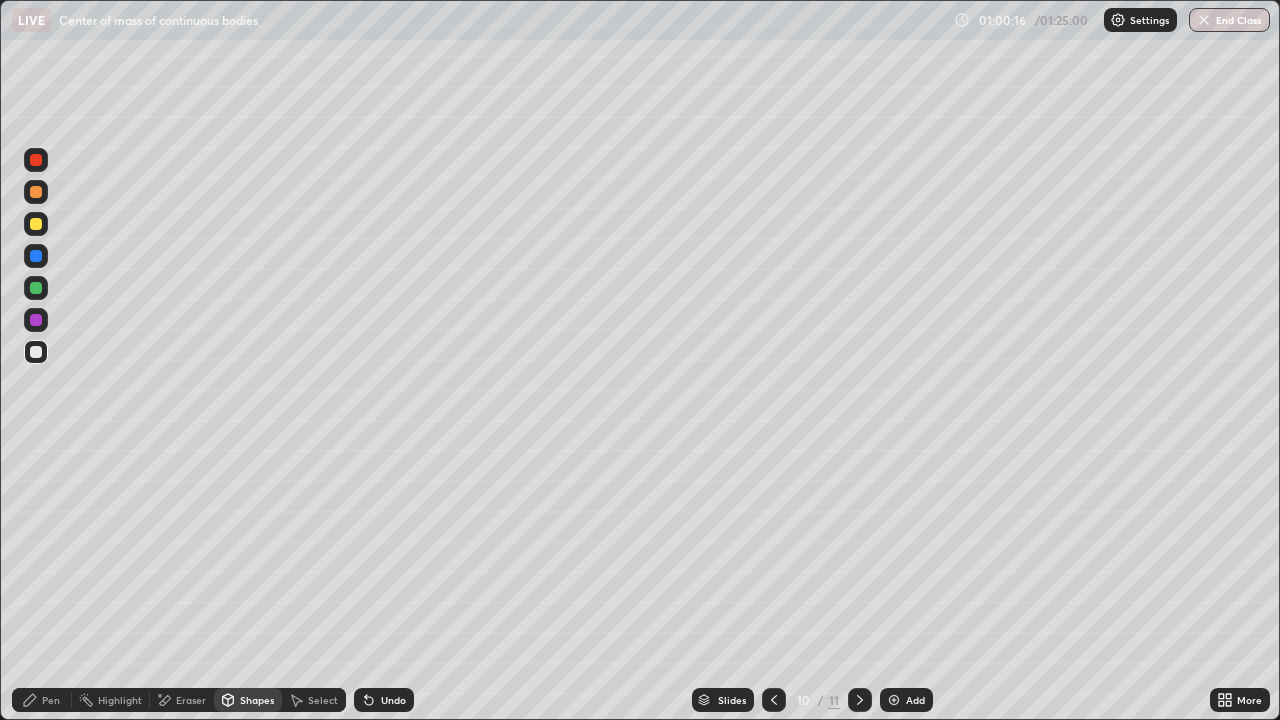 click on "Shapes" at bounding box center (257, 700) 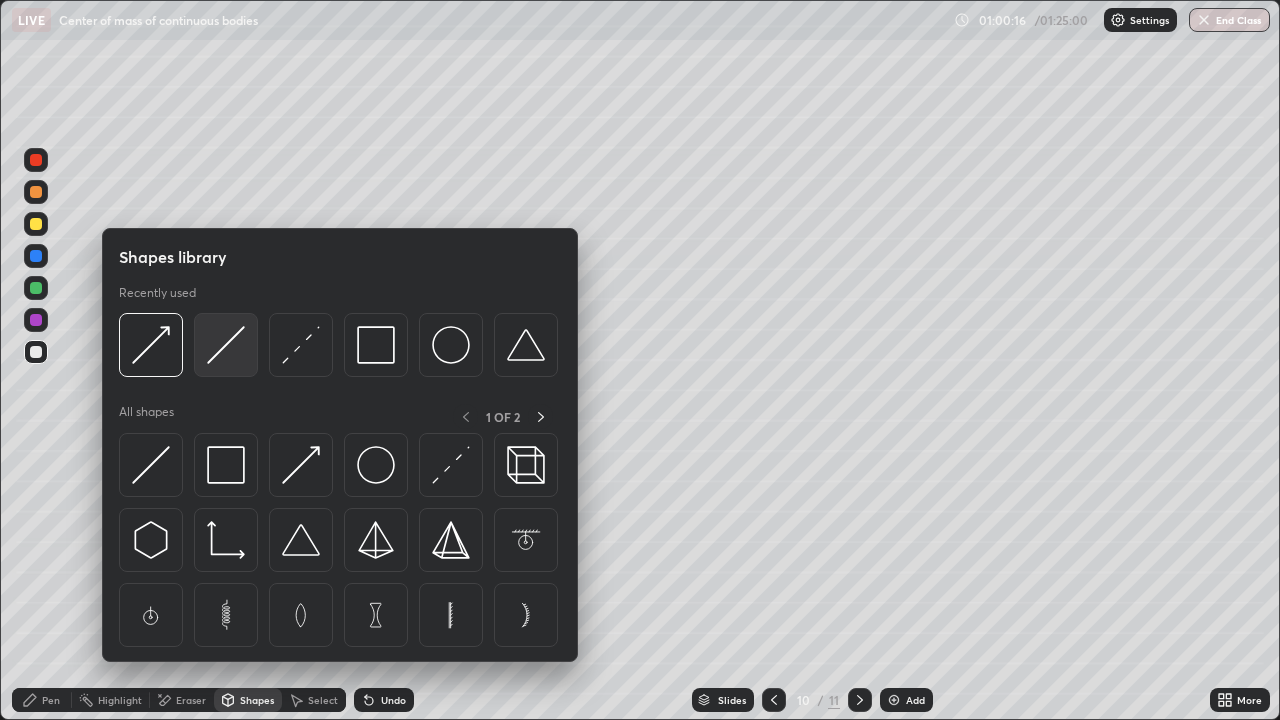 click at bounding box center (226, 345) 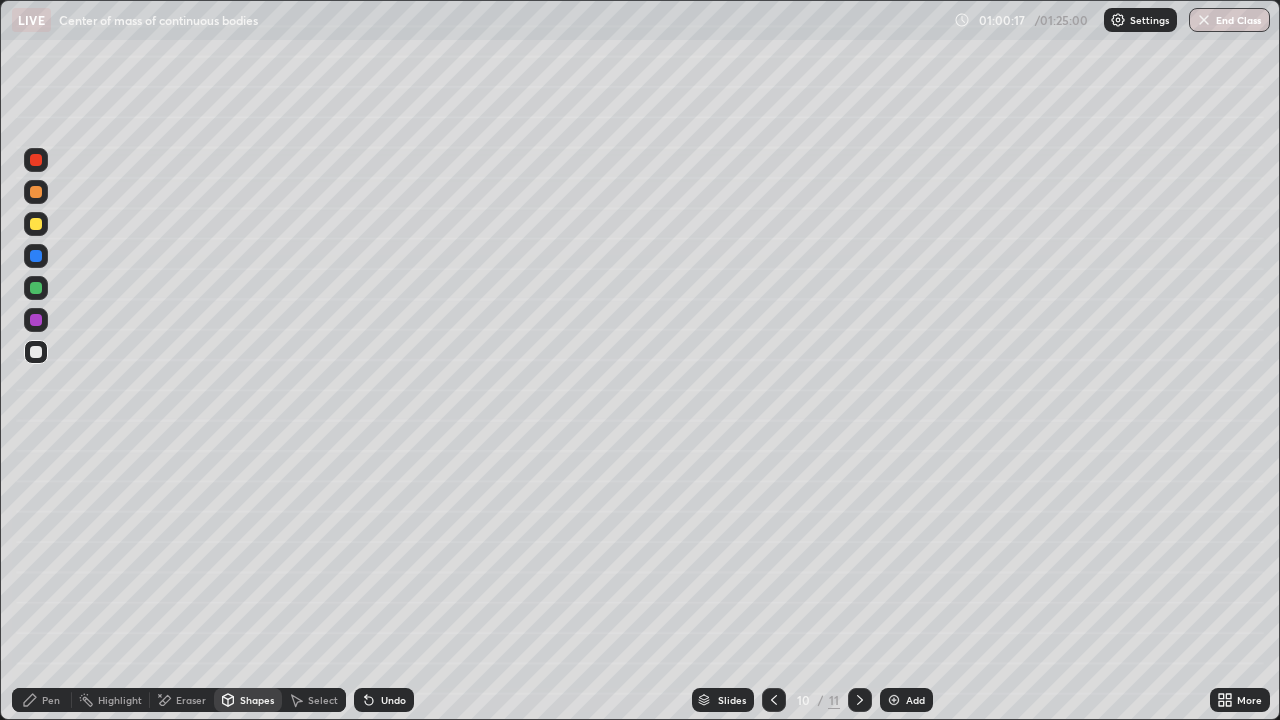 click at bounding box center (36, 192) 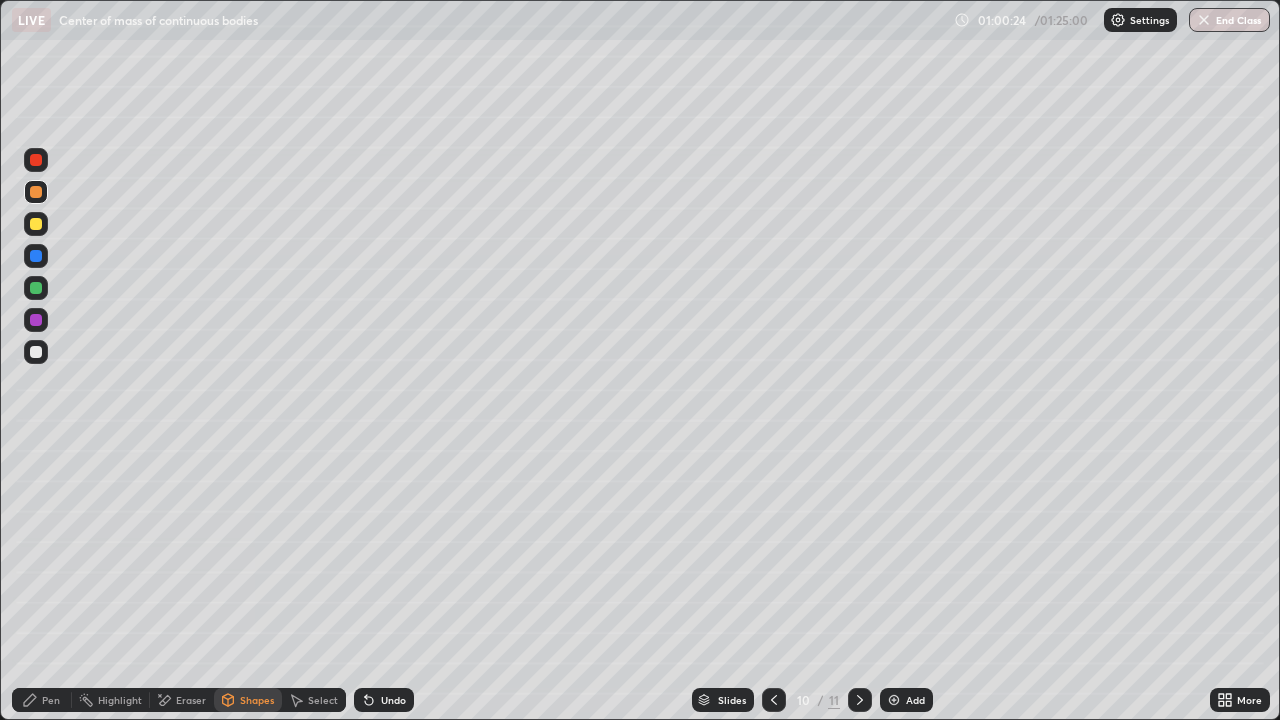 click 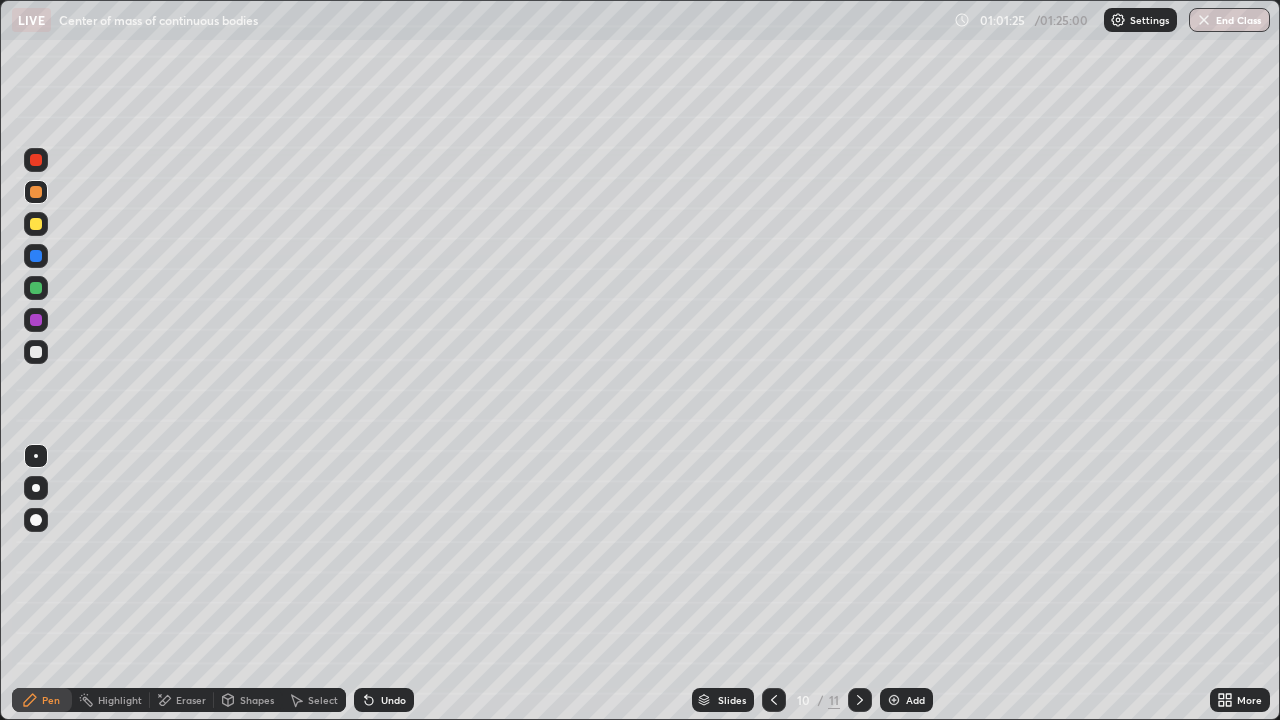 click on "Eraser" at bounding box center [182, 700] 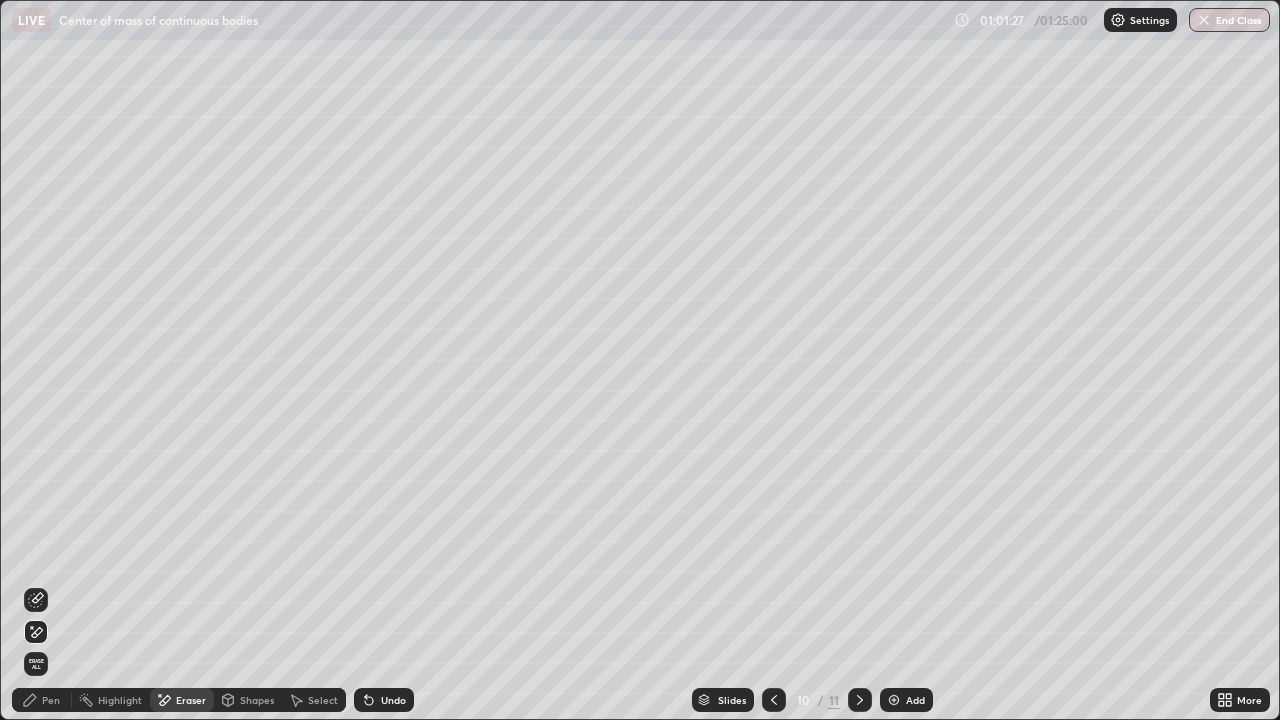 click 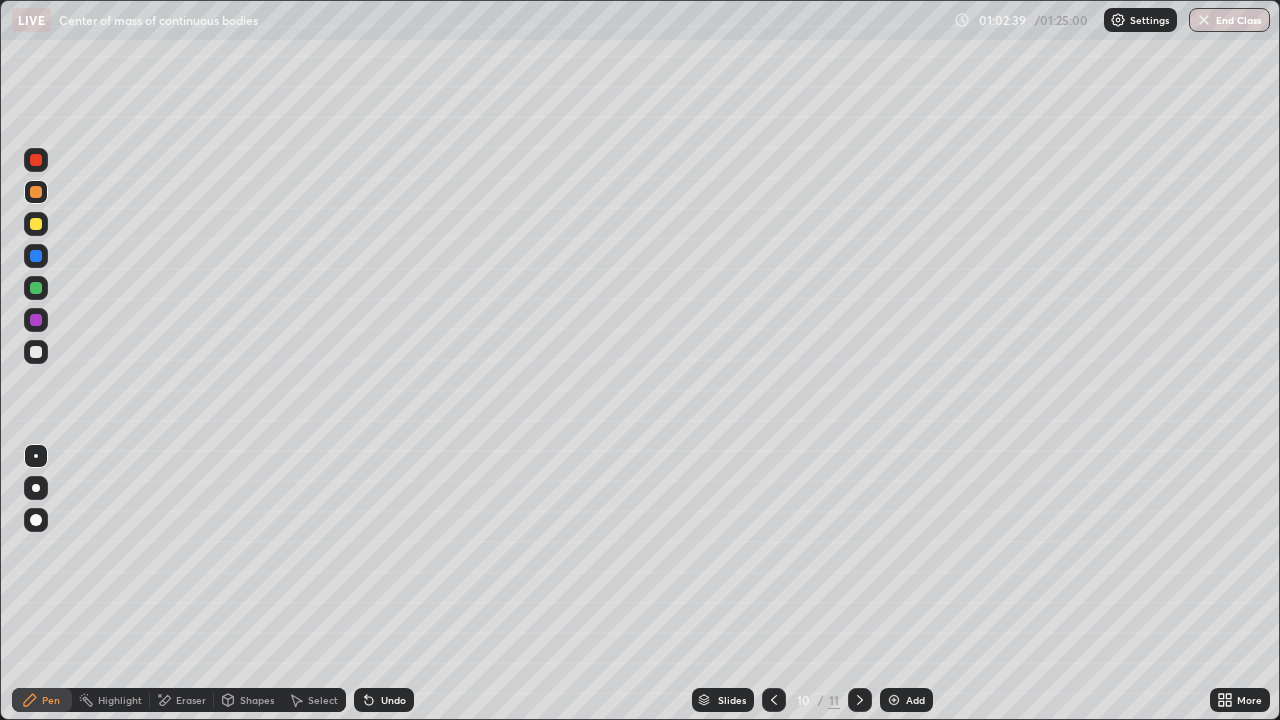 click on "Undo" at bounding box center (393, 700) 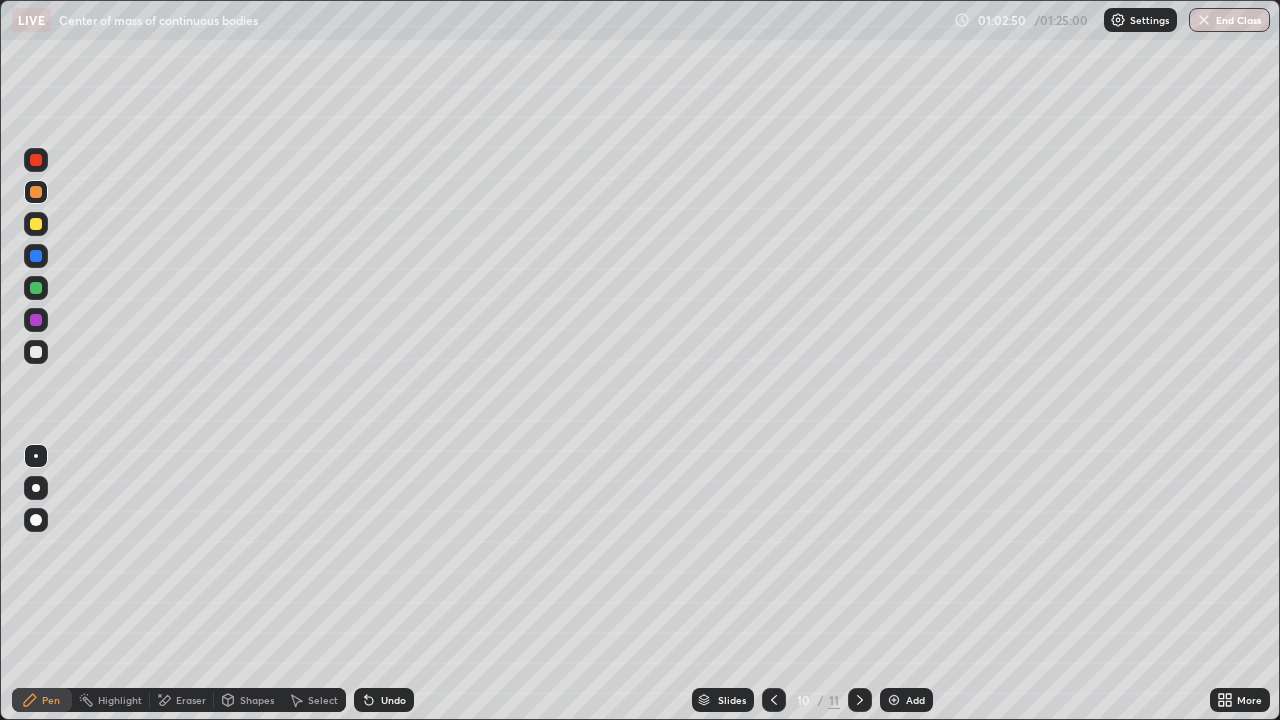click 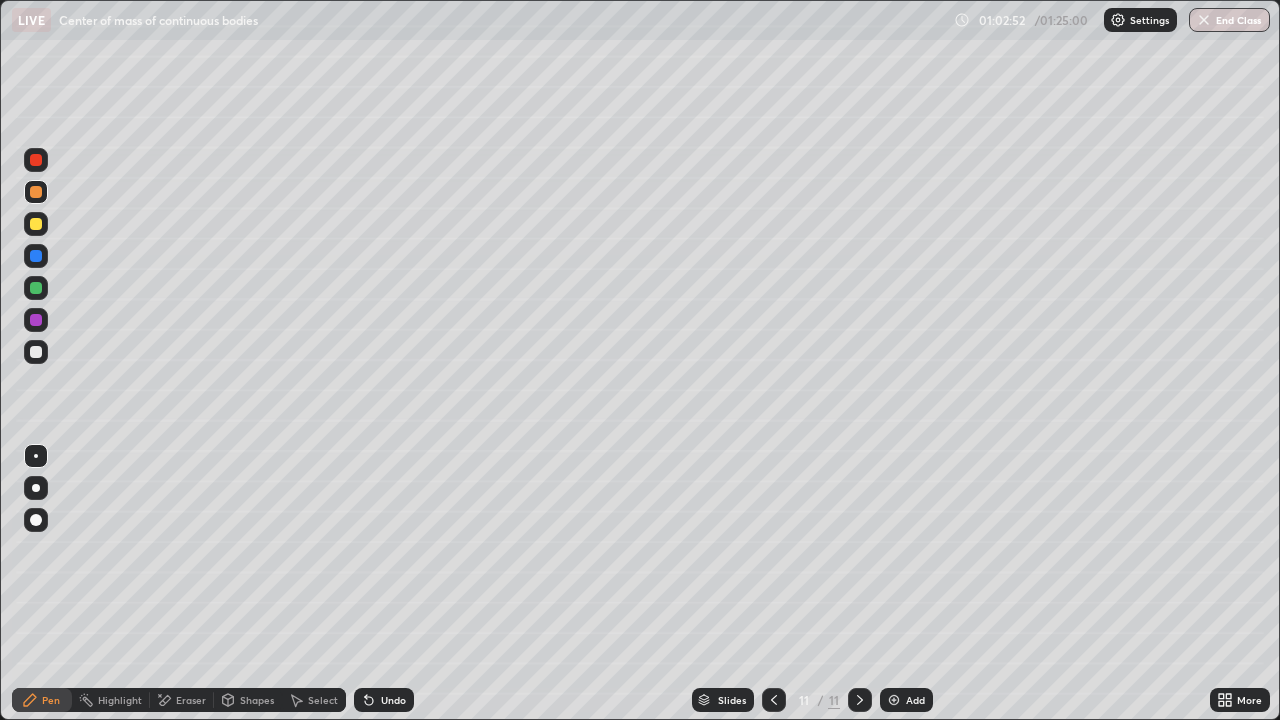 click 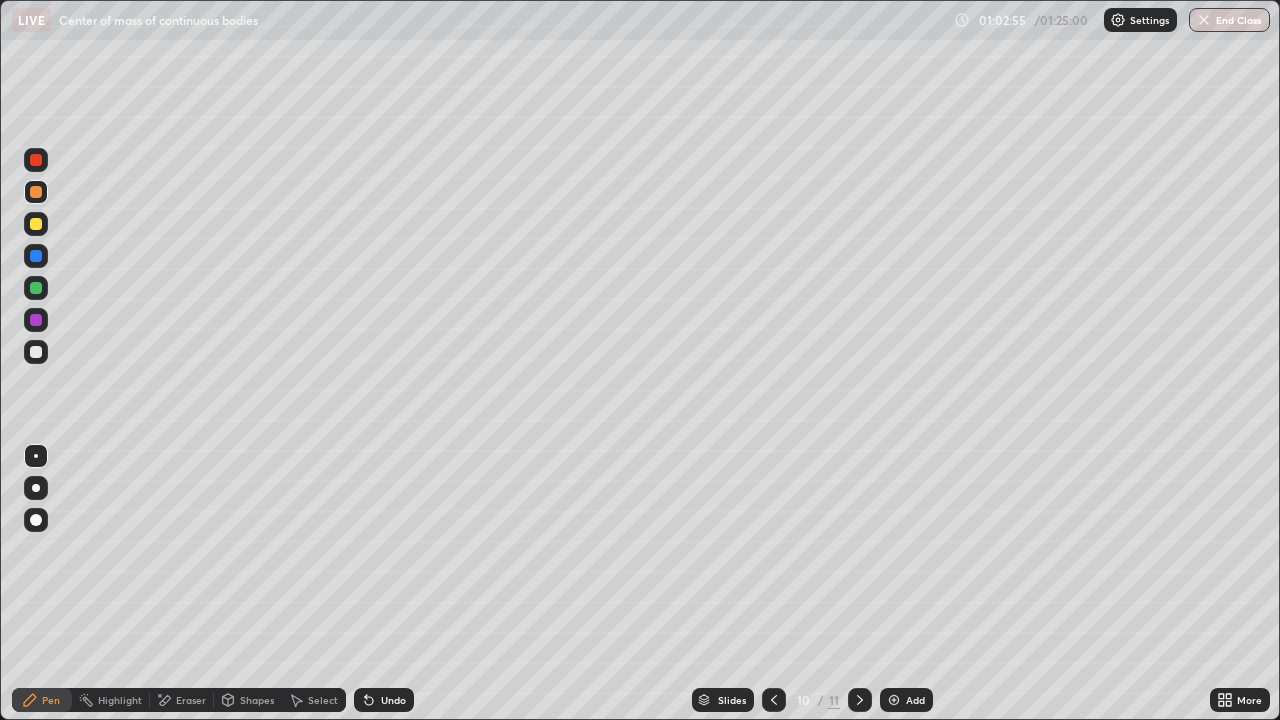 click 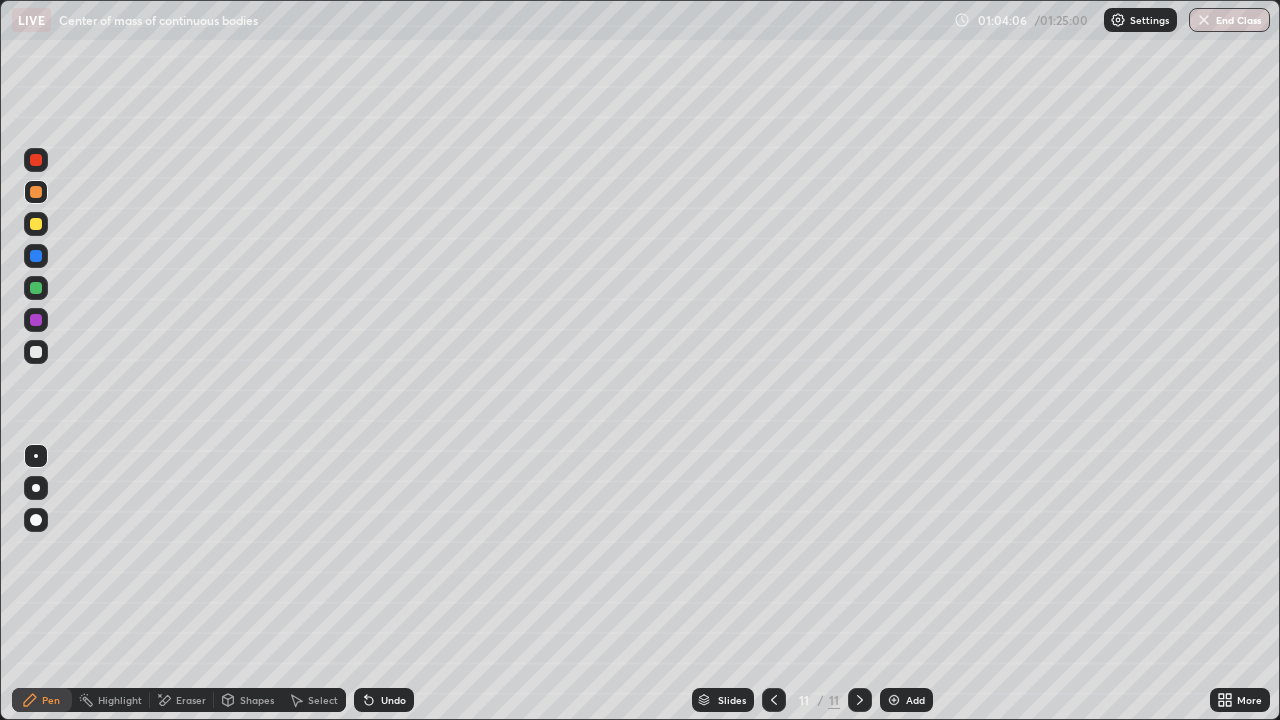click 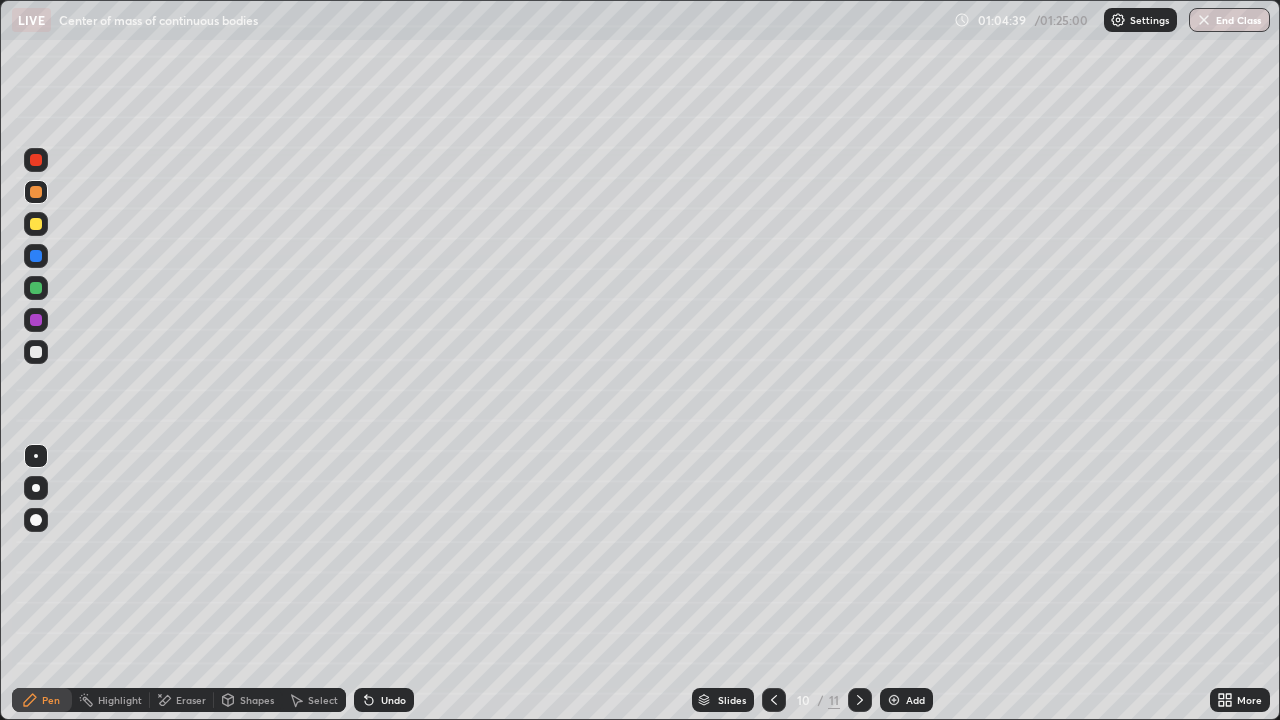 click 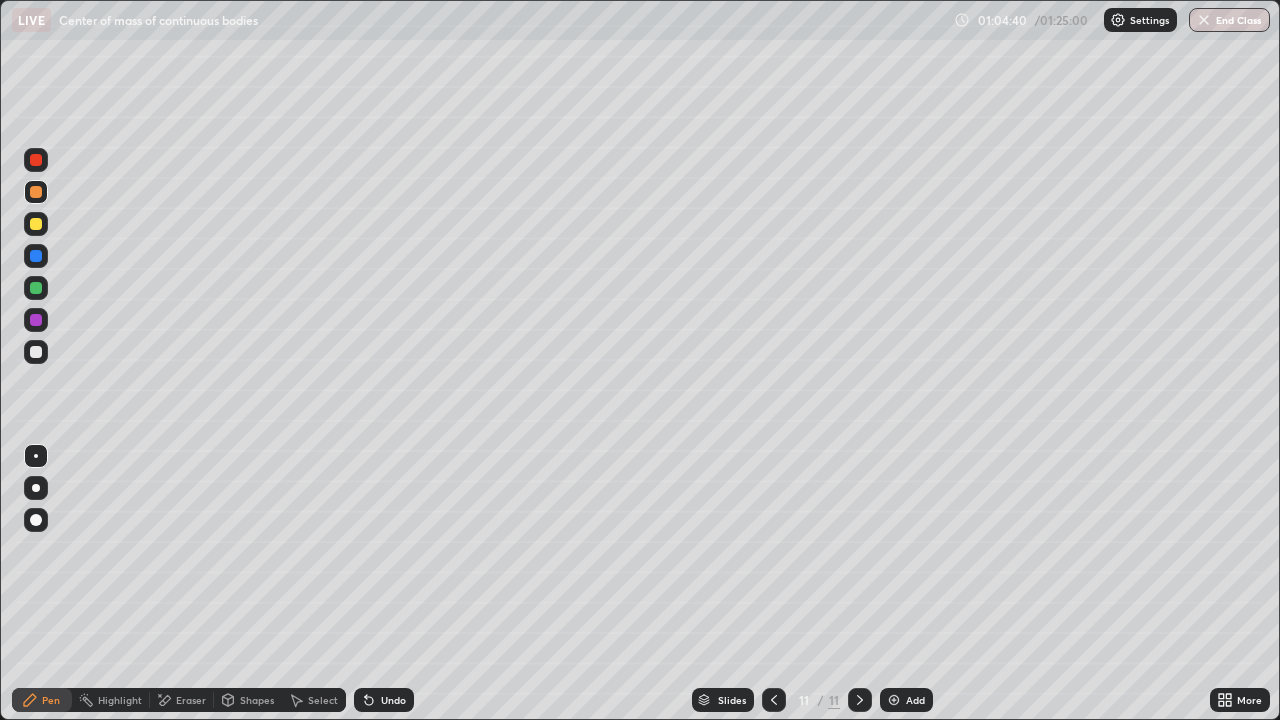 click at bounding box center (894, 700) 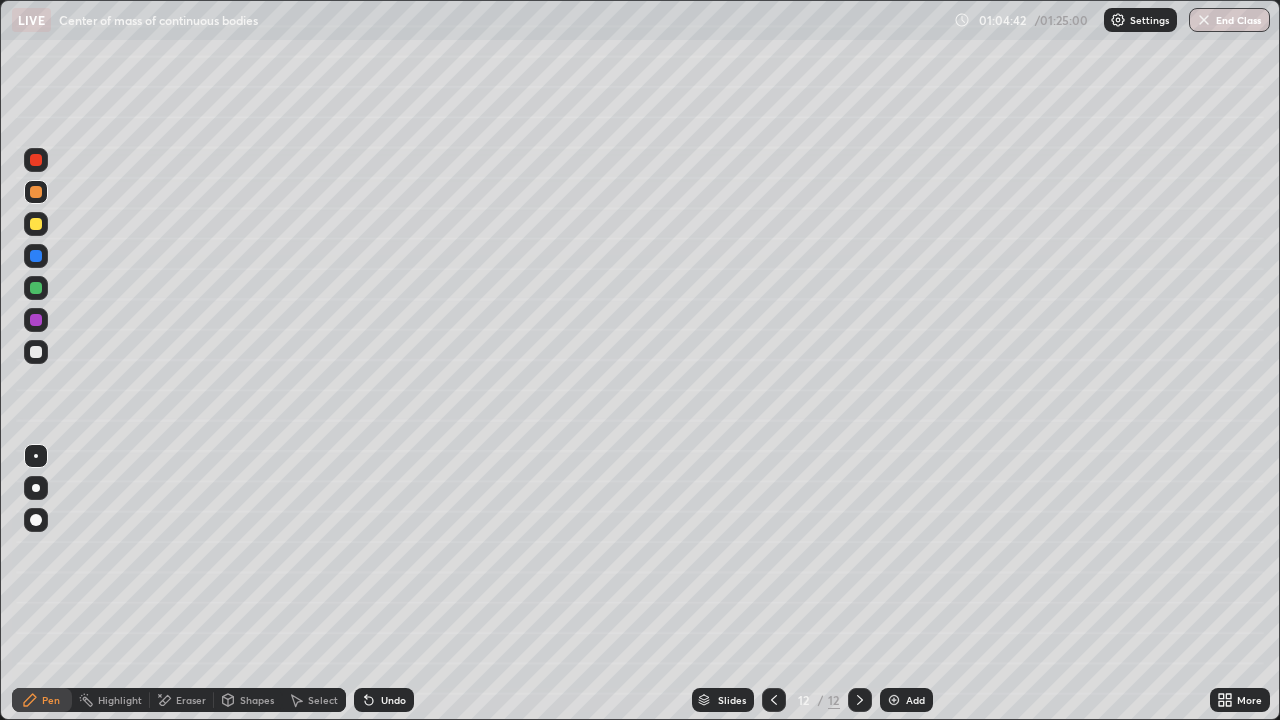 click at bounding box center [36, 352] 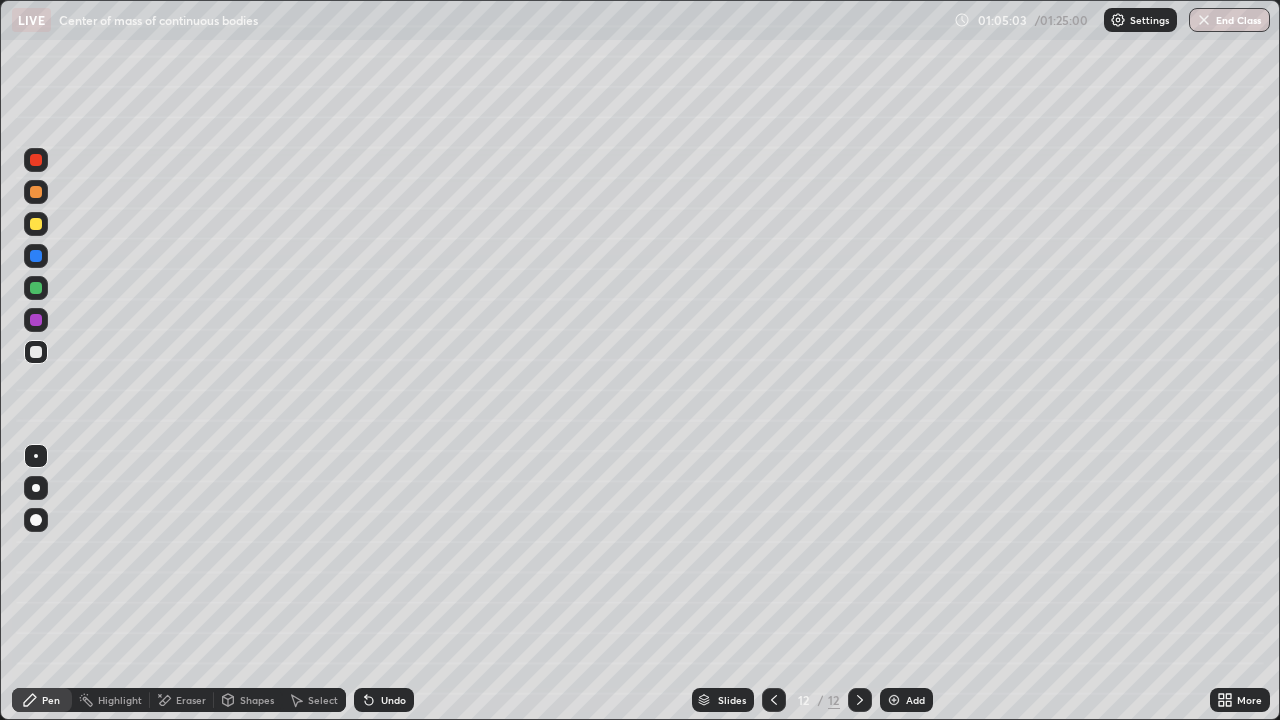 click at bounding box center (36, 224) 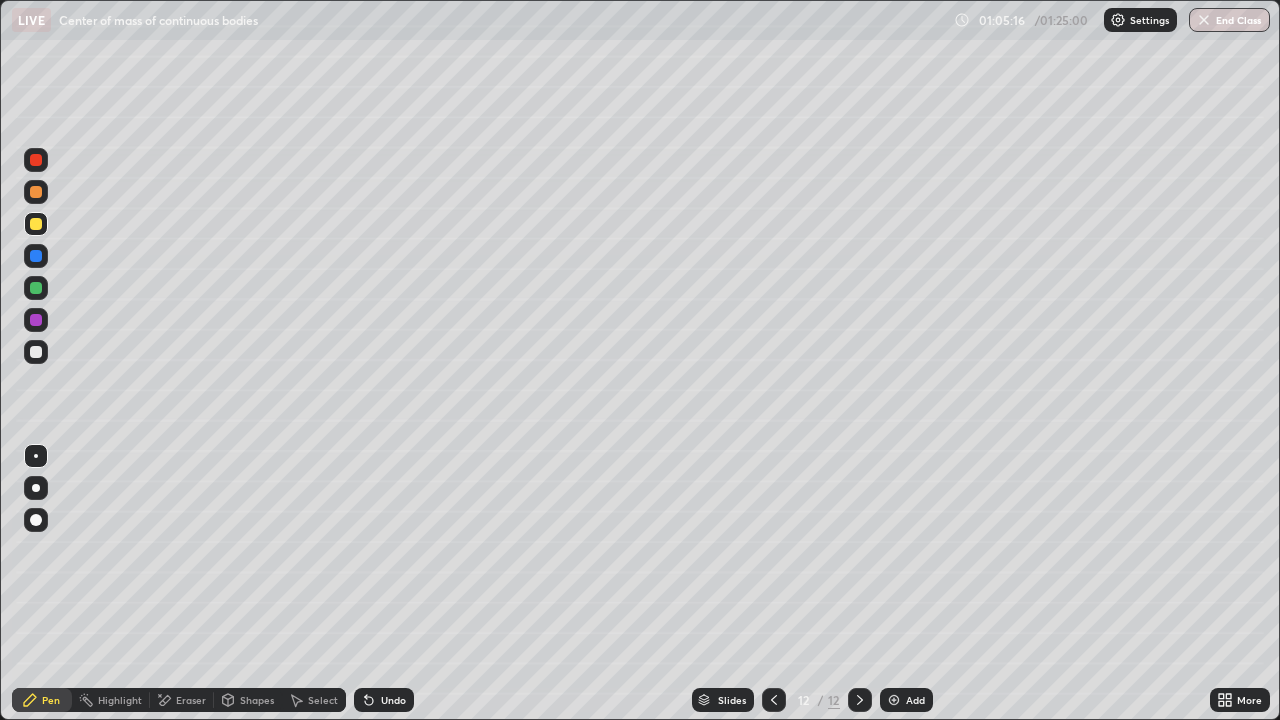 click on "Undo" at bounding box center [393, 700] 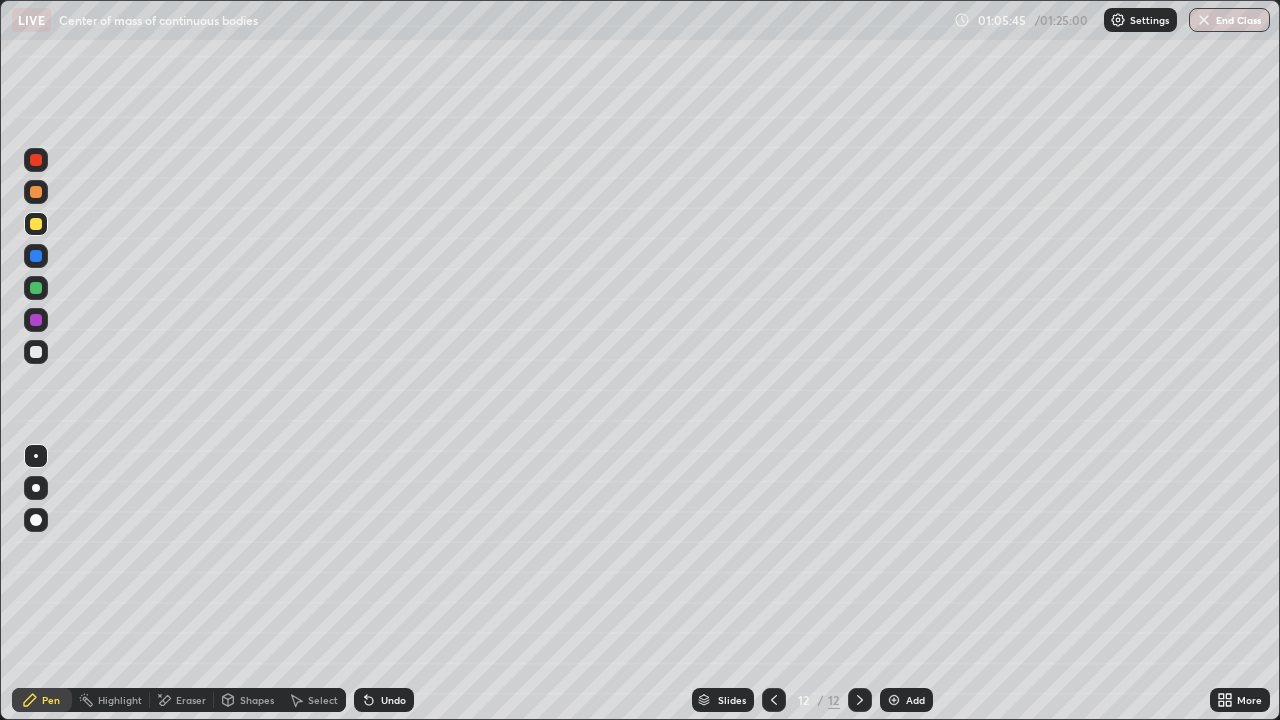 click at bounding box center [36, 192] 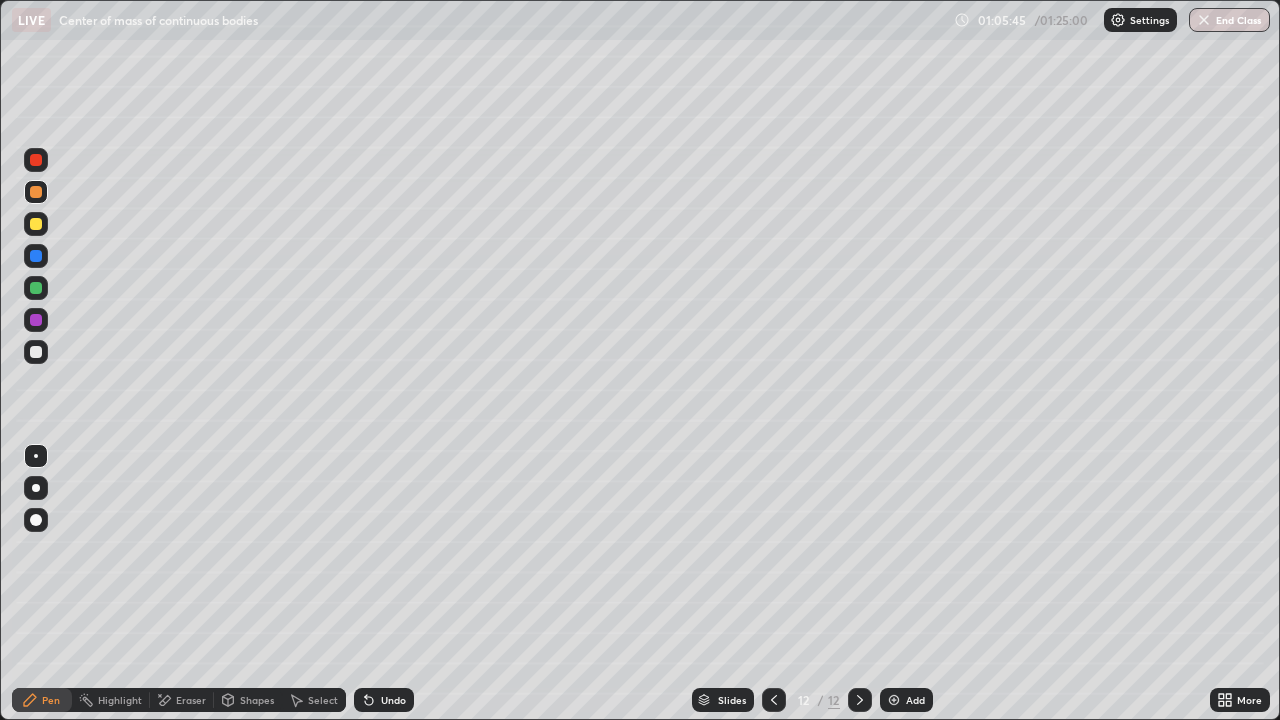 click at bounding box center [36, 256] 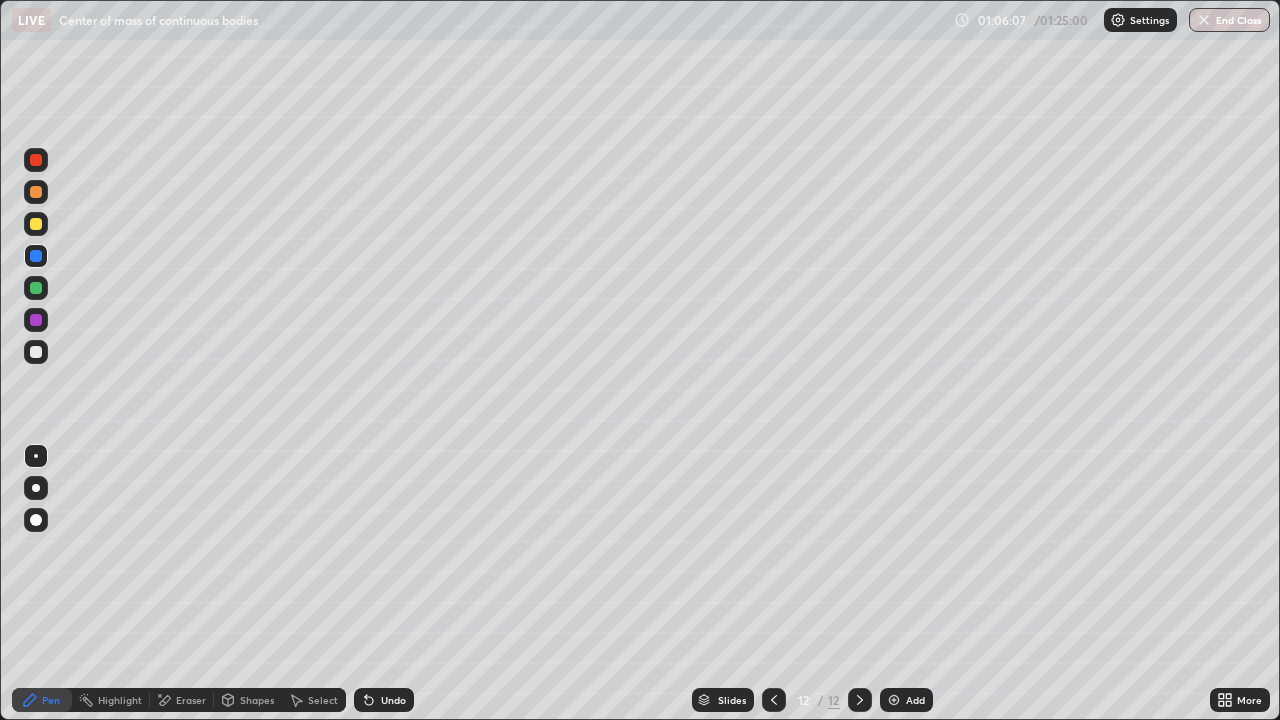 click 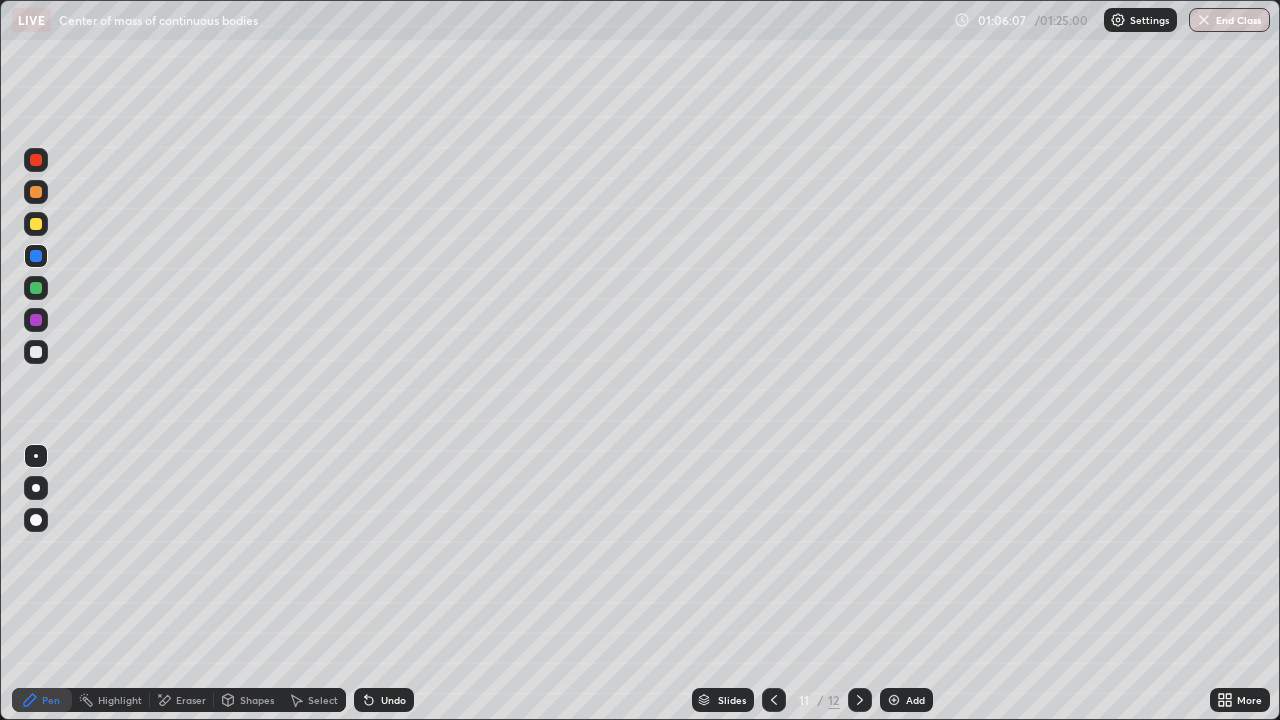 click 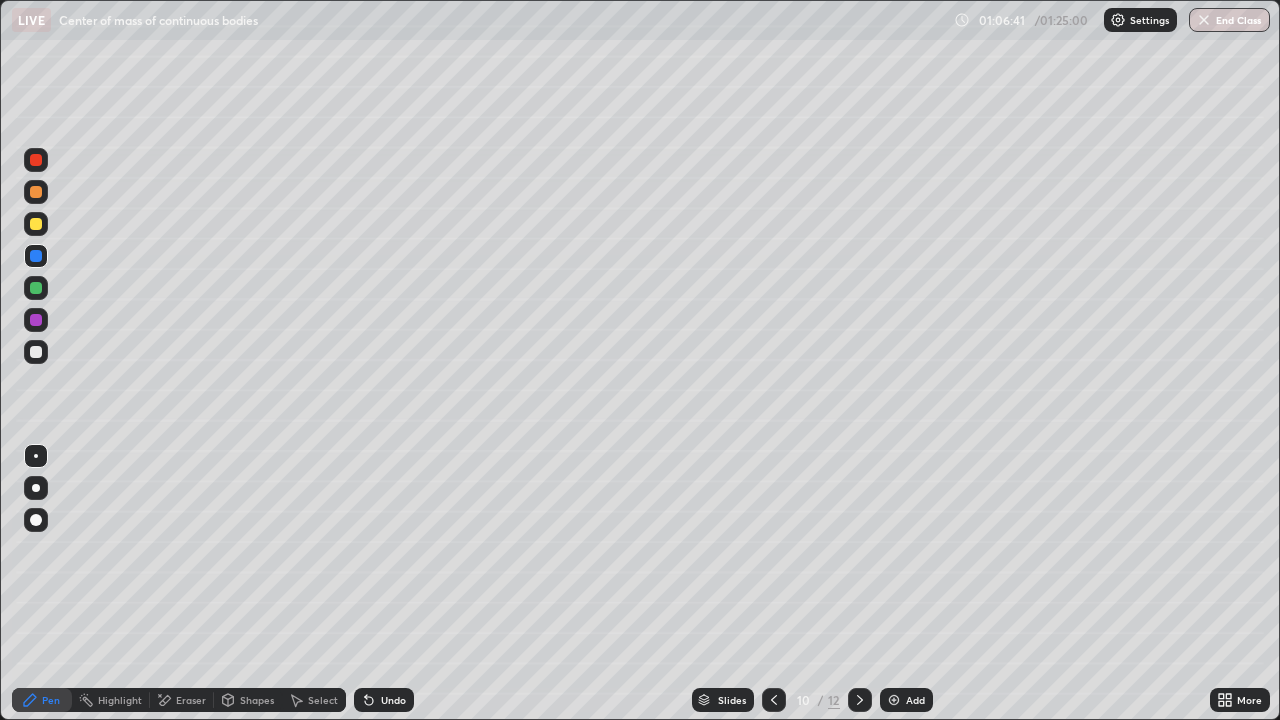 click 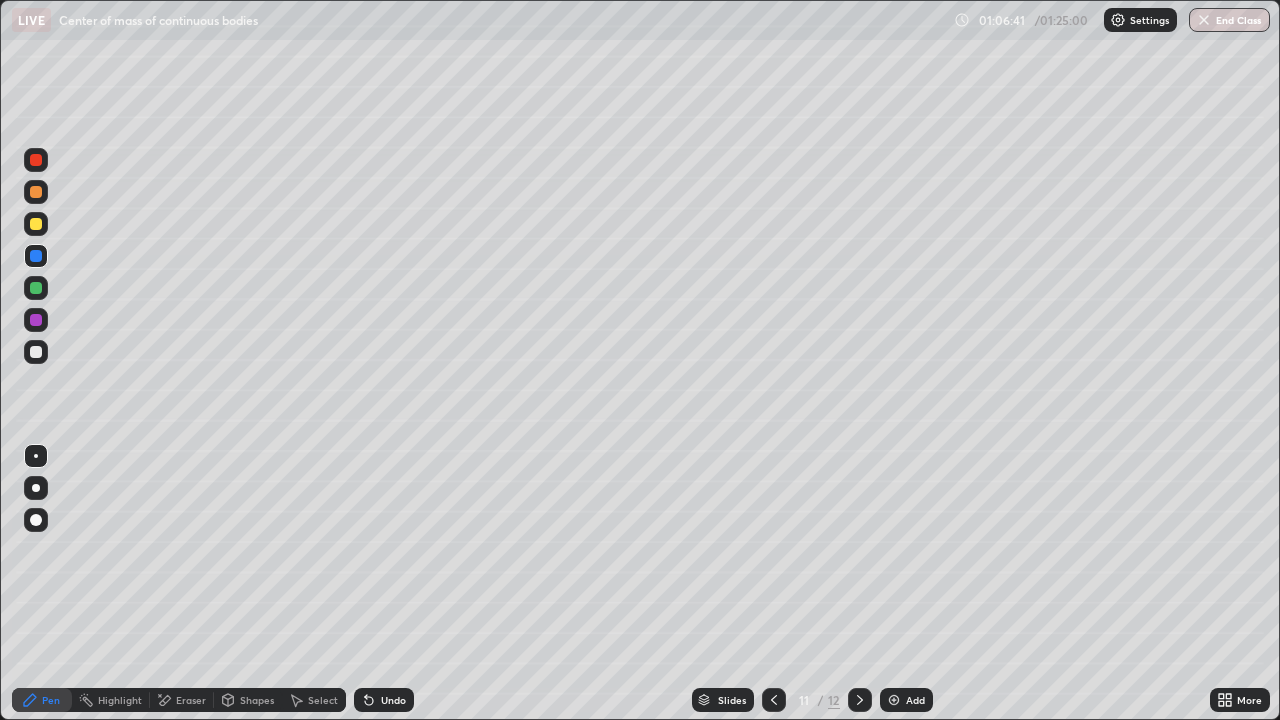 click 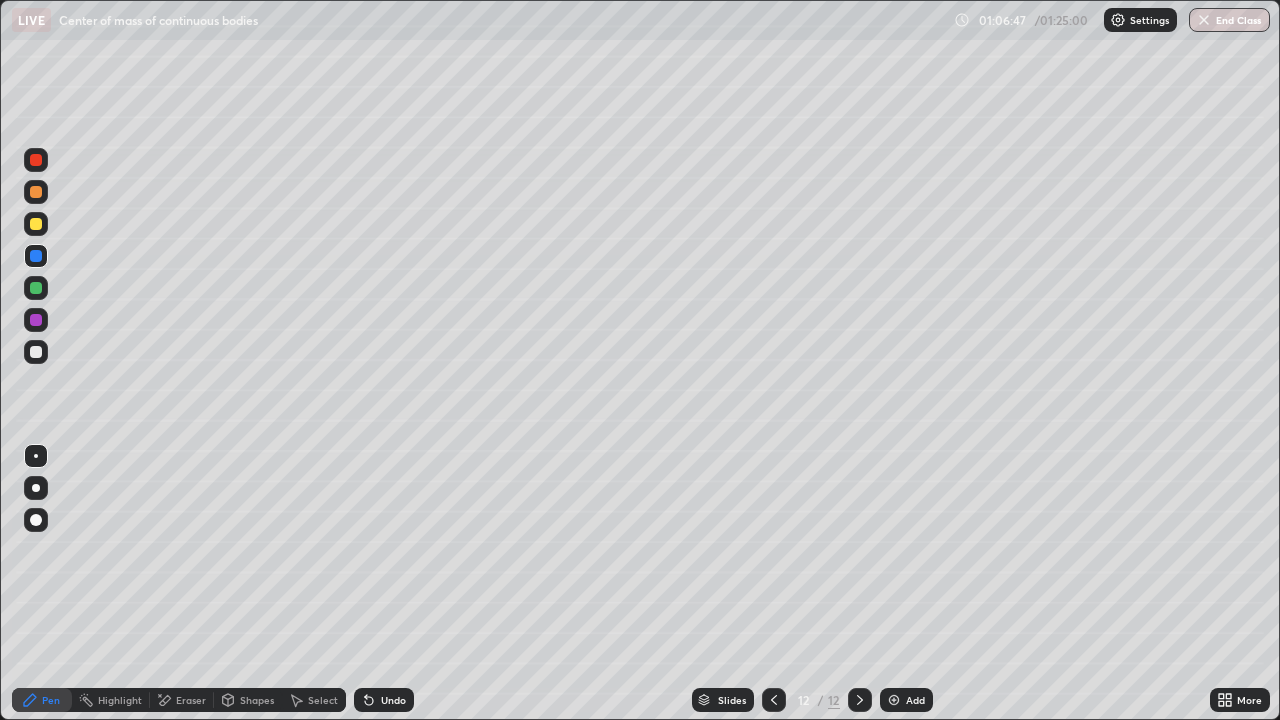 click at bounding box center (36, 224) 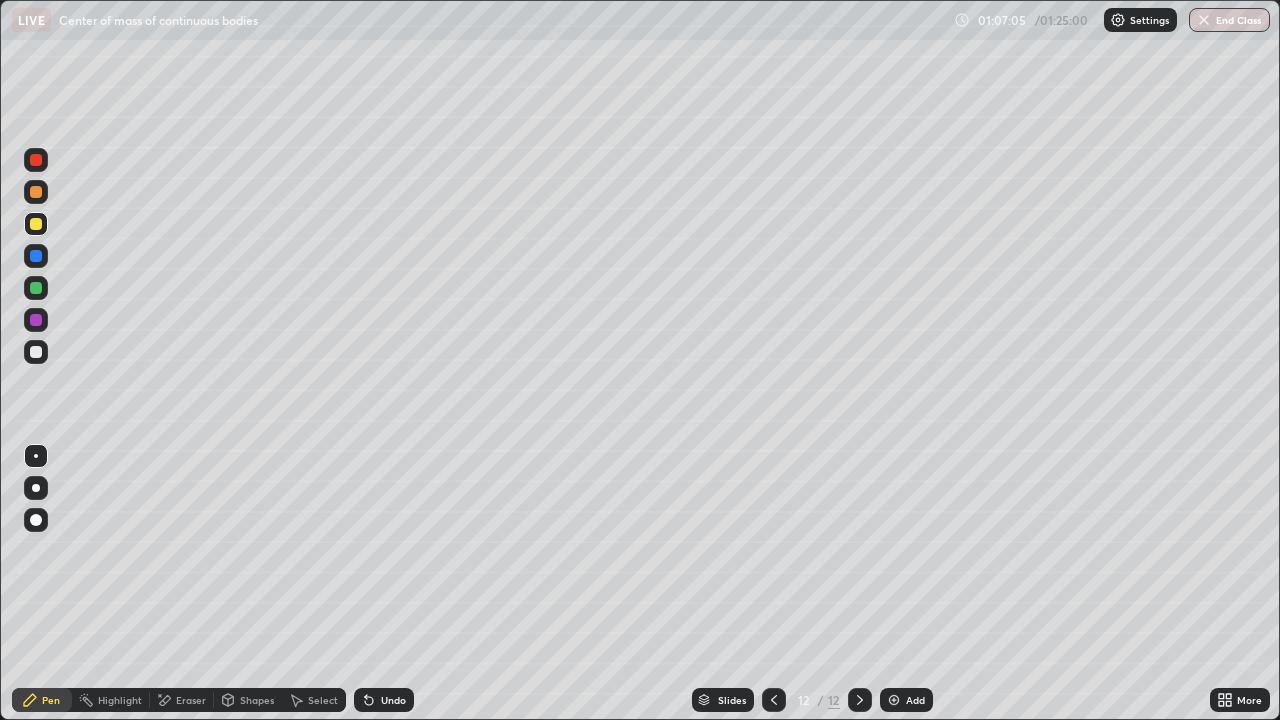 click 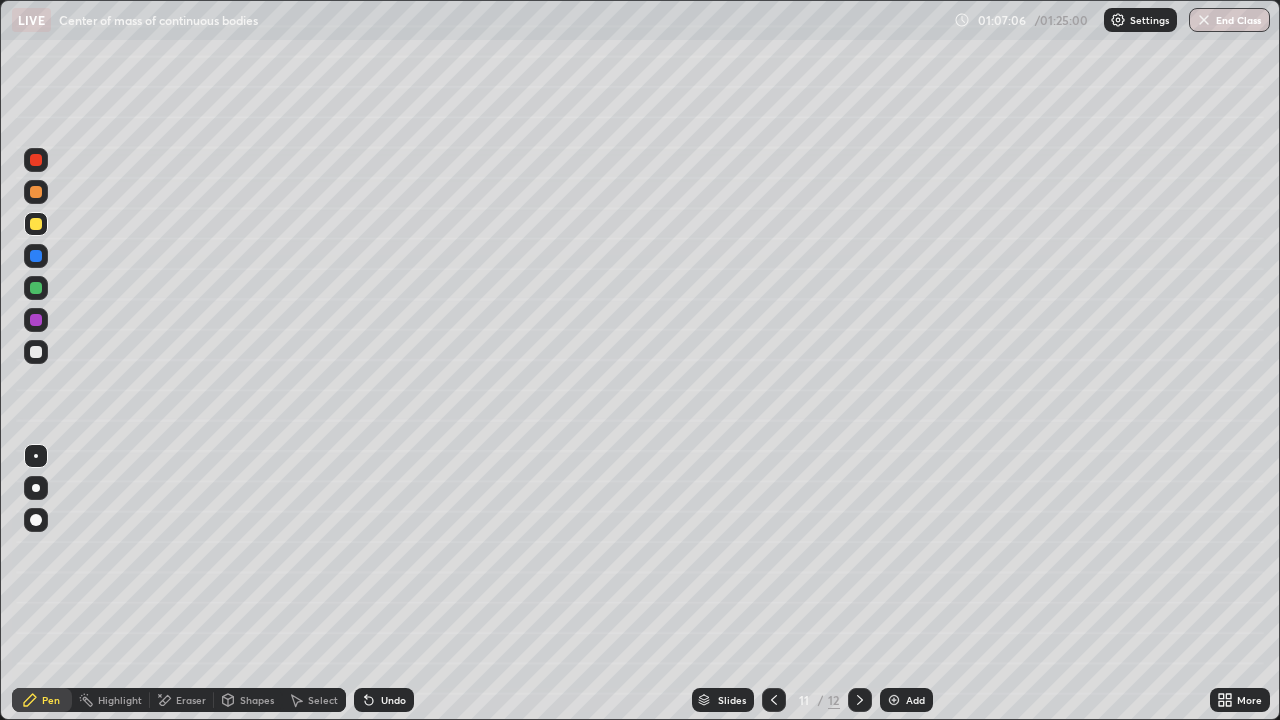click at bounding box center (774, 700) 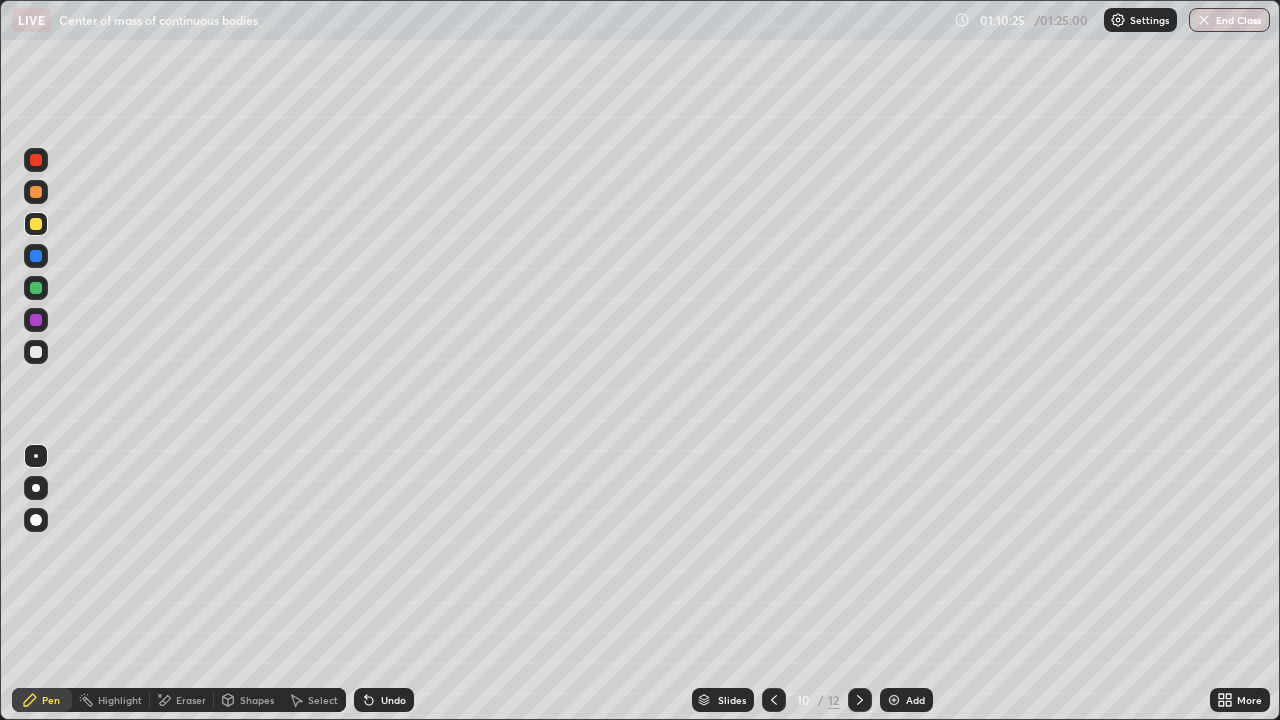 click 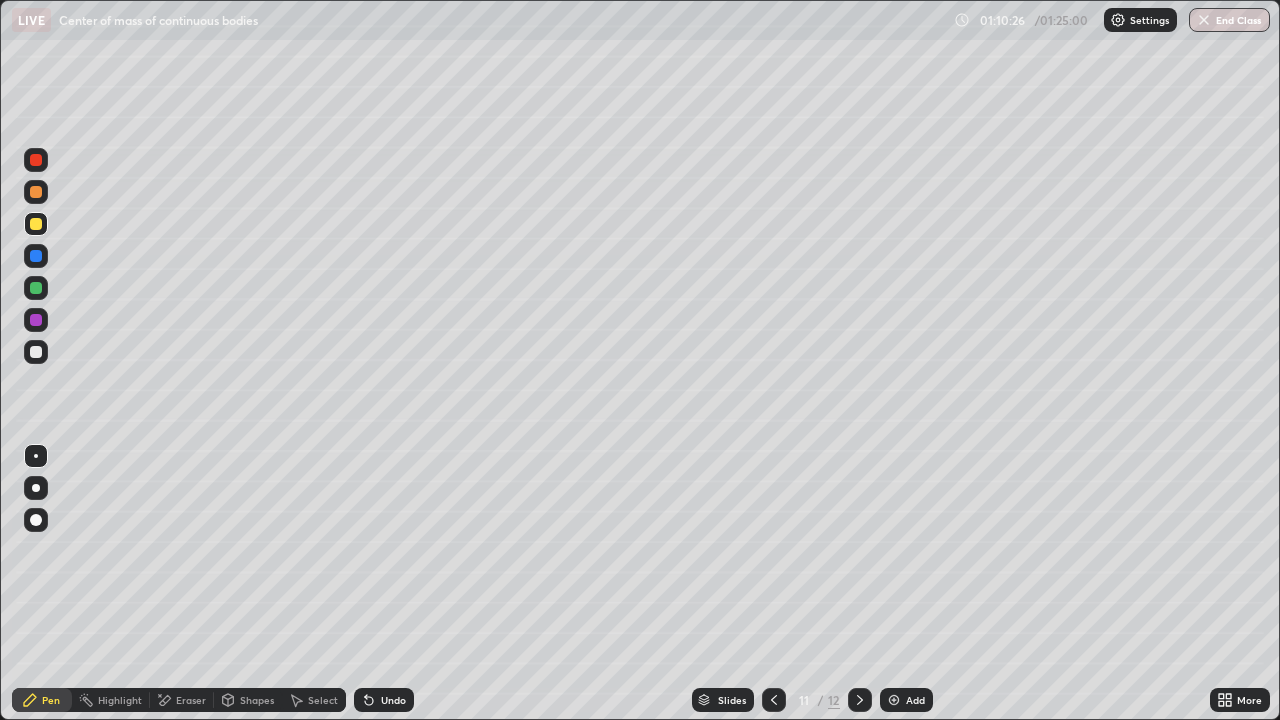 click 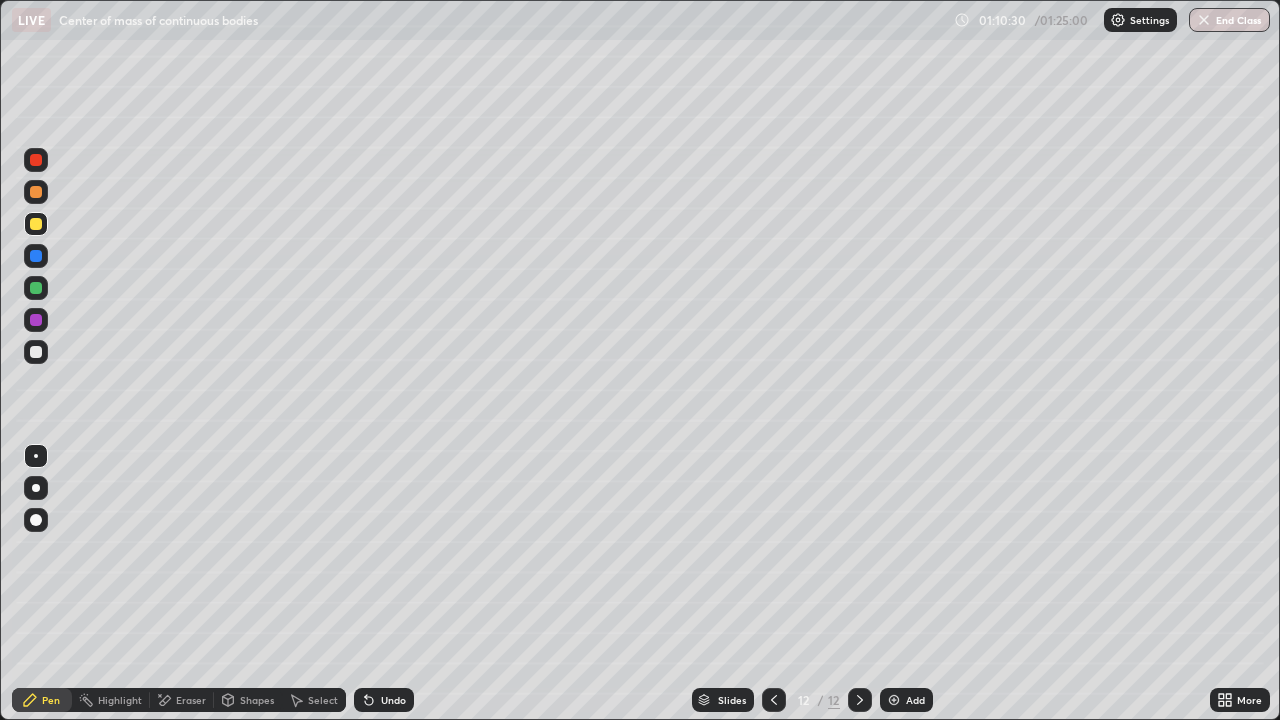 click at bounding box center (894, 700) 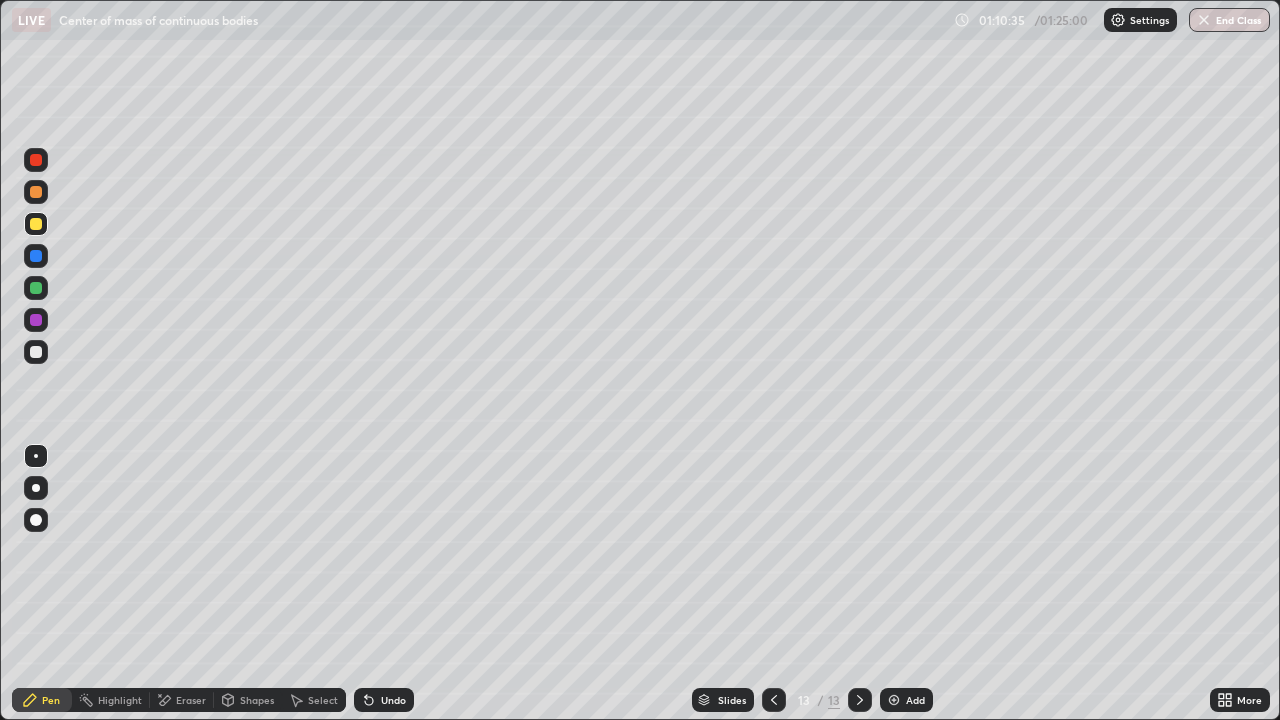 click at bounding box center (36, 352) 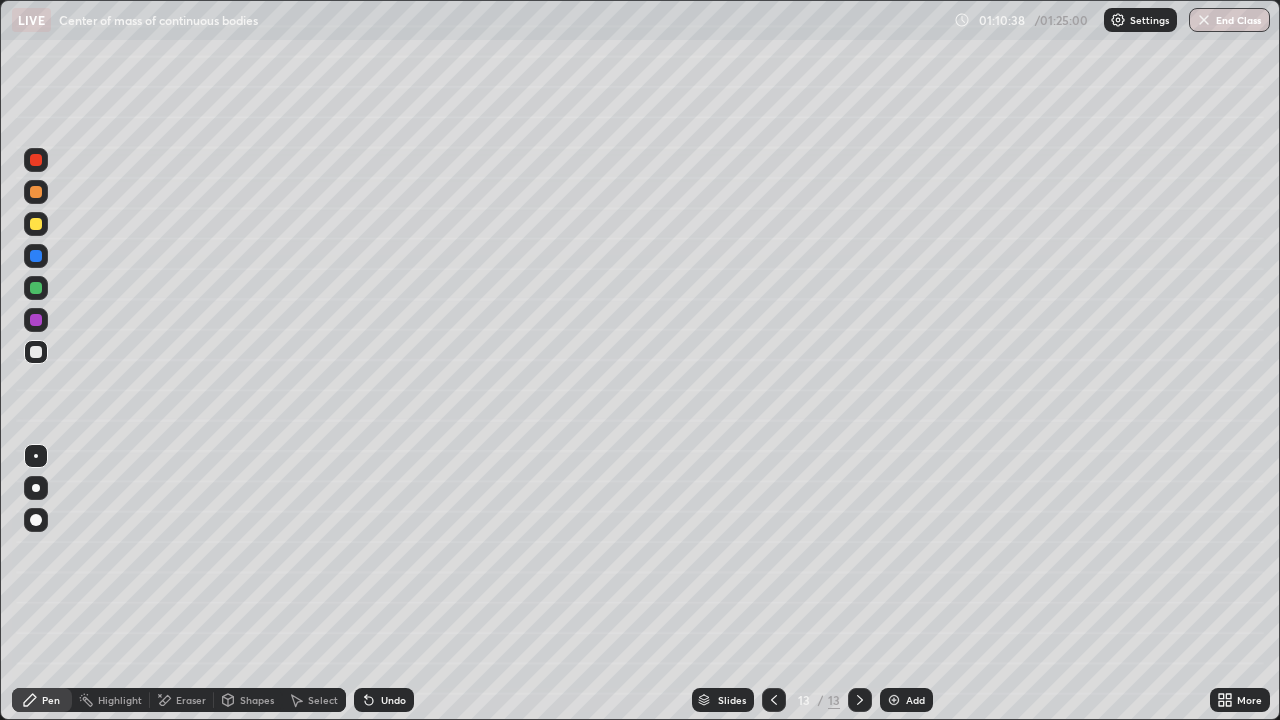 click at bounding box center (36, 488) 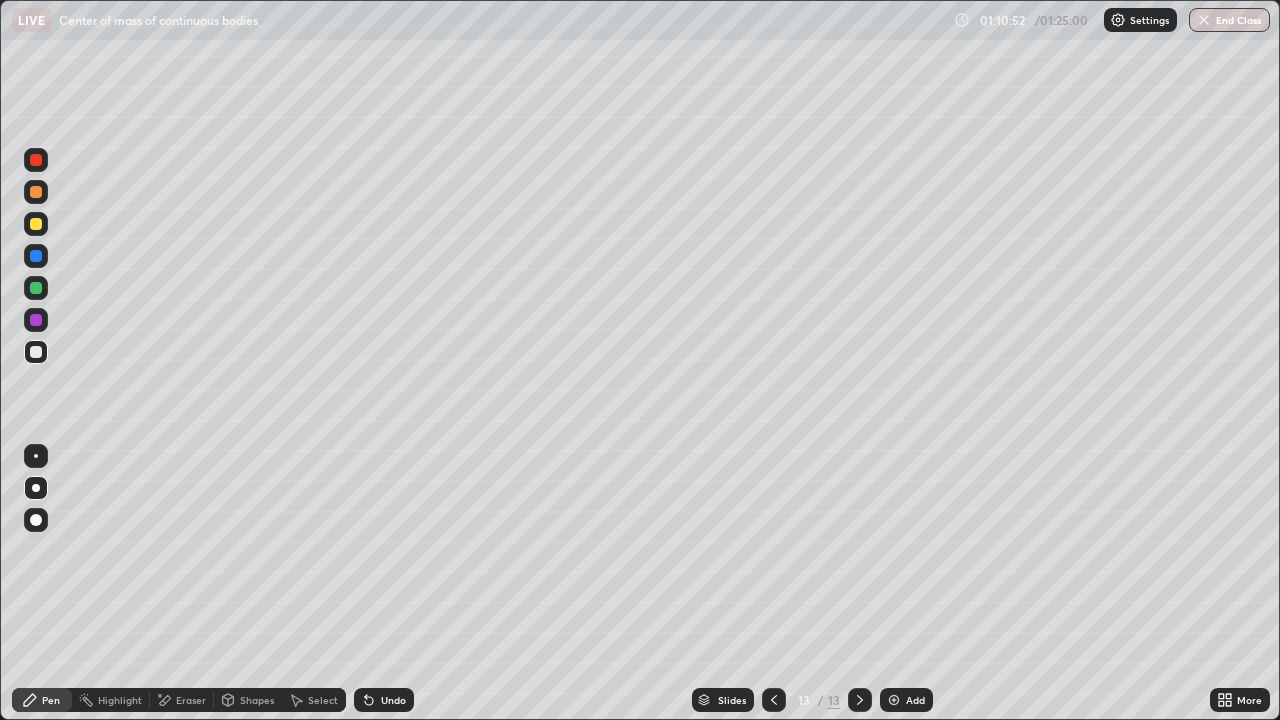 click 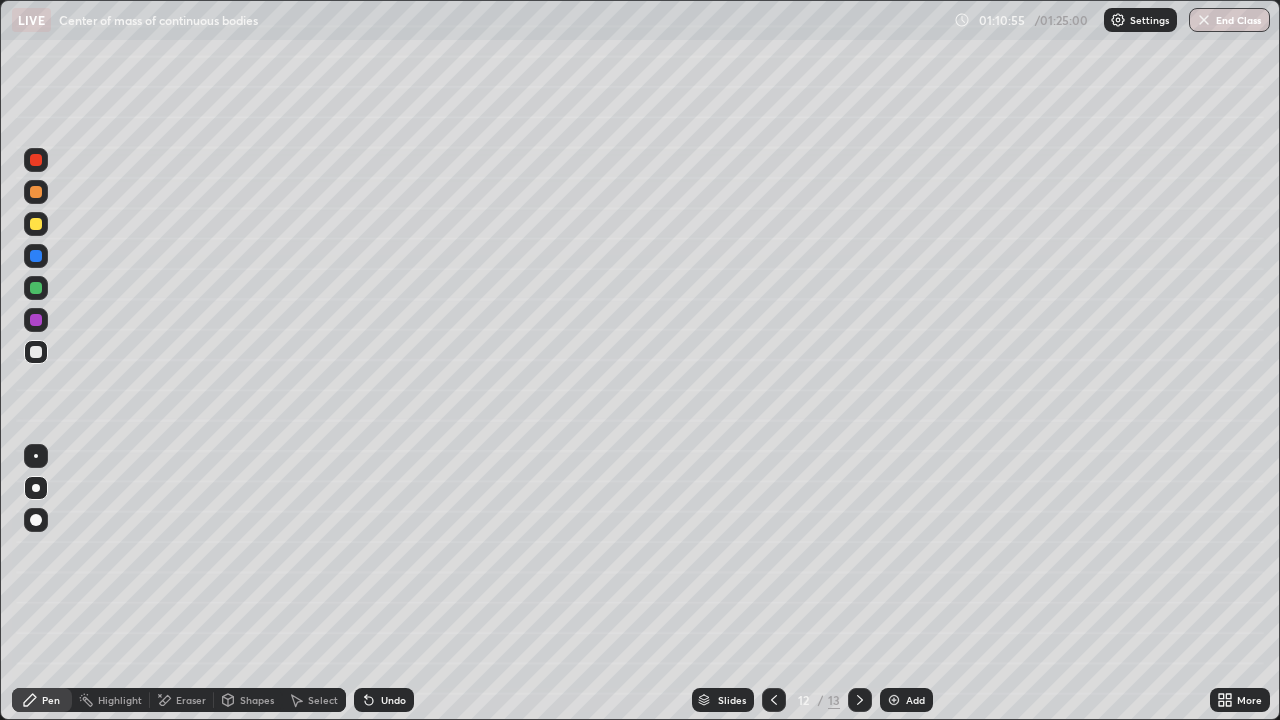click 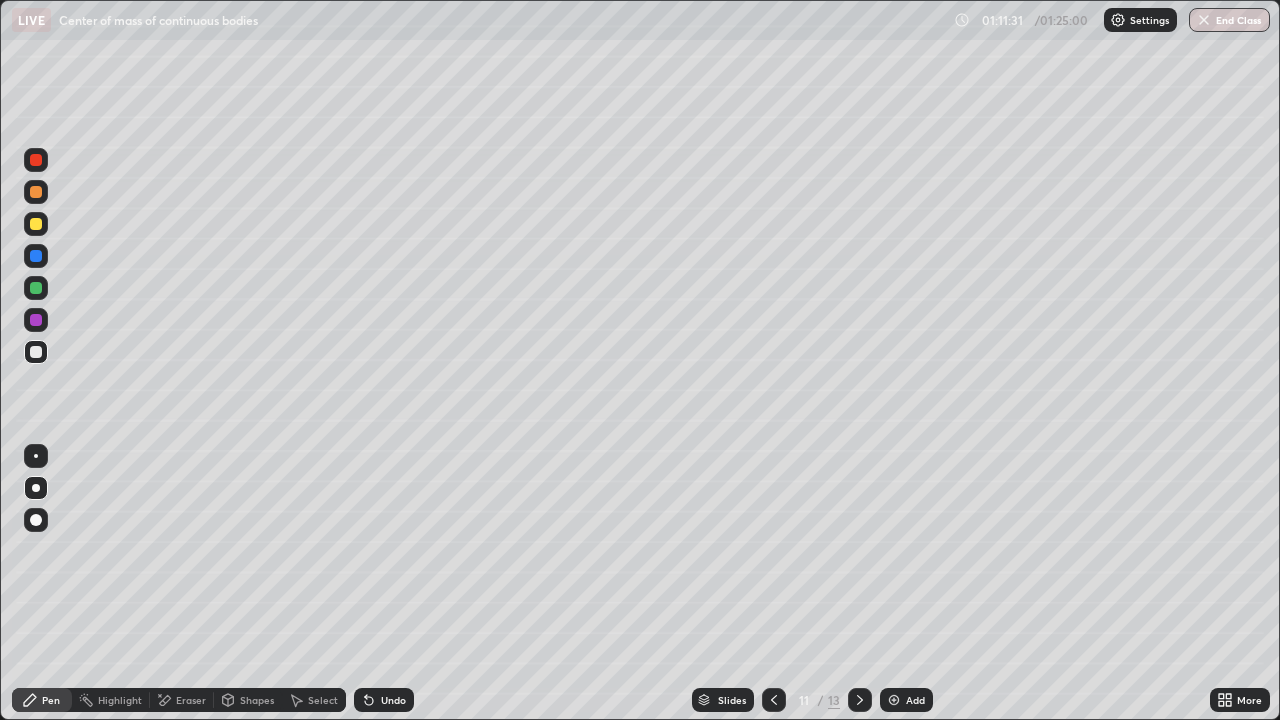 click 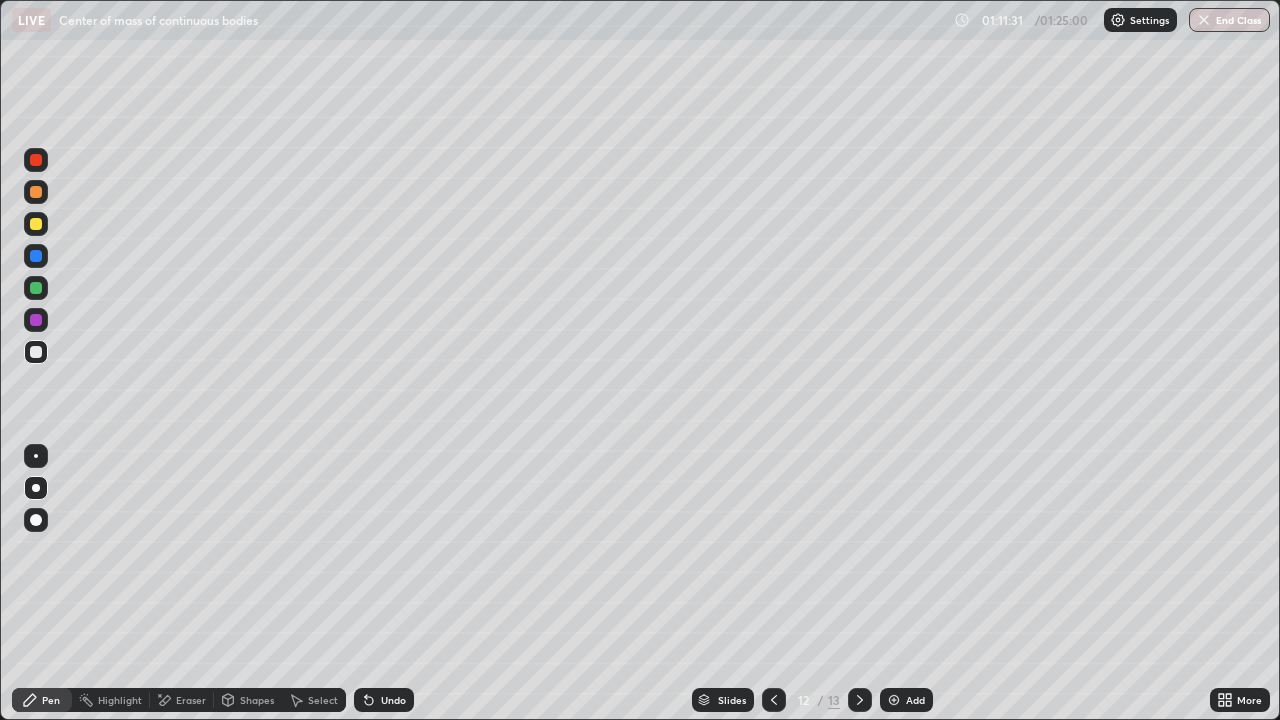 click 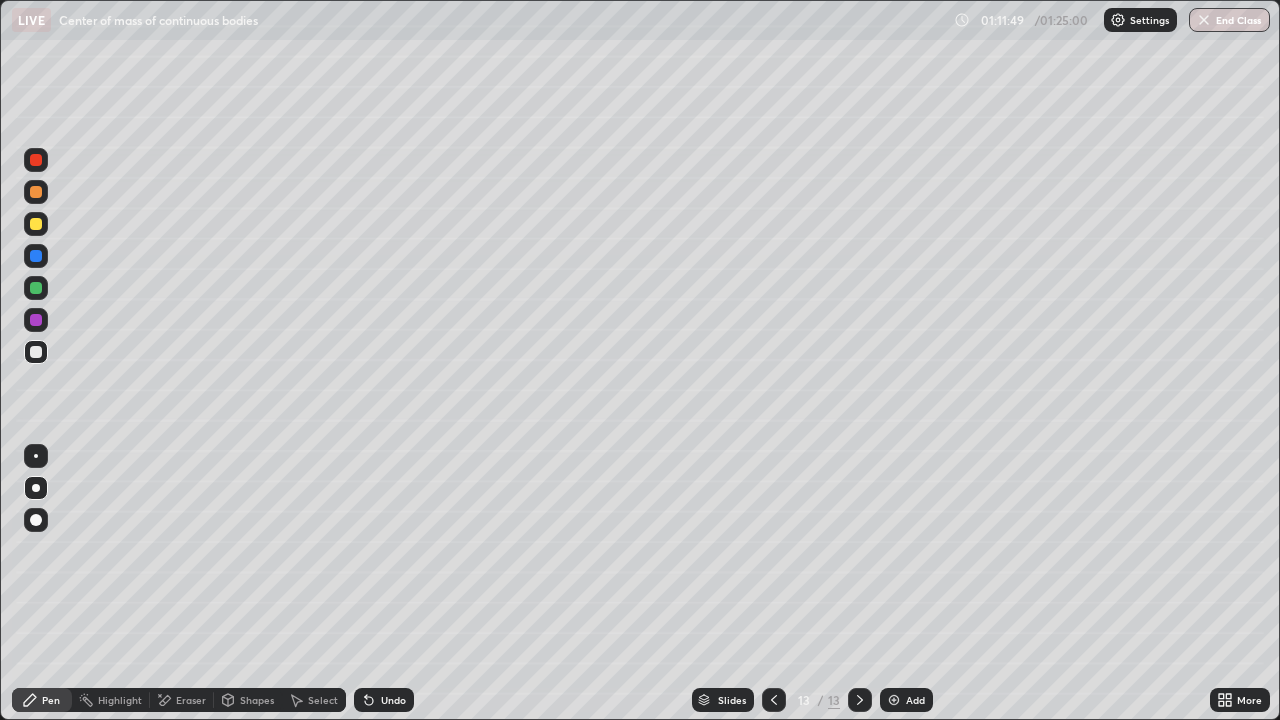 click on "Undo" at bounding box center (393, 700) 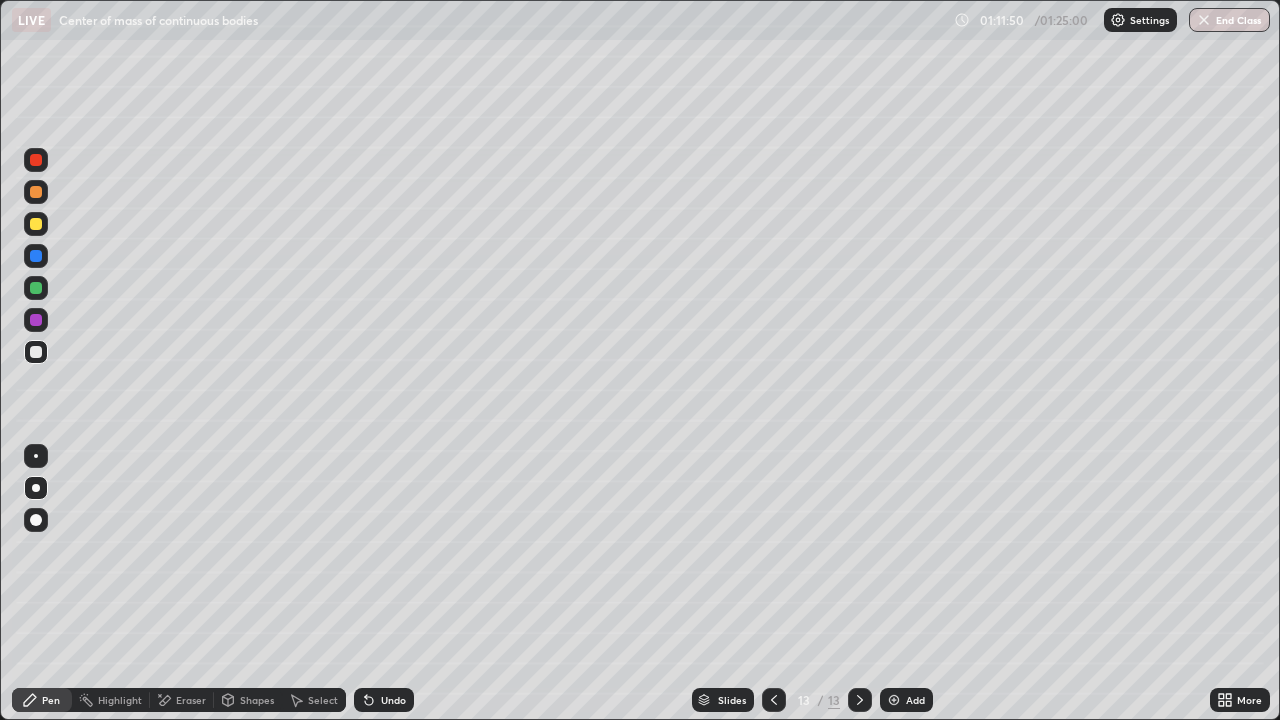 click 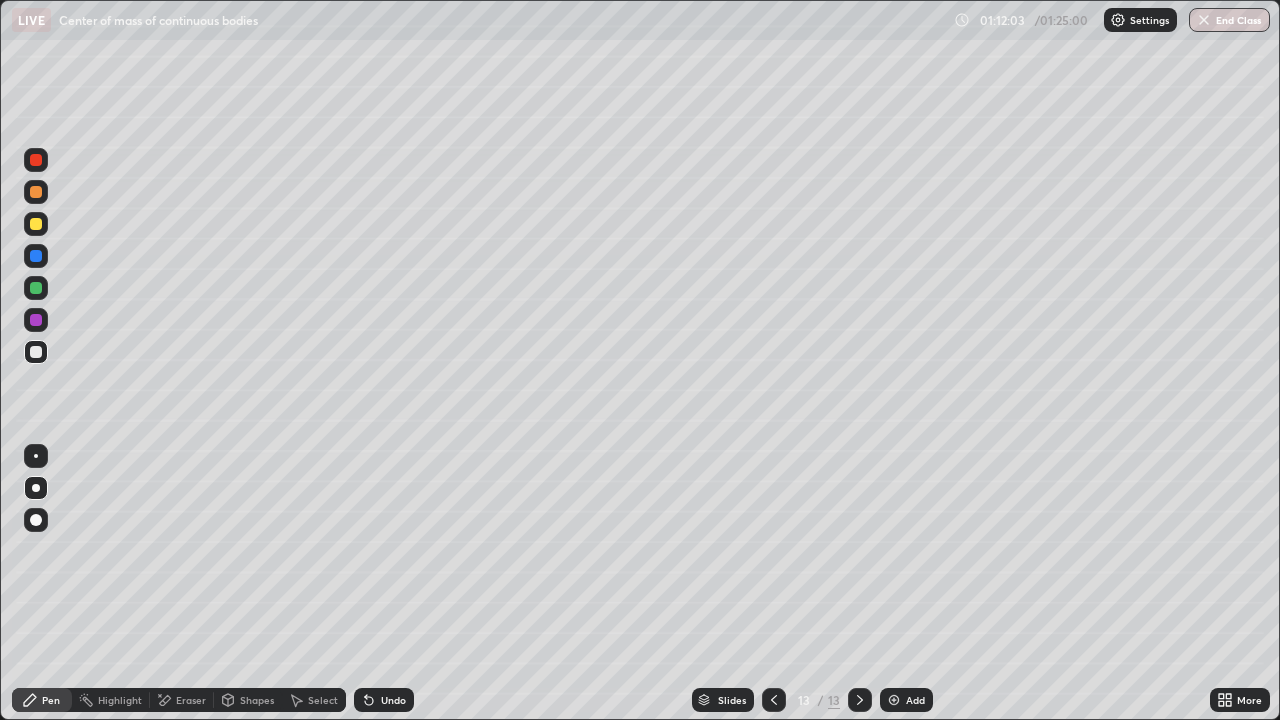 click on "Shapes" at bounding box center (257, 700) 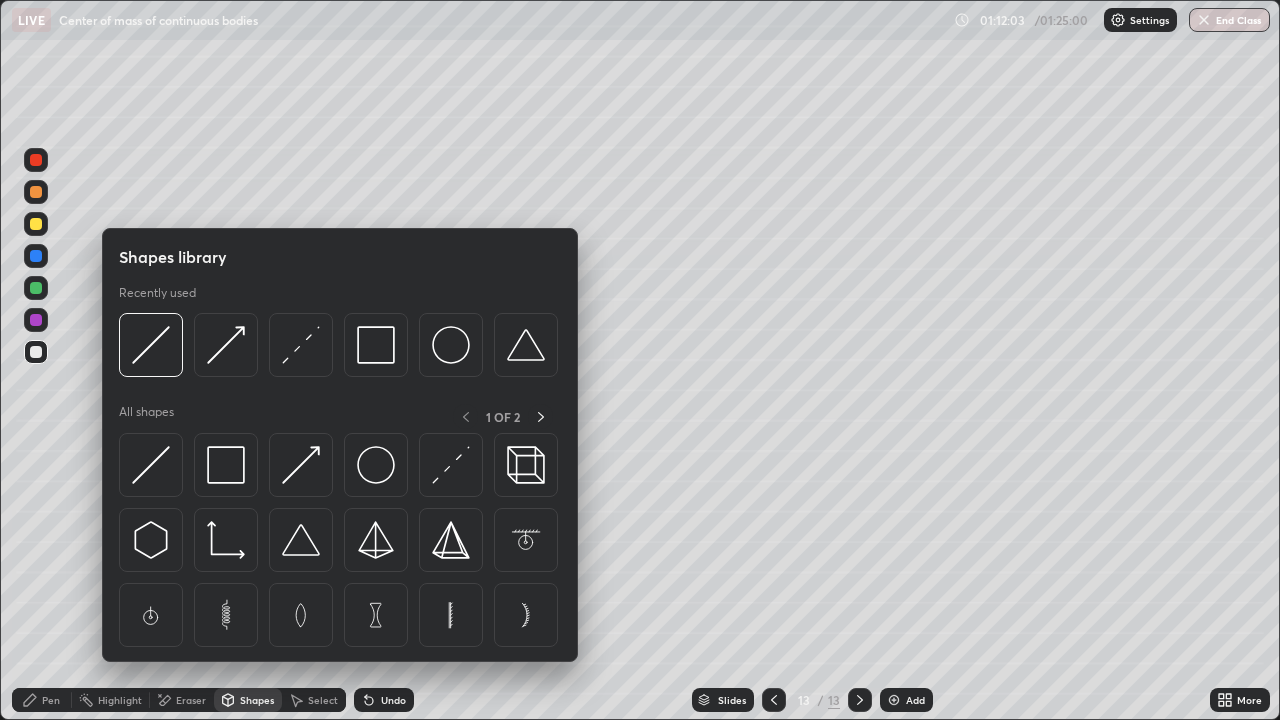 click on "Pen" at bounding box center (51, 700) 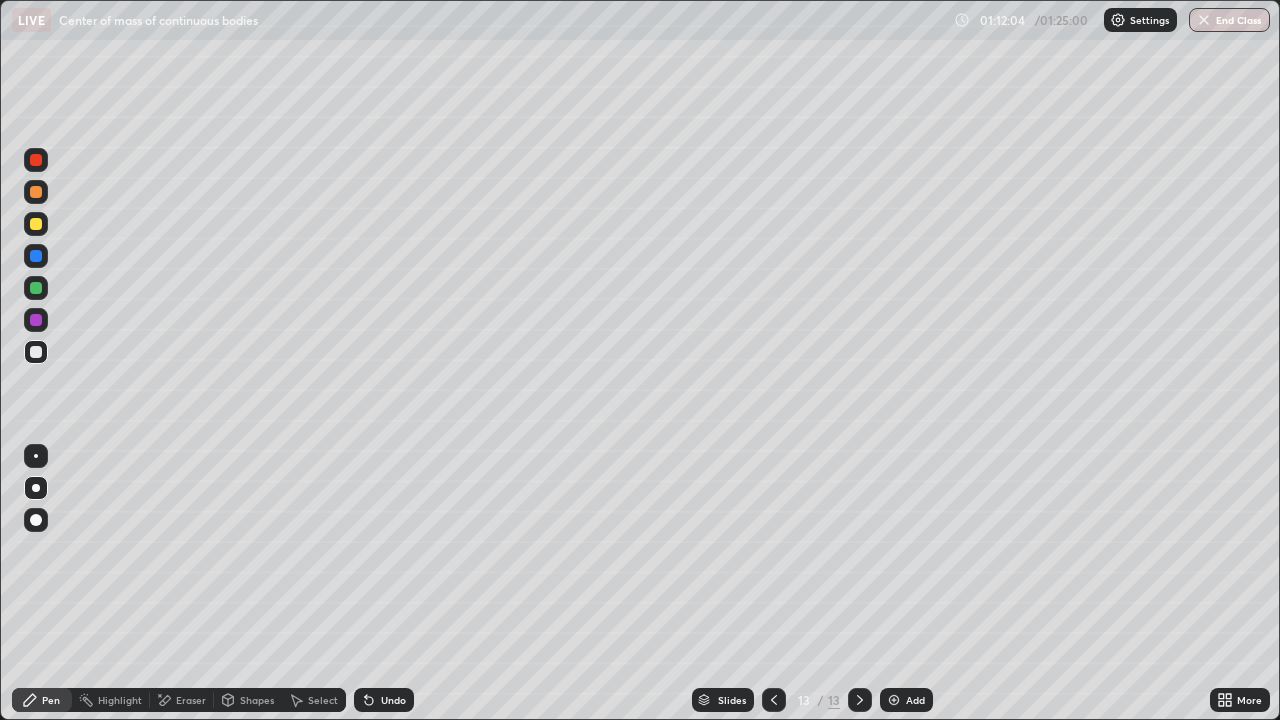 click at bounding box center [36, 456] 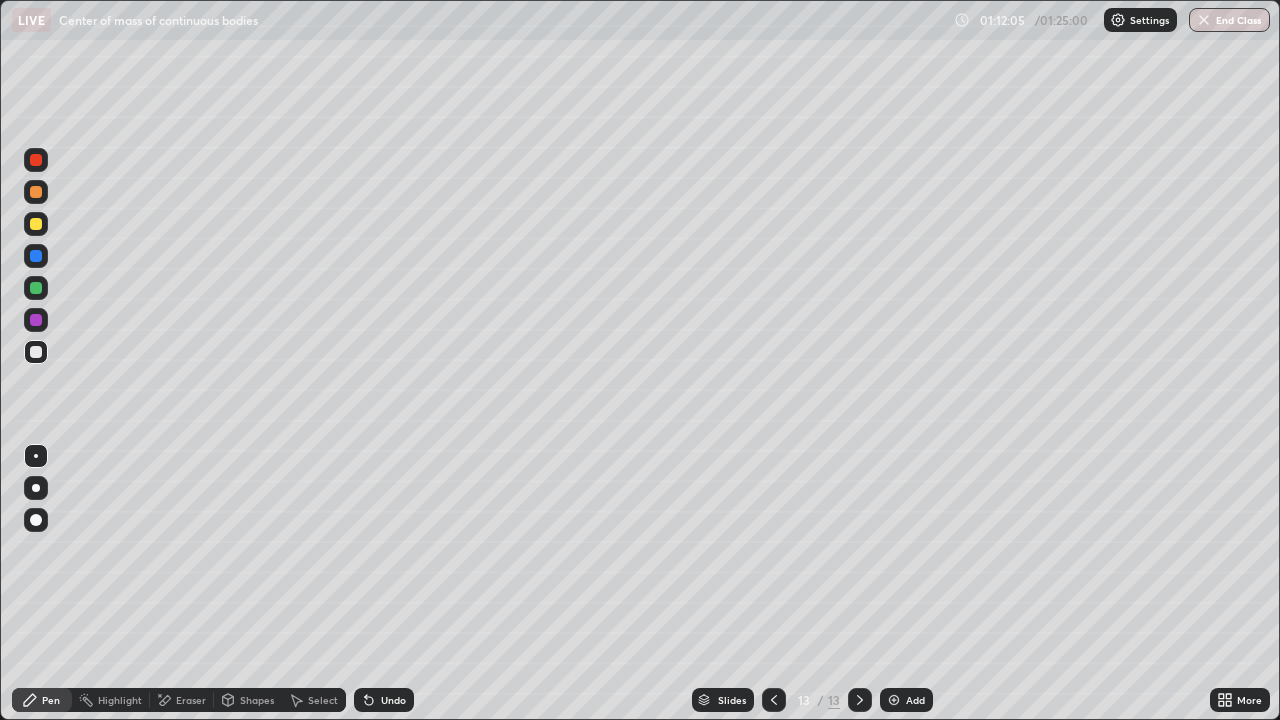 click on "Shapes" at bounding box center (257, 700) 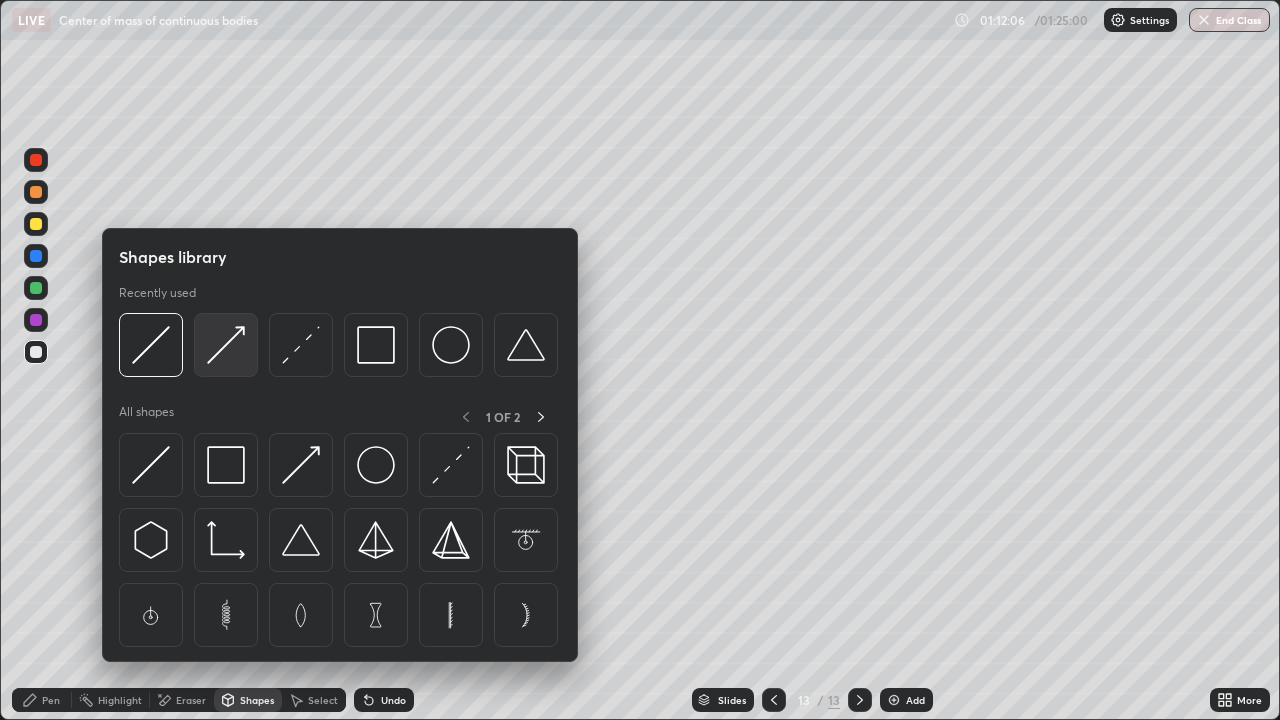 click at bounding box center (226, 345) 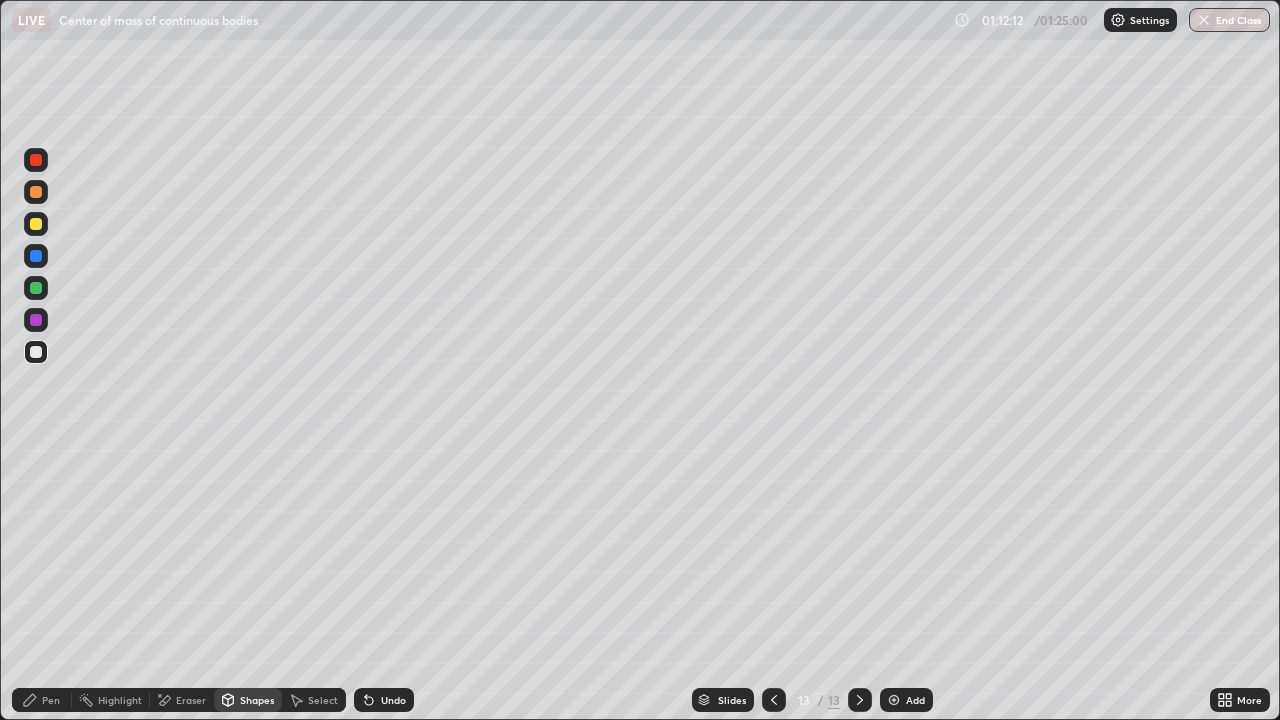 click on "Pen" at bounding box center [51, 700] 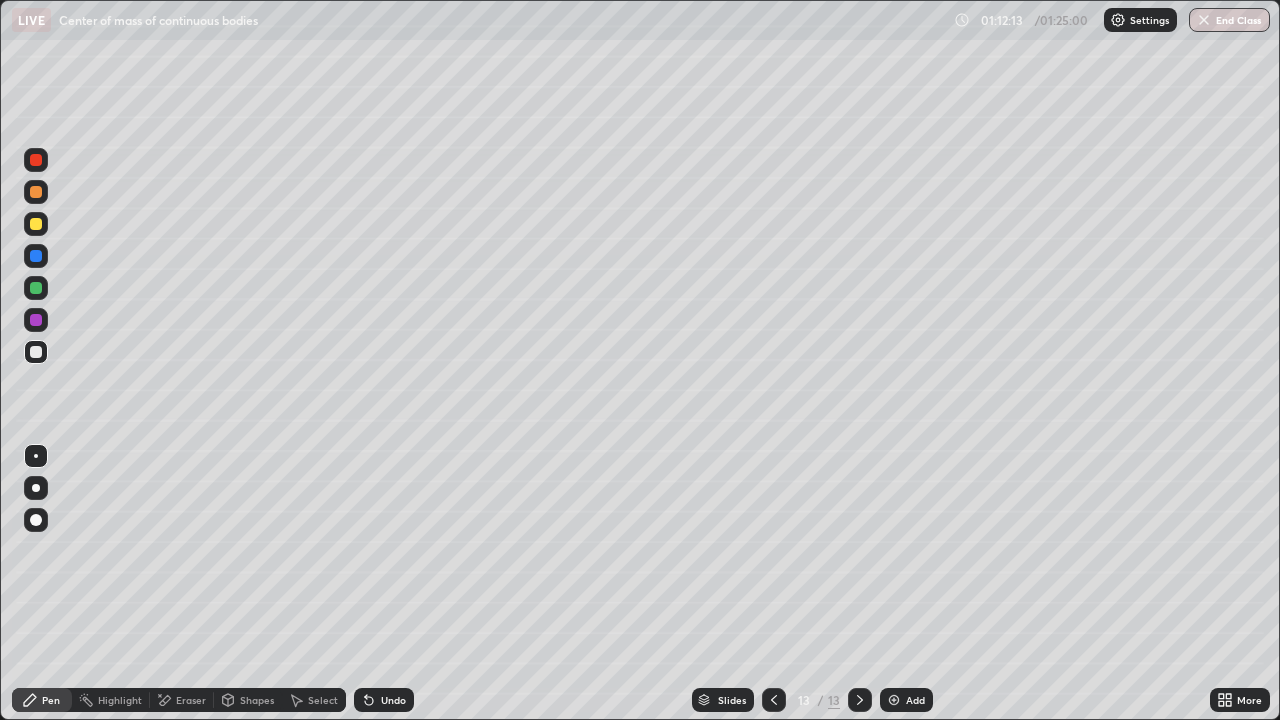 click at bounding box center [36, 520] 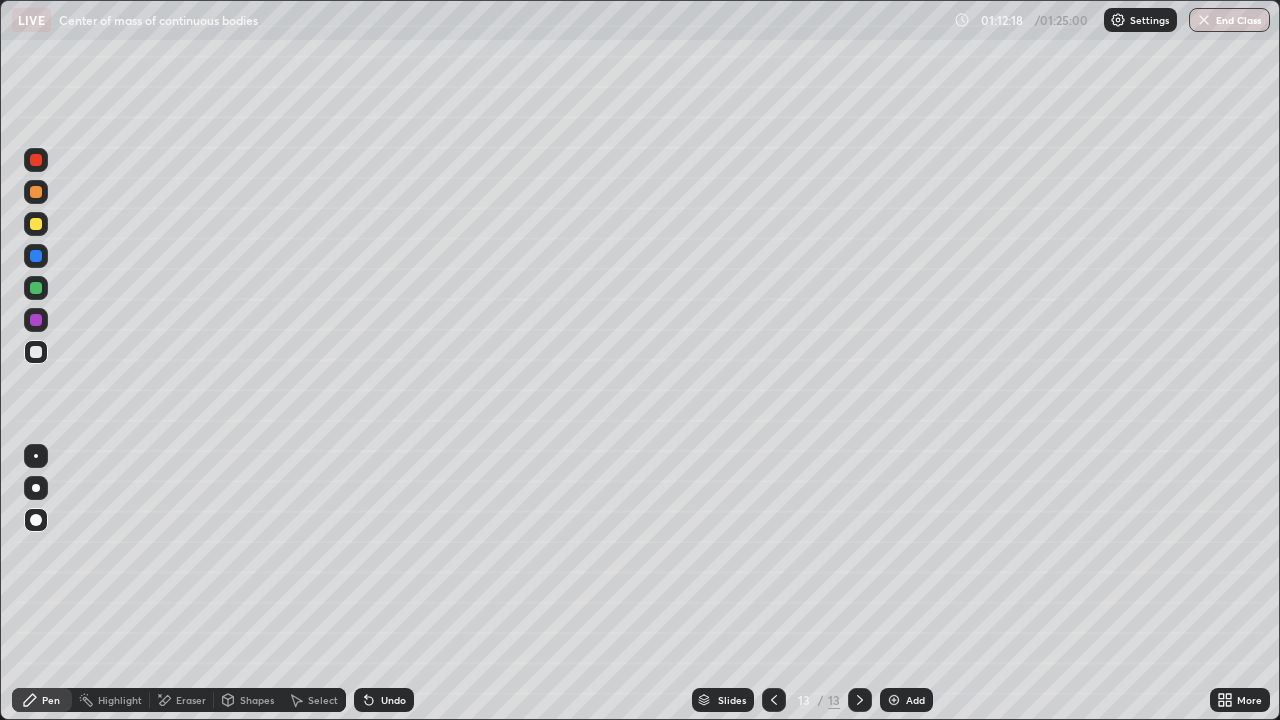 click on "Undo" at bounding box center (393, 700) 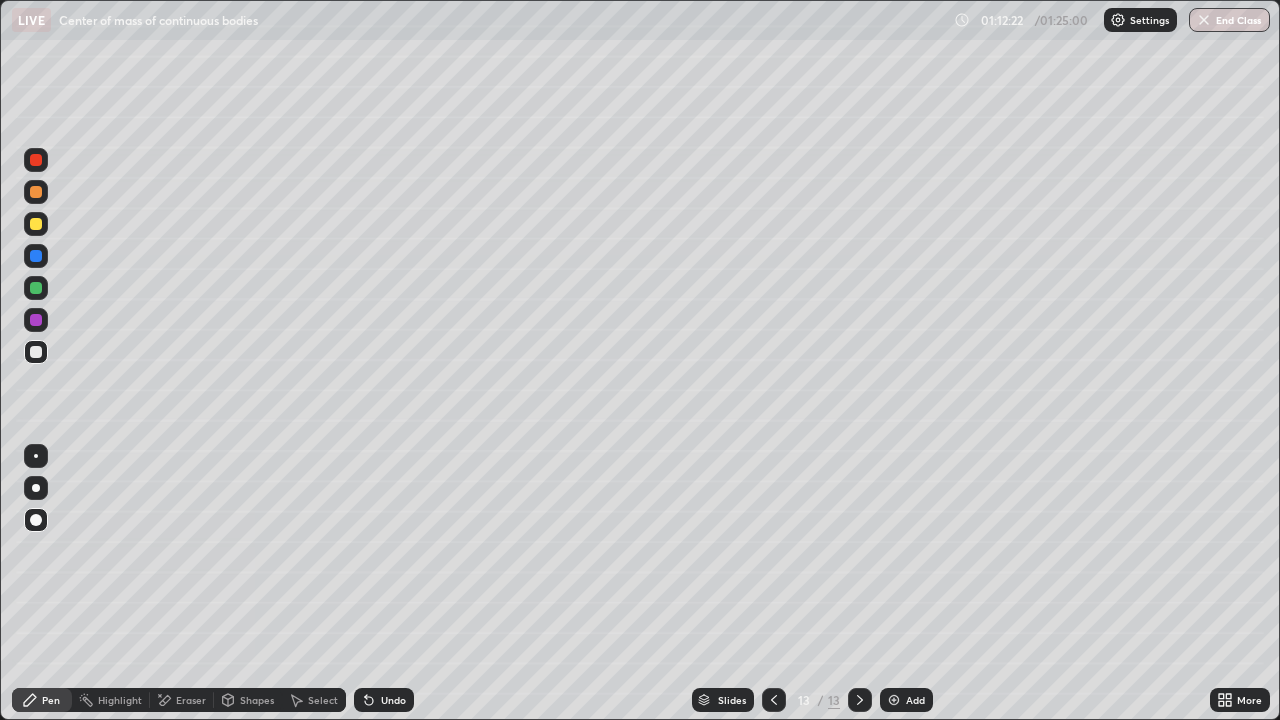click on "Undo" at bounding box center (393, 700) 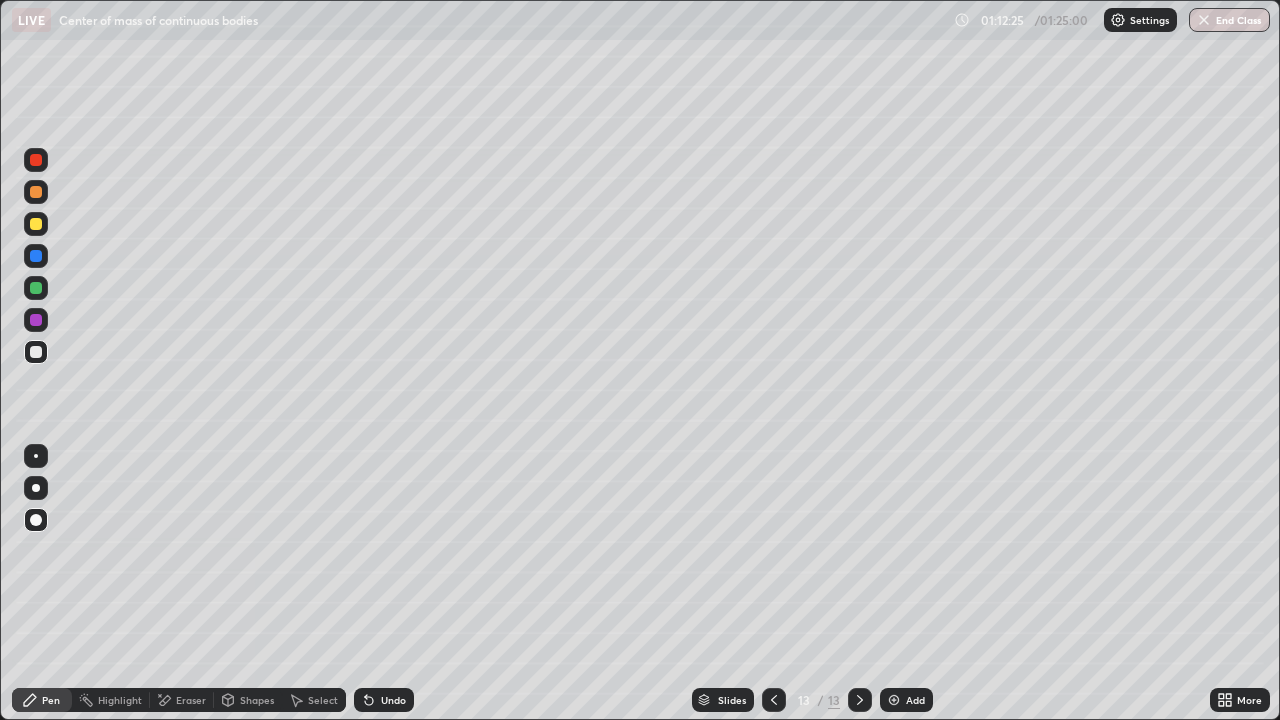 click on "Undo" at bounding box center [384, 700] 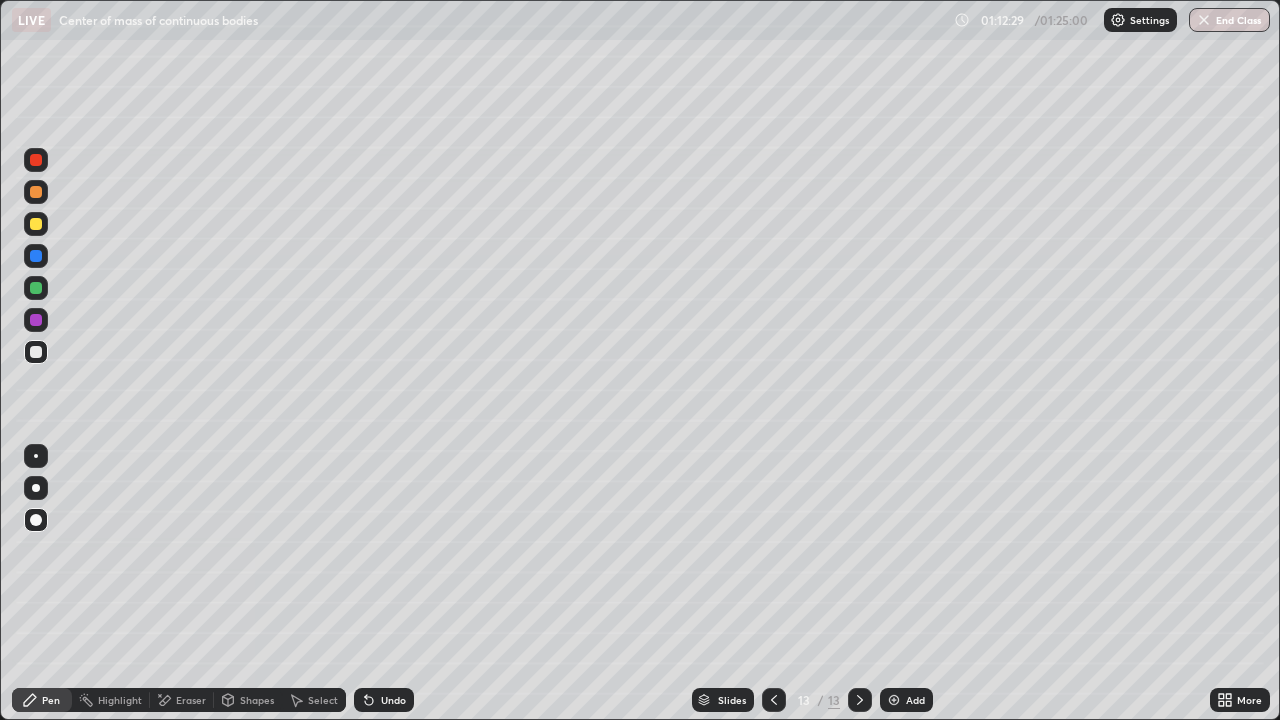 click at bounding box center (36, 456) 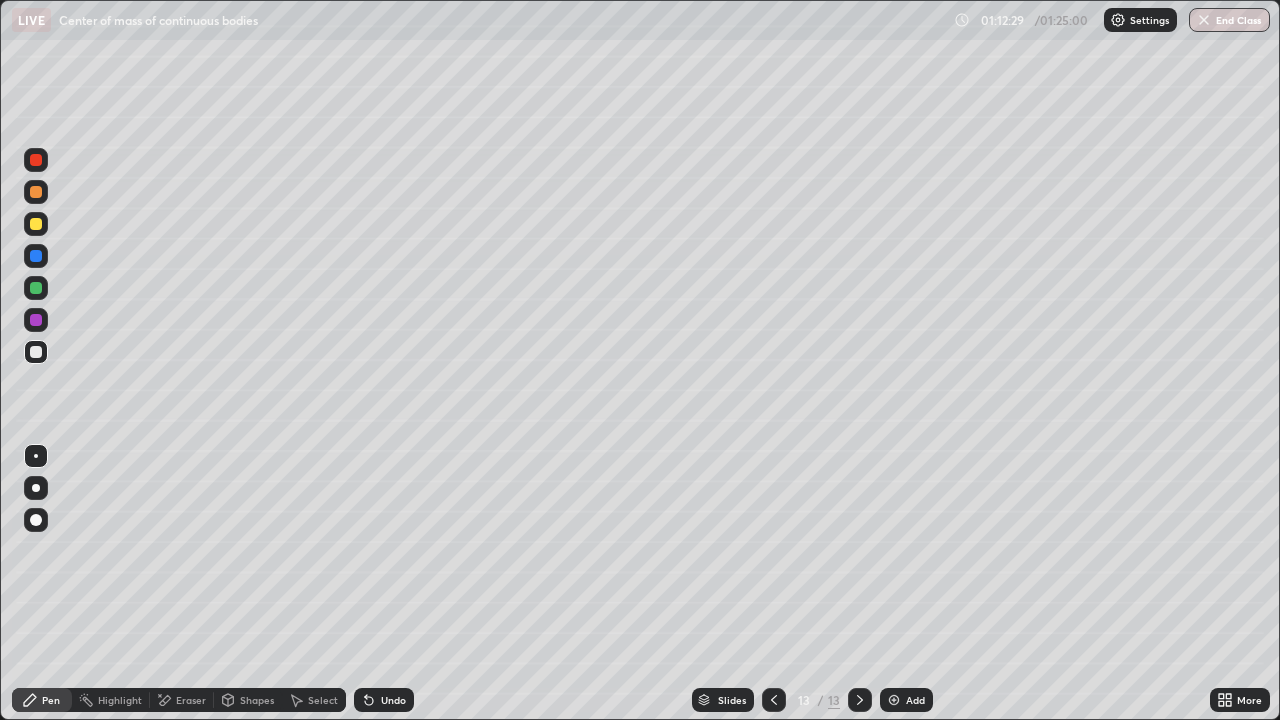 click on "Shapes" at bounding box center [257, 700] 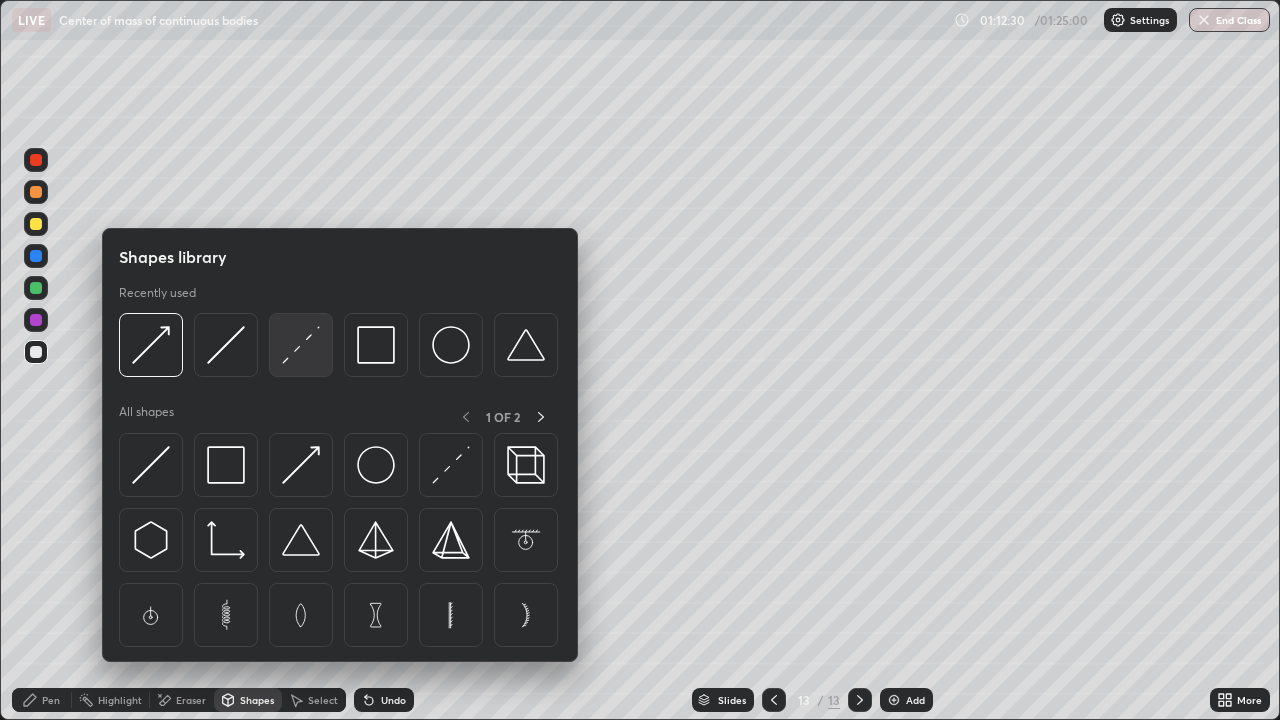 click at bounding box center [301, 345] 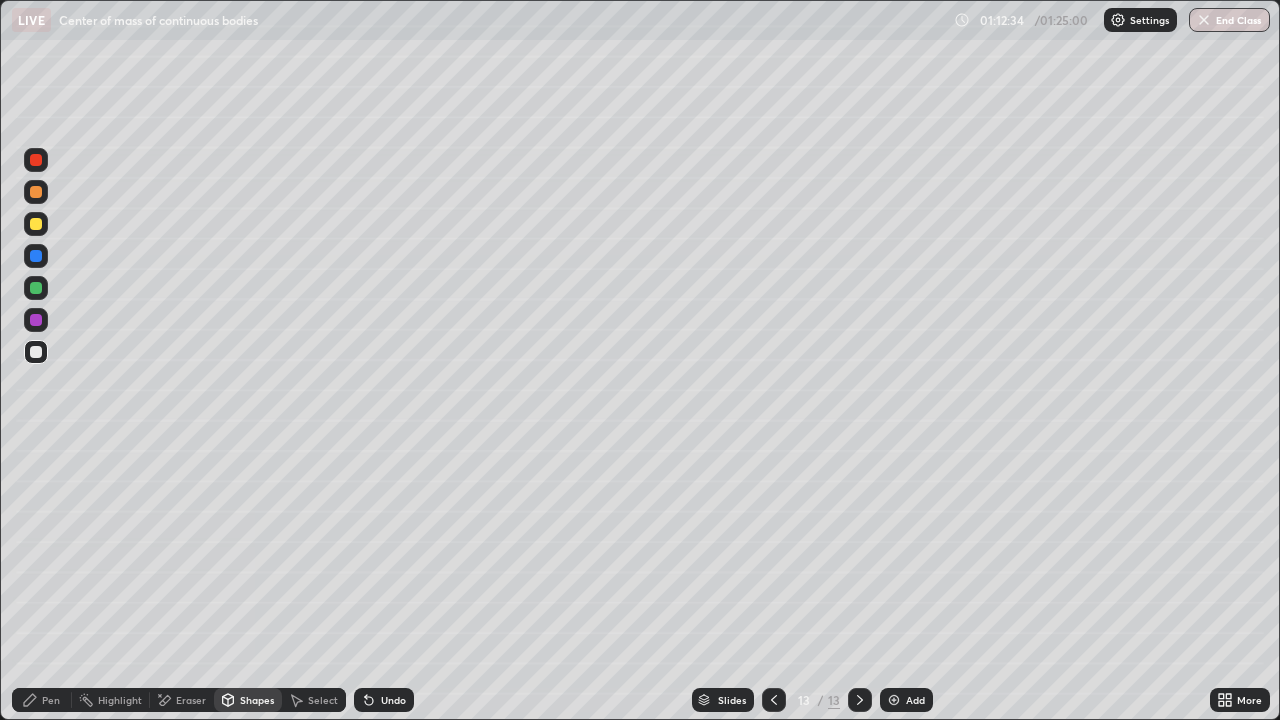 click on "Undo" at bounding box center (393, 700) 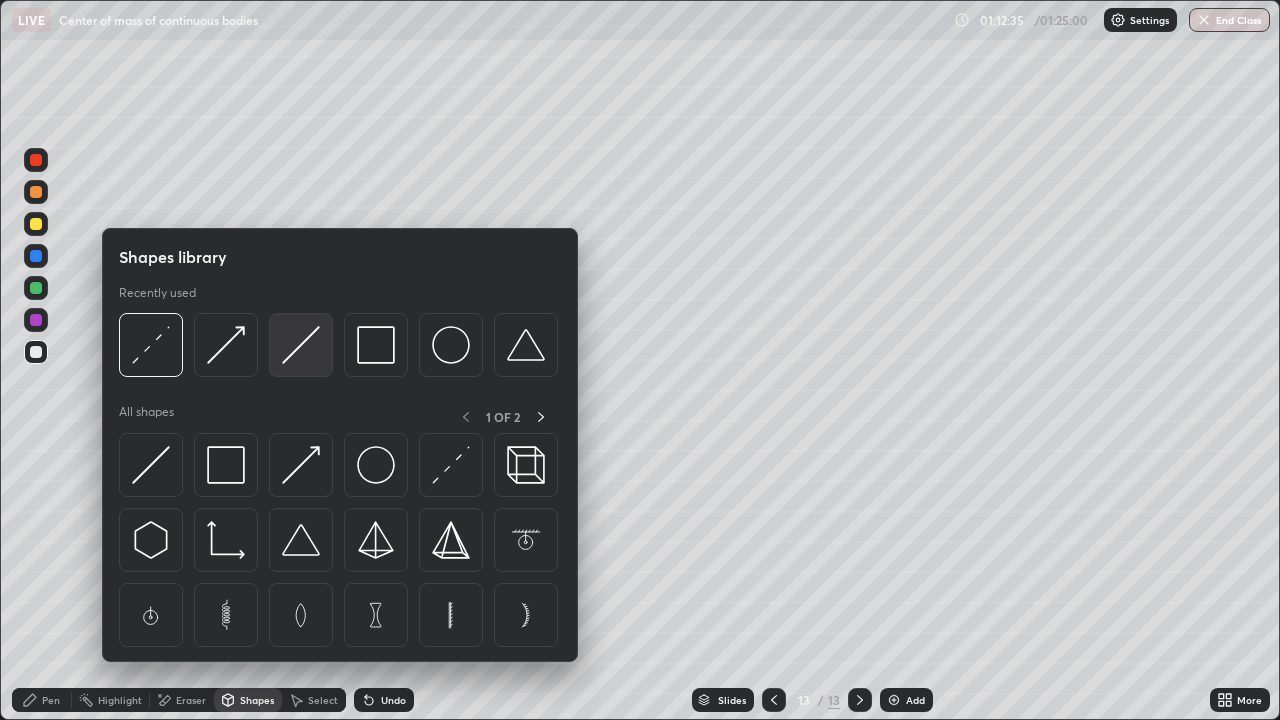 click at bounding box center [301, 345] 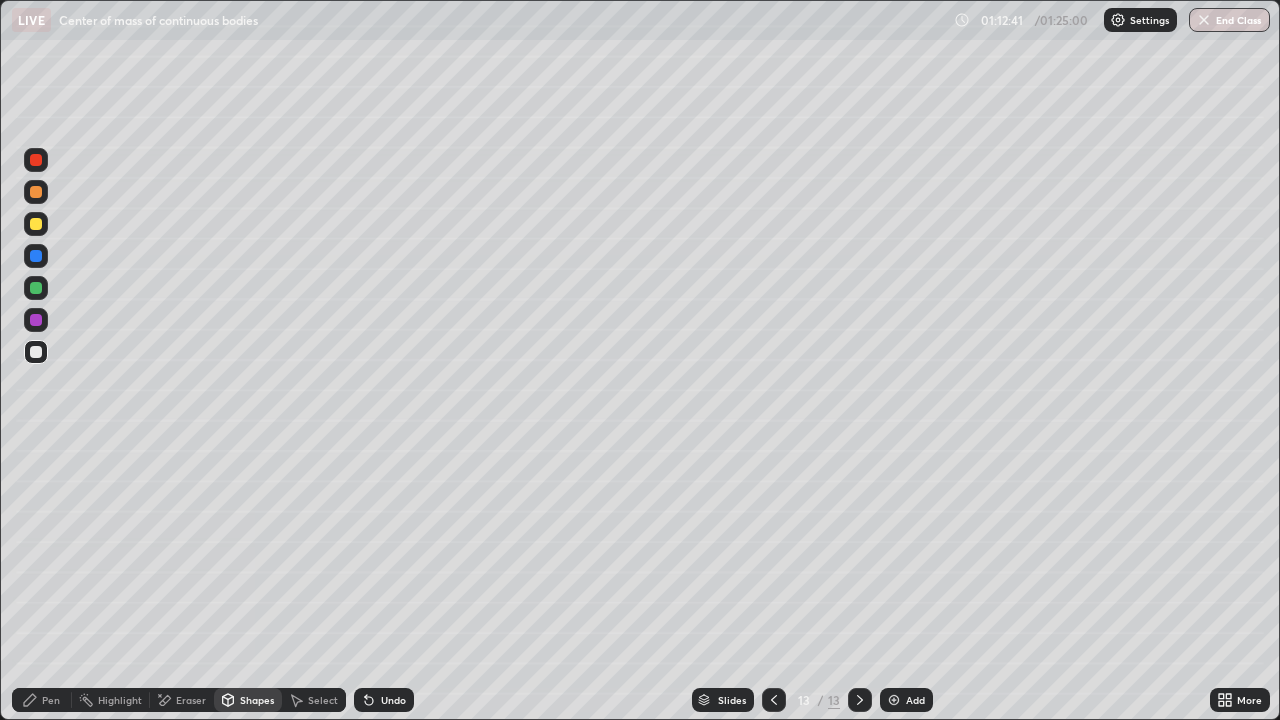 click 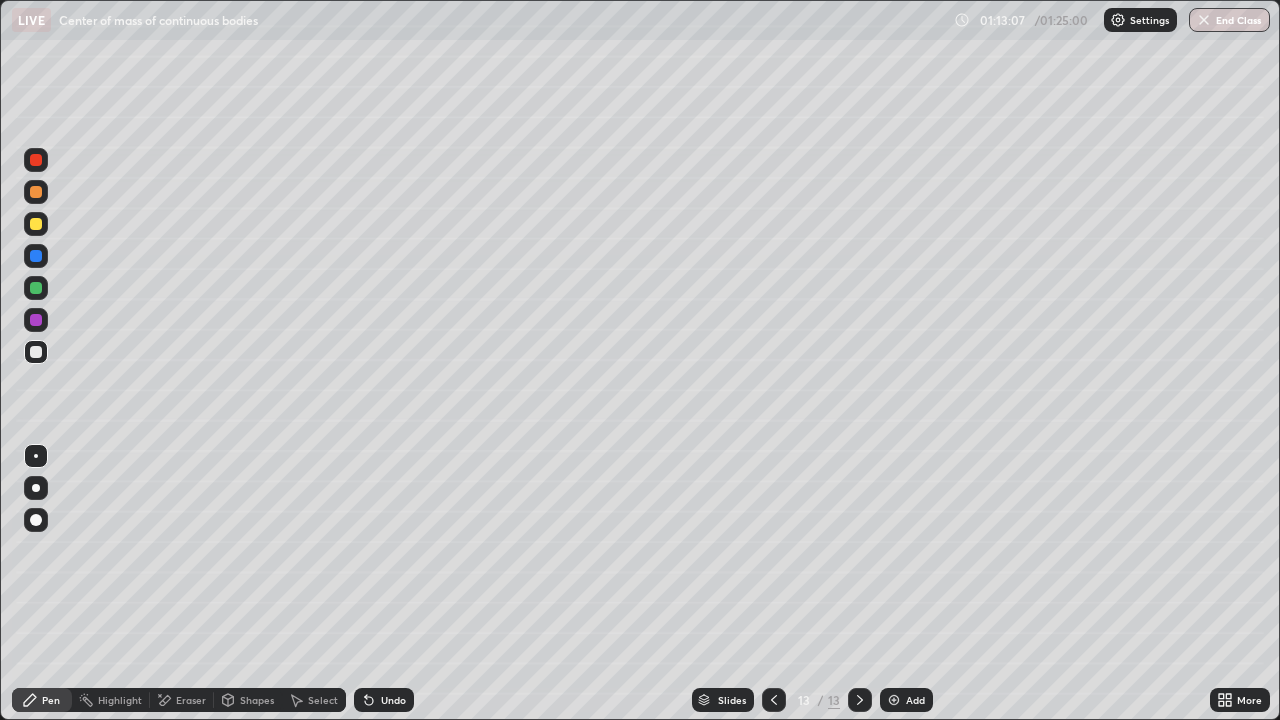 click on "Eraser" at bounding box center (191, 700) 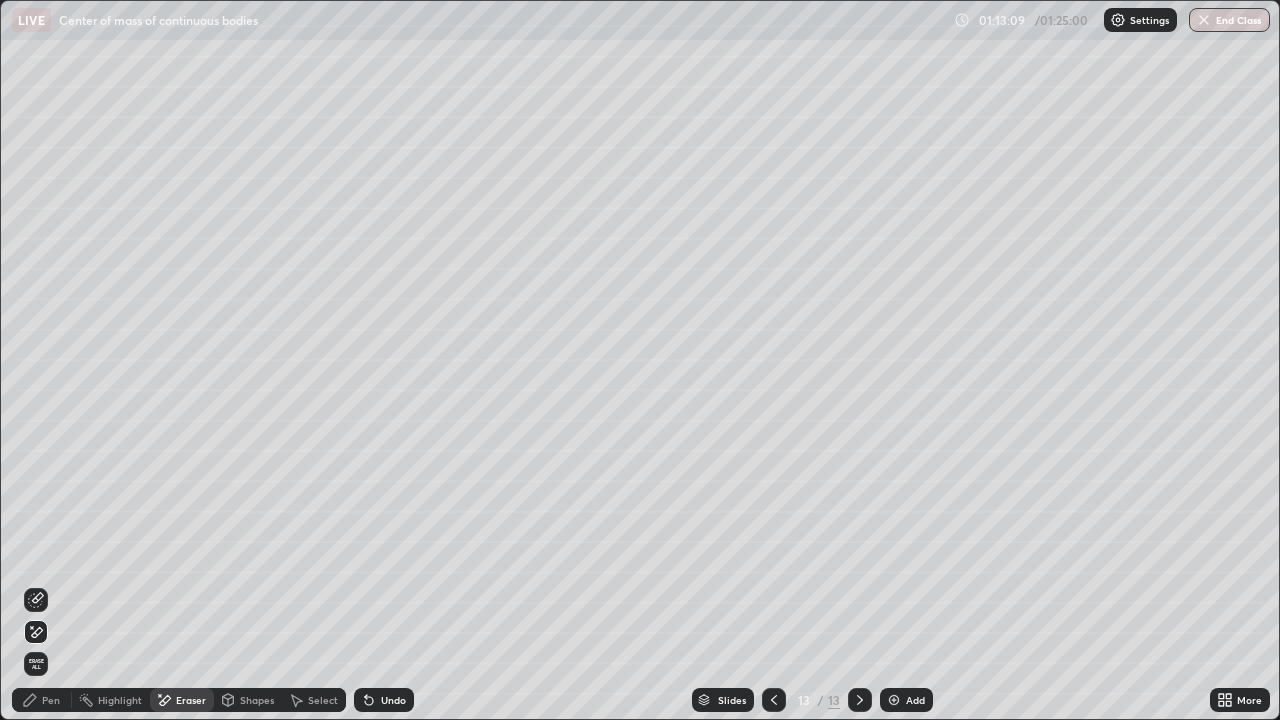 click 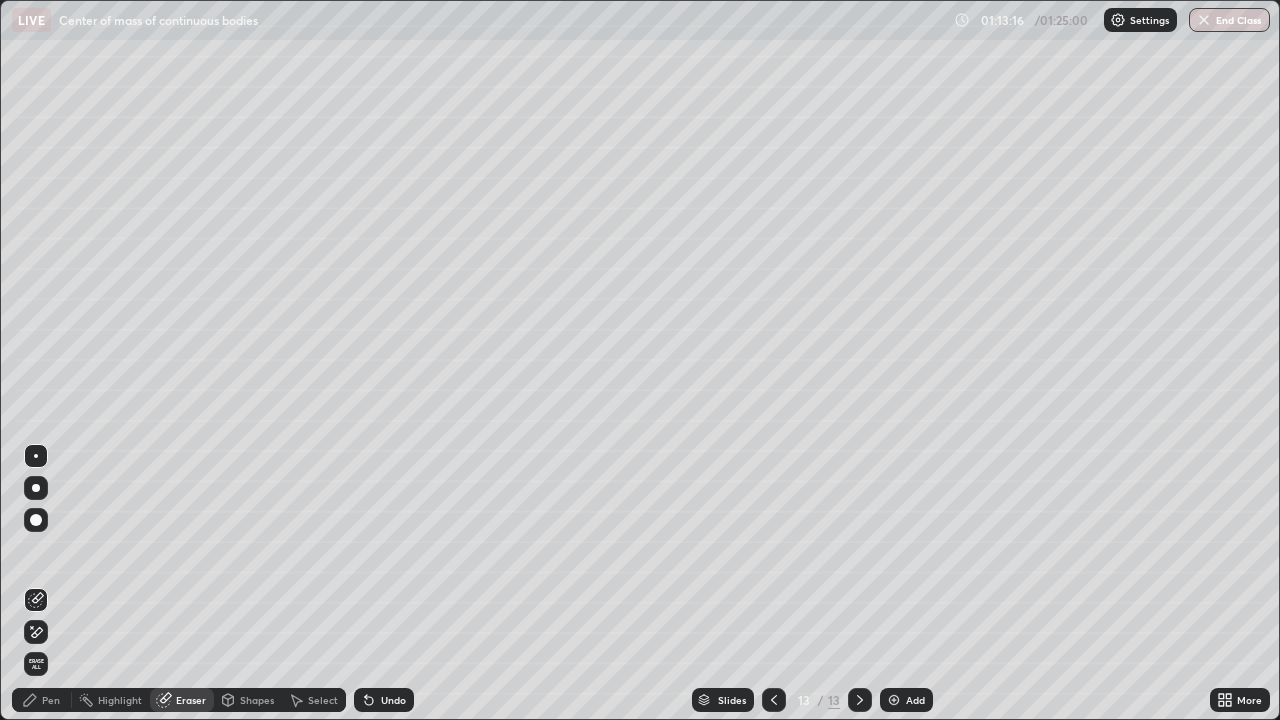 click on "Pen" at bounding box center [51, 700] 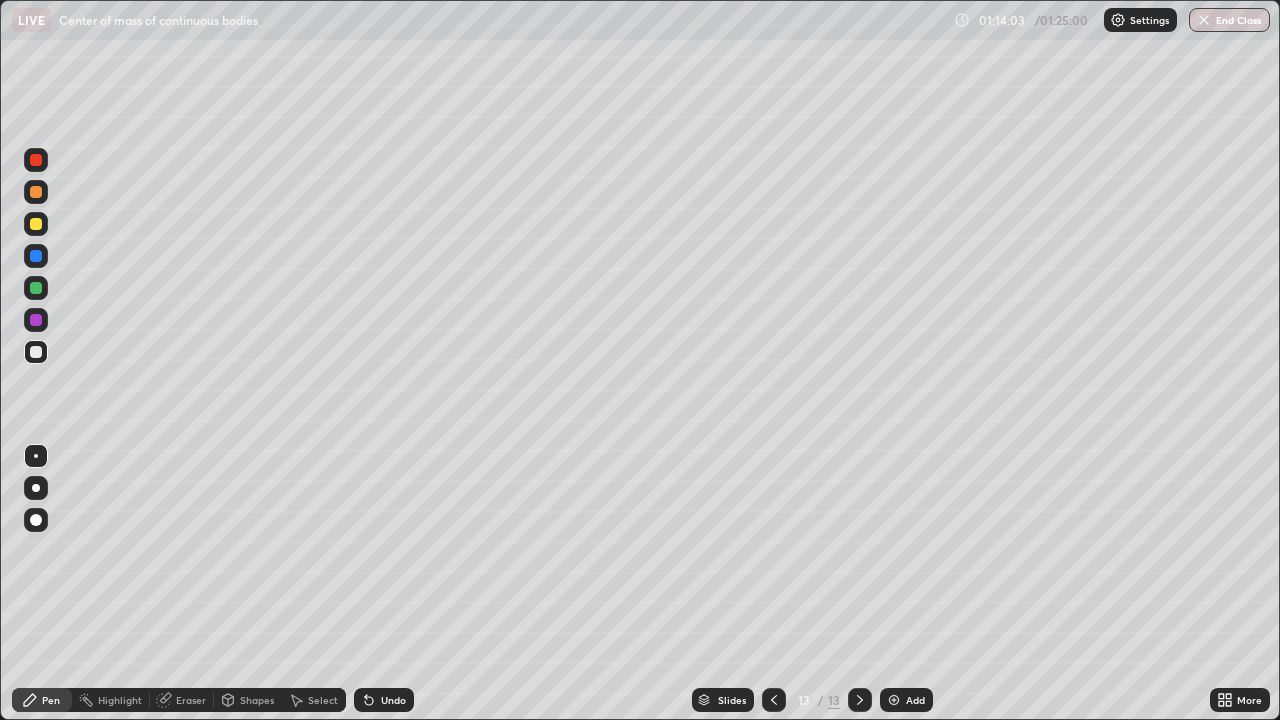 click at bounding box center [36, 224] 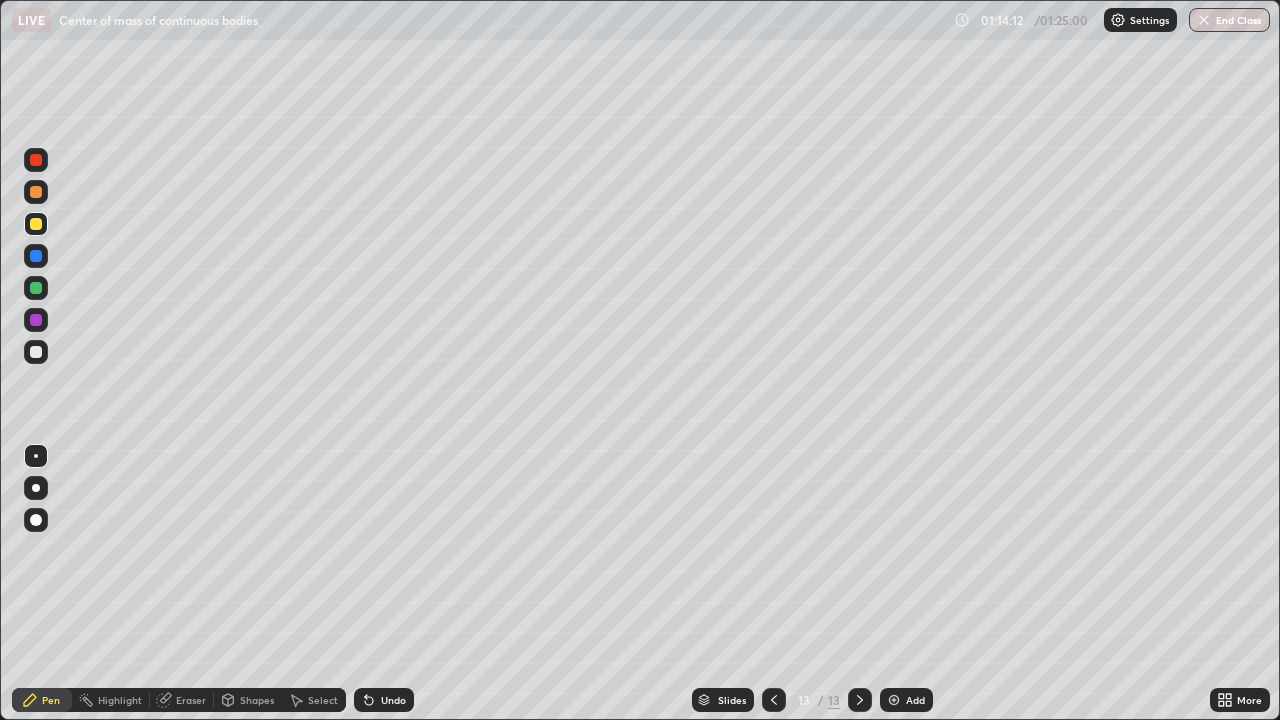 click at bounding box center (36, 352) 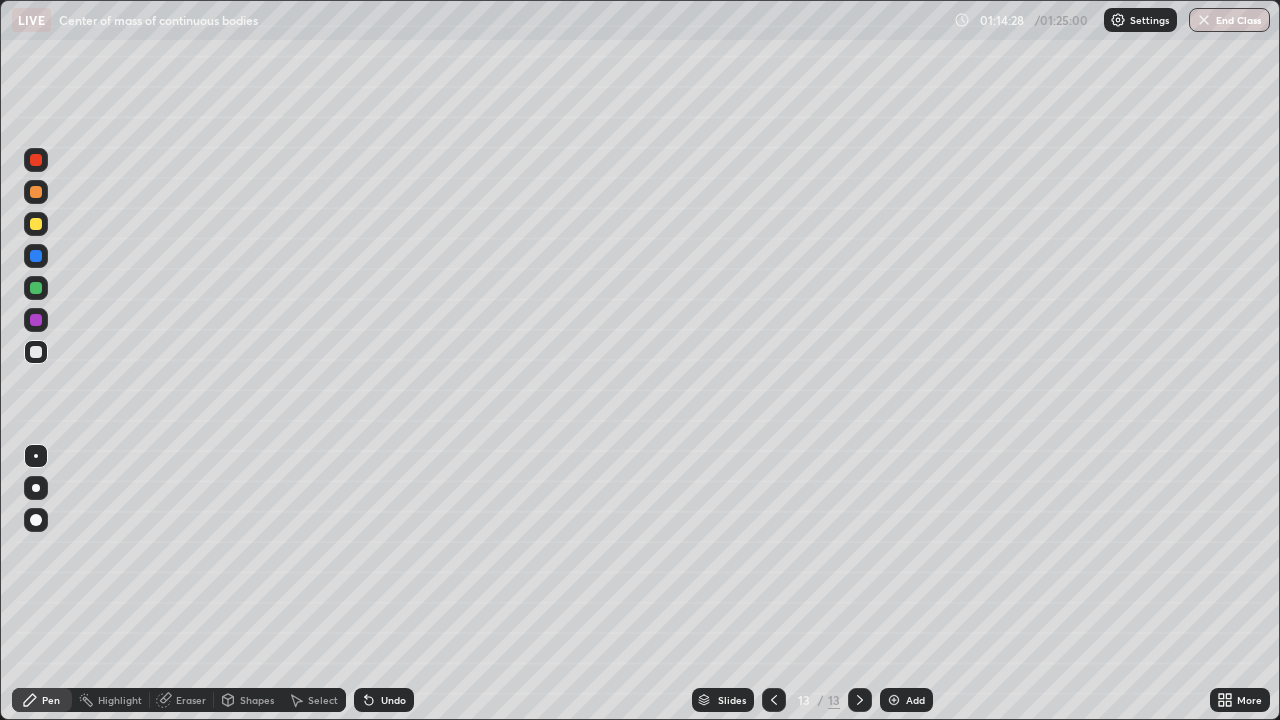 click on "Eraser" at bounding box center (191, 700) 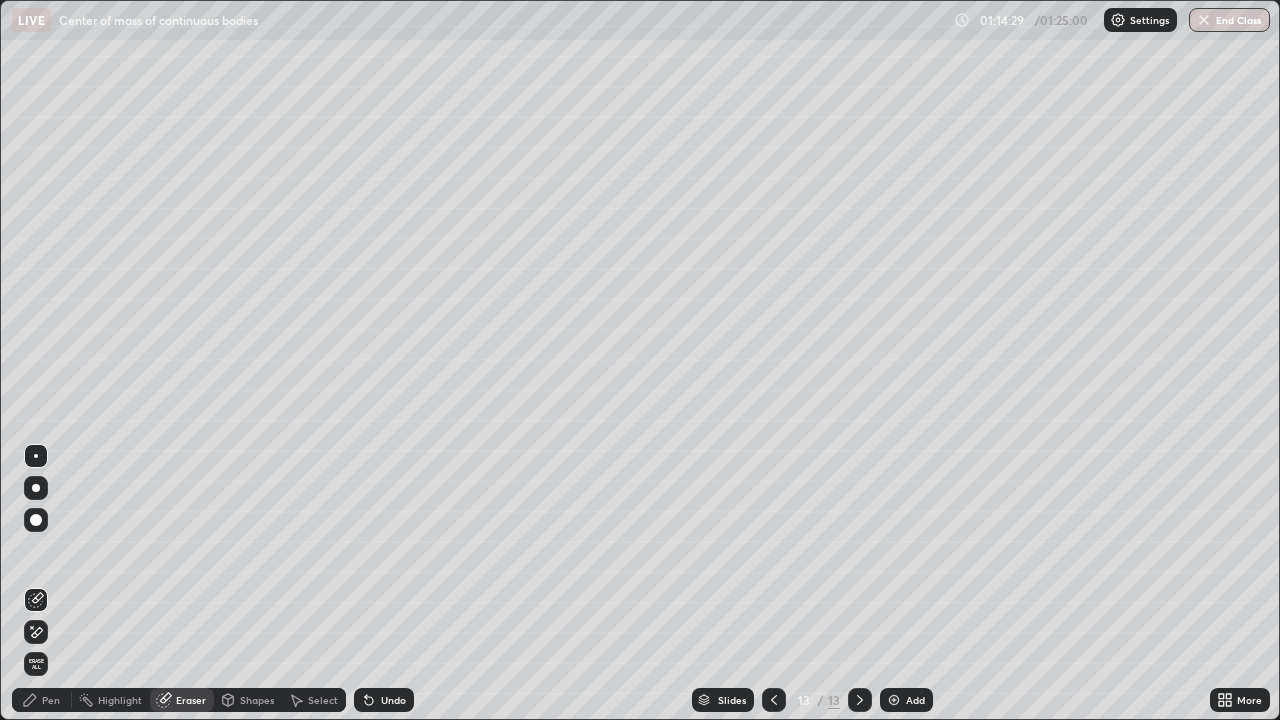 click 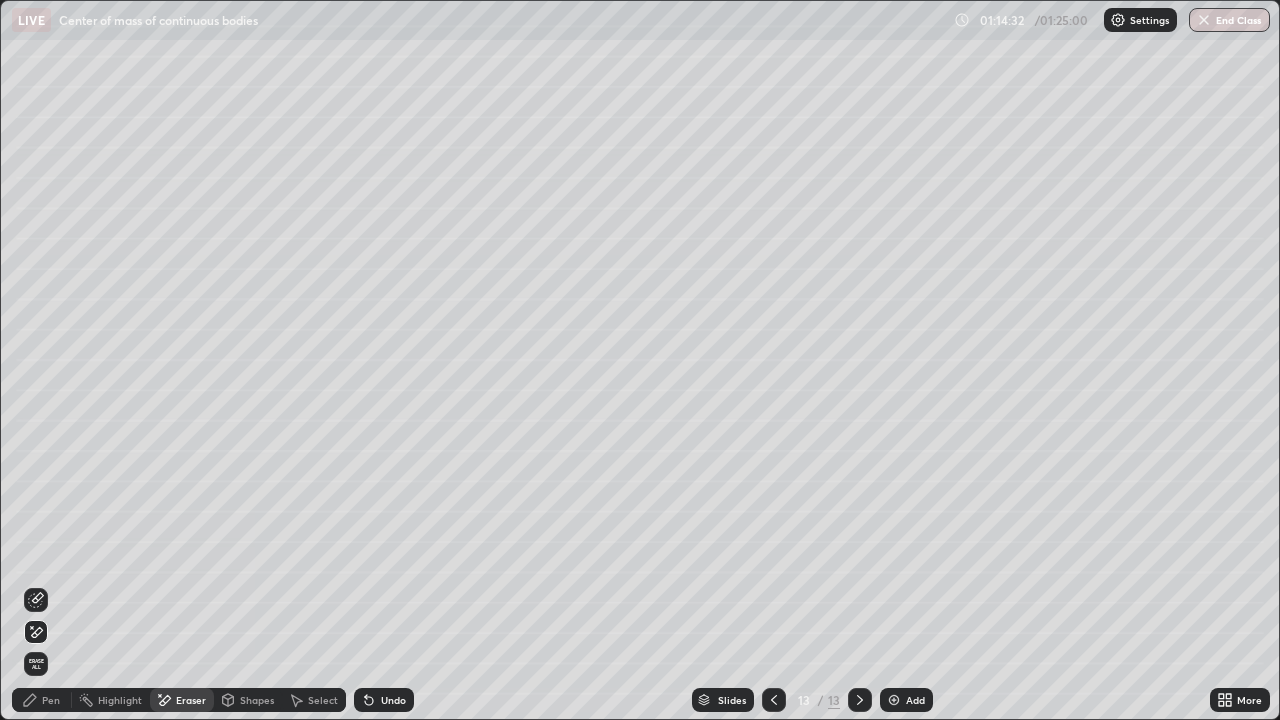 click on "Pen" at bounding box center (42, 700) 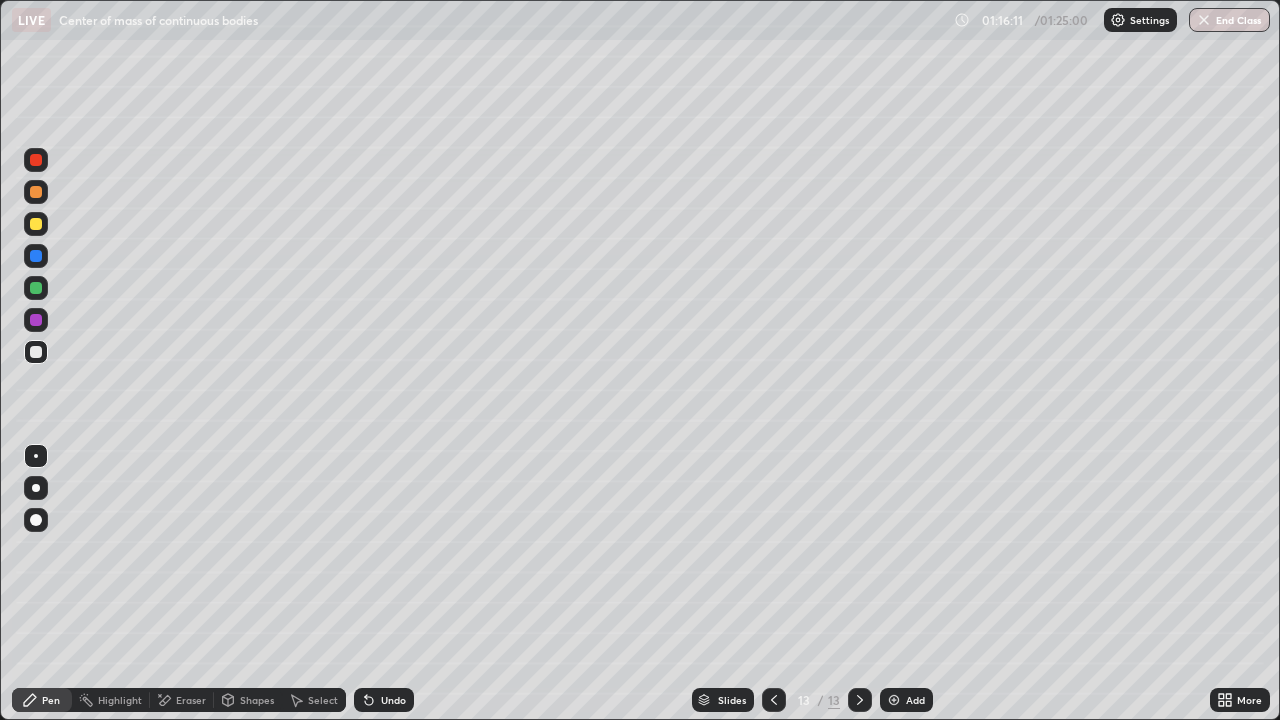 click at bounding box center (36, 224) 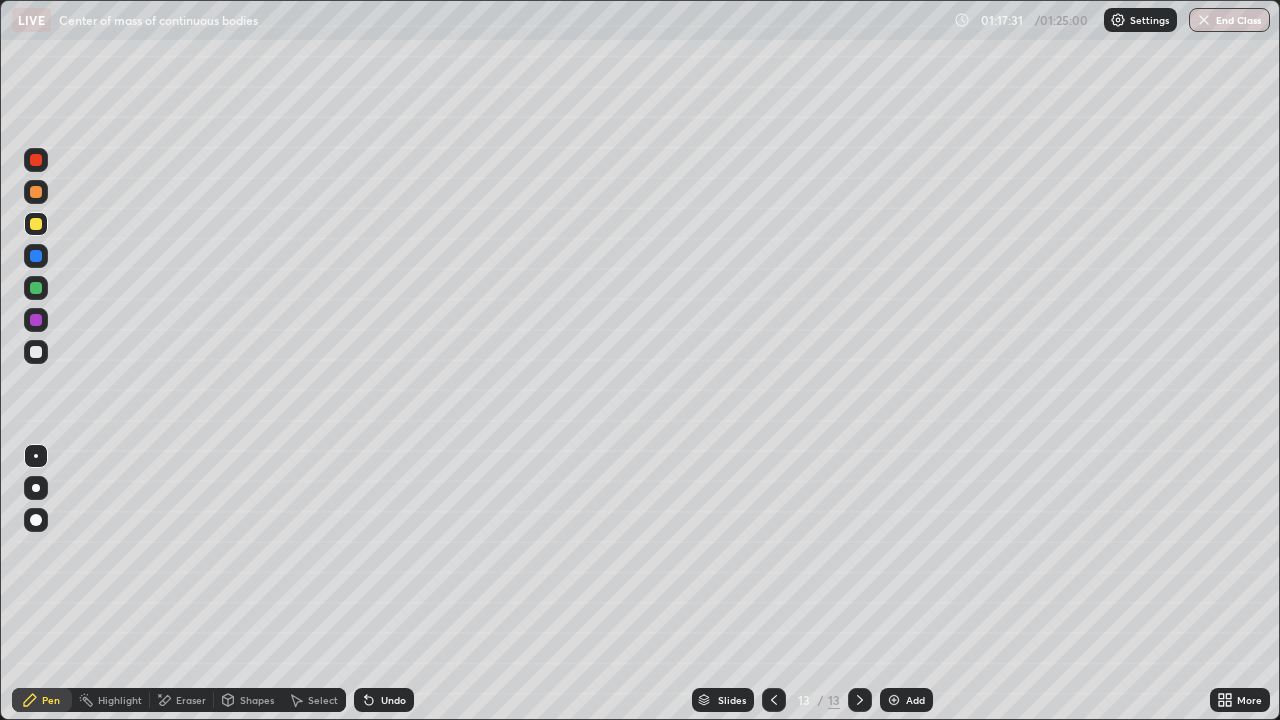 click on "Undo" at bounding box center (393, 700) 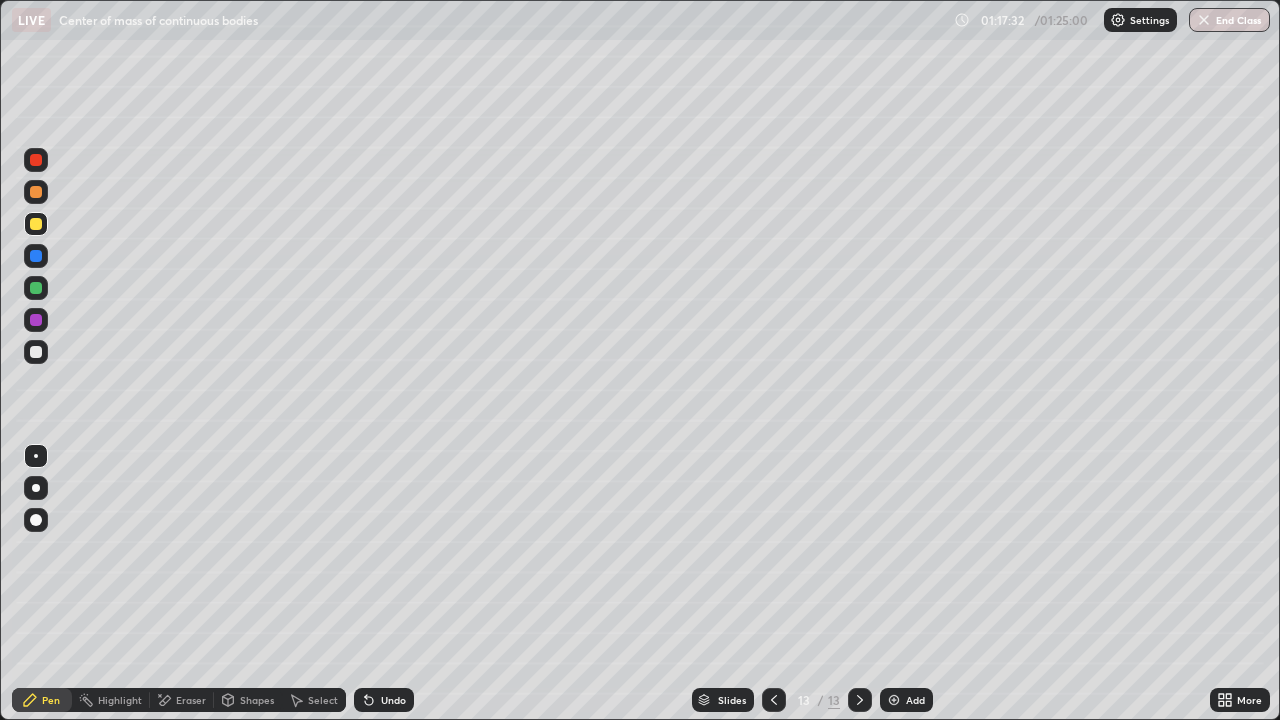 click on "Undo" at bounding box center [384, 700] 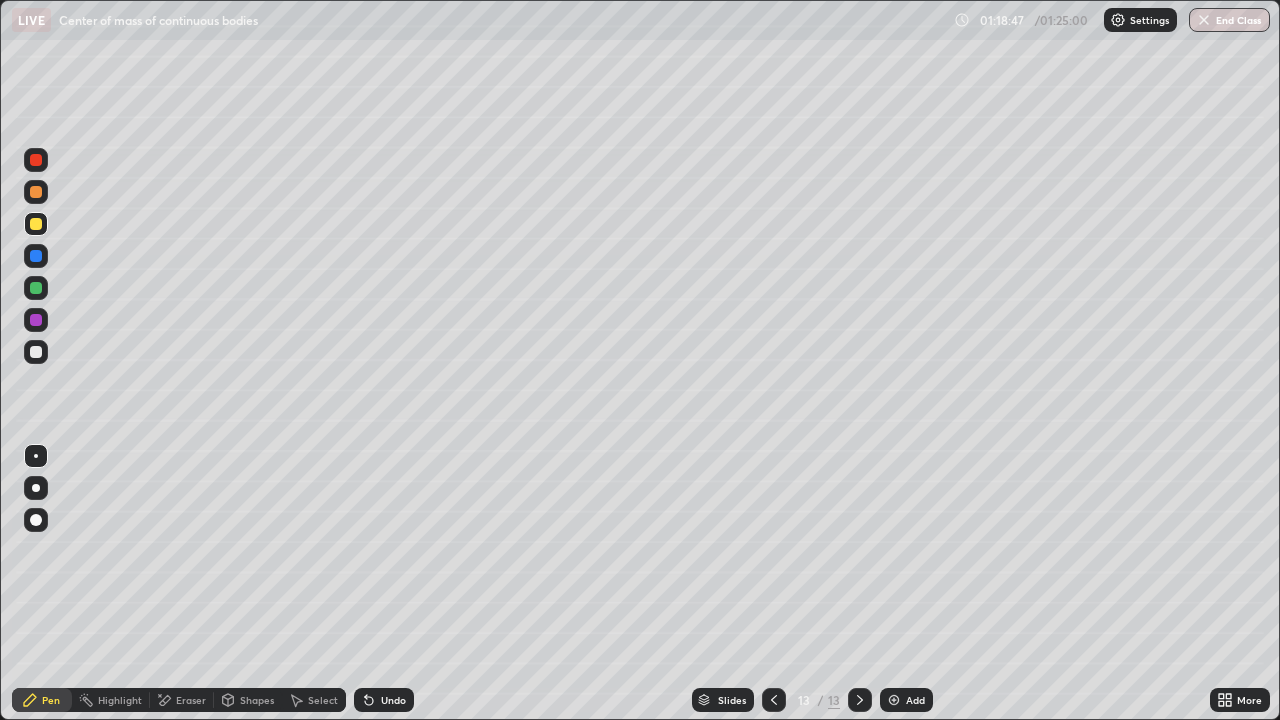 click 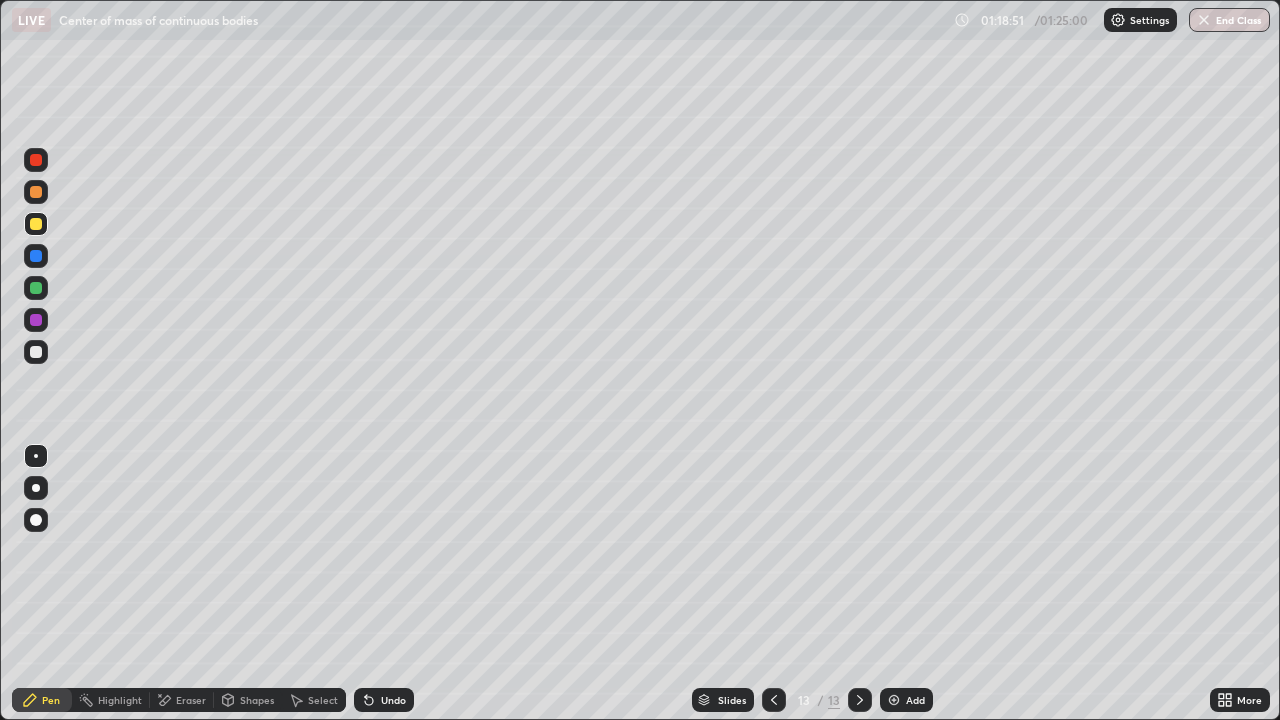 click on "Eraser" at bounding box center [191, 700] 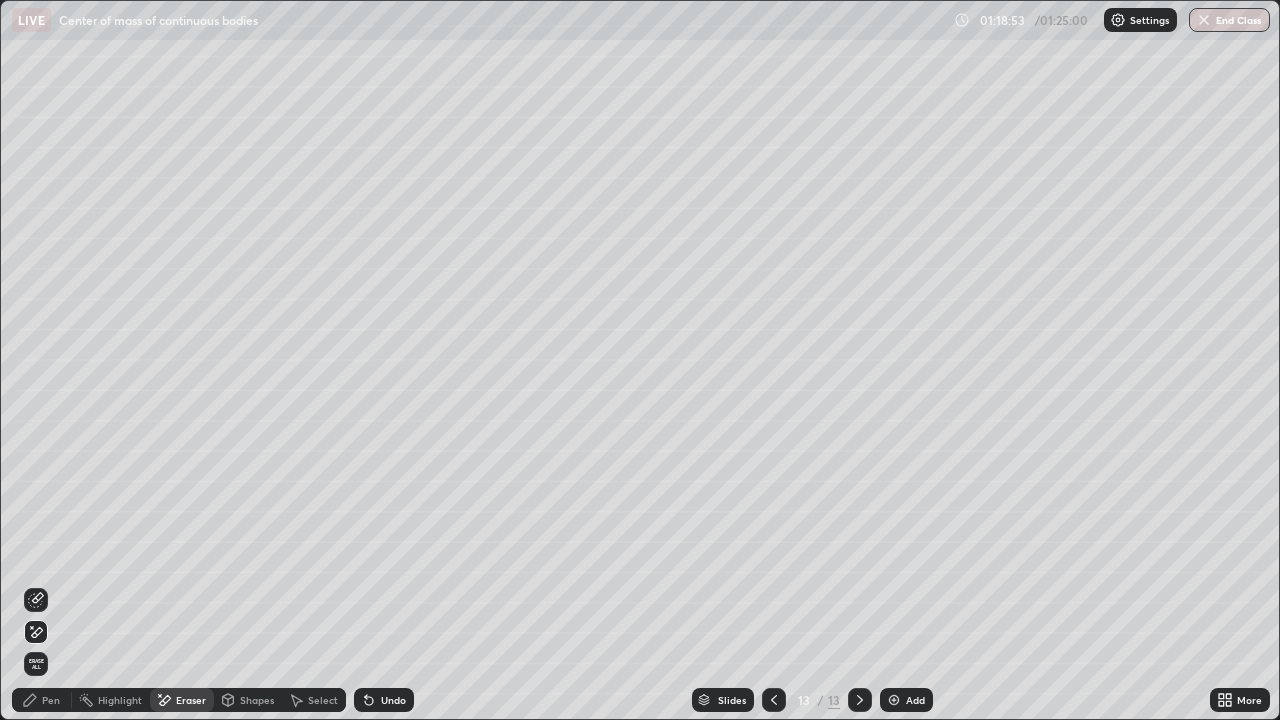 click 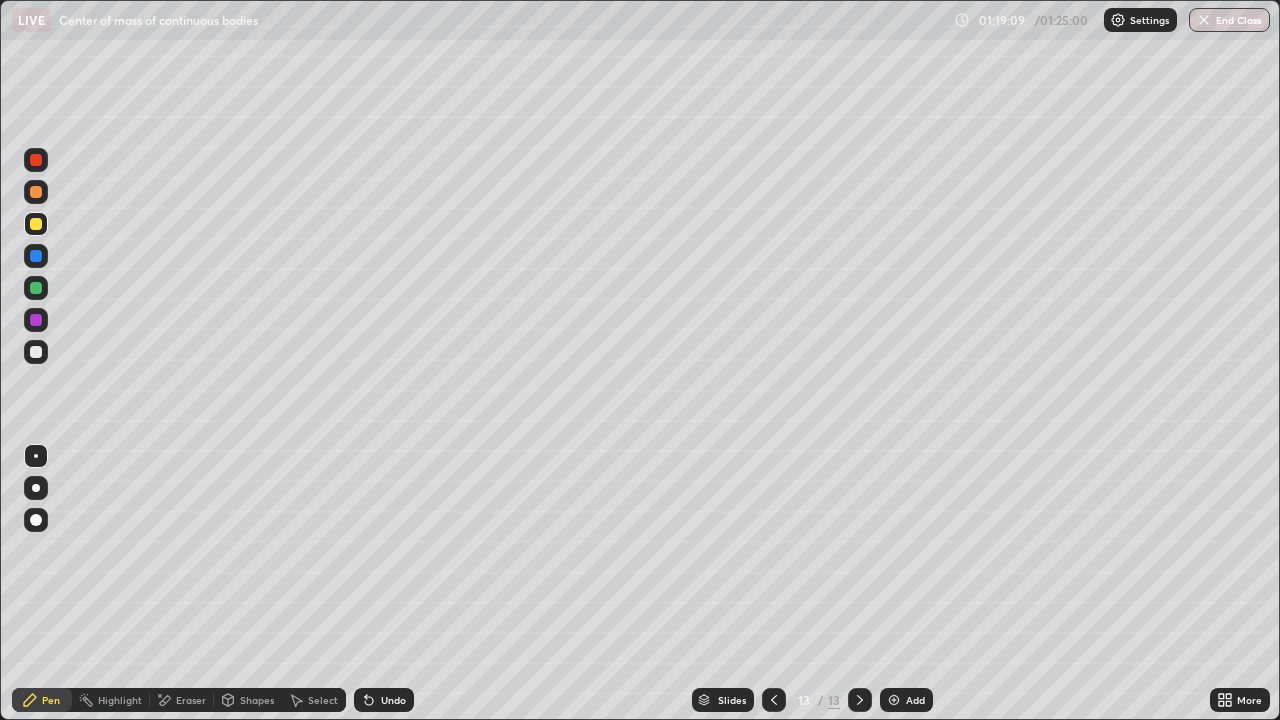 click 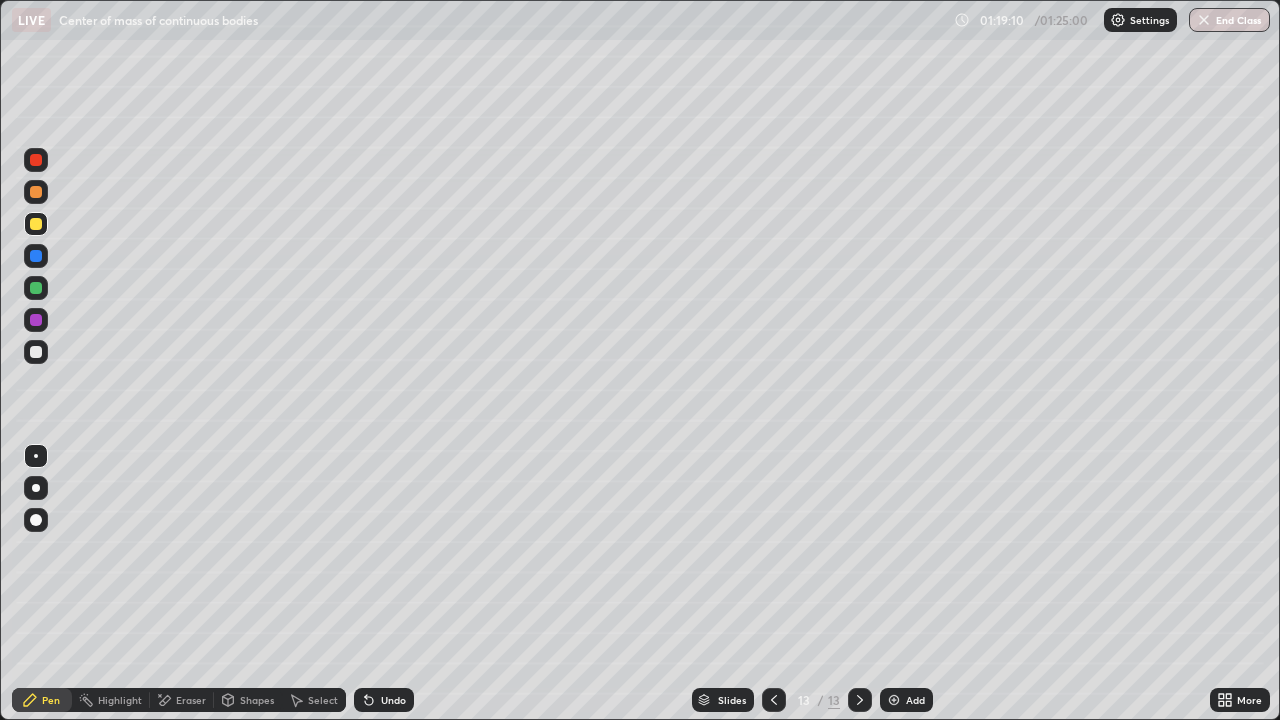 click 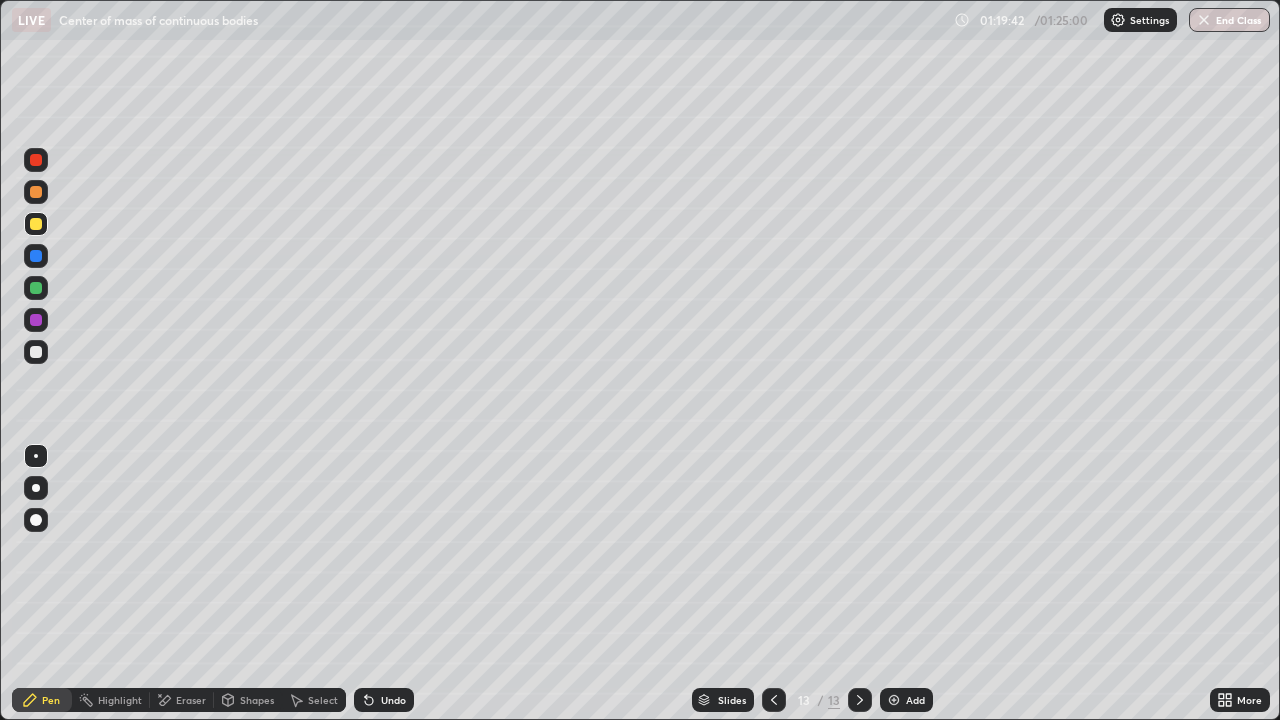 click on "Eraser" at bounding box center [191, 700] 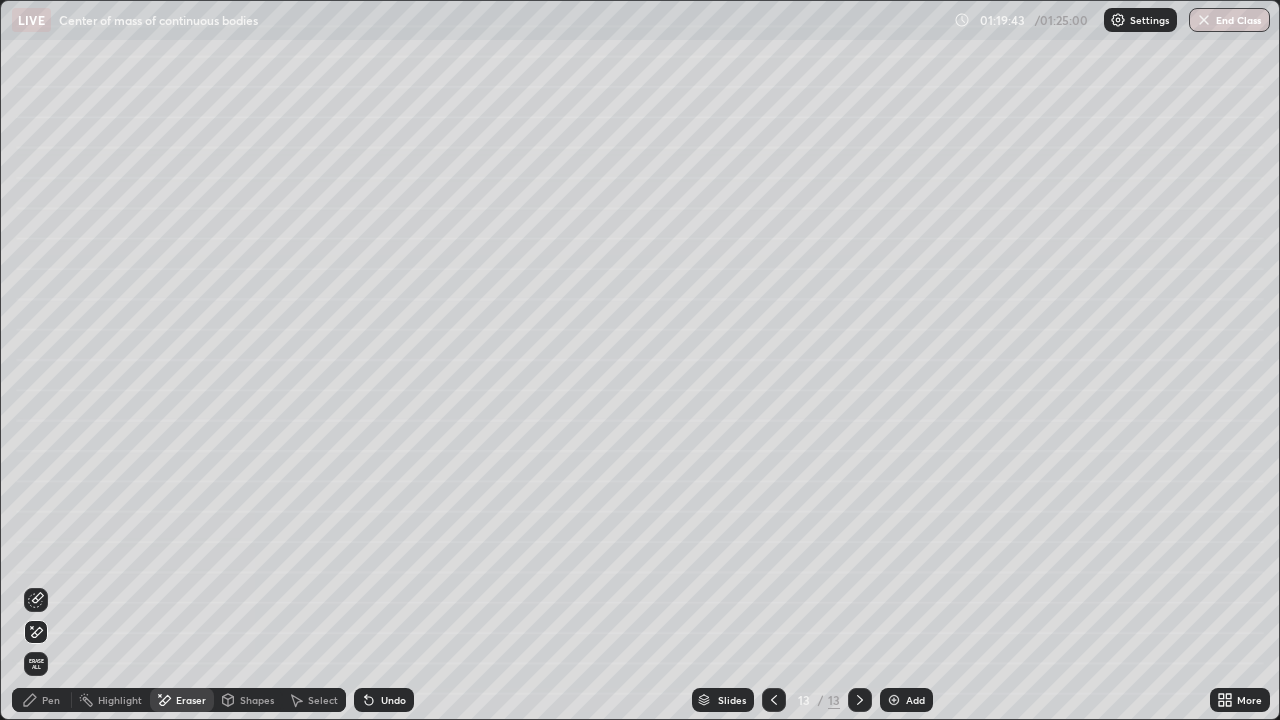 click 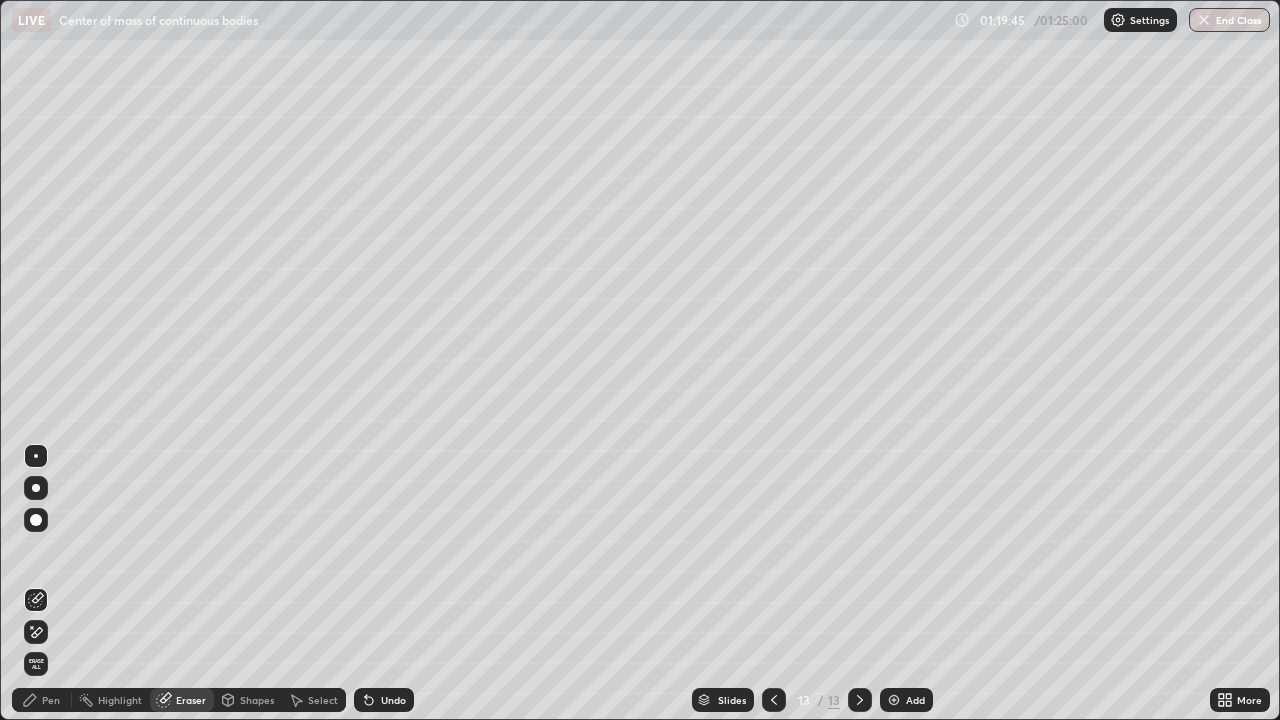 click 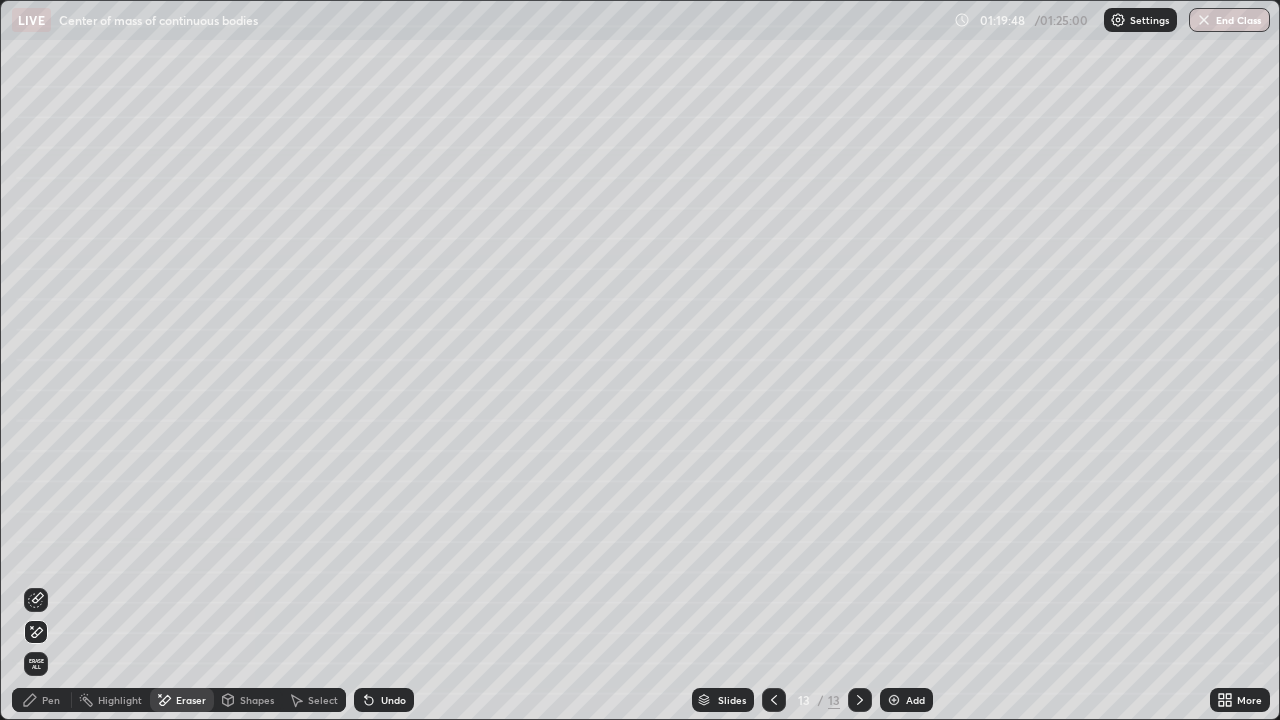 click on "Pen" at bounding box center (51, 700) 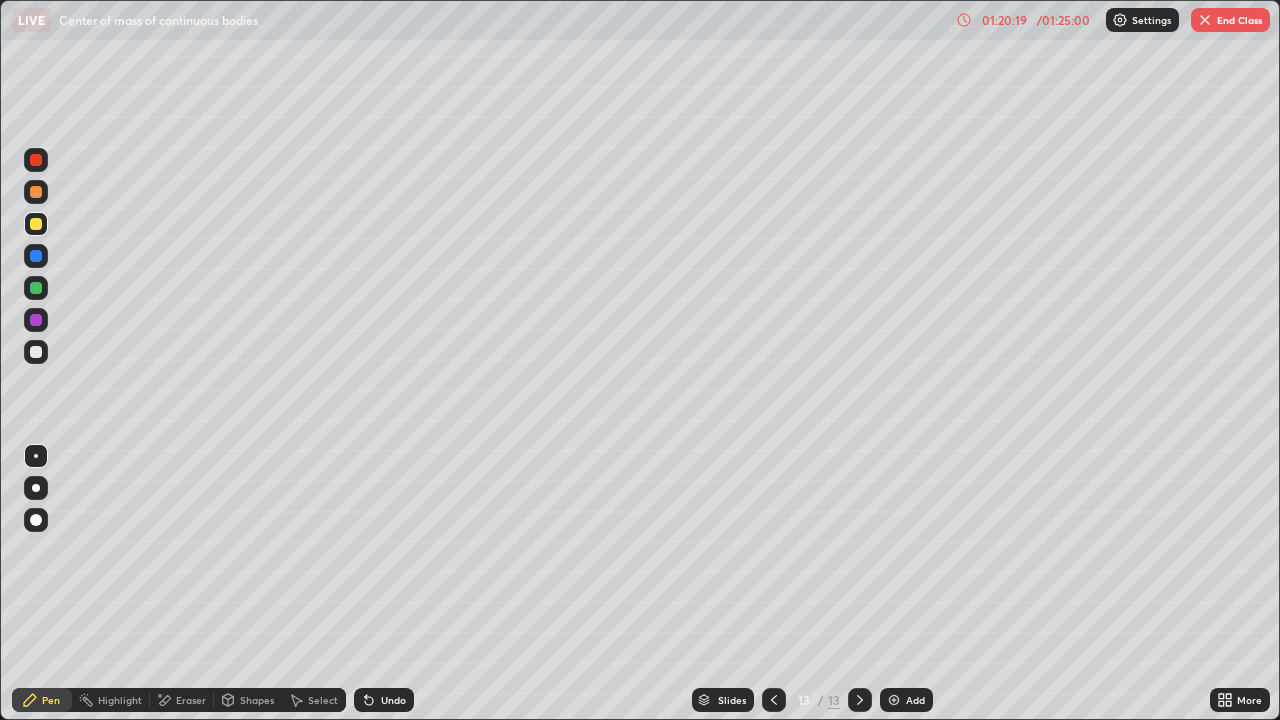 click at bounding box center (36, 352) 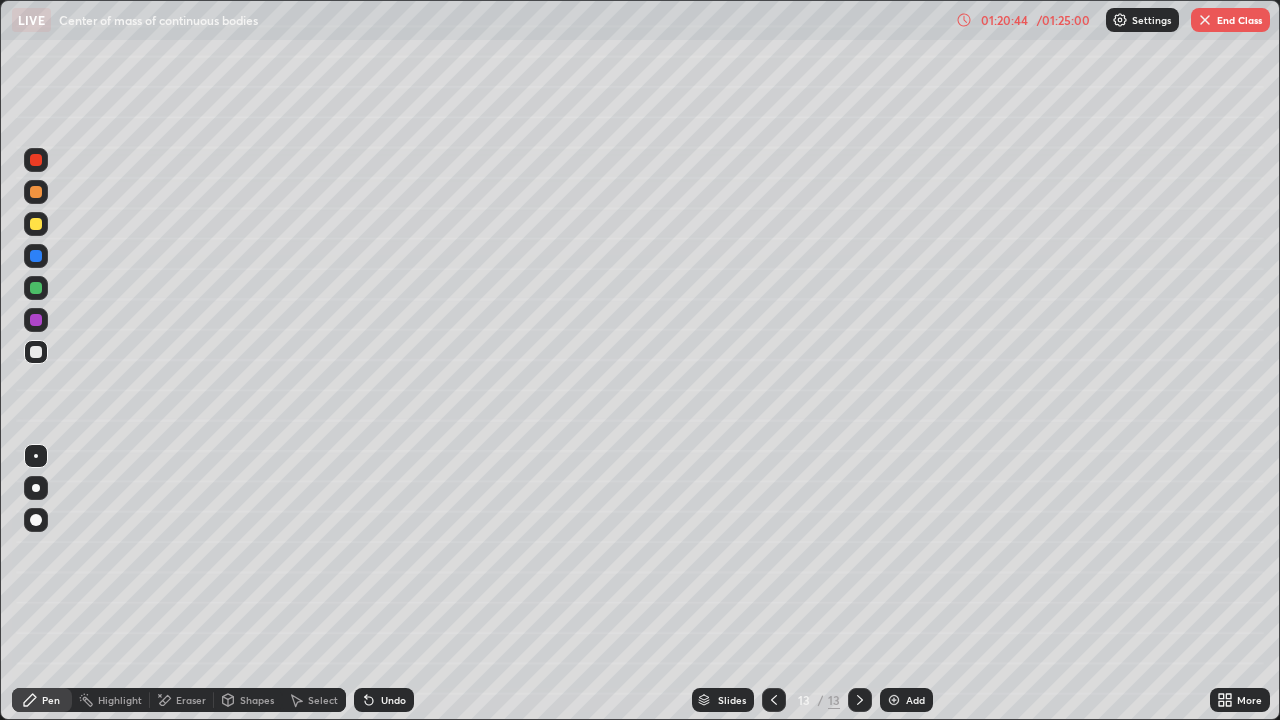 click on "Undo" at bounding box center [384, 700] 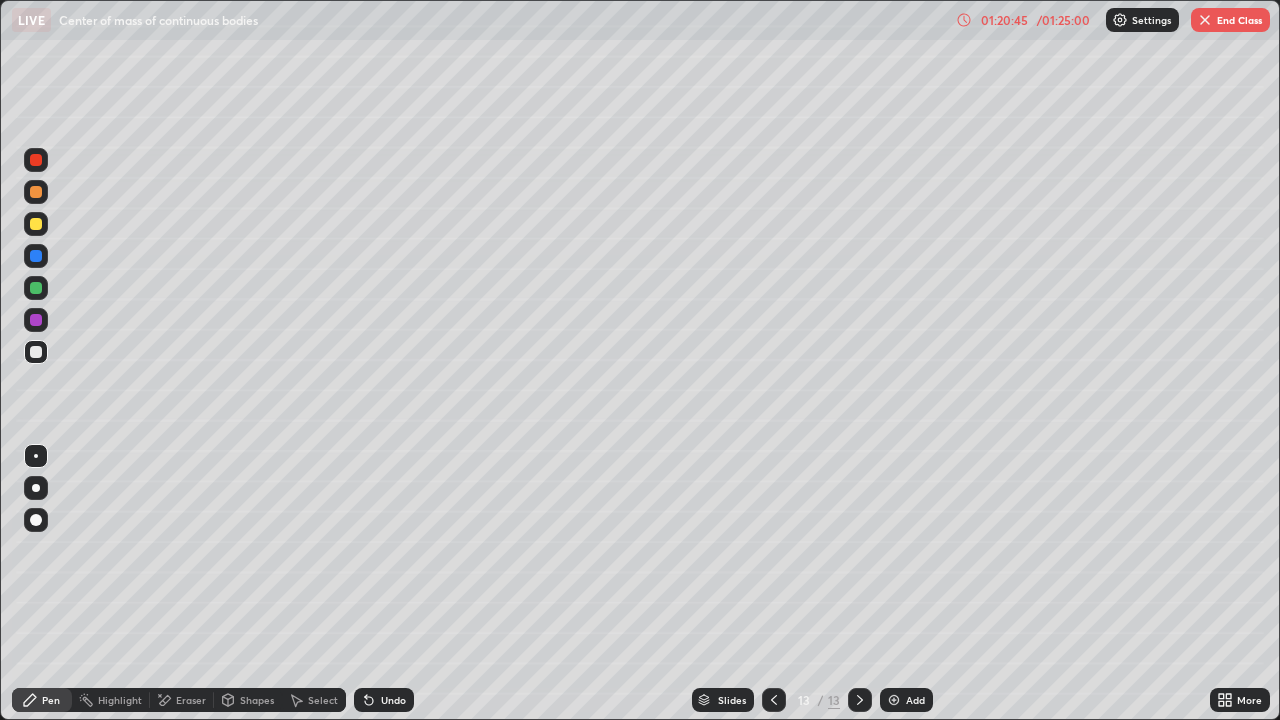 click on "Undo" at bounding box center [393, 700] 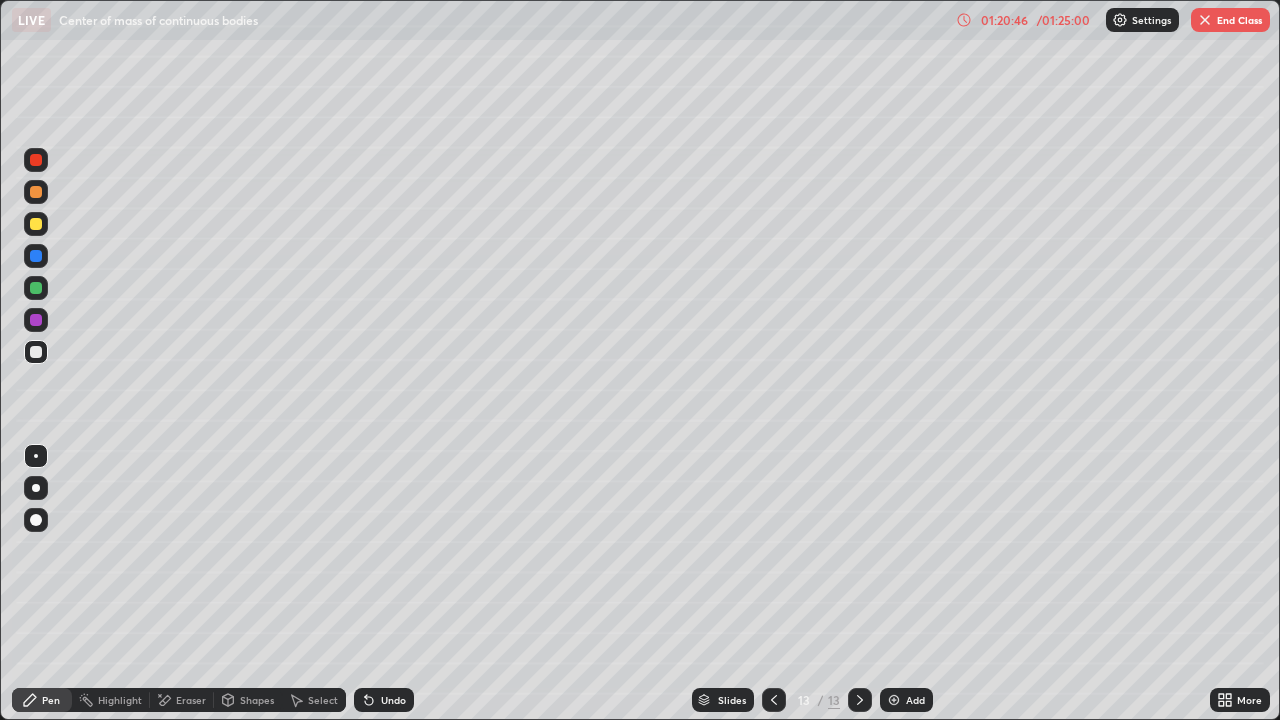 click on "Undo" at bounding box center (384, 700) 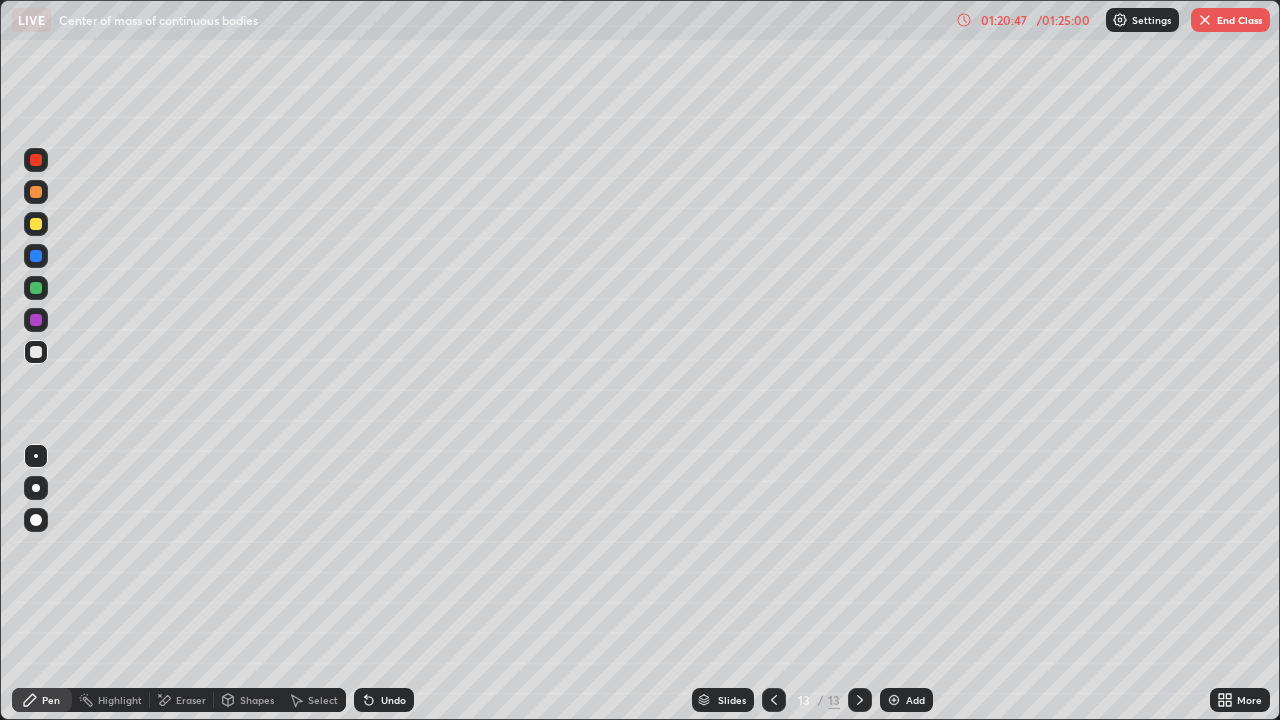 click on "Undo" at bounding box center (384, 700) 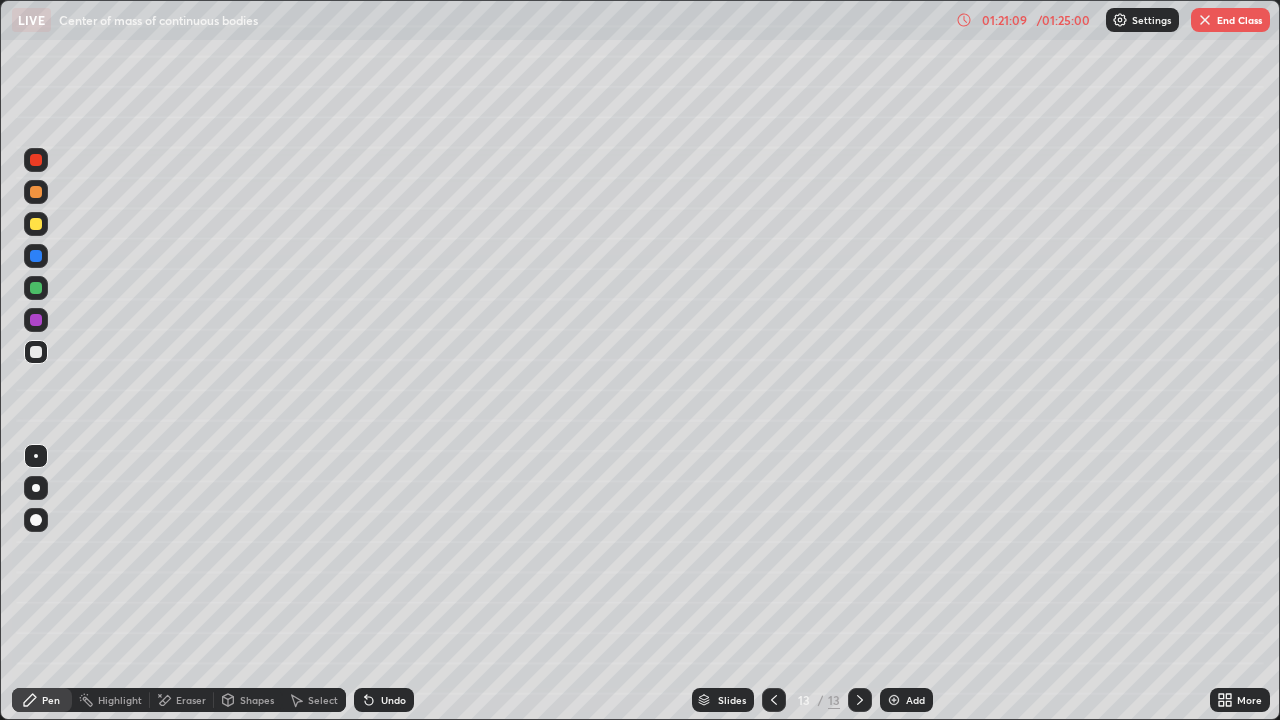 click on "Undo" at bounding box center [384, 700] 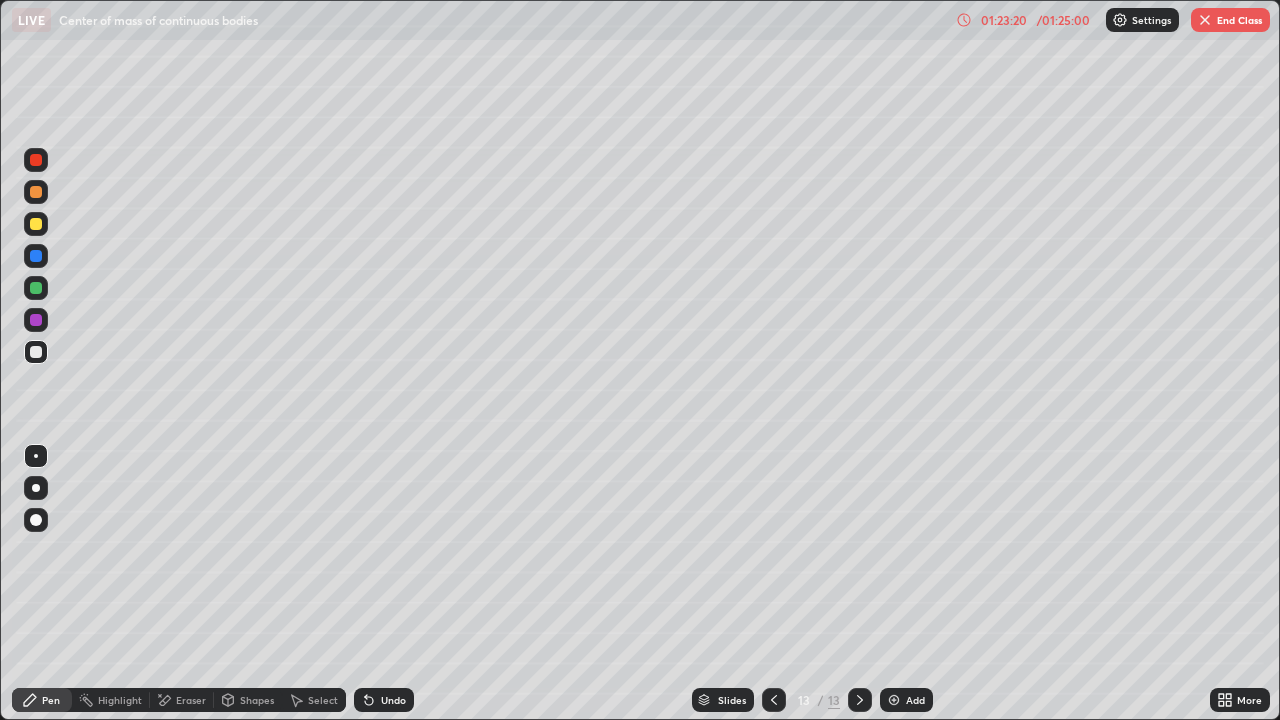 click at bounding box center [36, 224] 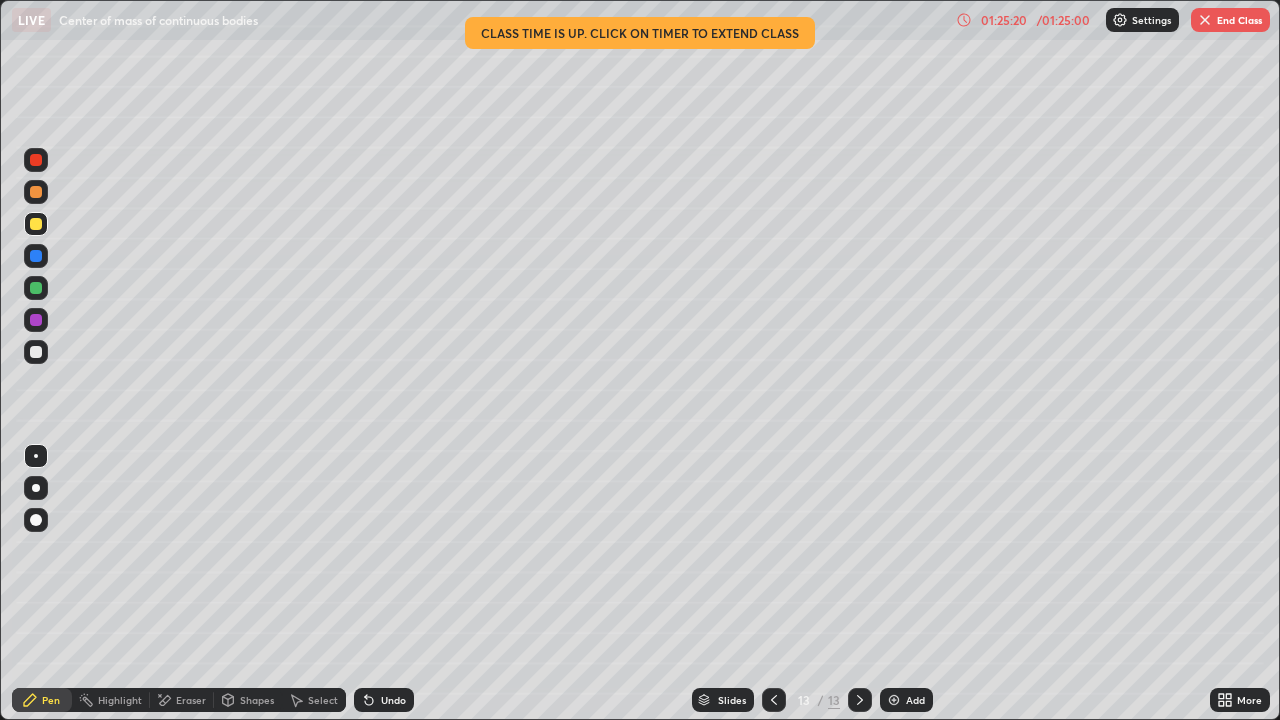 click at bounding box center (774, 700) 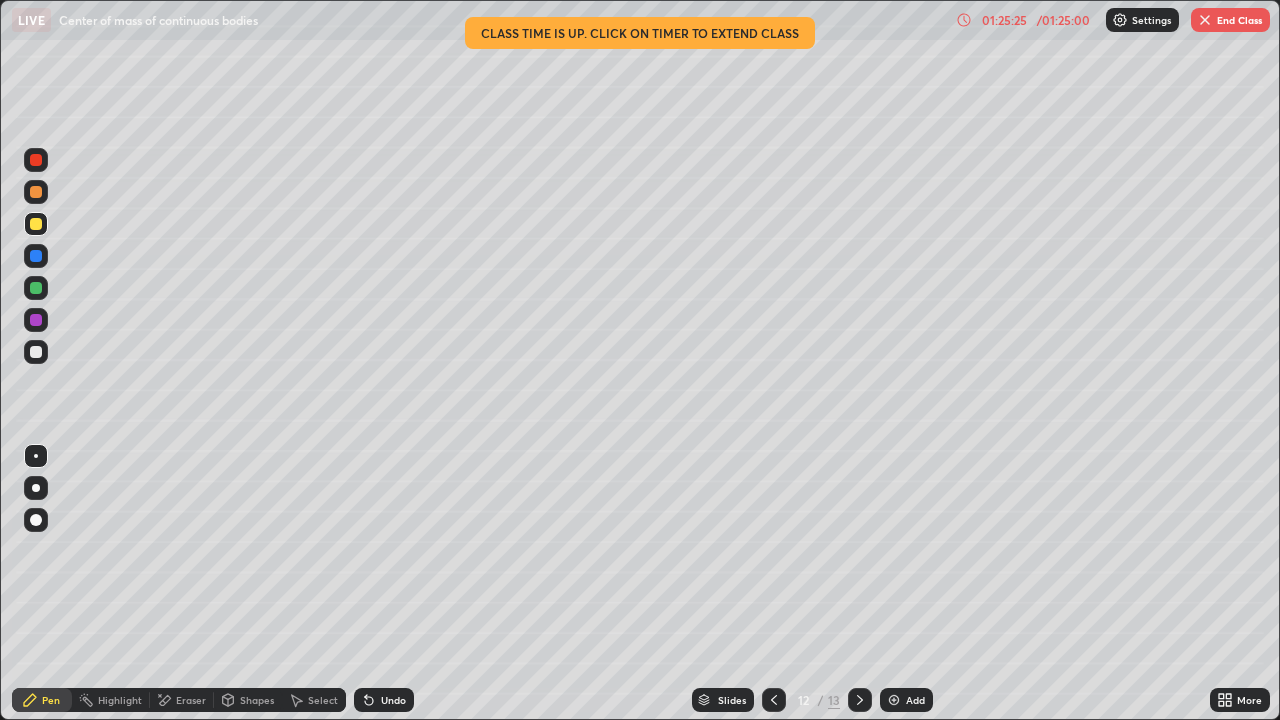 click 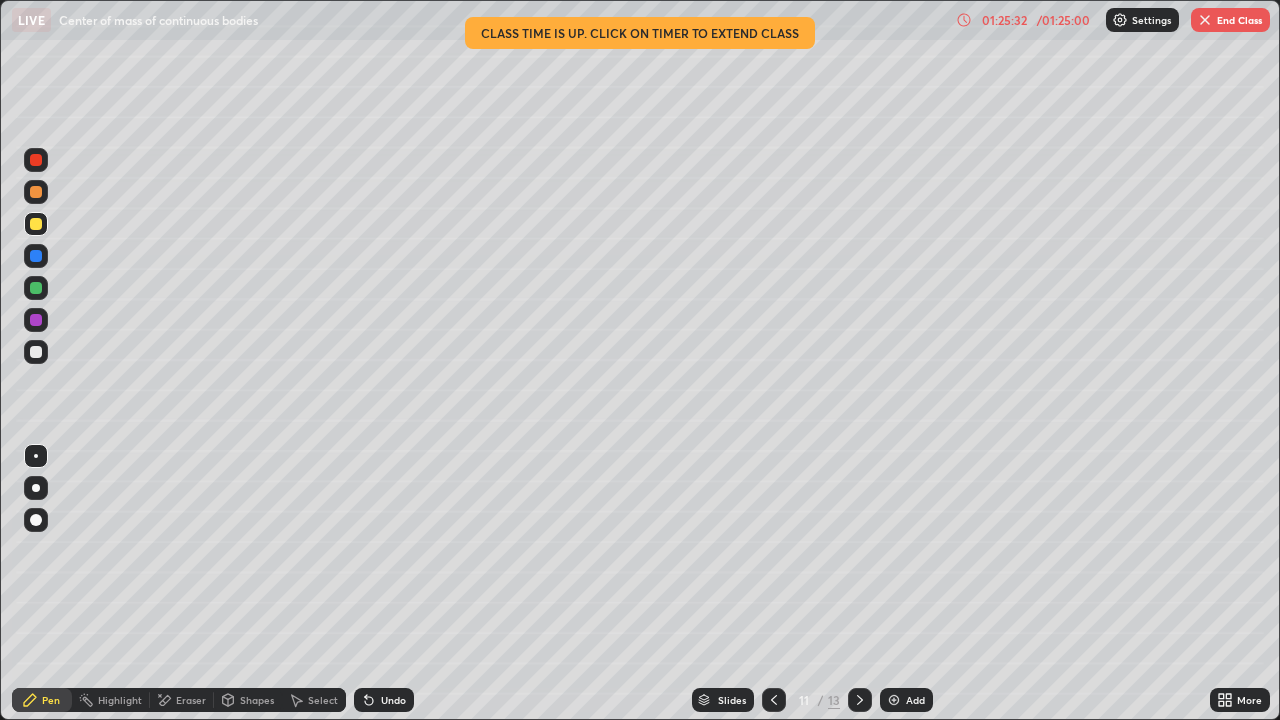 click 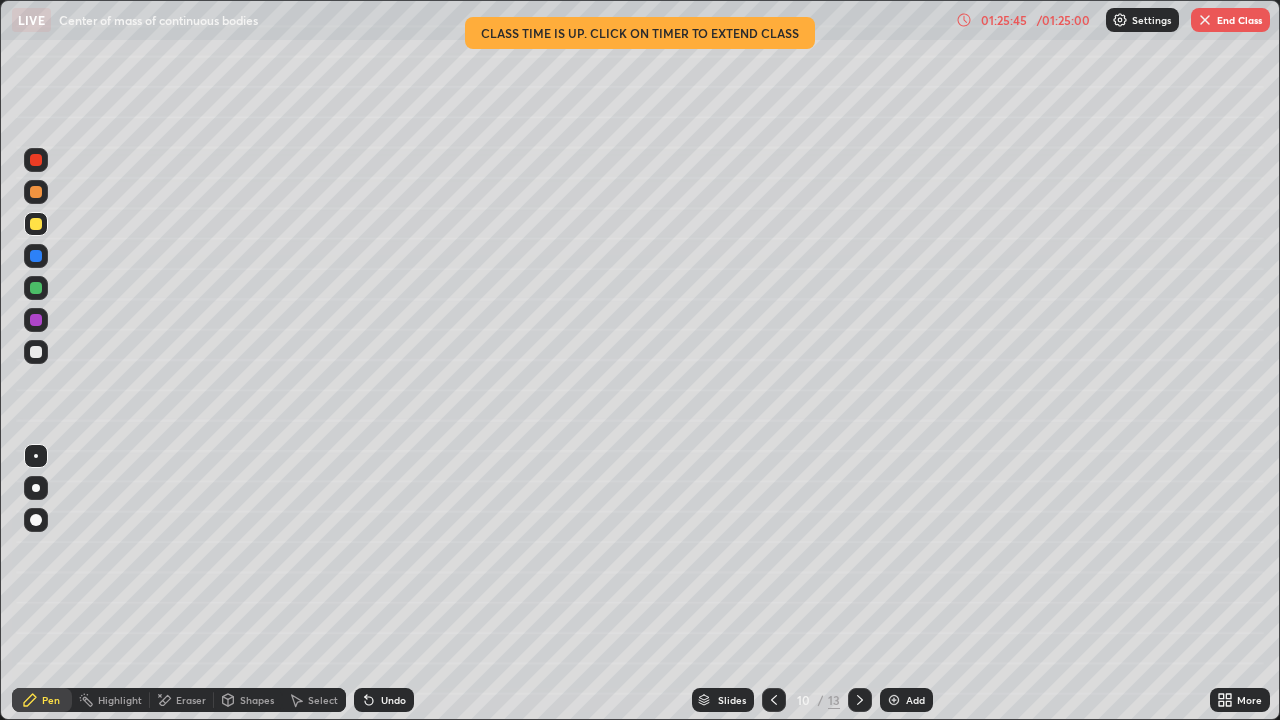 click 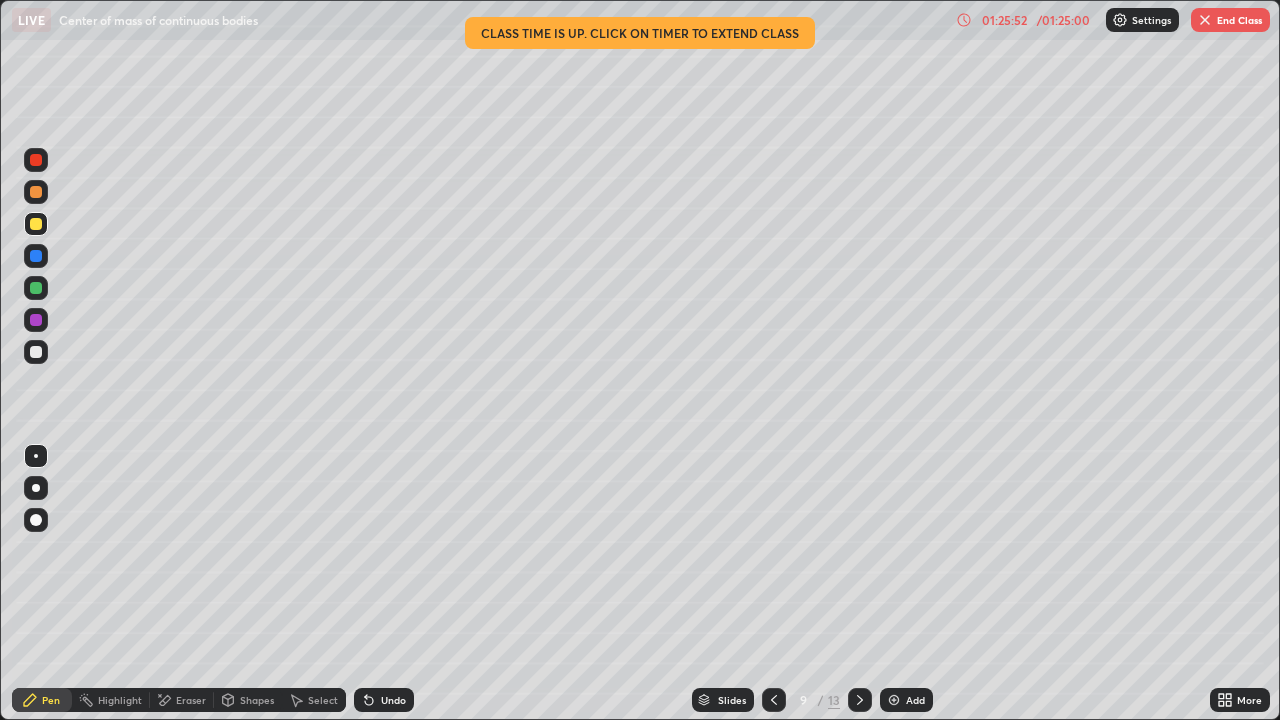 click 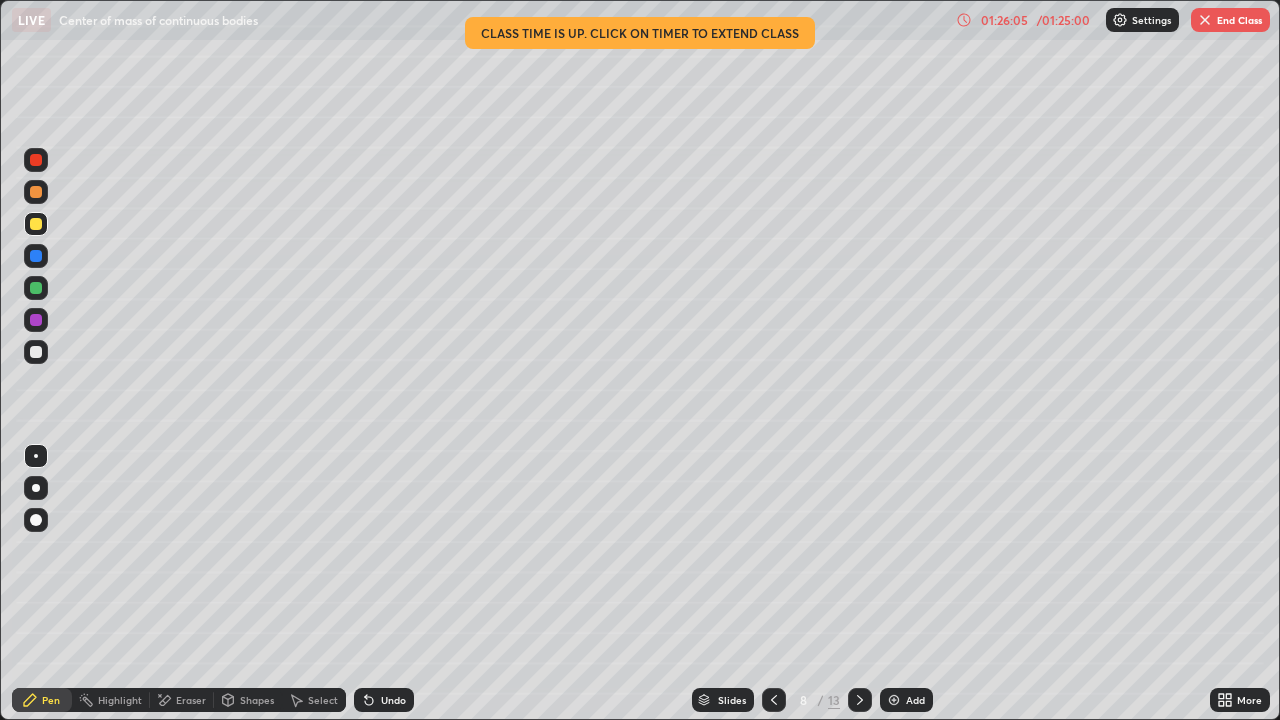 click 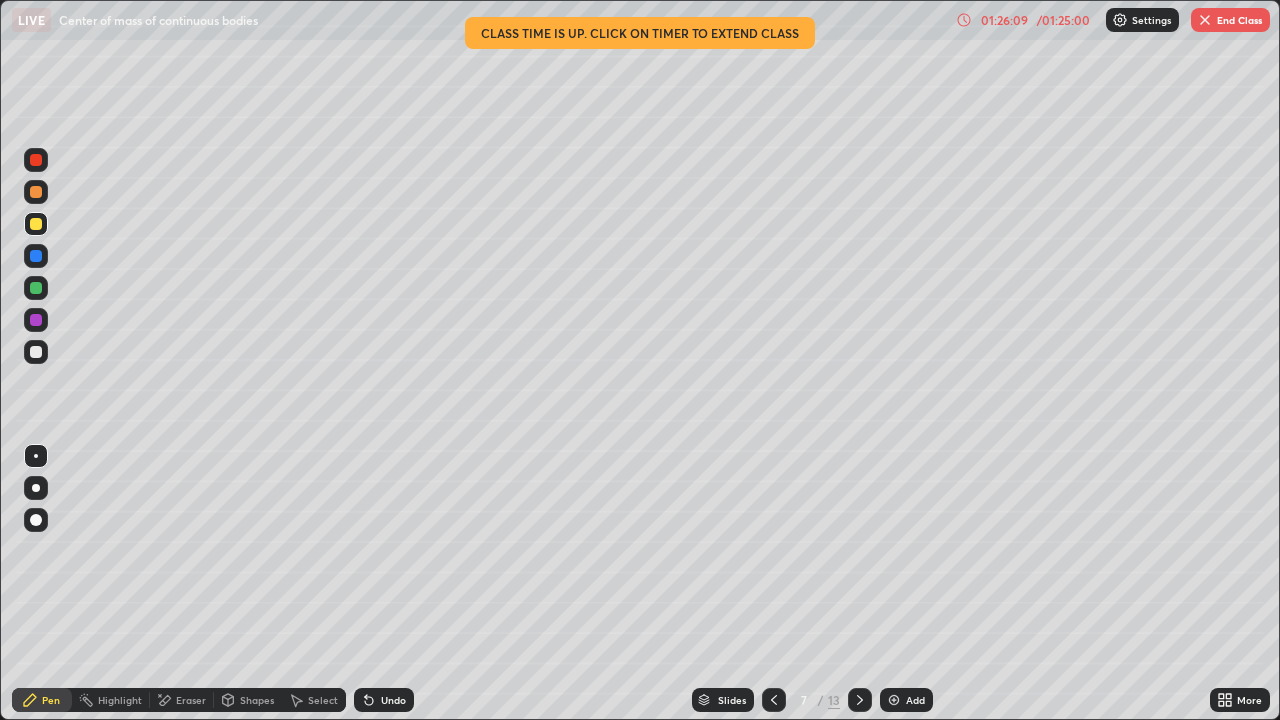 click 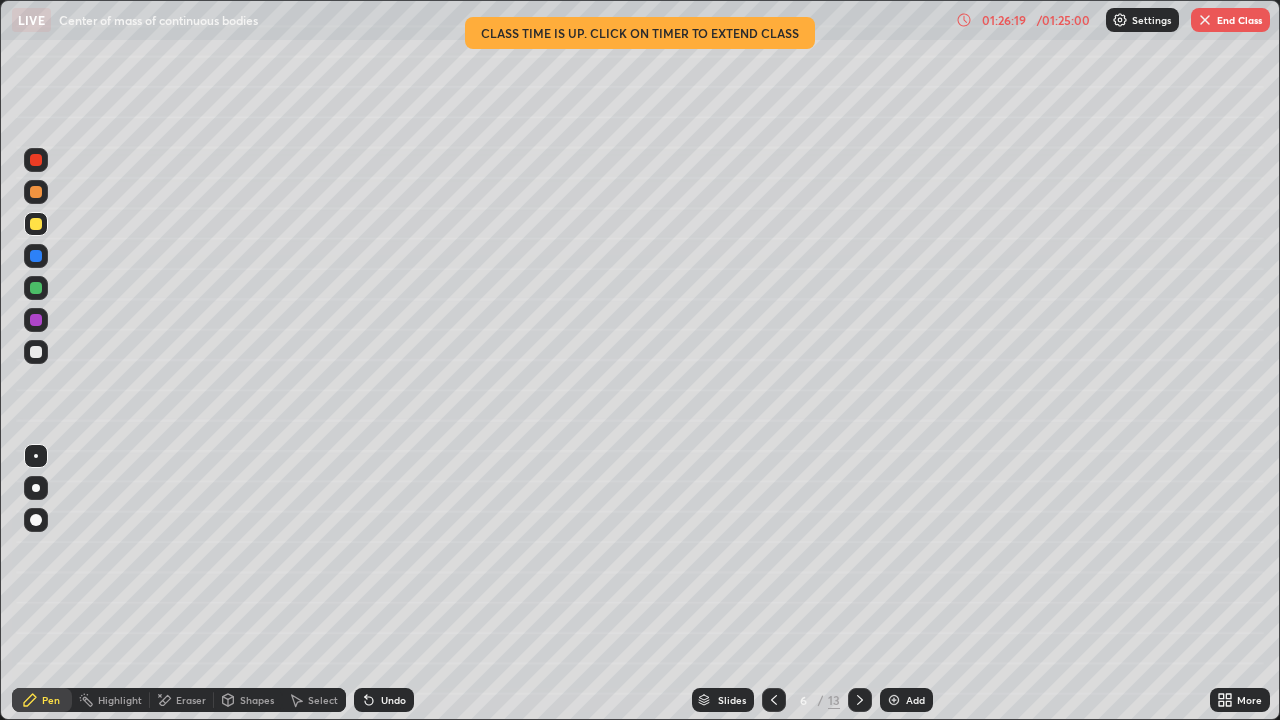click 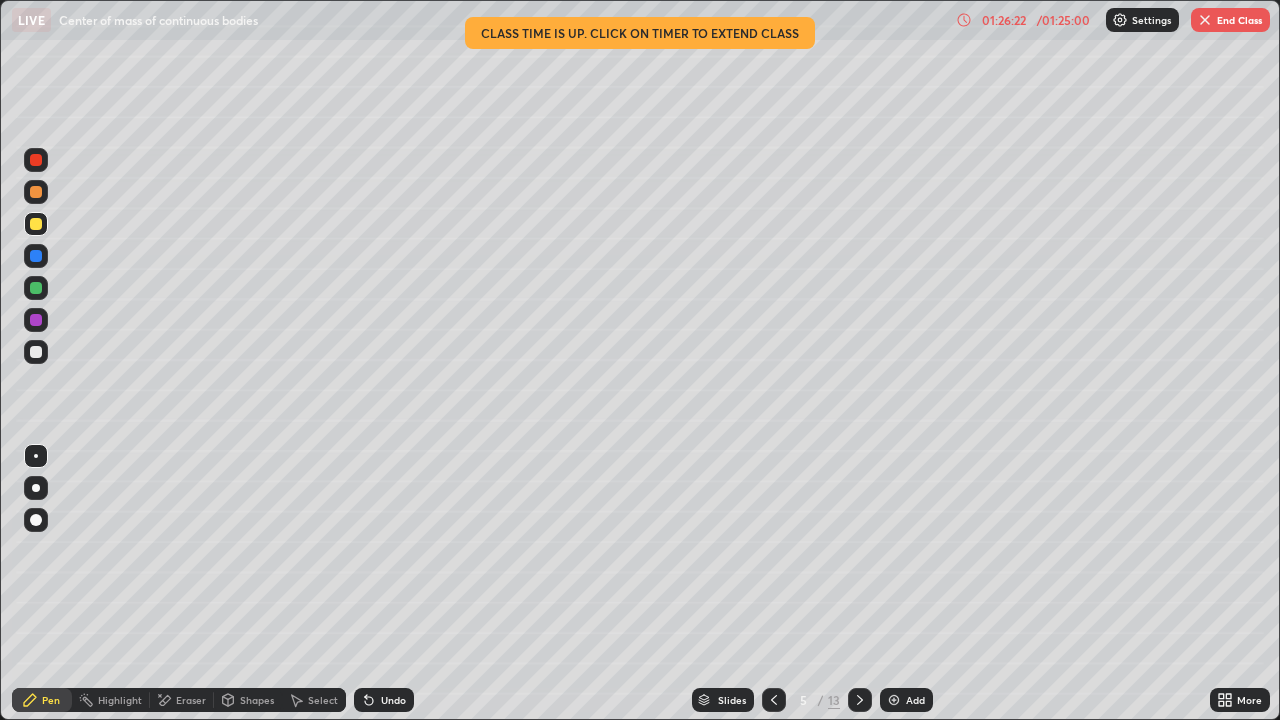 click on "End Class" at bounding box center [1230, 20] 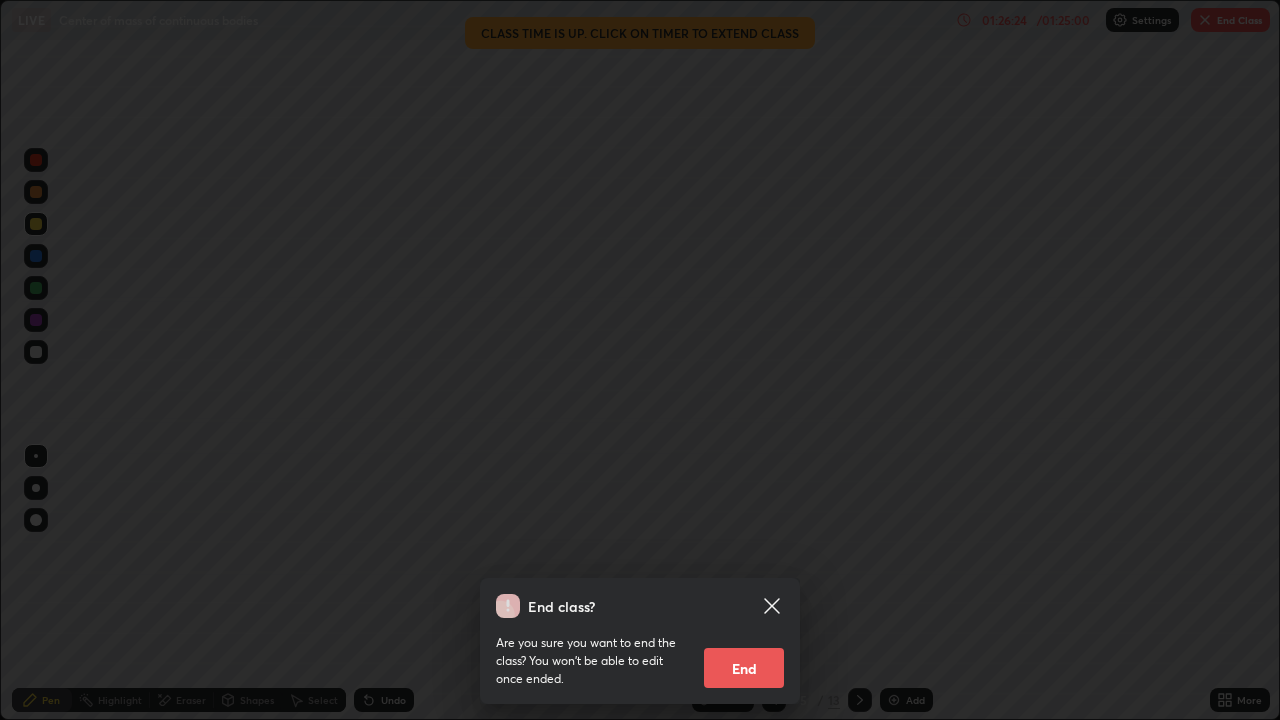 click on "End" at bounding box center (744, 668) 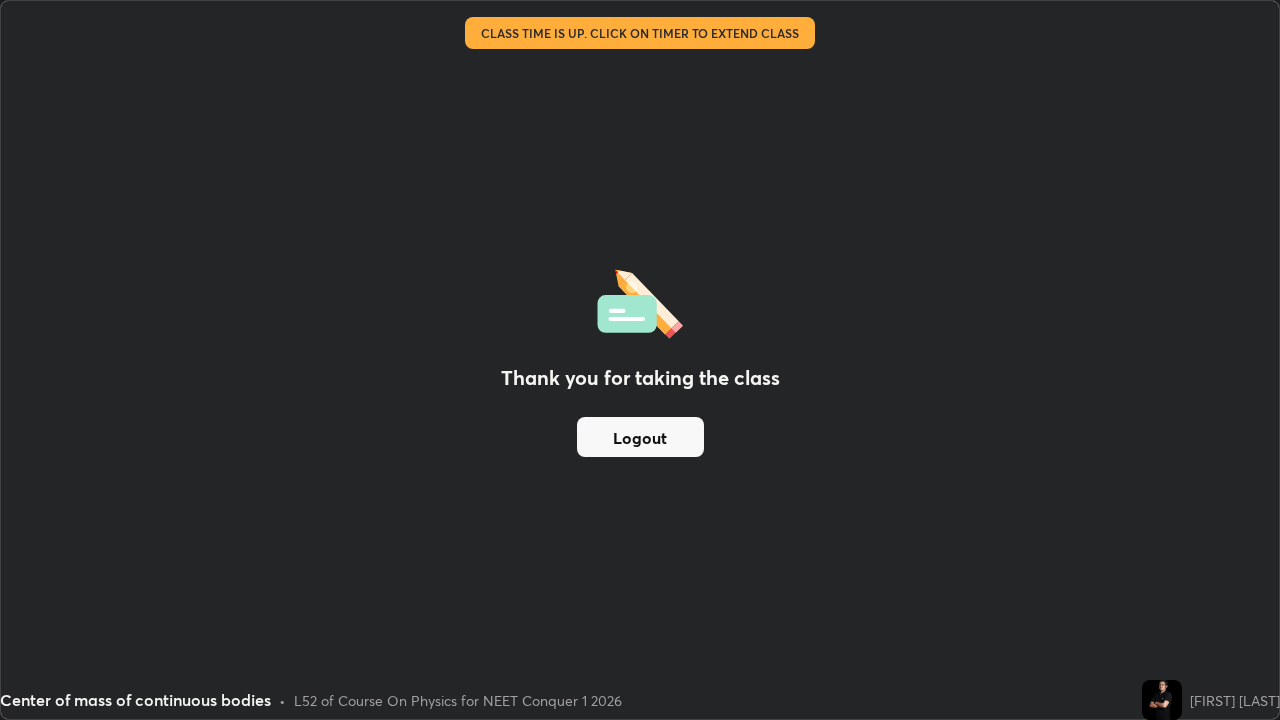 click on "Logout" at bounding box center [640, 437] 